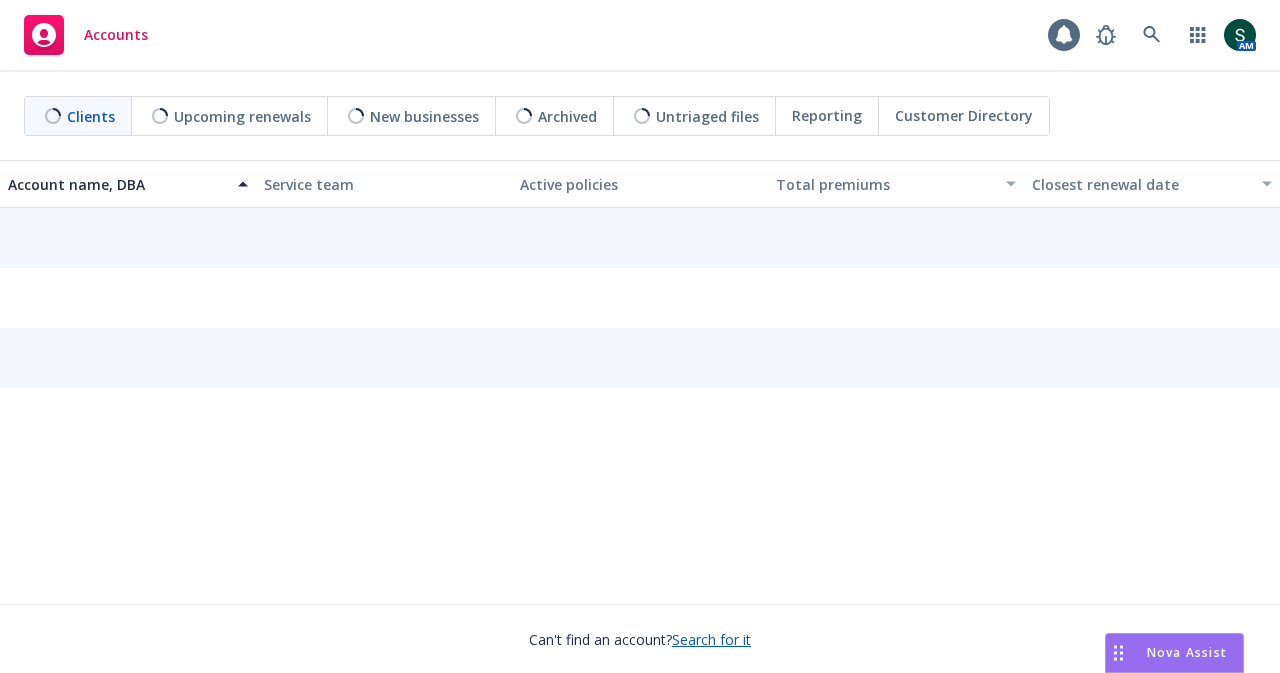 scroll, scrollTop: 0, scrollLeft: 0, axis: both 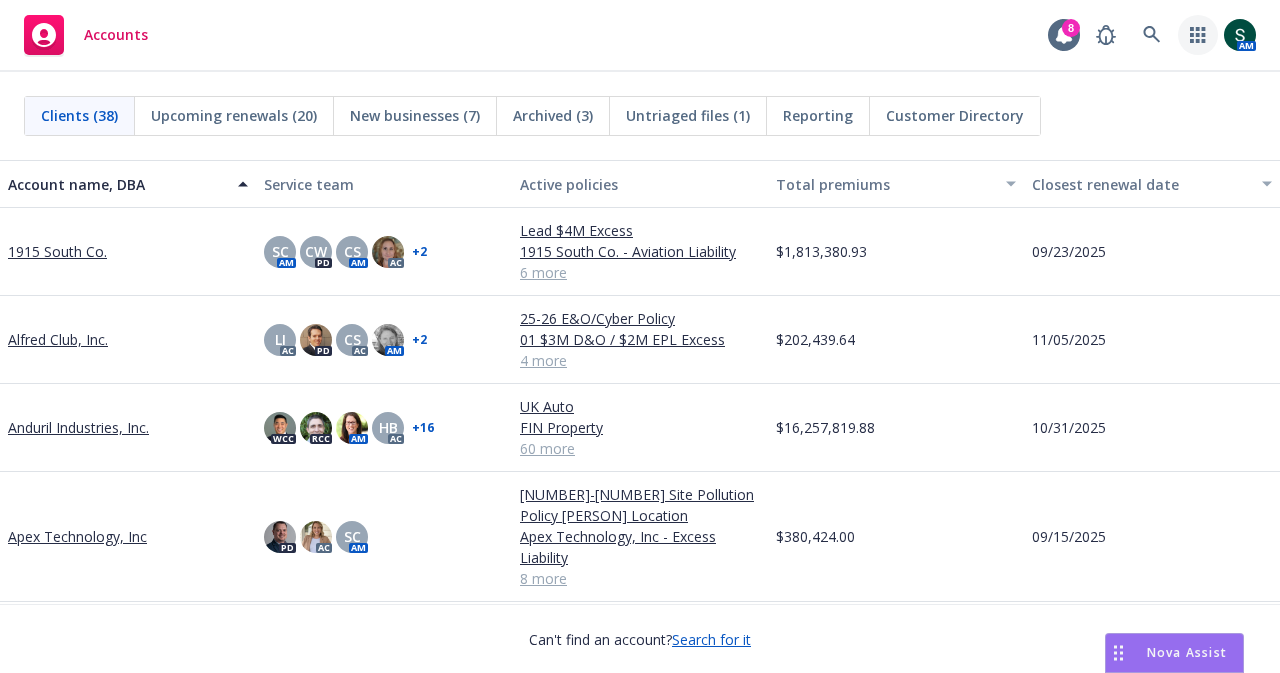click at bounding box center [1198, 35] 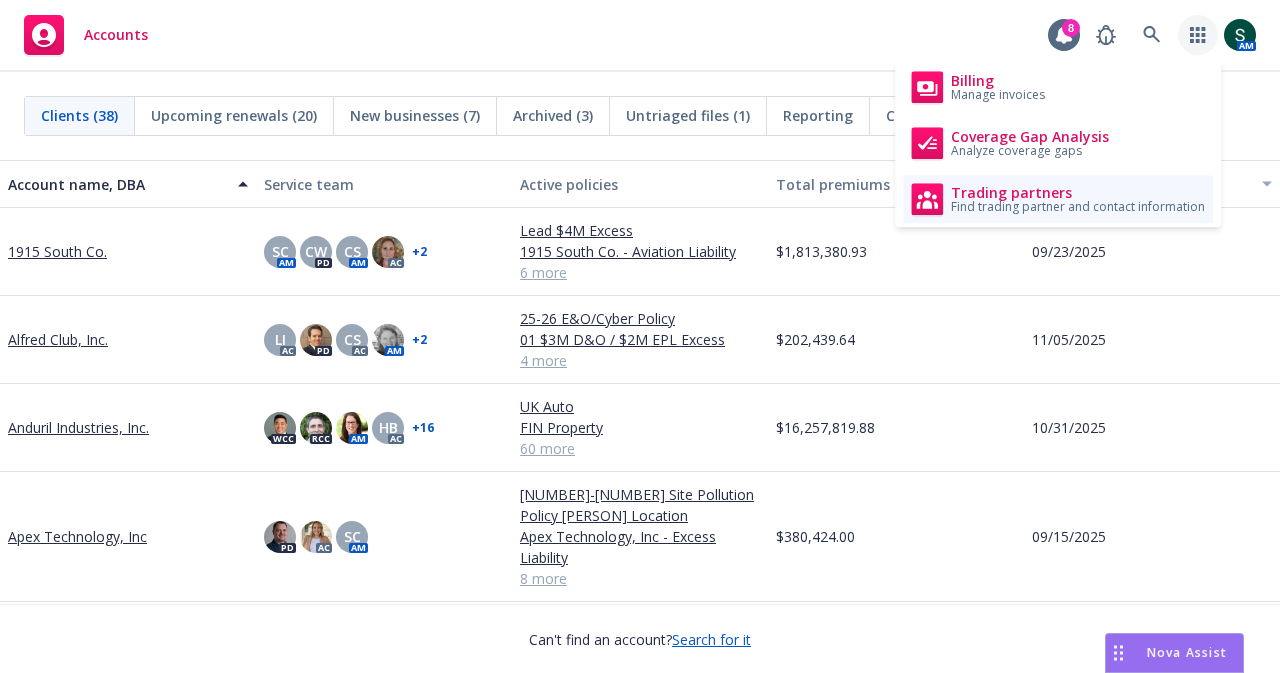 click on "Trading partners" at bounding box center (1078, 193) 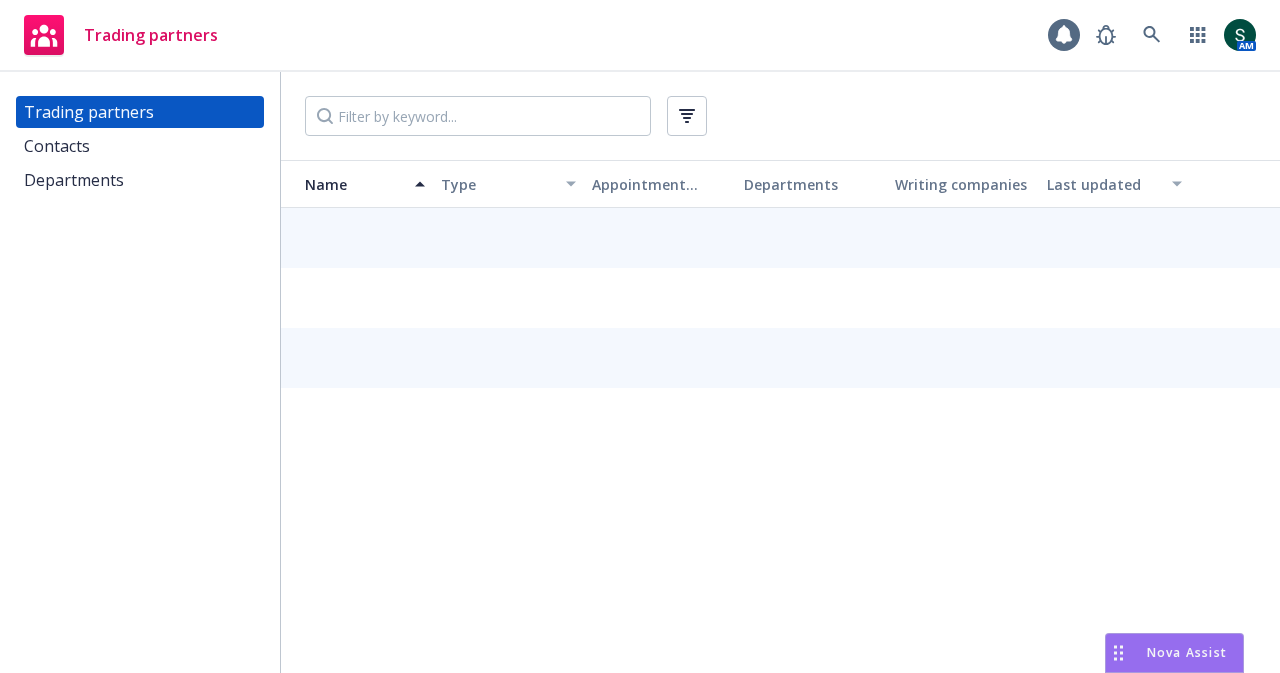 scroll, scrollTop: 0, scrollLeft: 0, axis: both 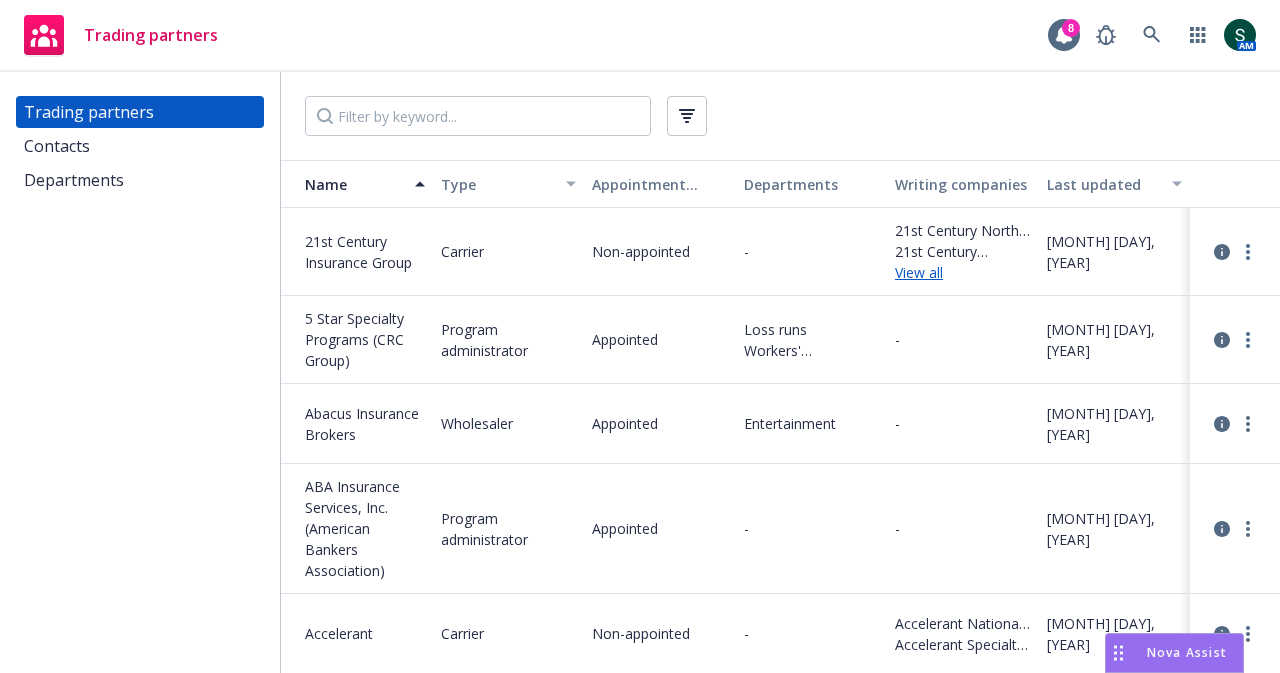click on "Contacts" at bounding box center [140, 146] 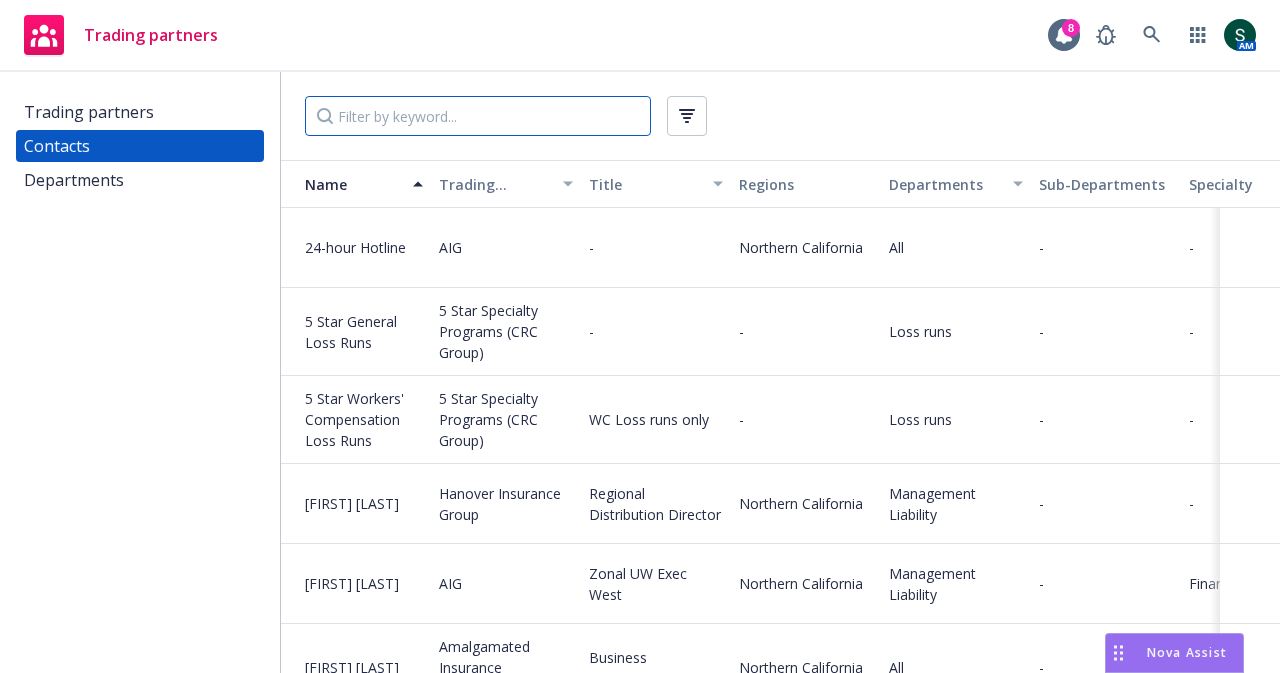 click at bounding box center [478, 116] 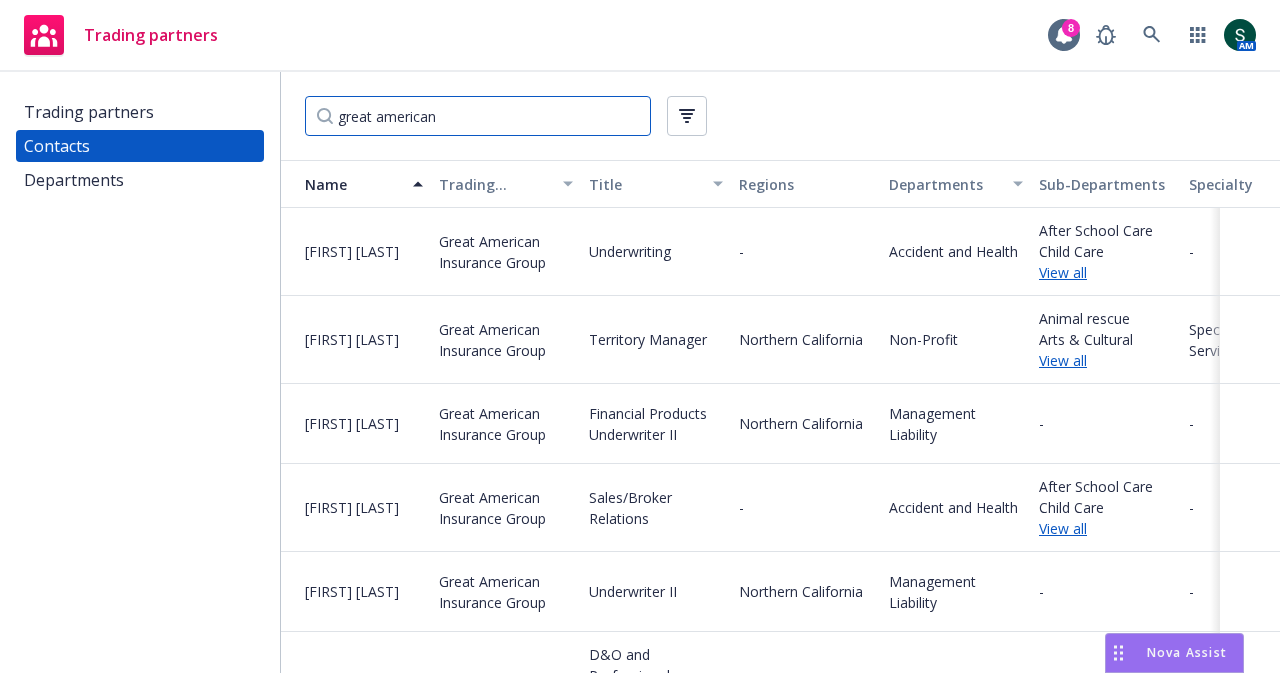 type on "great american" 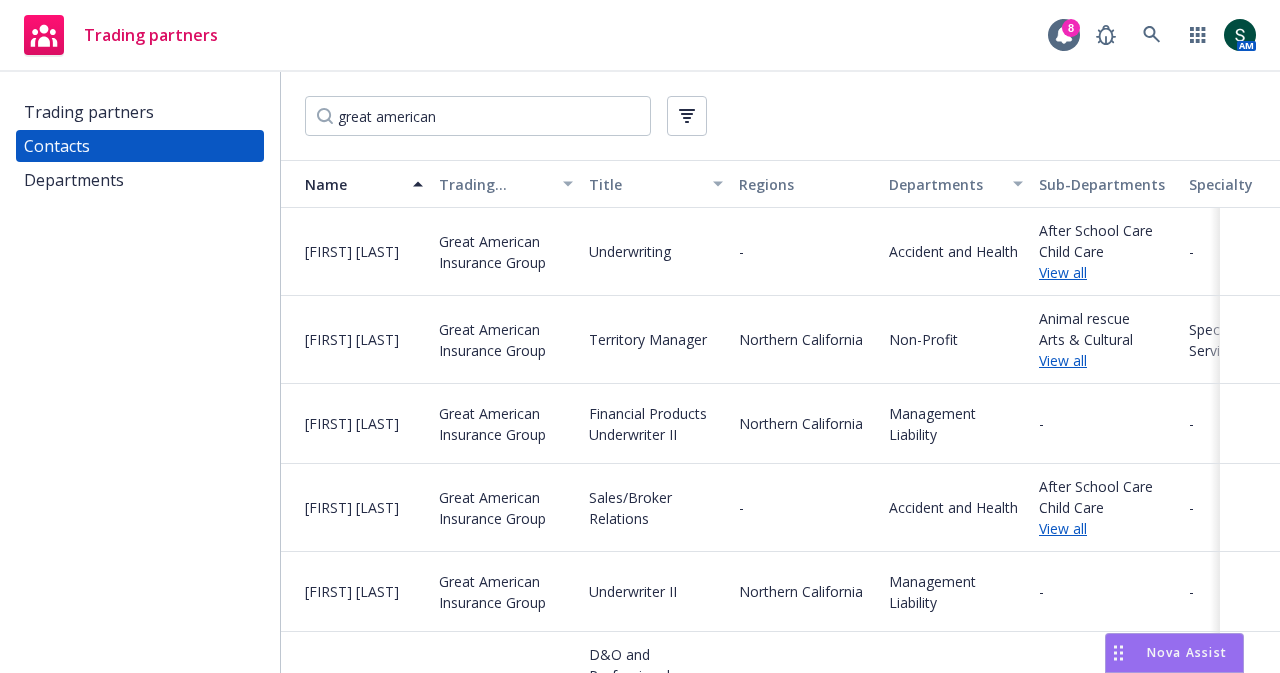 click on "Trading partners" at bounding box center [140, 112] 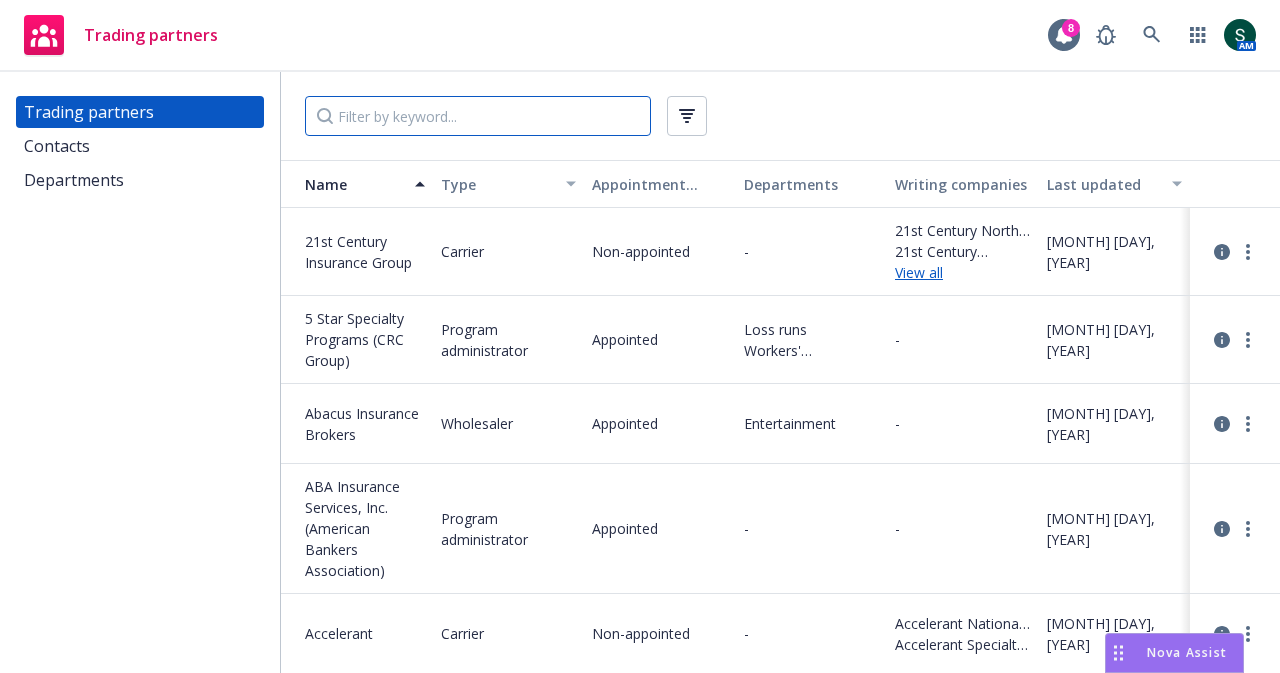 click at bounding box center (478, 116) 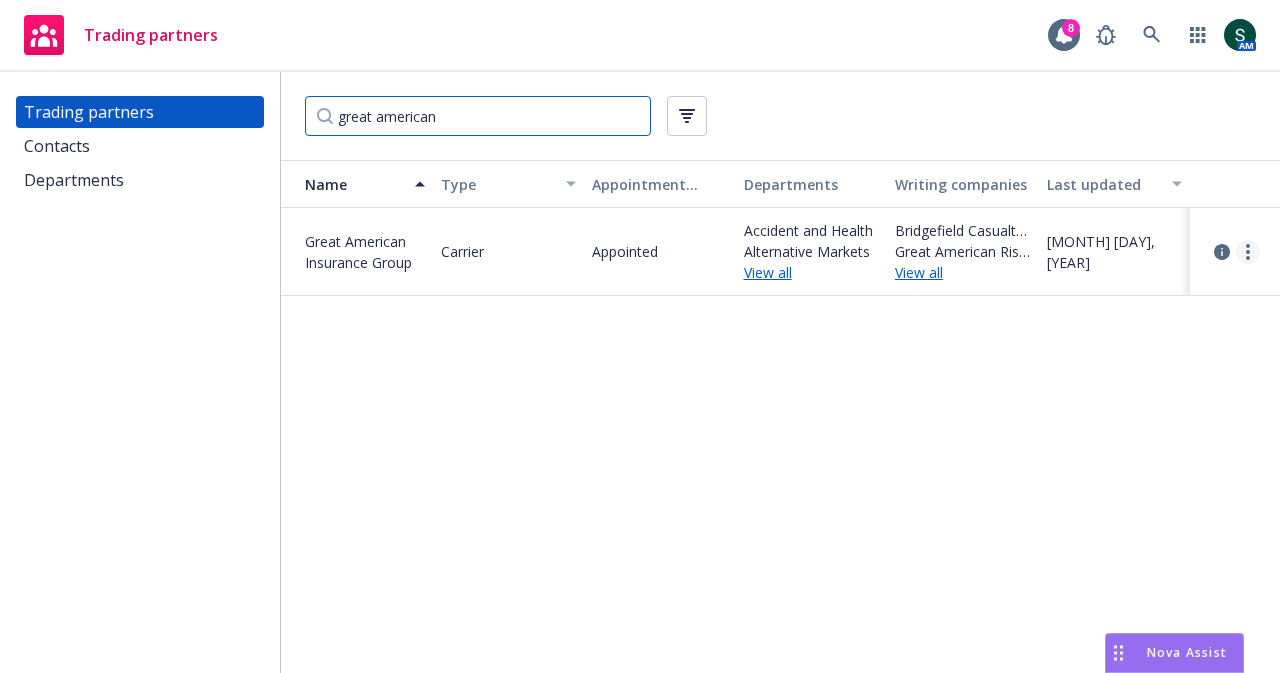 type on "great american" 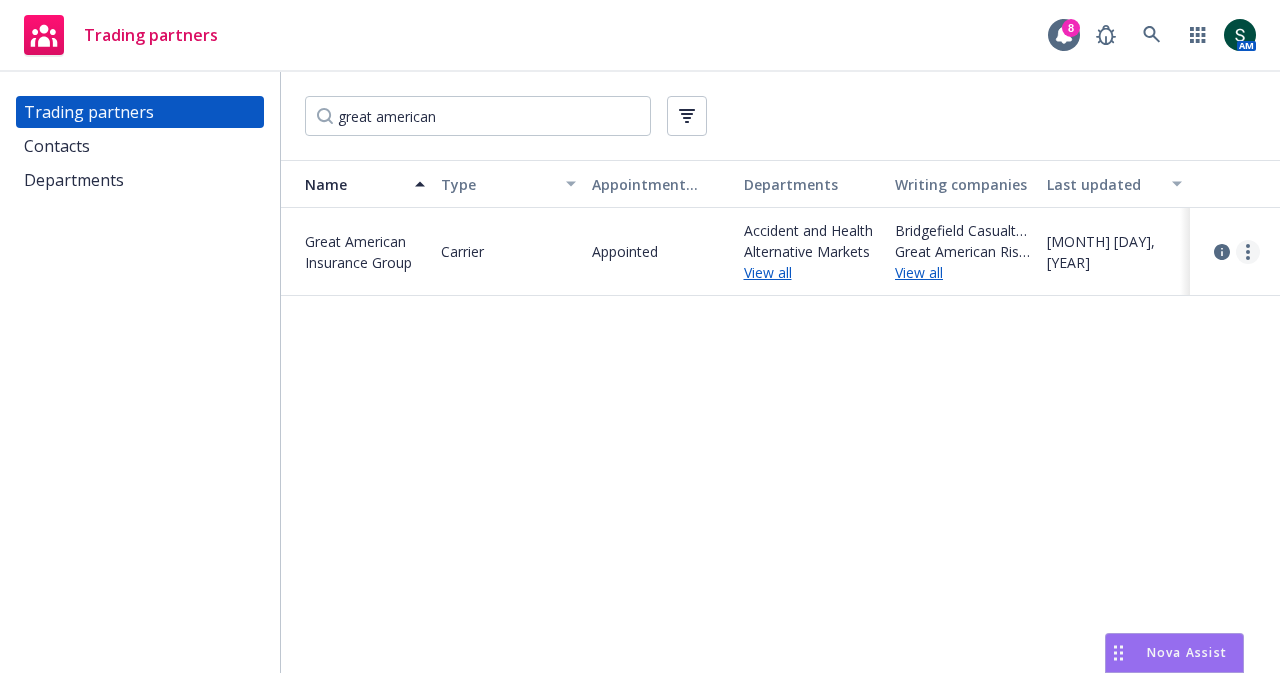 click at bounding box center (1248, 252) 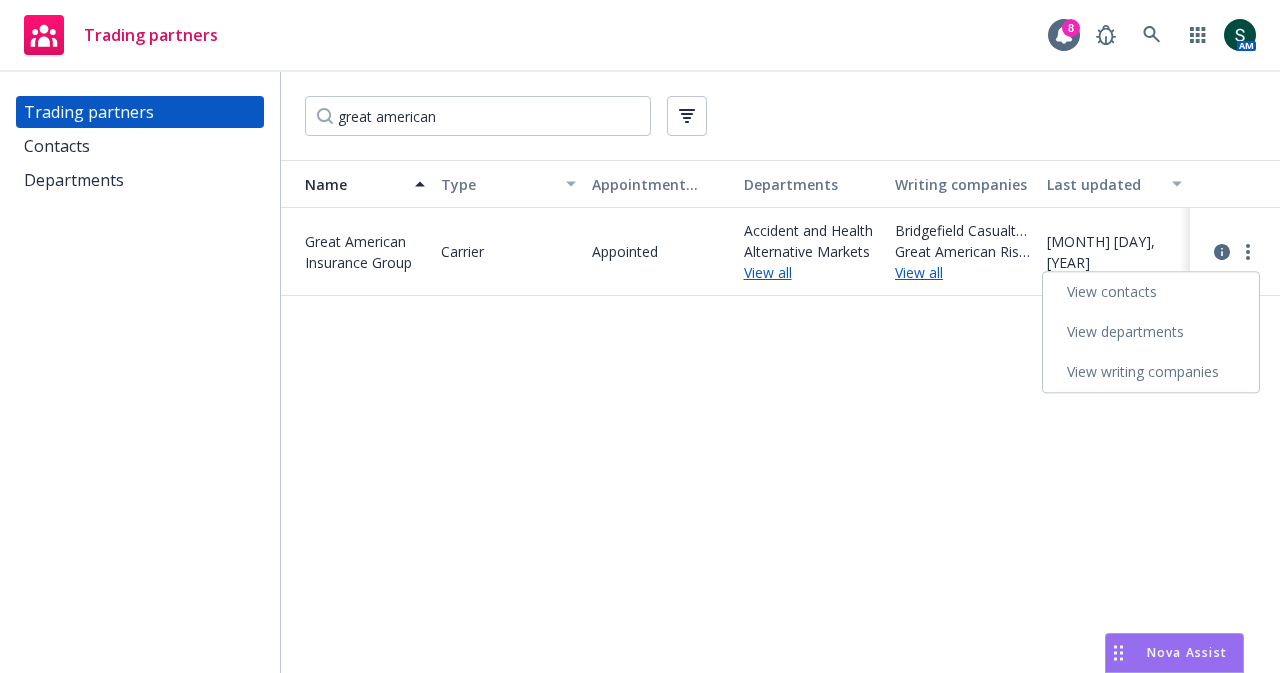 click on "View contacts" at bounding box center (1151, 292) 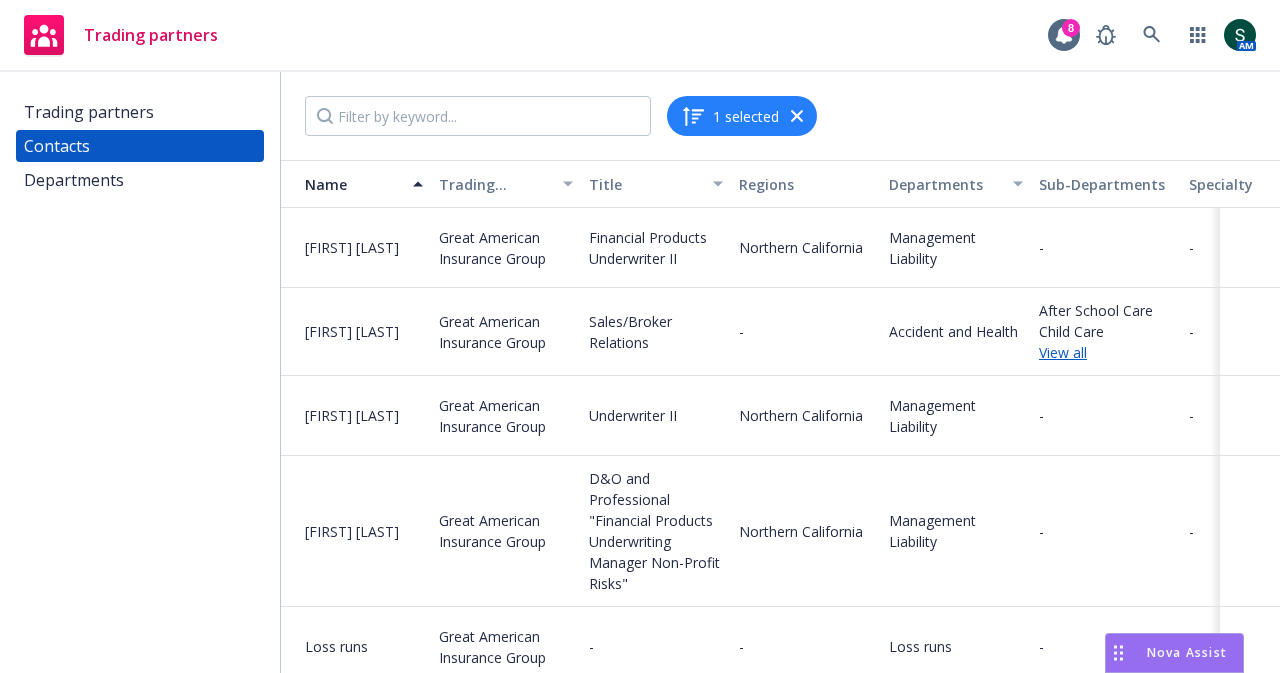scroll, scrollTop: 0, scrollLeft: 0, axis: both 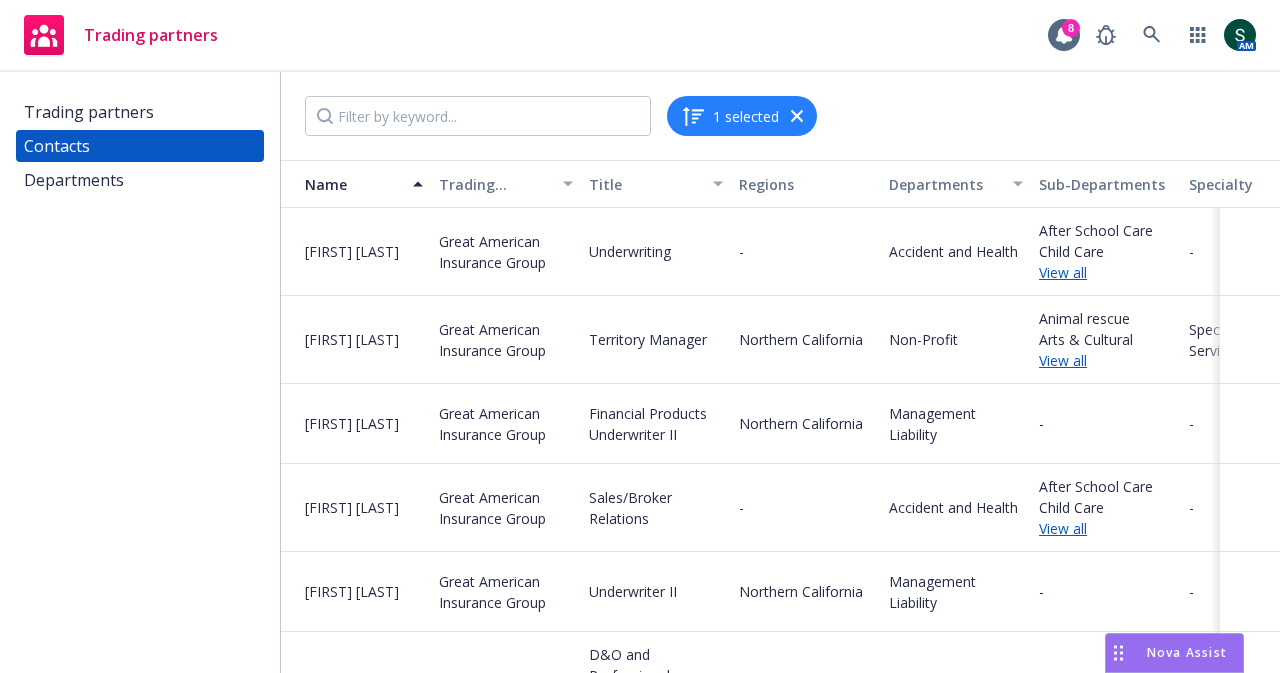 click on "Trading partners" at bounding box center [89, 112] 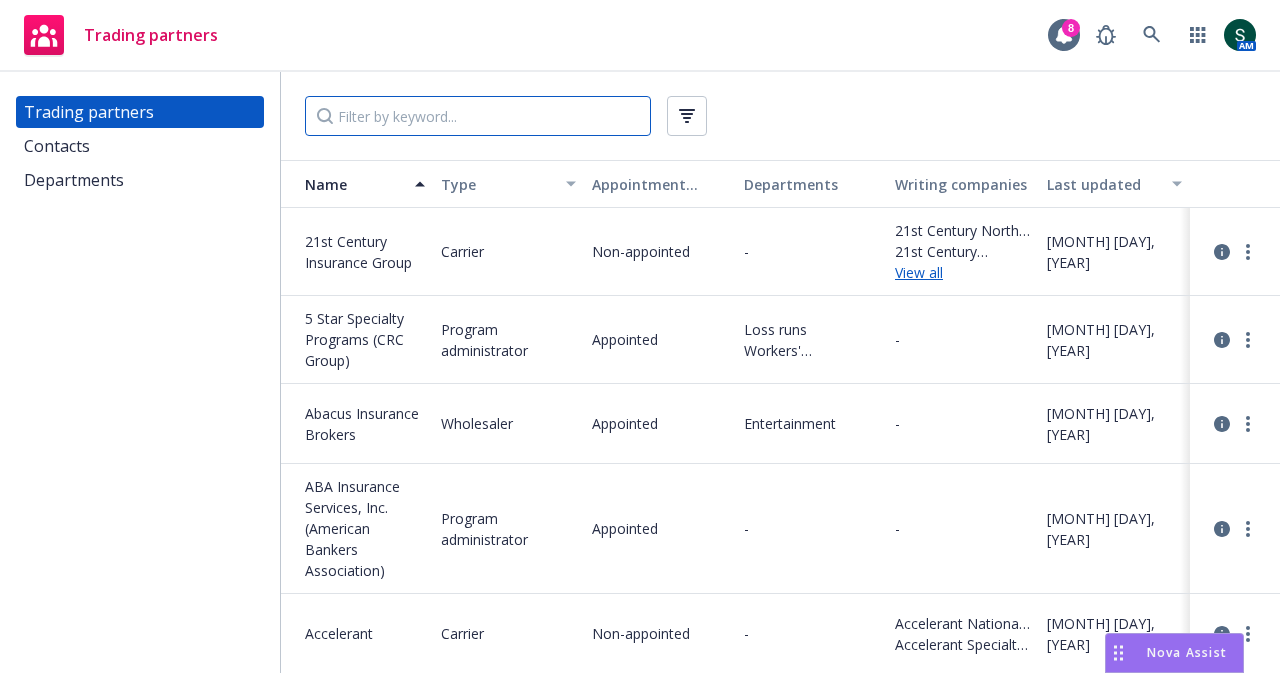 click at bounding box center [478, 116] 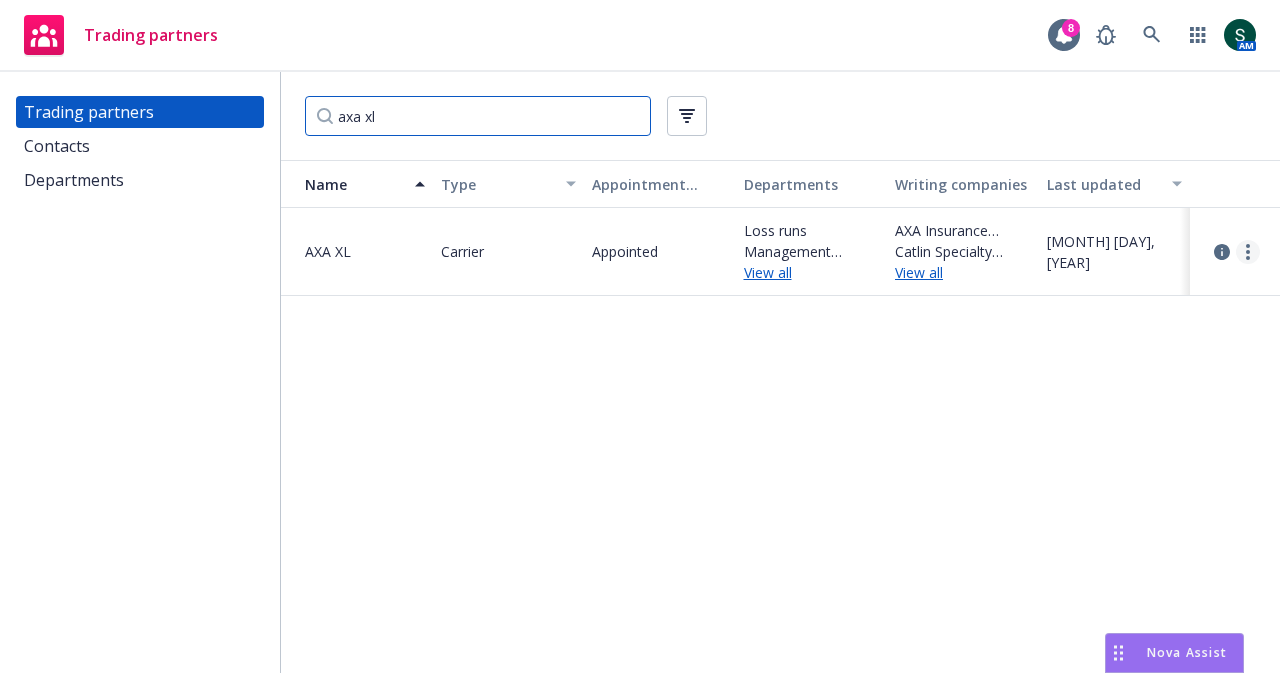 type on "axa xl" 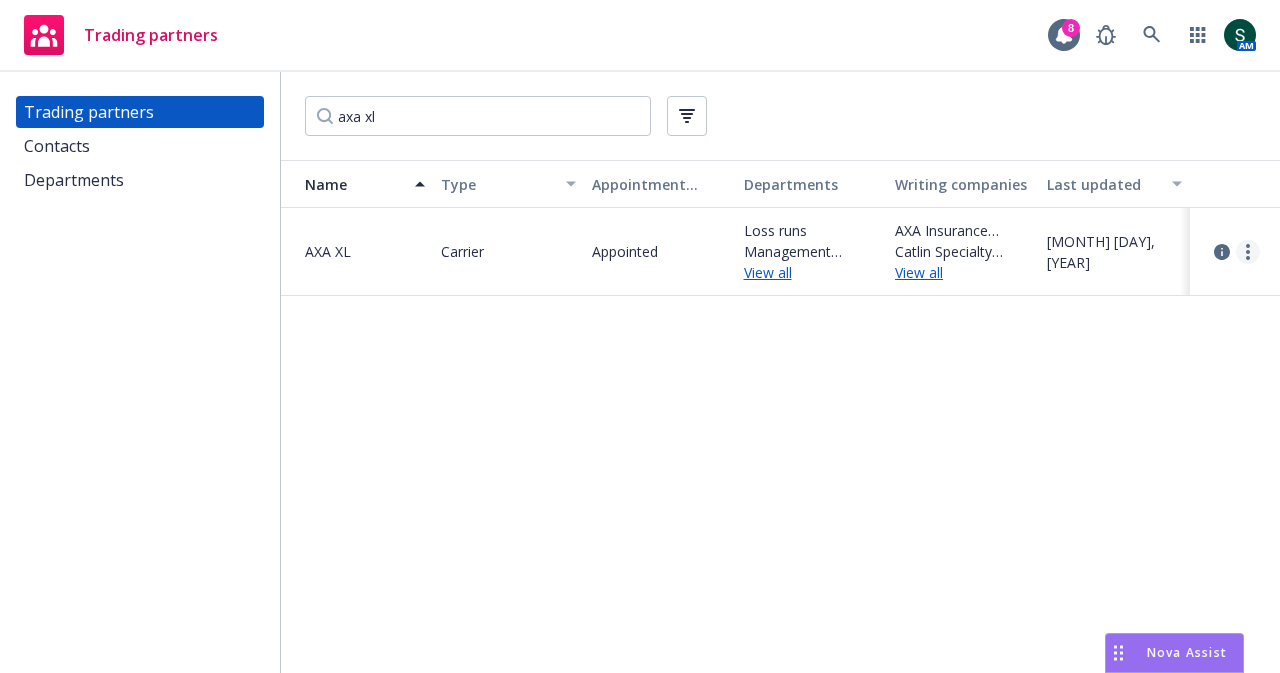 click 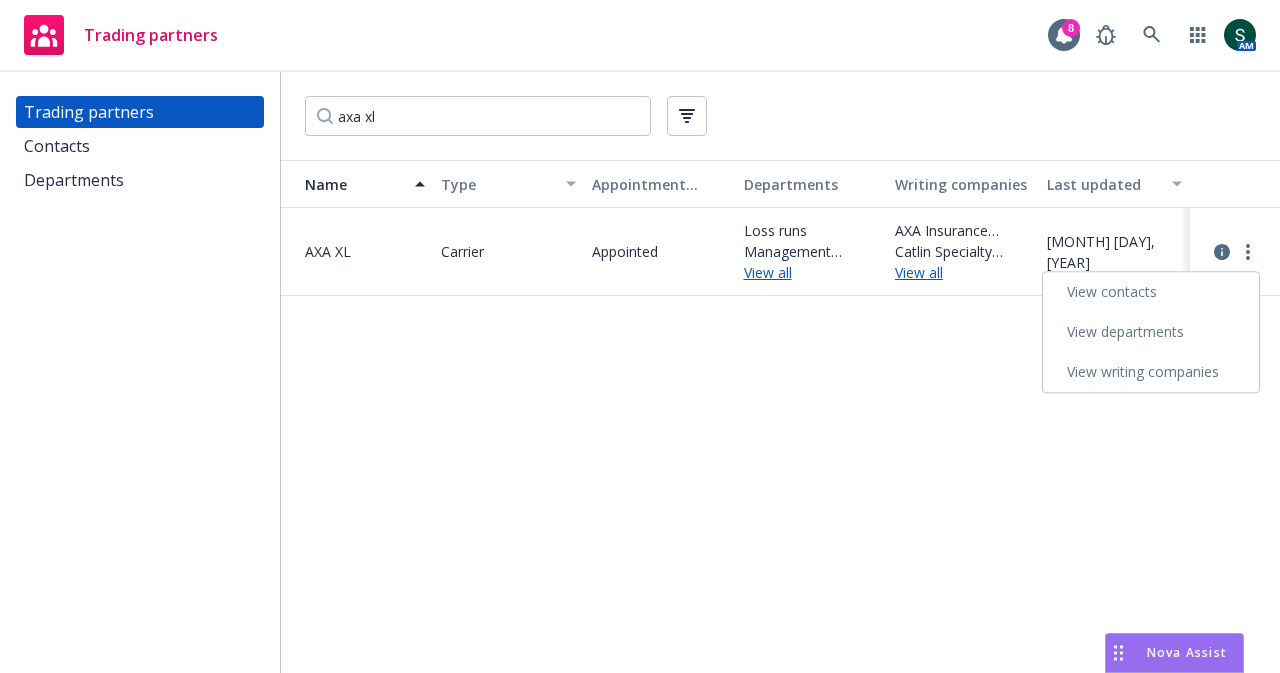 click on "View contacts" at bounding box center (1151, 292) 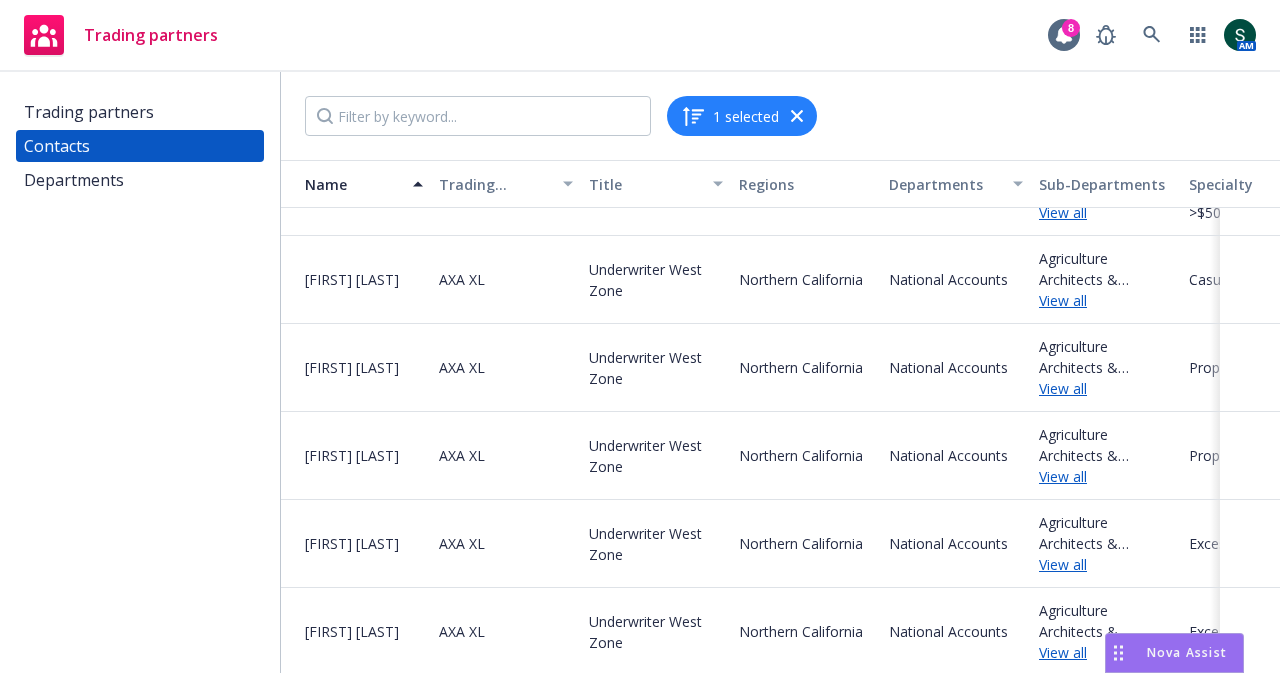 scroll, scrollTop: 1200, scrollLeft: 0, axis: vertical 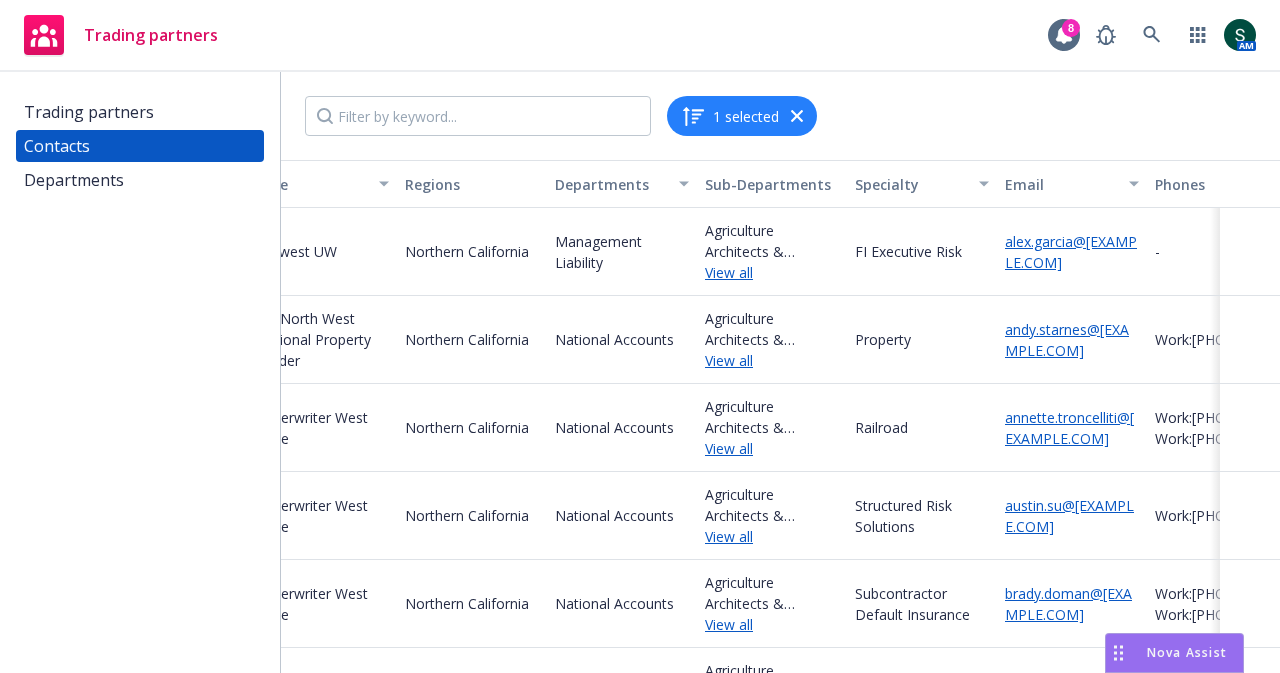 click on "Trading partners" at bounding box center [89, 112] 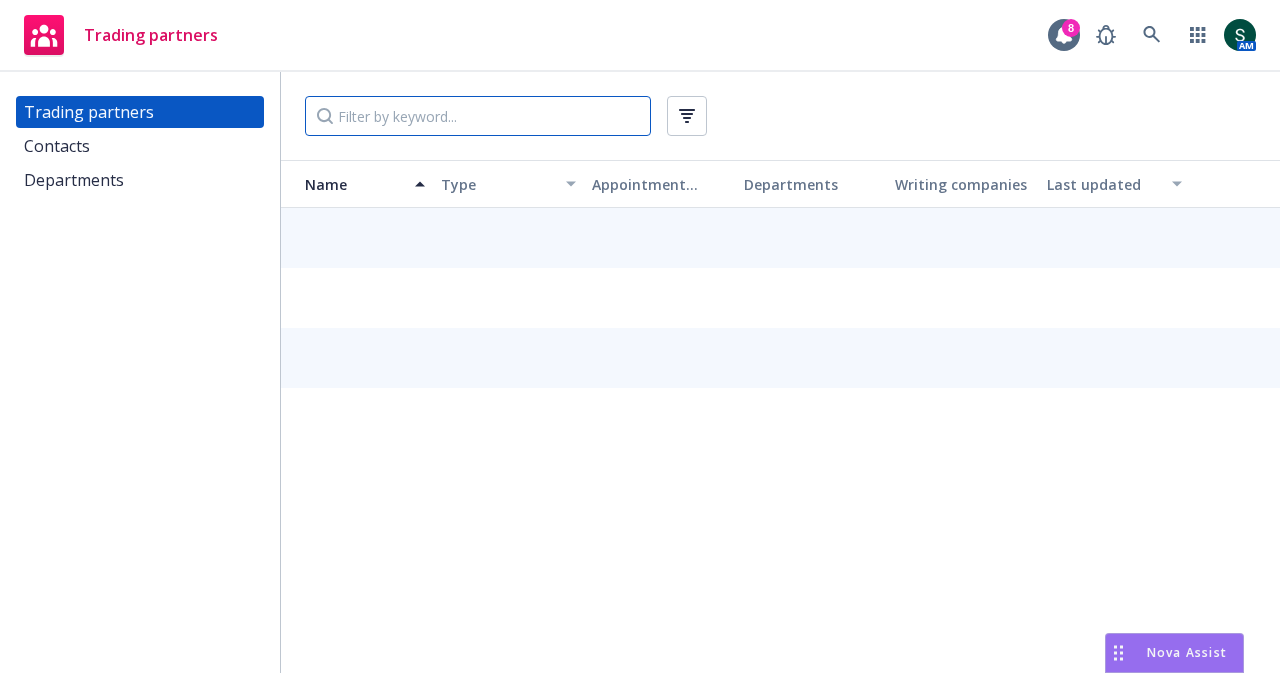 click at bounding box center (478, 116) 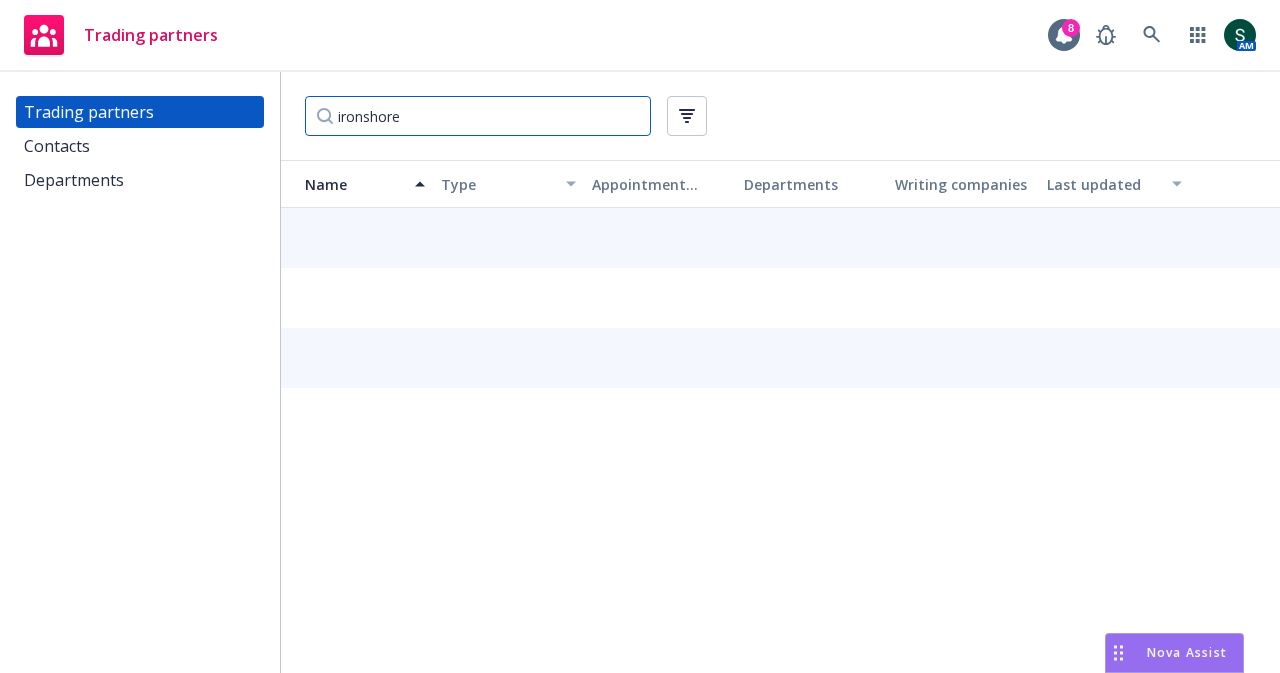 type on "ironshore" 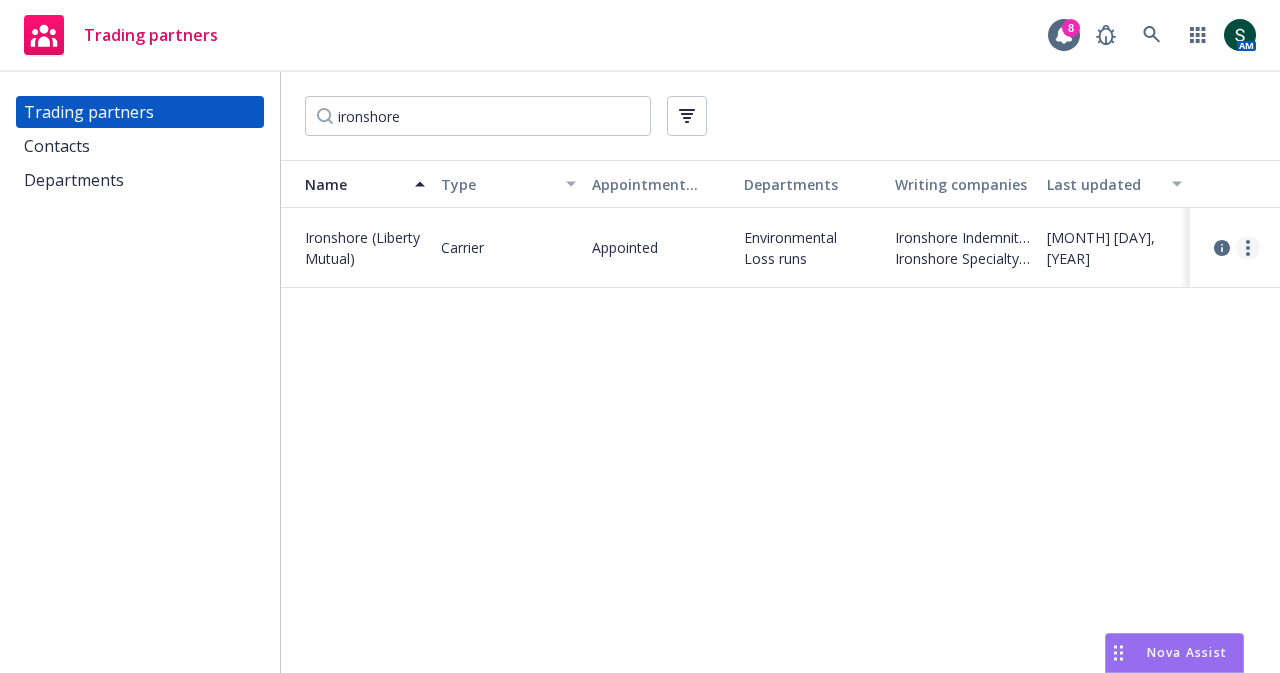 click at bounding box center [1248, 248] 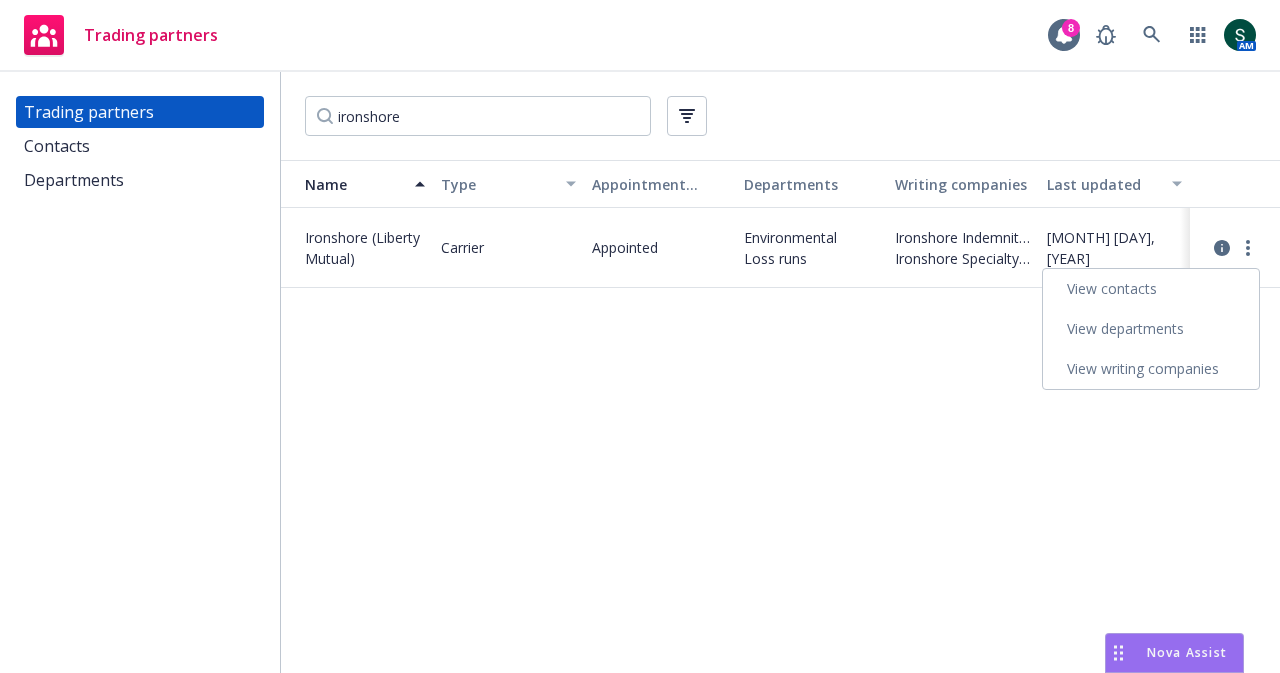 click on "View contacts" at bounding box center [1151, 289] 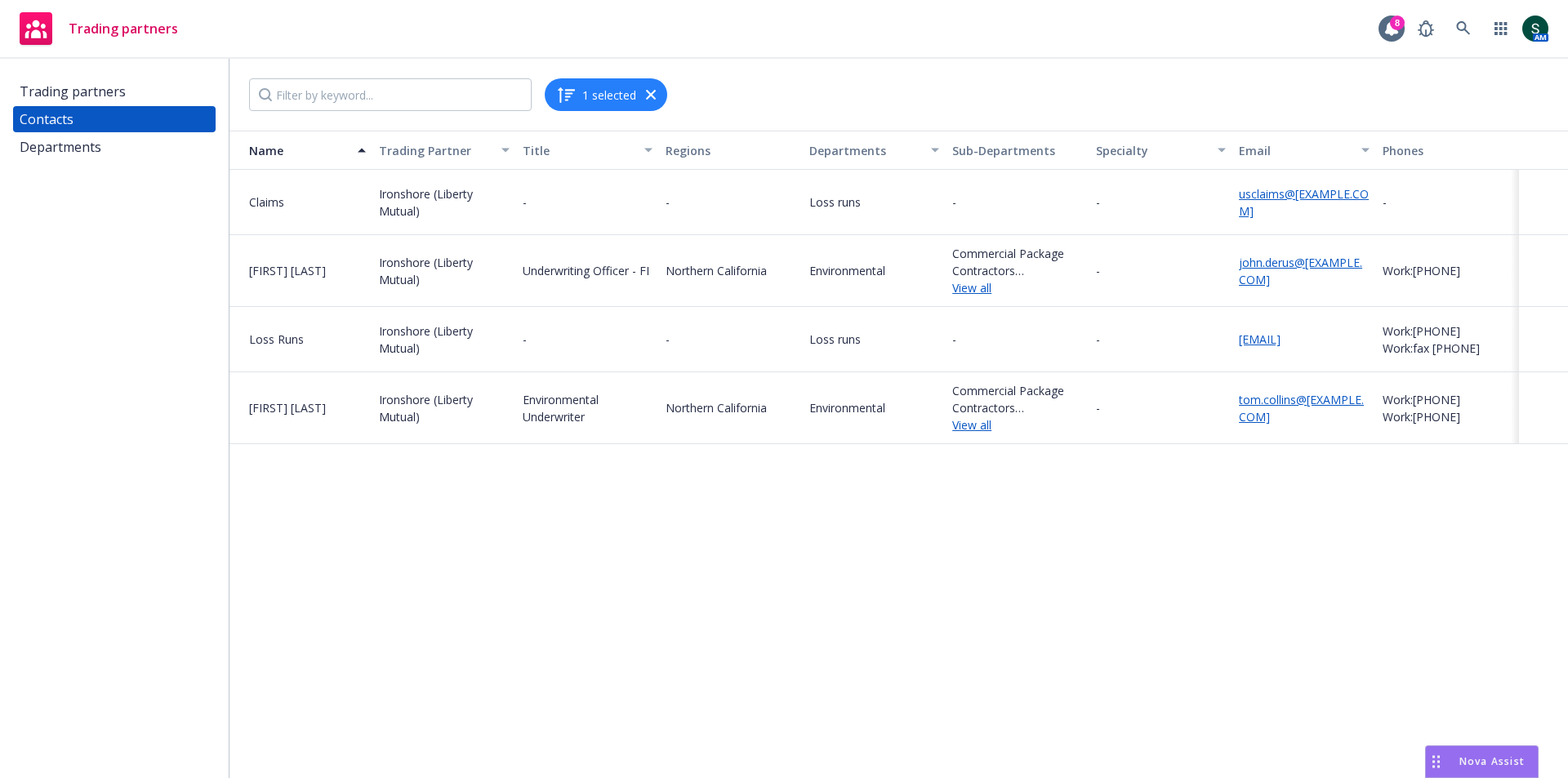 click on "Tom Collins" at bounding box center (307, 407) 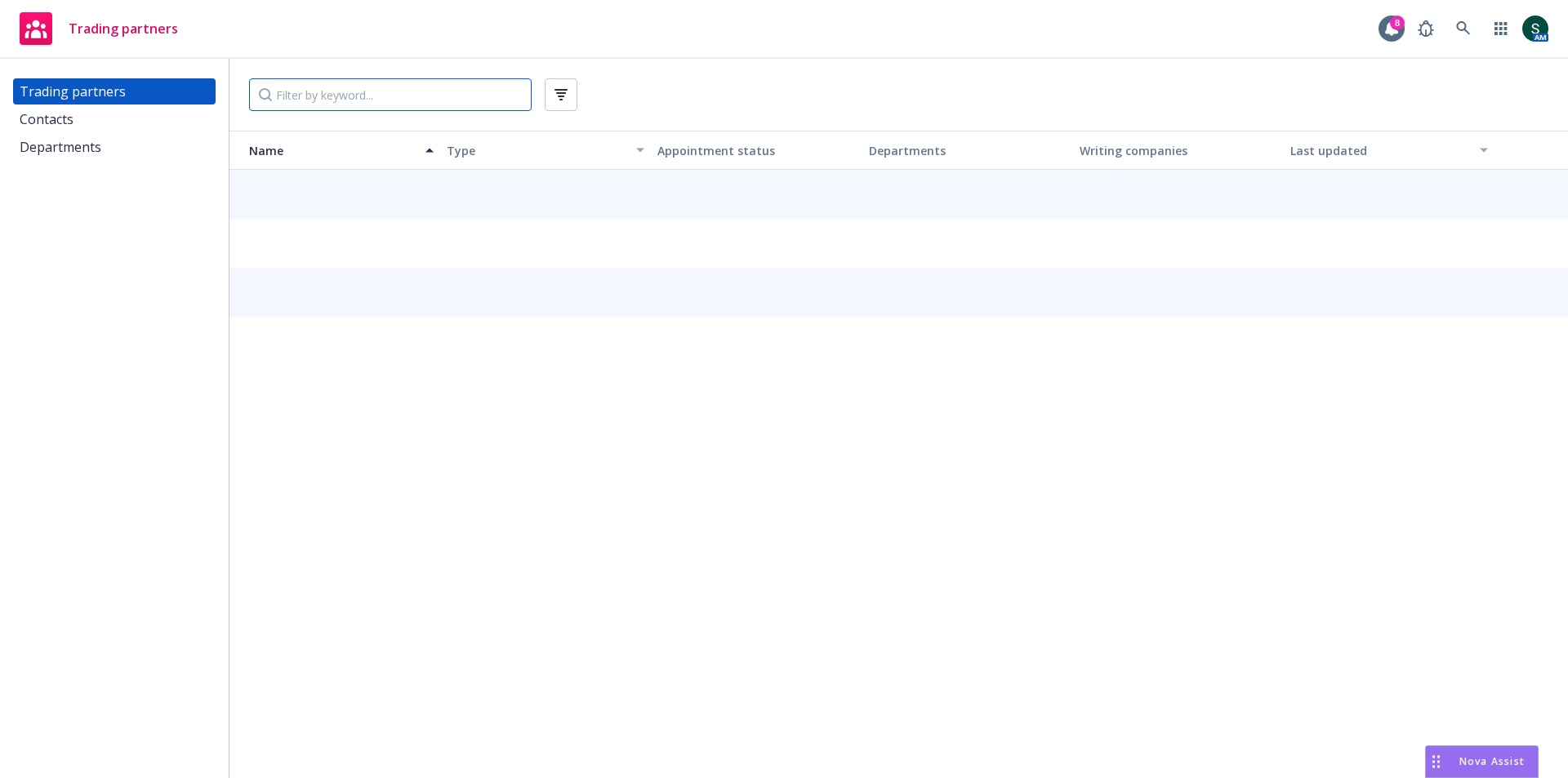 click at bounding box center (390, 95) 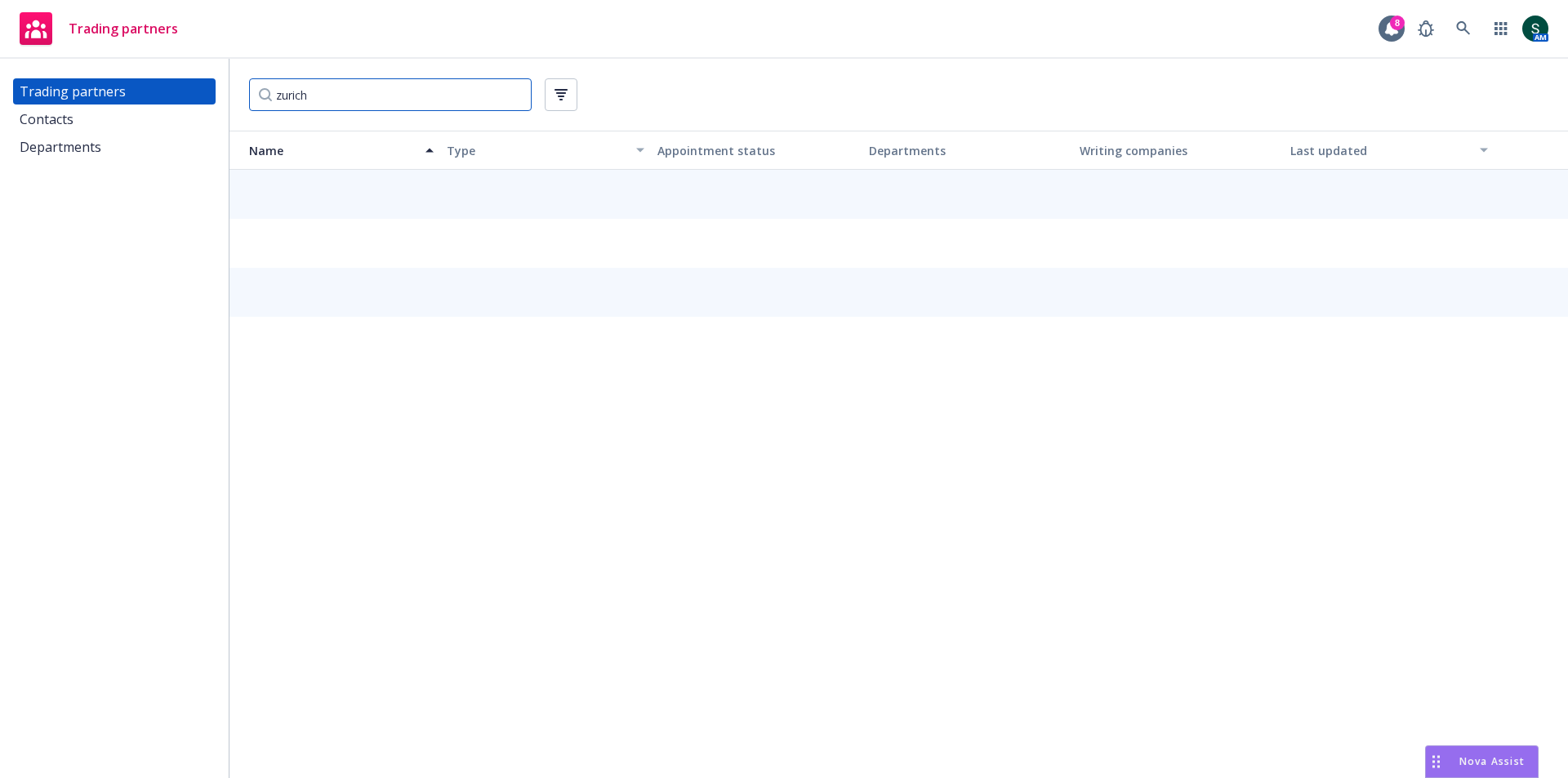 type on "zurich" 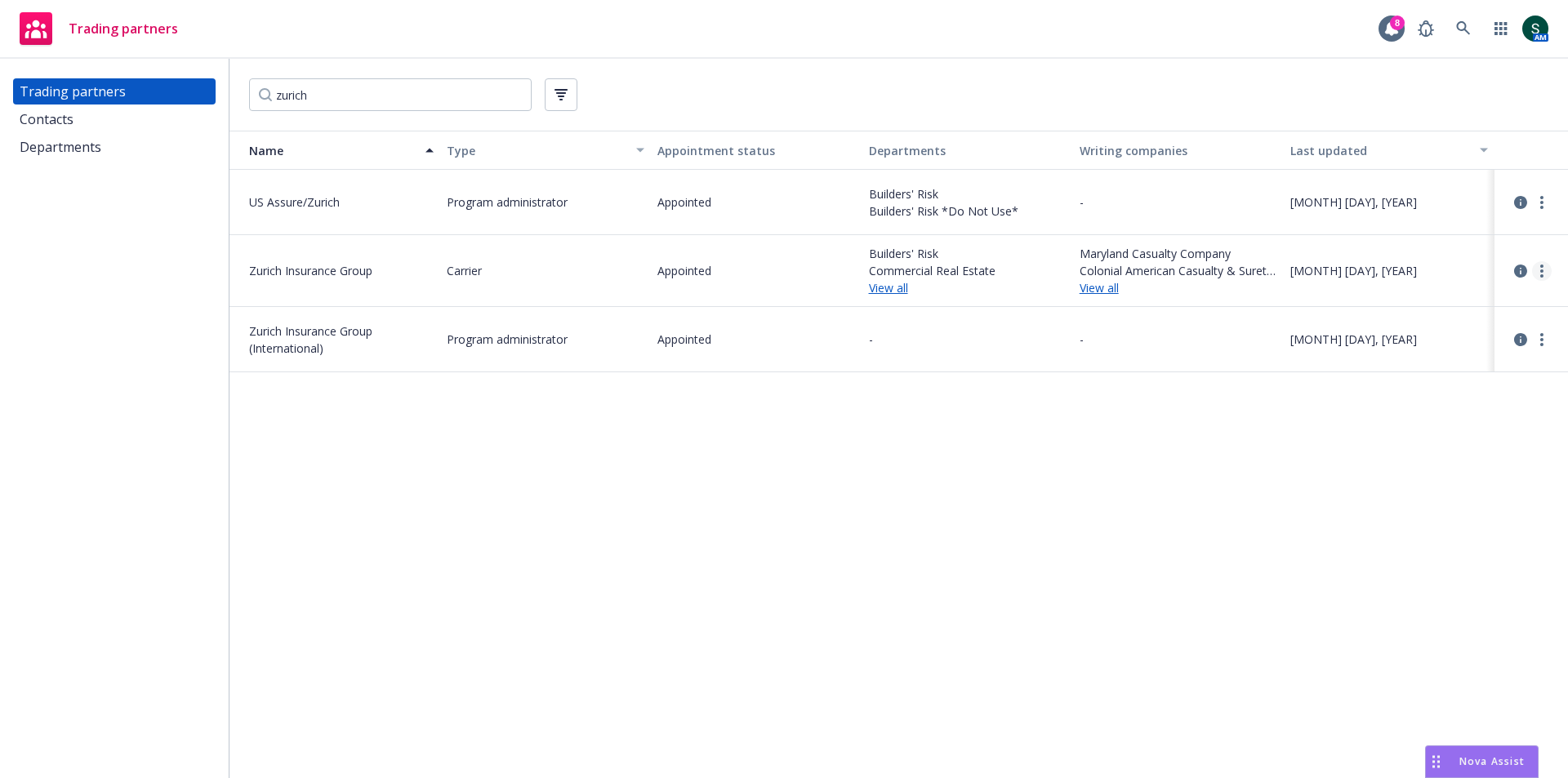 click 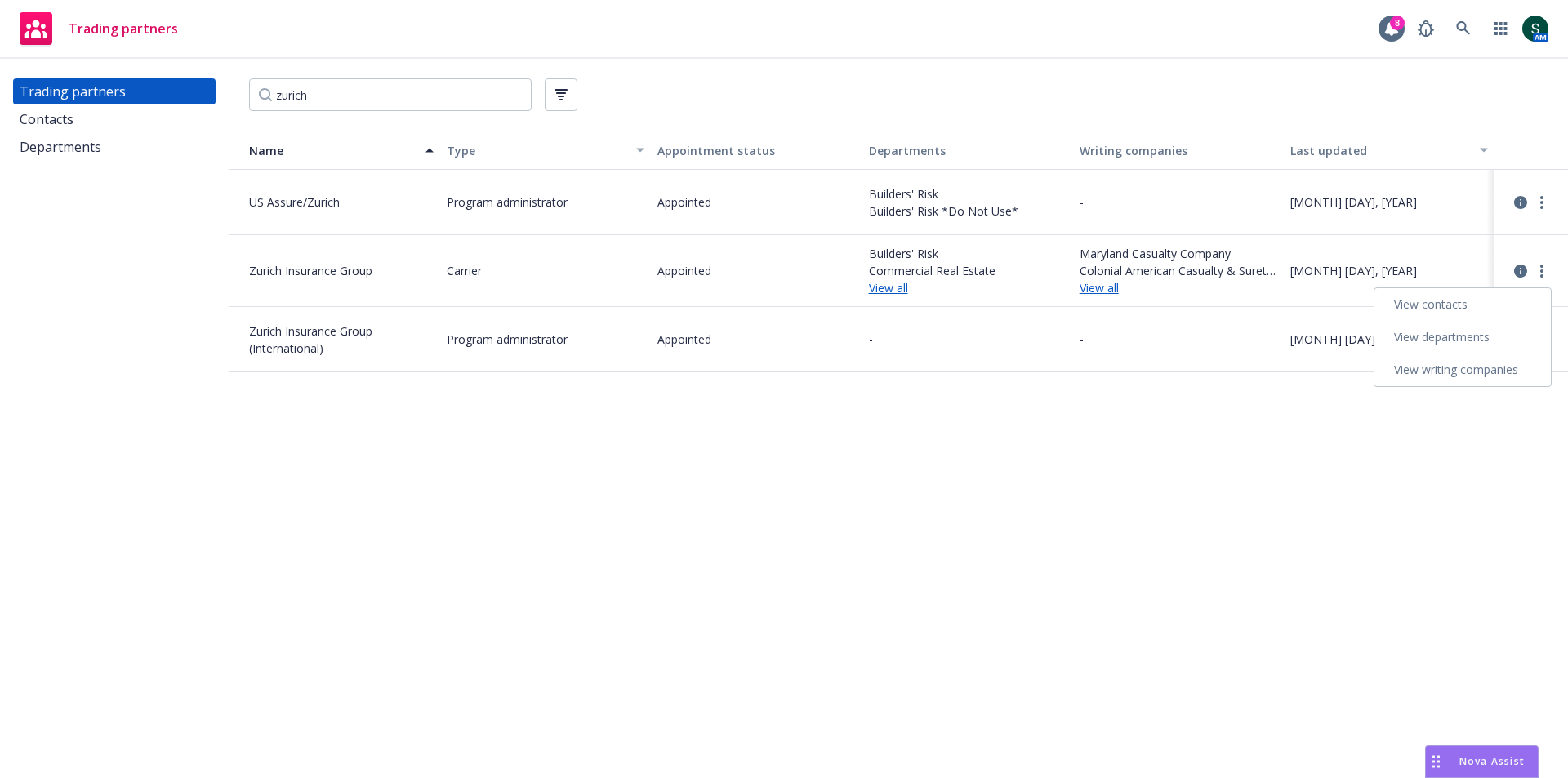 click on "View contacts" at bounding box center [1463, 305] 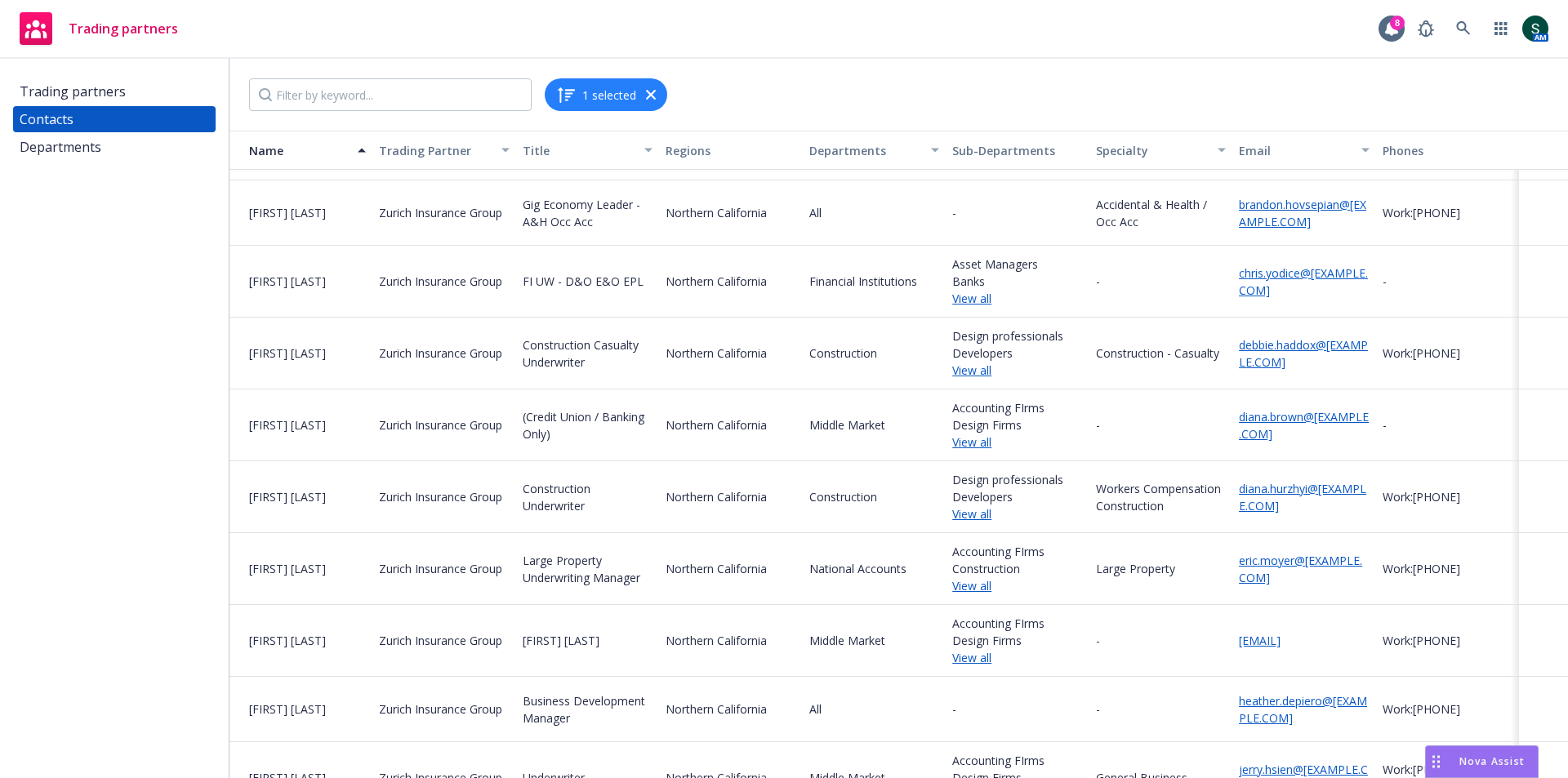 scroll, scrollTop: 0, scrollLeft: 0, axis: both 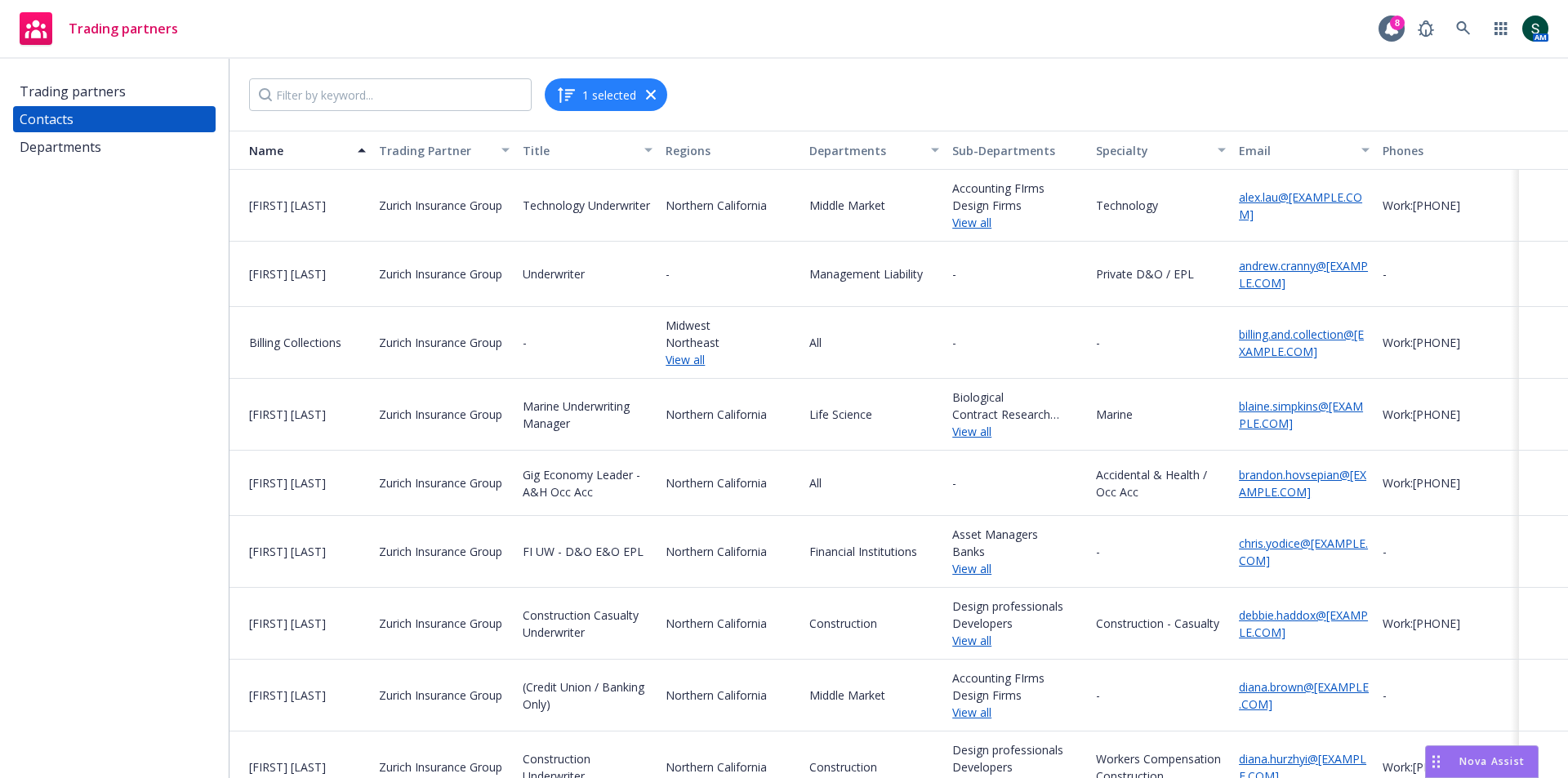 click on "Trading partners" at bounding box center (73, 91) 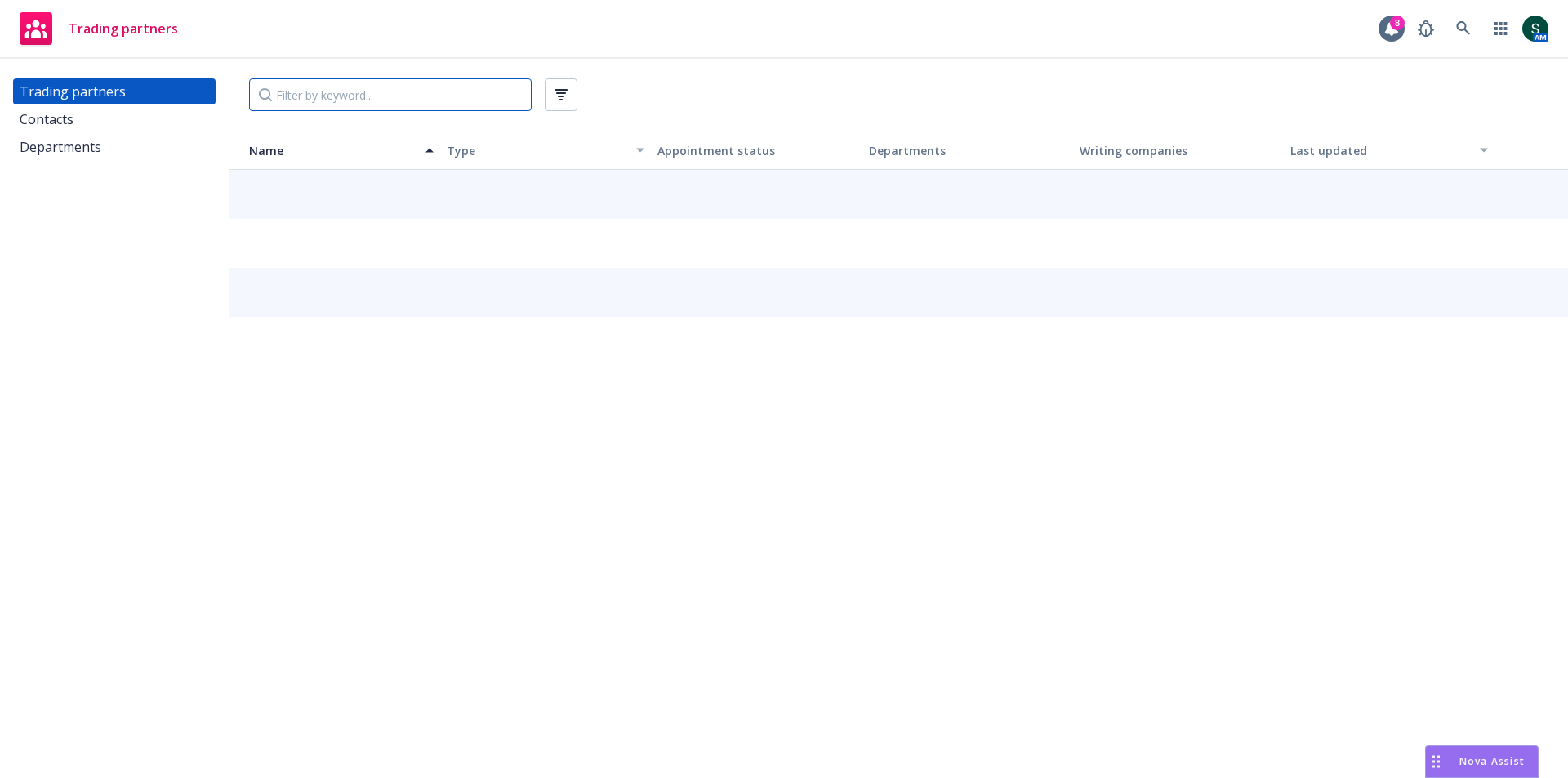 click at bounding box center (390, 95) 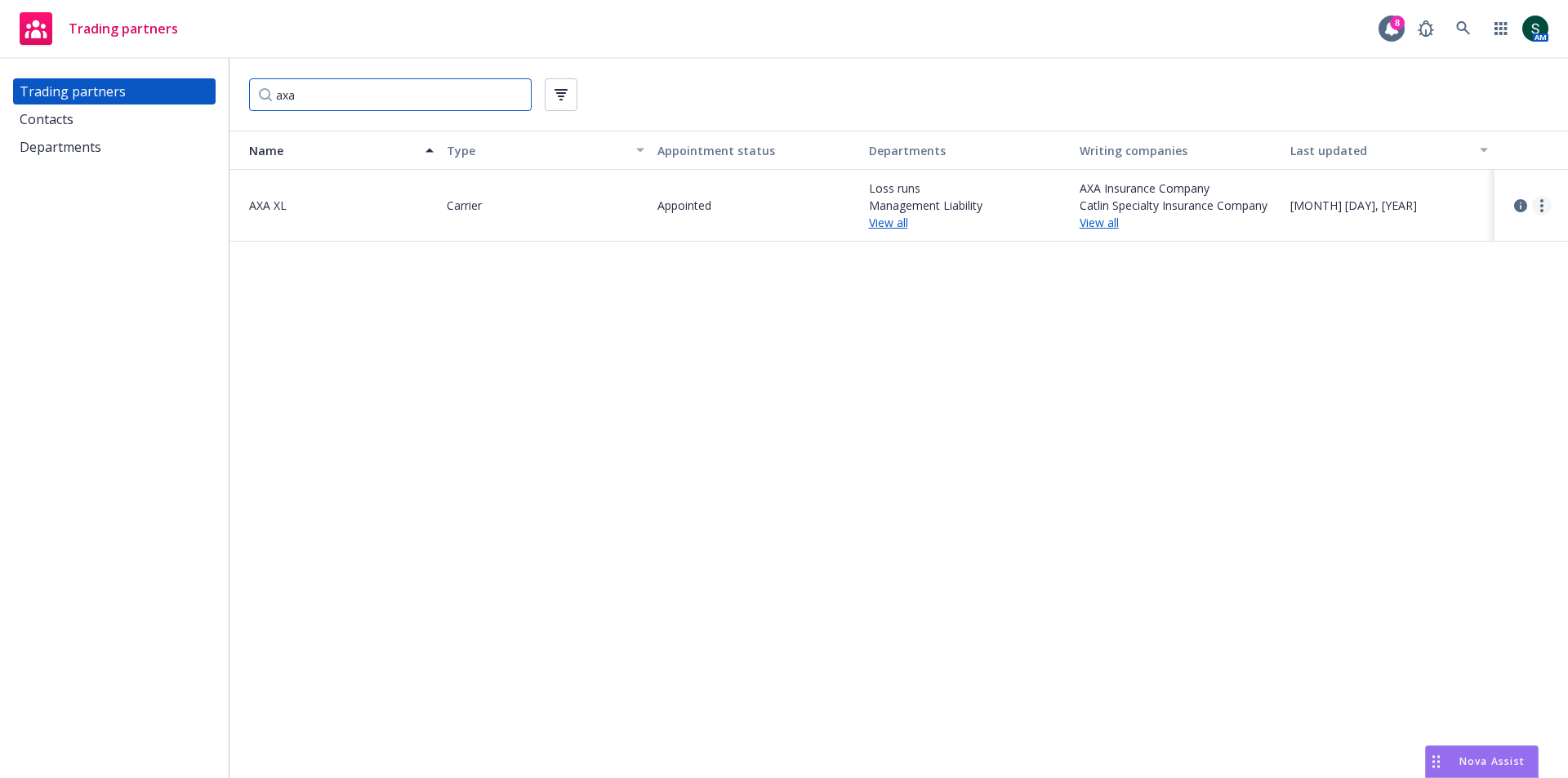 type on "axa" 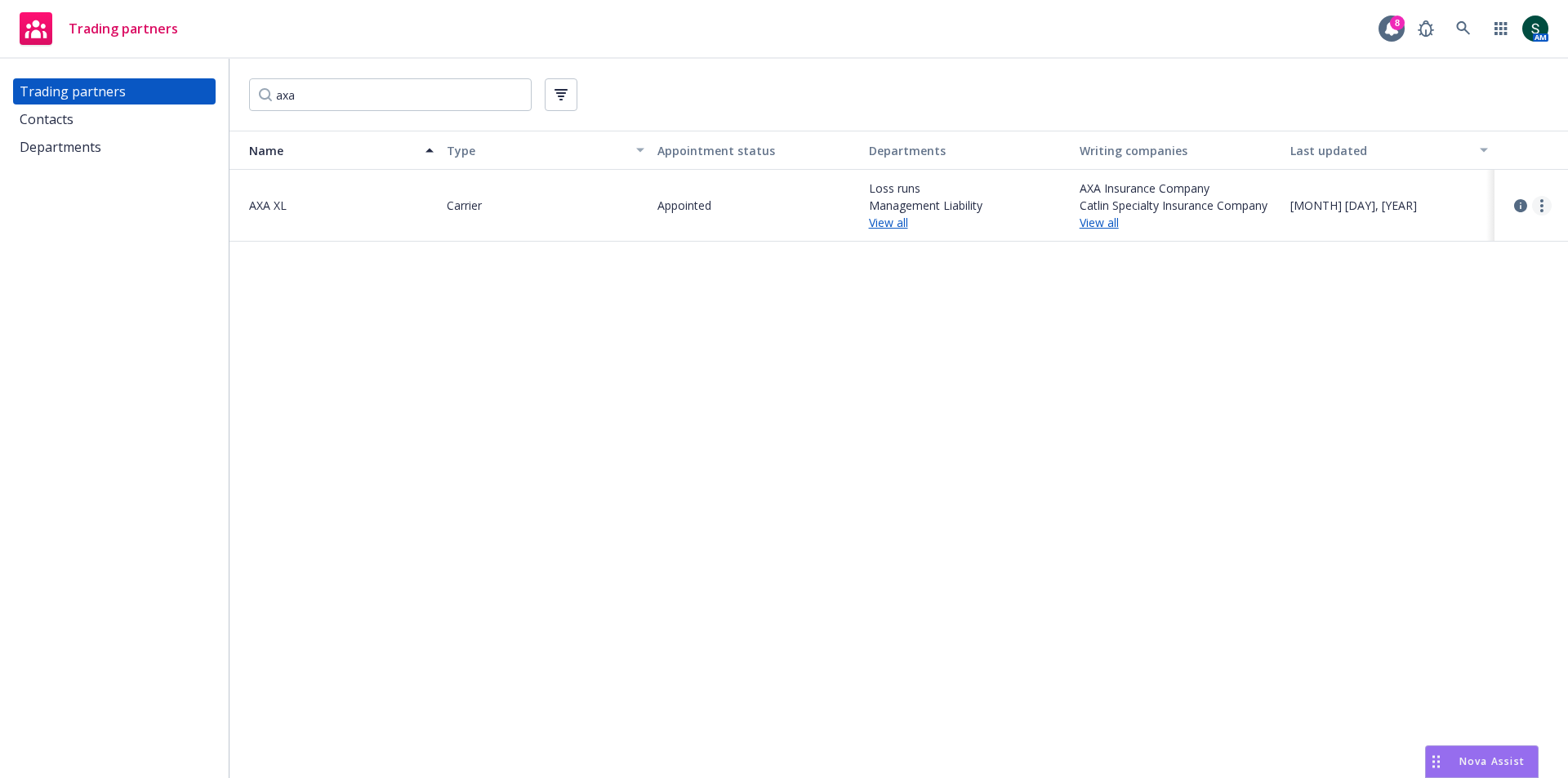 click at bounding box center (1542, 206) 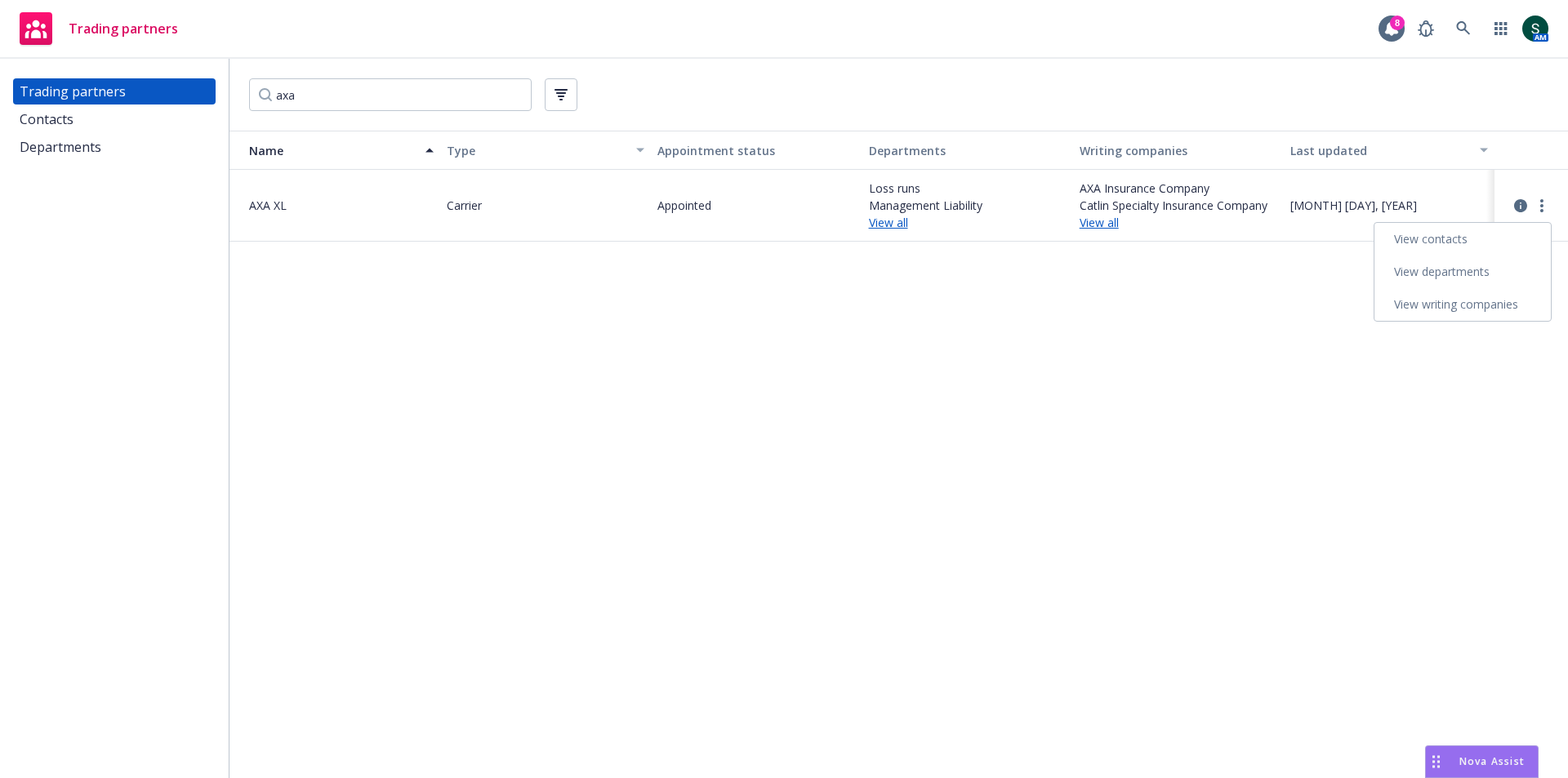 click on "View contacts" at bounding box center (1463, 239) 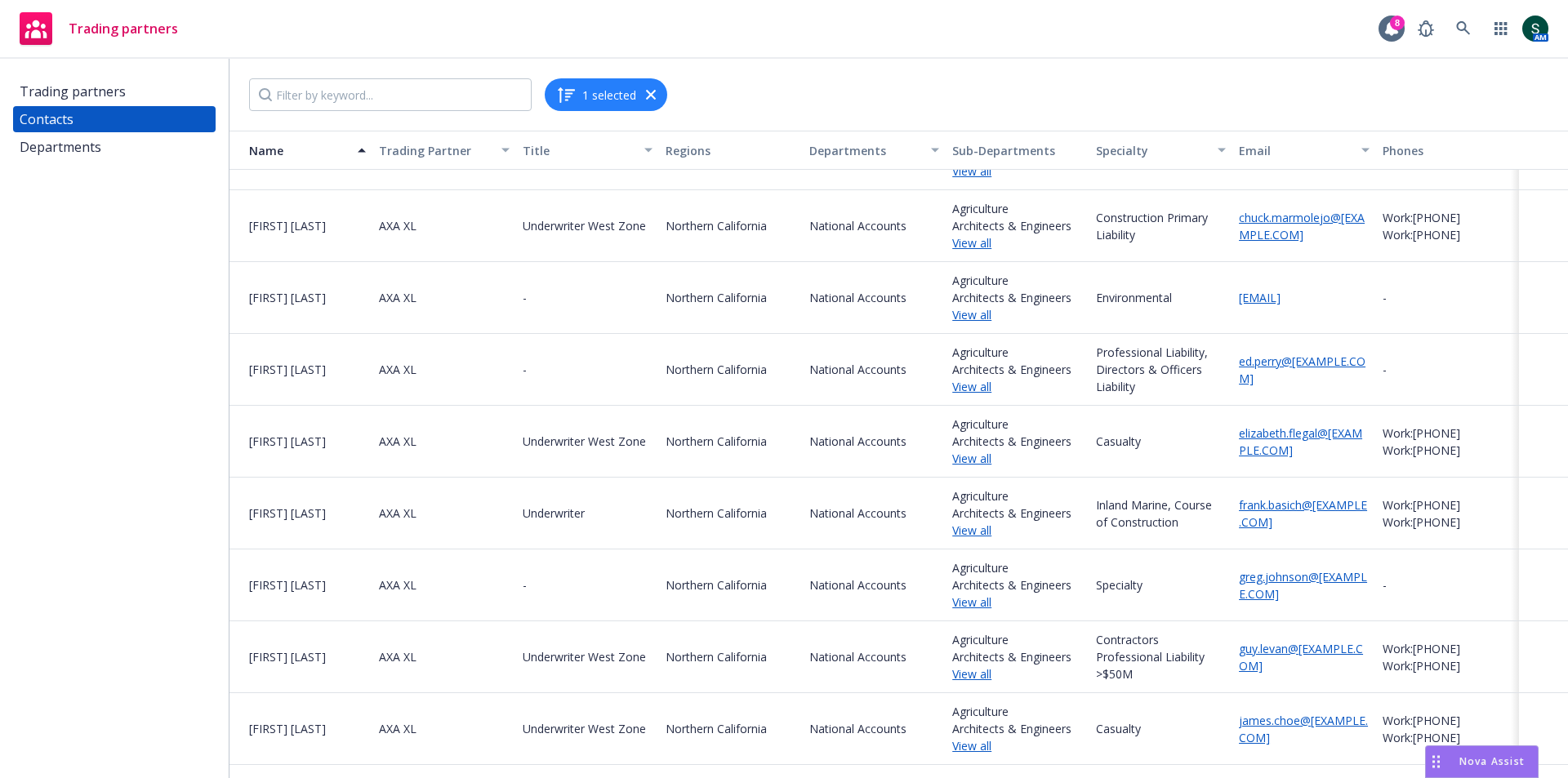 scroll, scrollTop: 368, scrollLeft: 0, axis: vertical 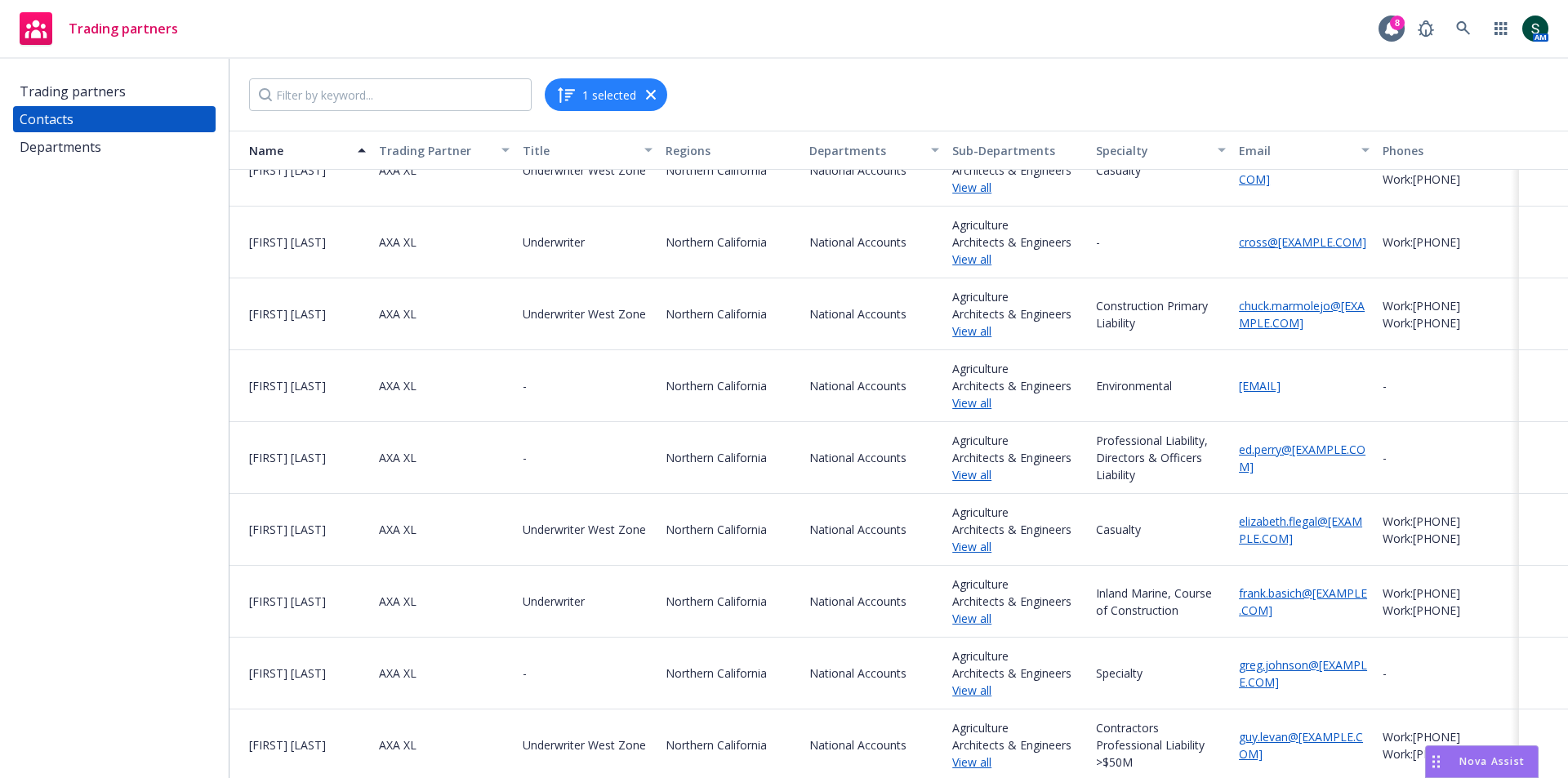 click on "denali.marlane@axaxl.com" at bounding box center (1259, 385) 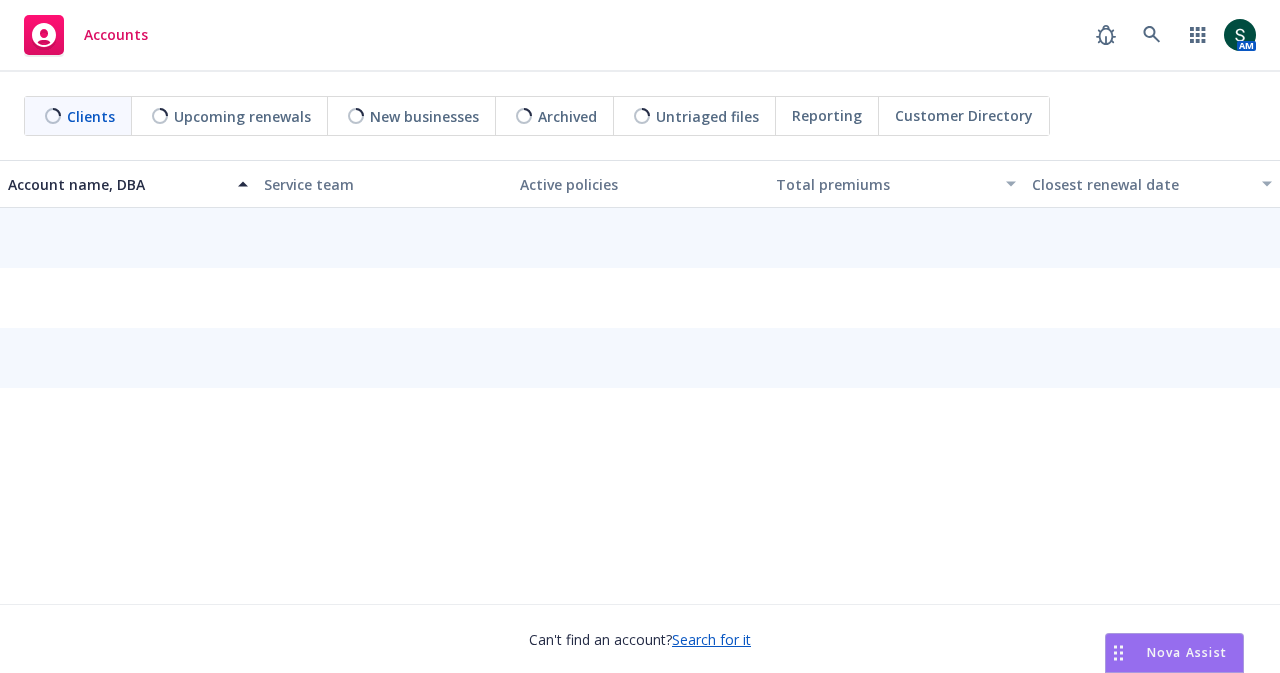 scroll, scrollTop: 0, scrollLeft: 0, axis: both 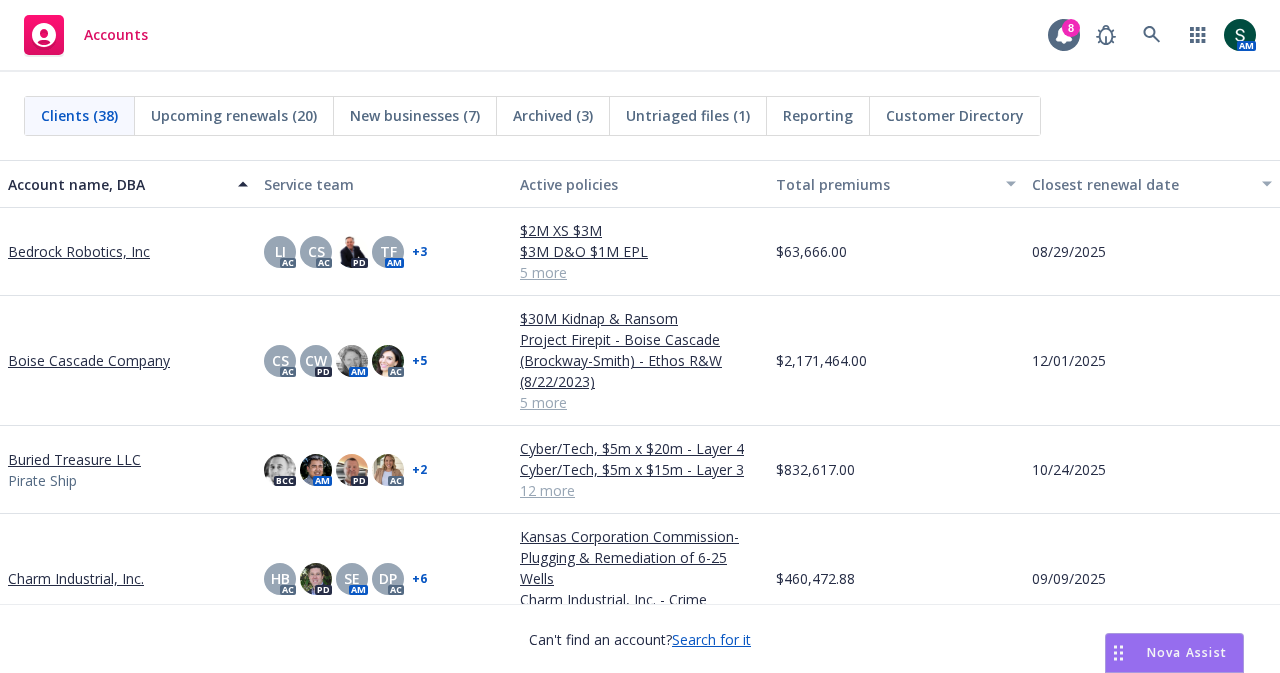 click on "Boise Cascade Company" at bounding box center (89, 360) 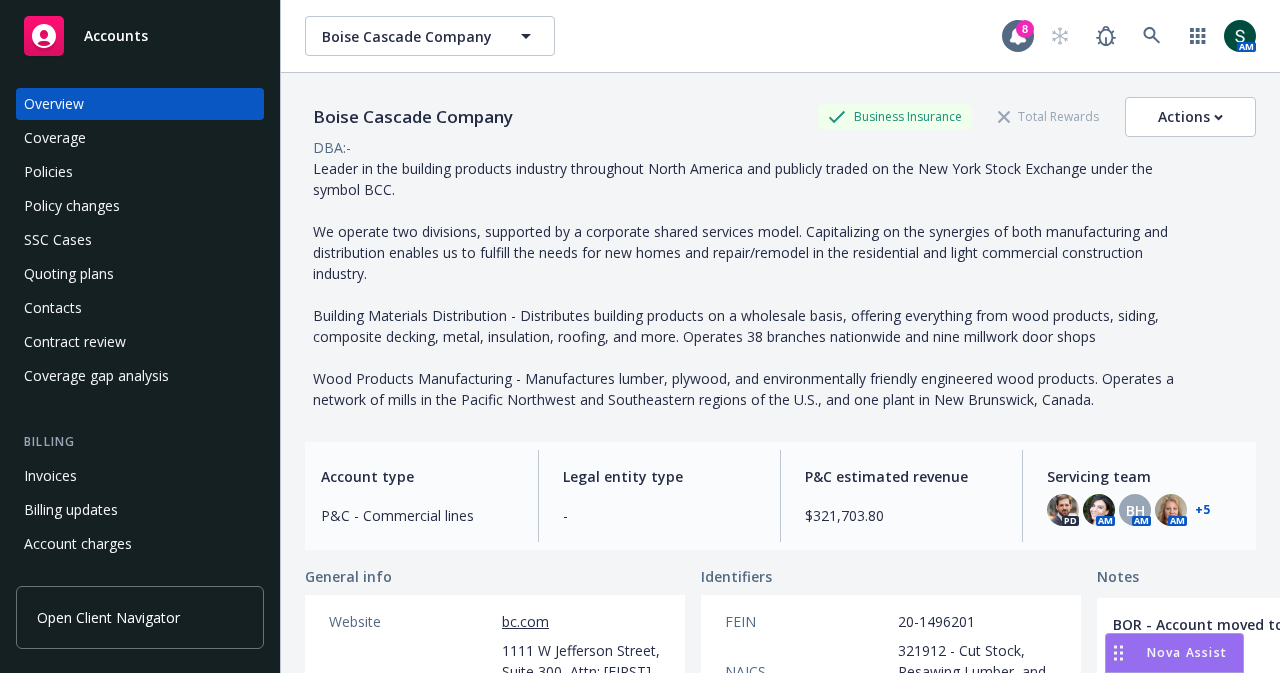 click on "Policies" at bounding box center (48, 172) 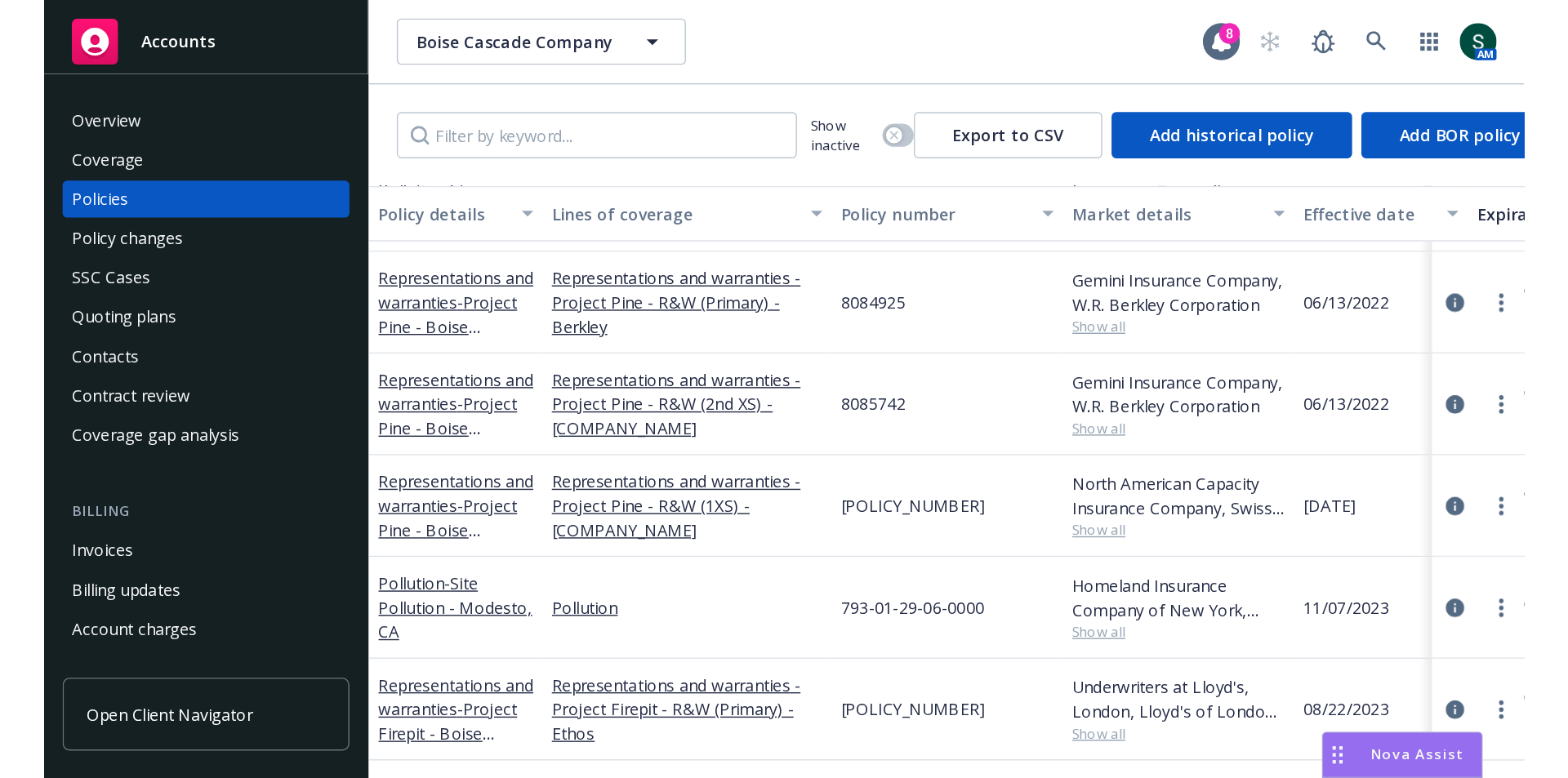 scroll, scrollTop: 0, scrollLeft: 0, axis: both 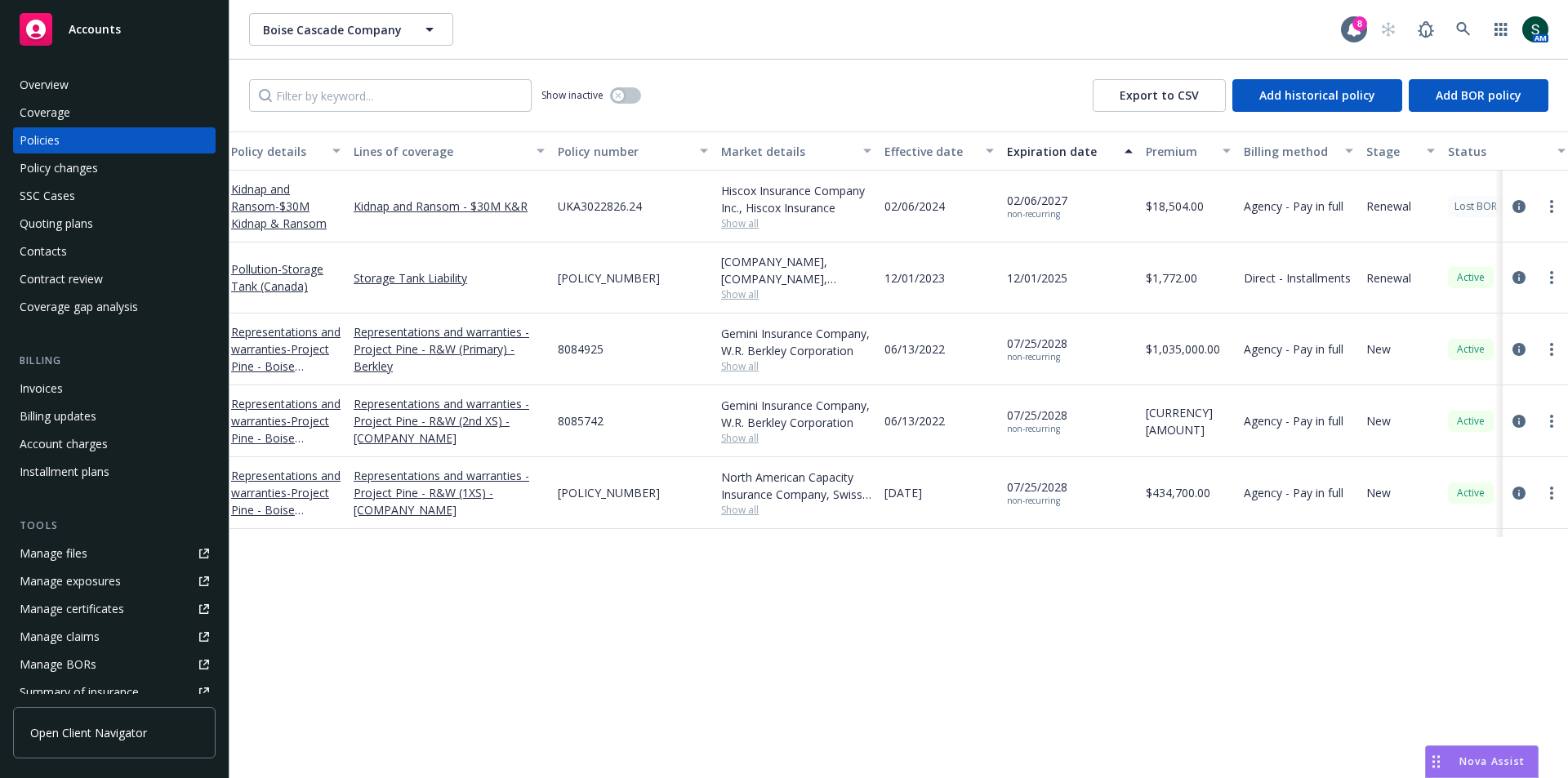 click on "Policies" at bounding box center (39, 140) 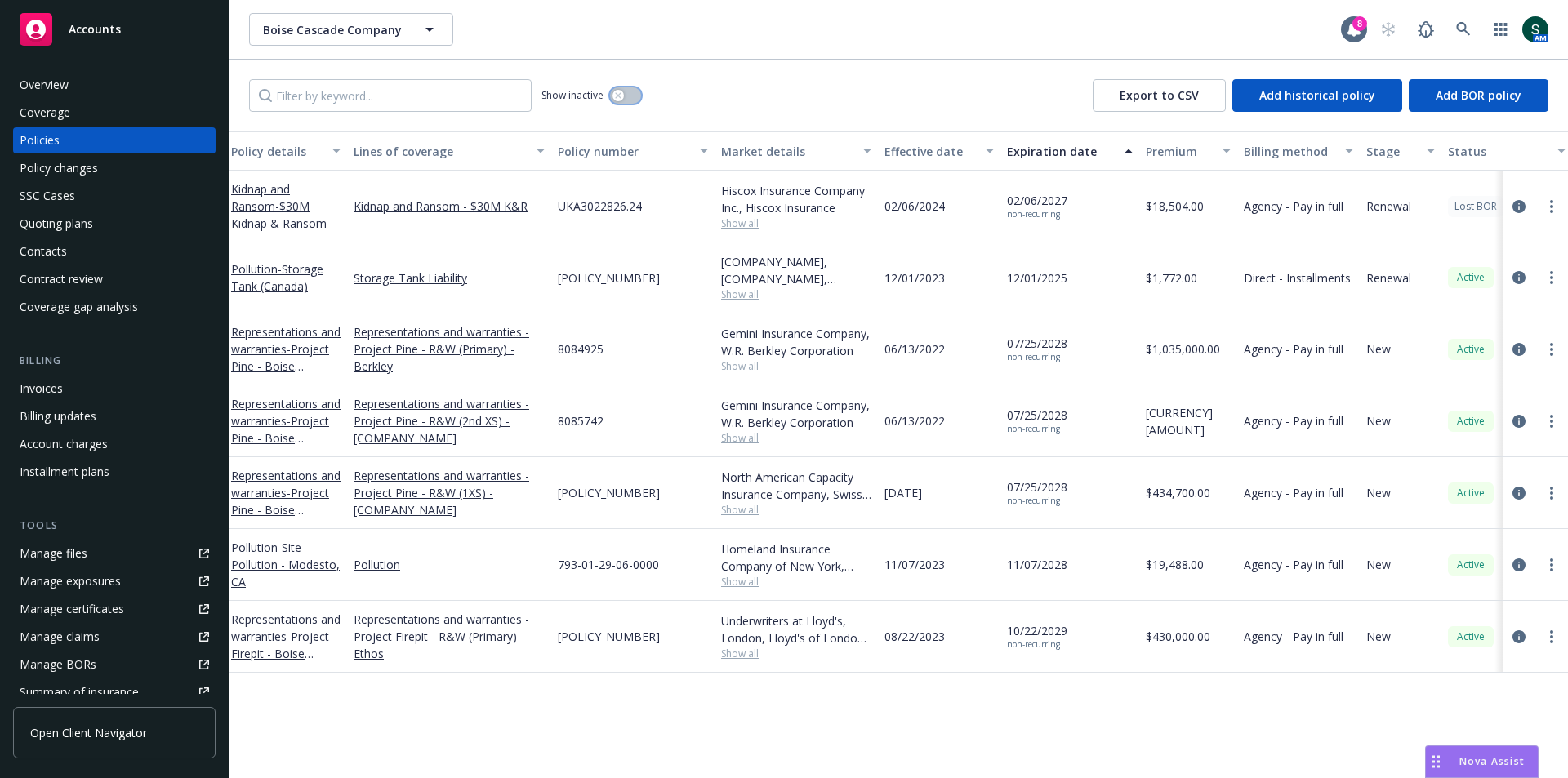click at bounding box center (626, 96) 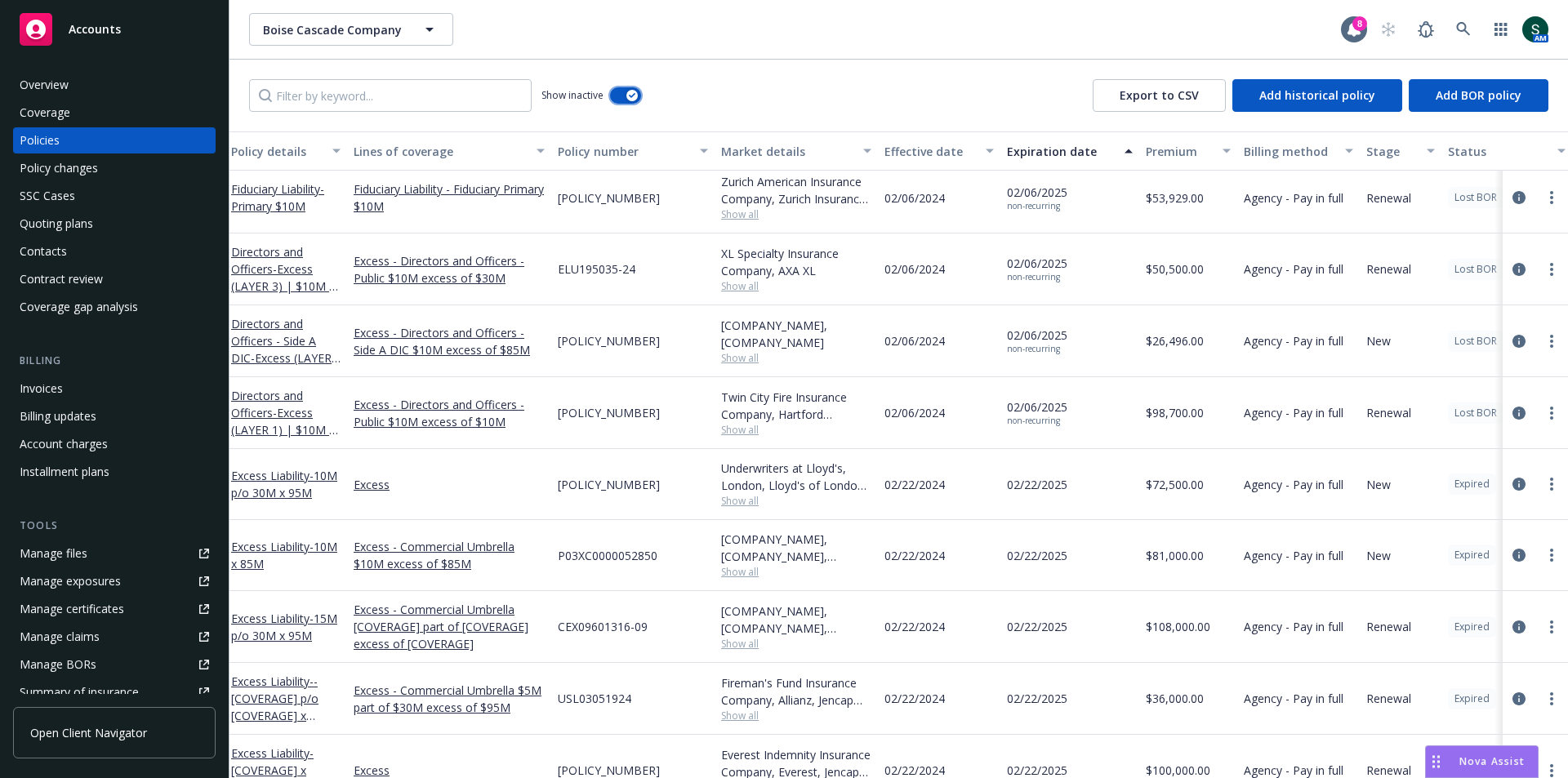 scroll, scrollTop: 16409, scrollLeft: 5, axis: both 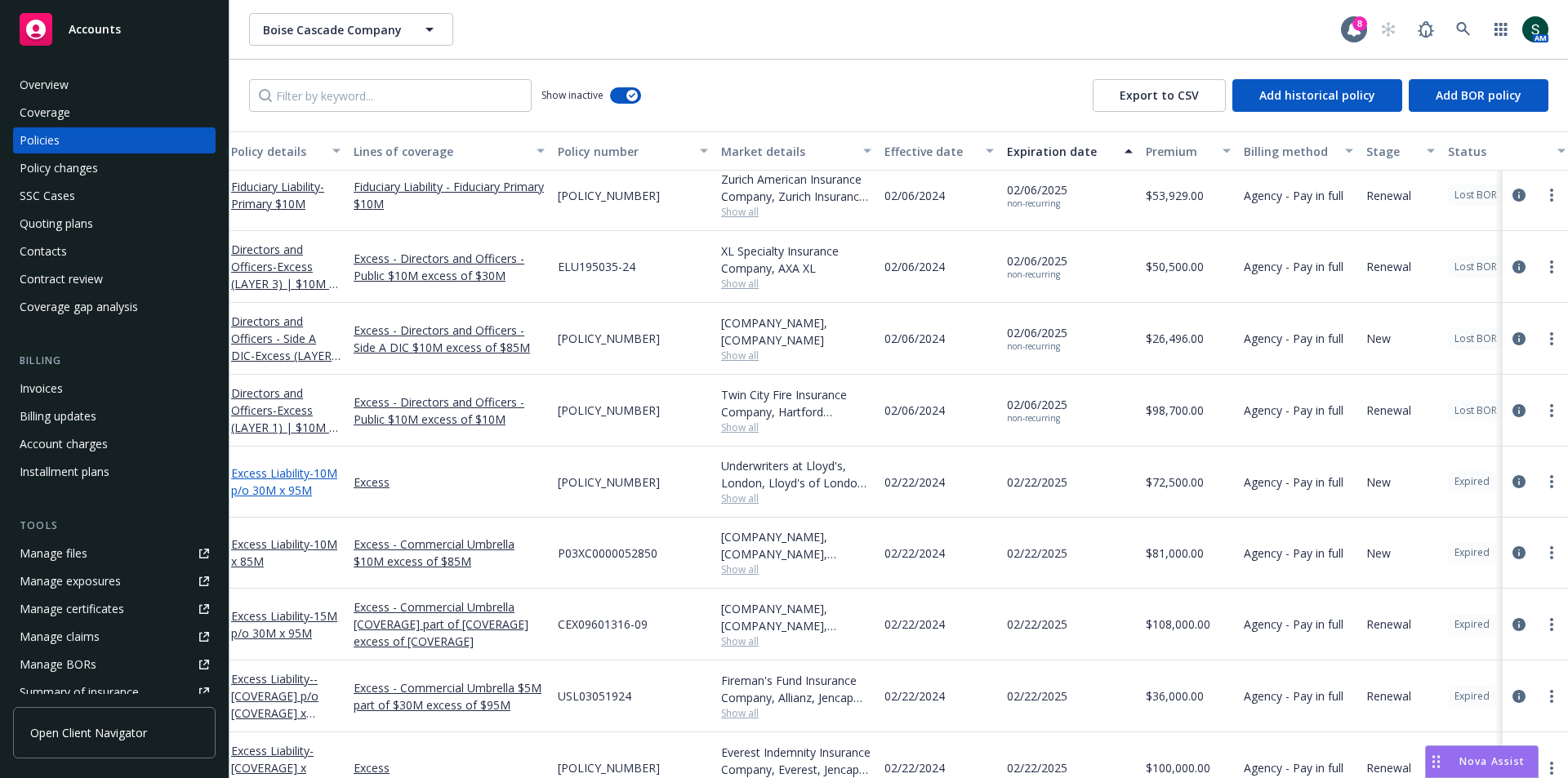 click on "-  [COVERAGE] p/o [COVERAGE] x [COVERAGE]" at bounding box center (284, 482) 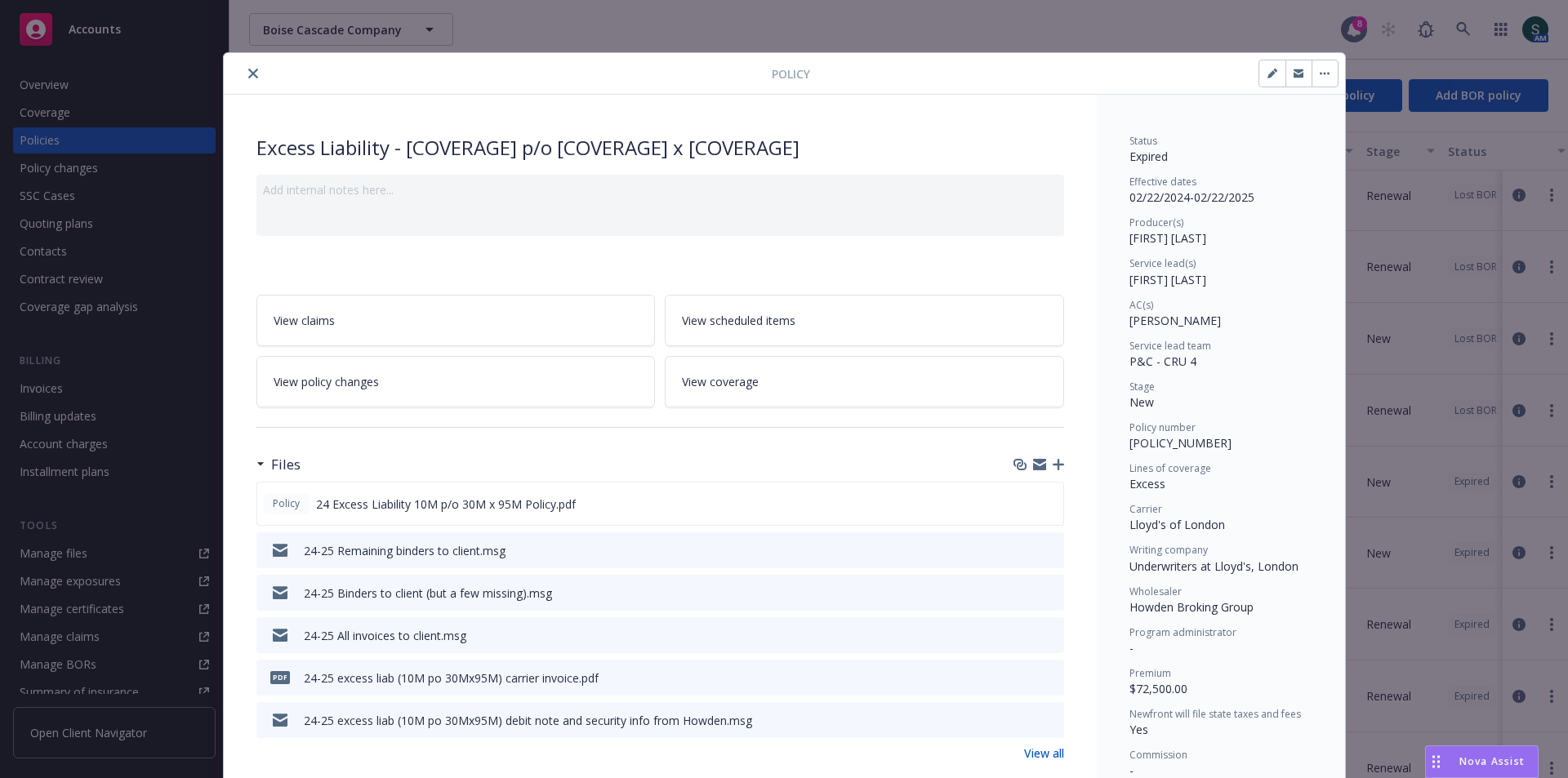 click at bounding box center [1325, 73] 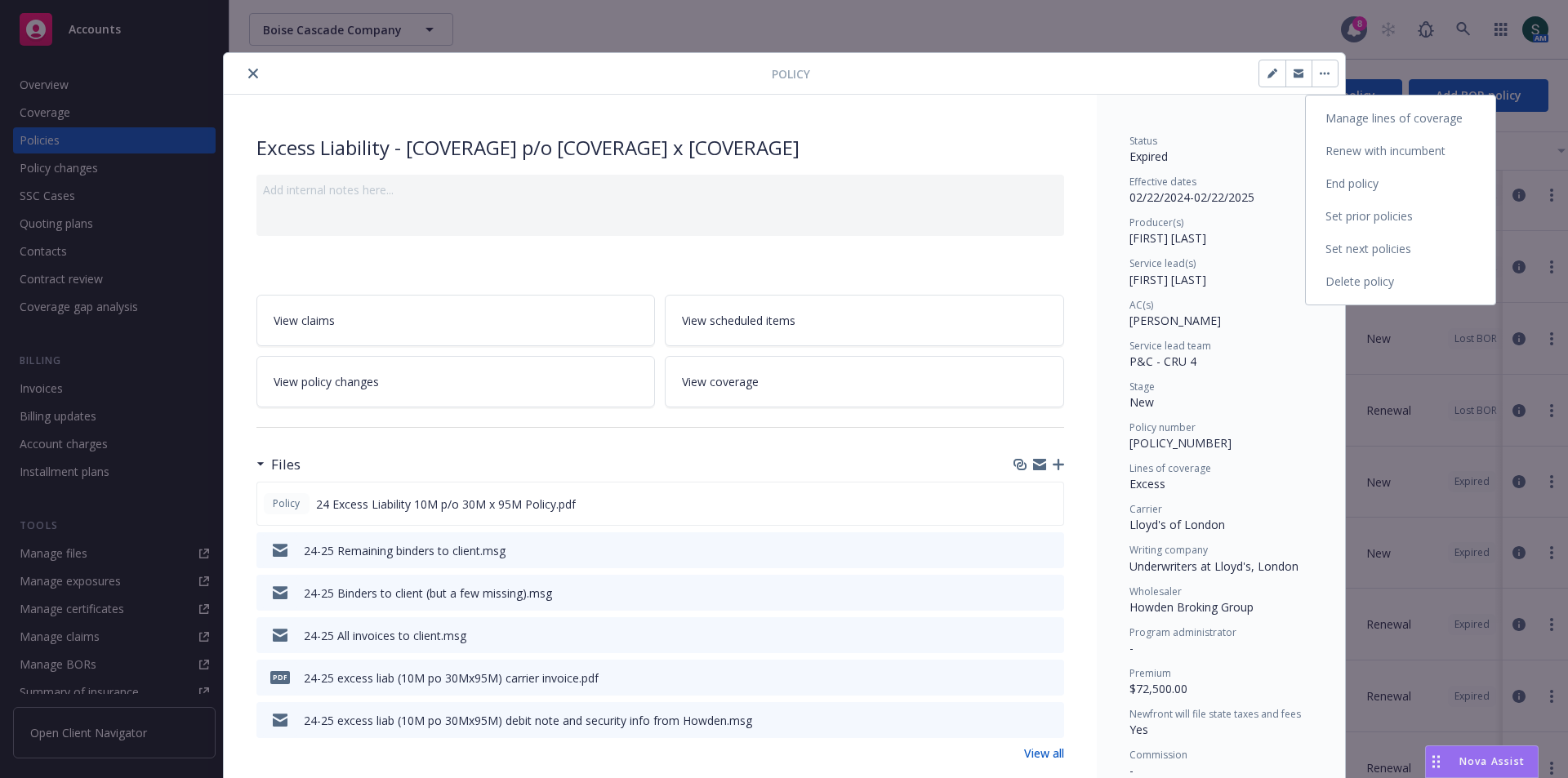 click on "End policy" at bounding box center [1401, 184] 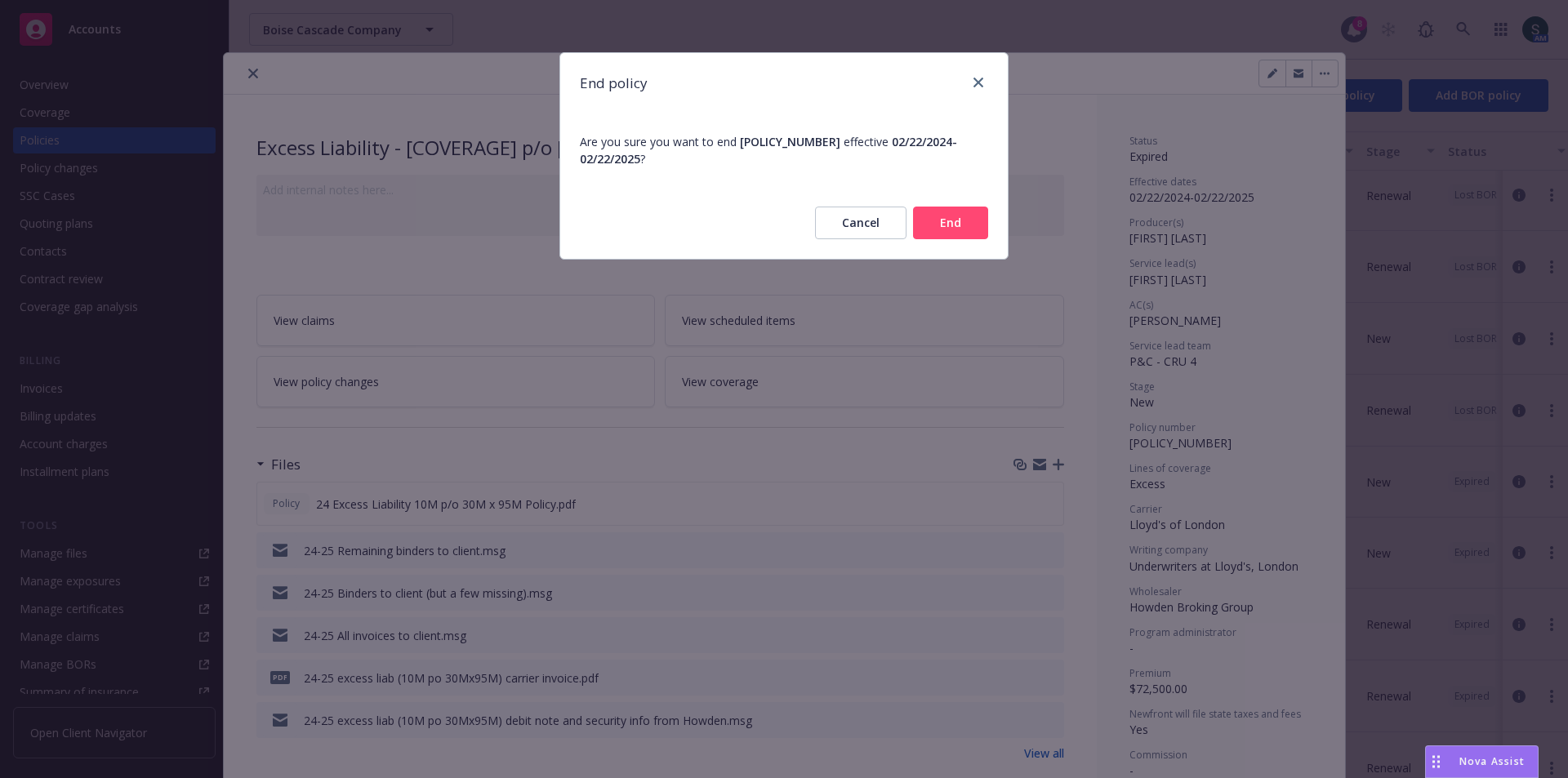 click on "End" at bounding box center [951, 223] 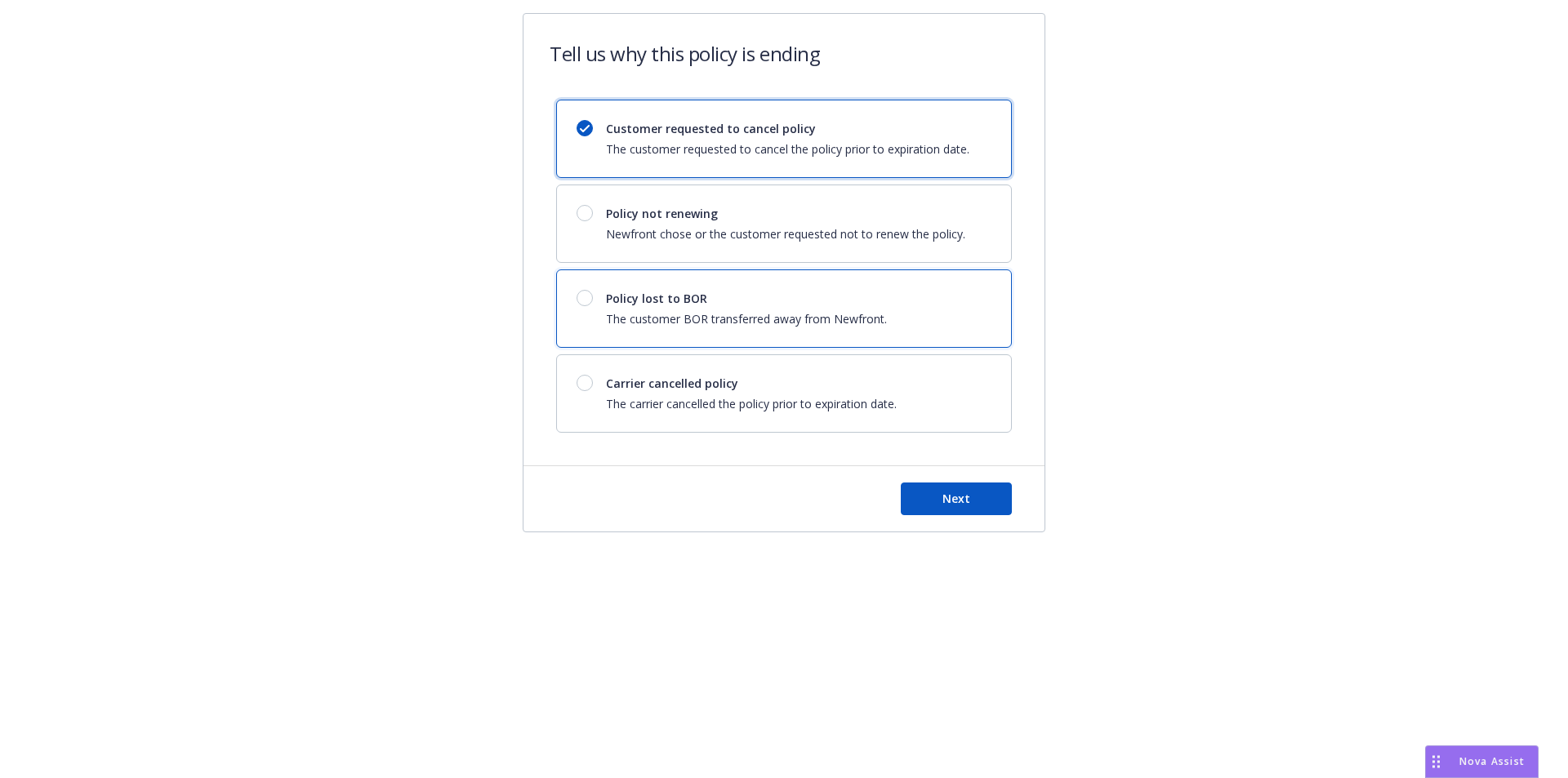 click at bounding box center (585, 298) 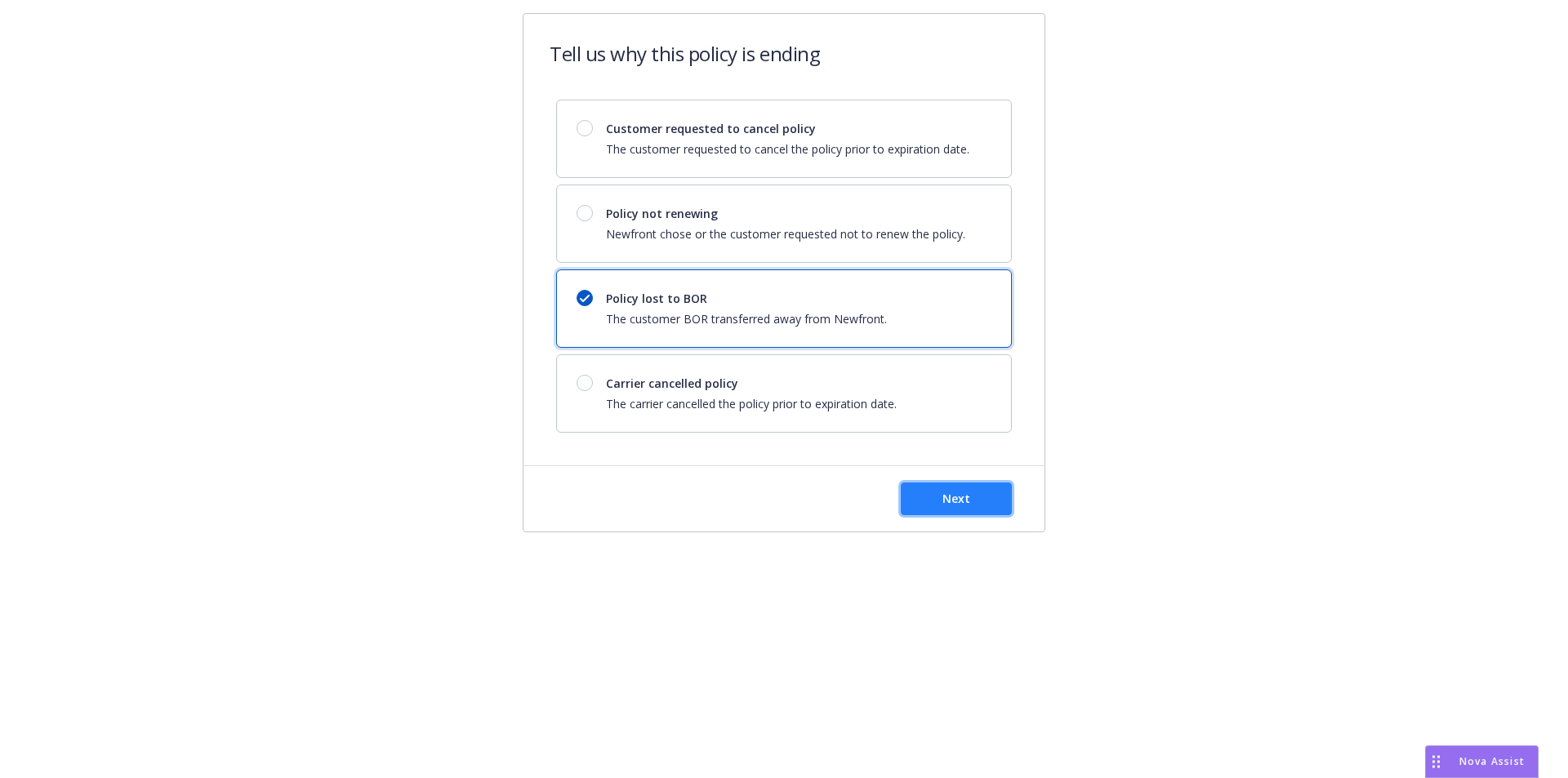 click on "Next" at bounding box center [956, 499] 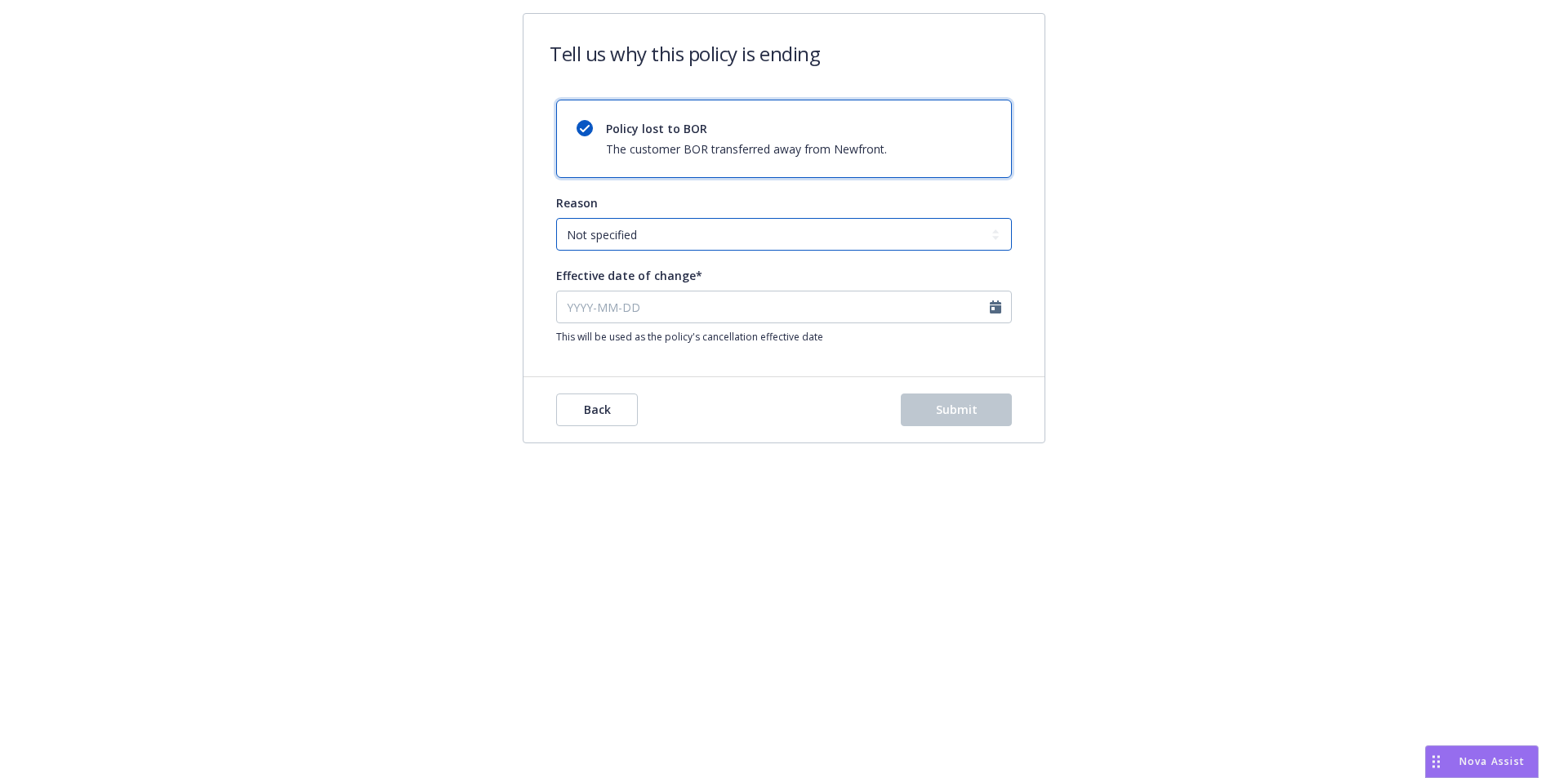 click on "Not specified Service Pricing Buyer change M&A, Bankruptcy, or Out of business Producer left Newfront Program consolidation" at bounding box center [784, 234] 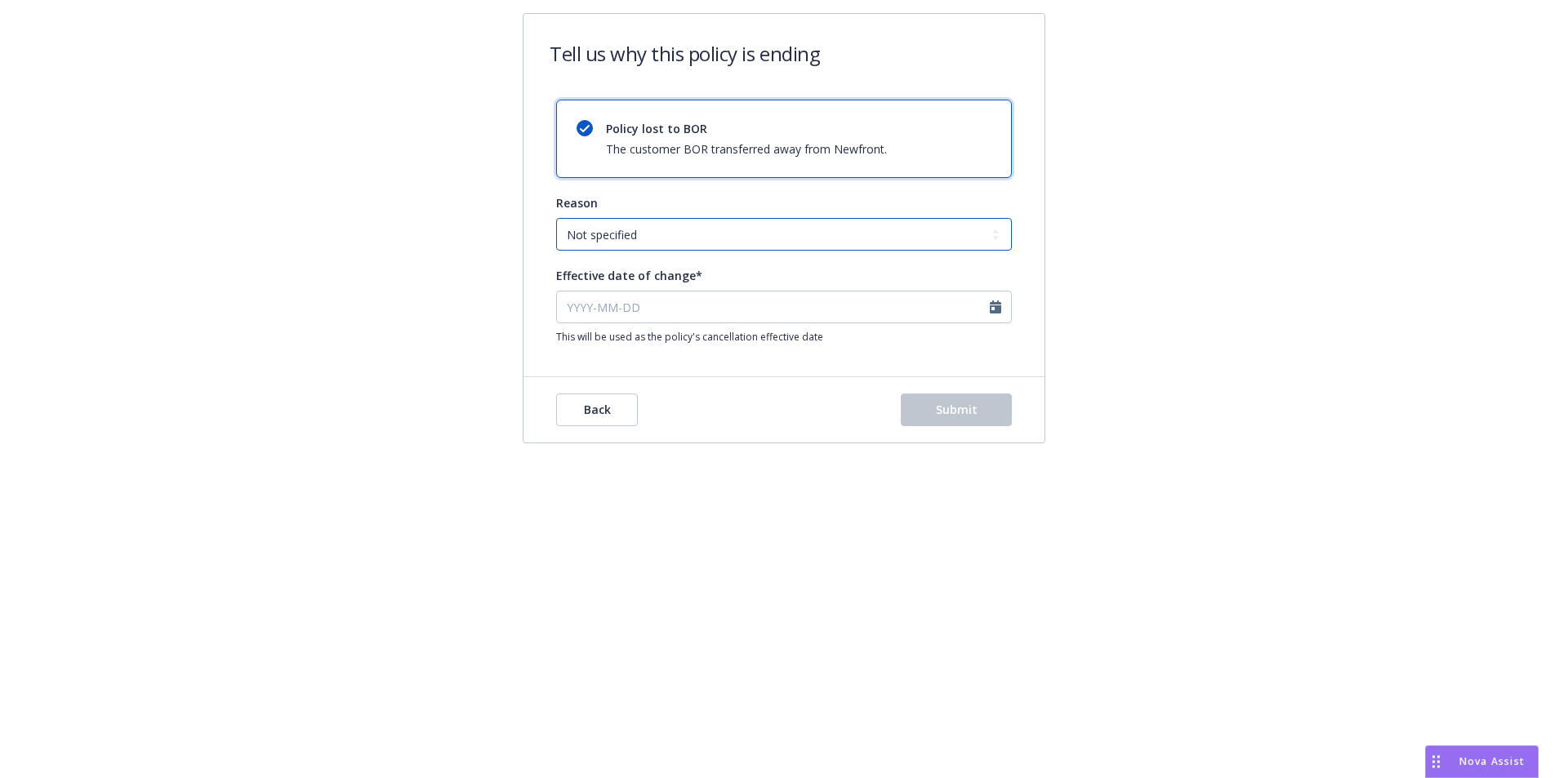 select on "Producer left Newfront" 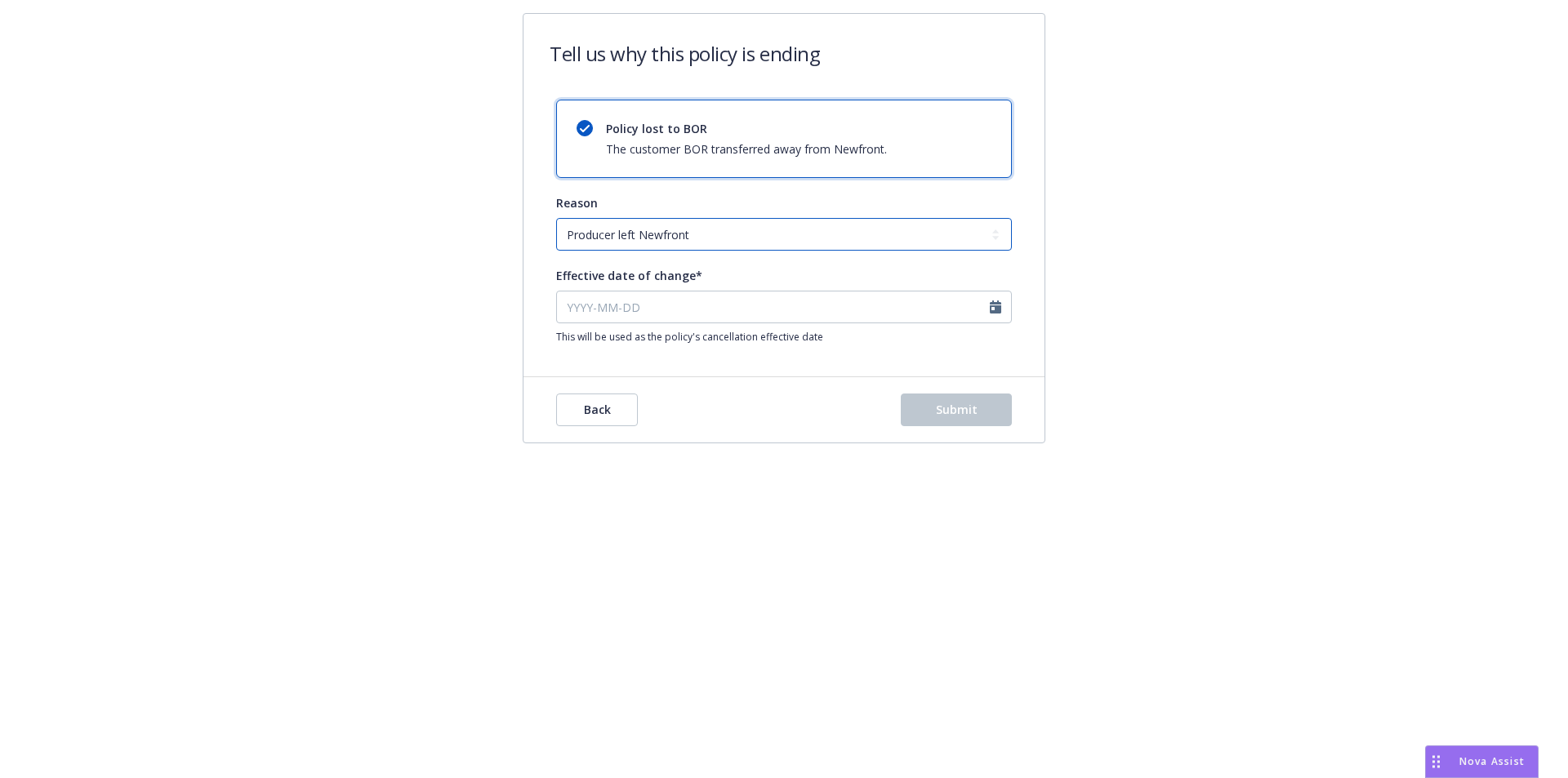 click on "Not specified Service Pricing Buyer change M&A, Bankruptcy, or Out of business Producer left Newfront Program consolidation" at bounding box center (784, 234) 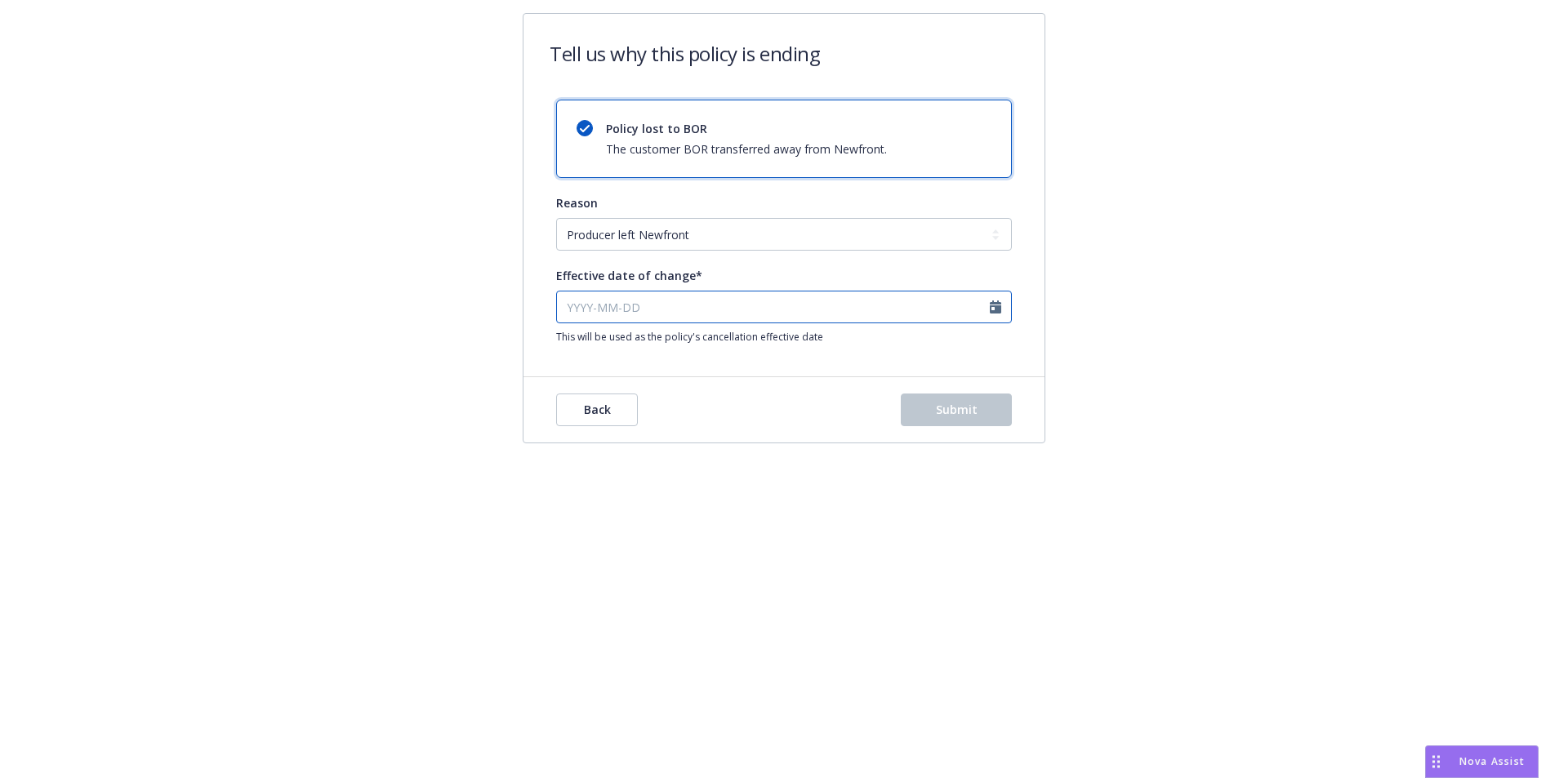select on "August" 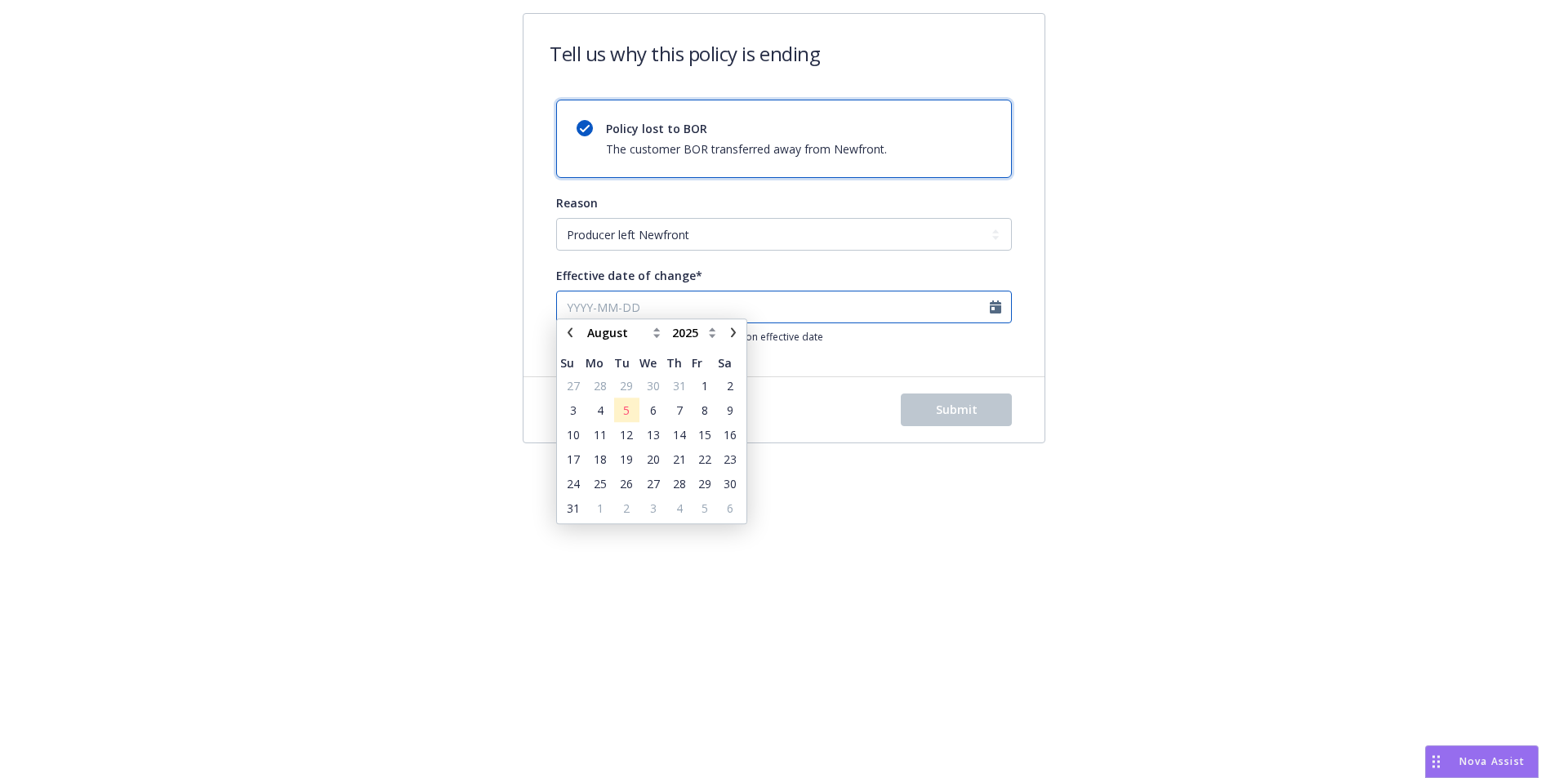 click on "Effective date of change*" at bounding box center (784, 307) 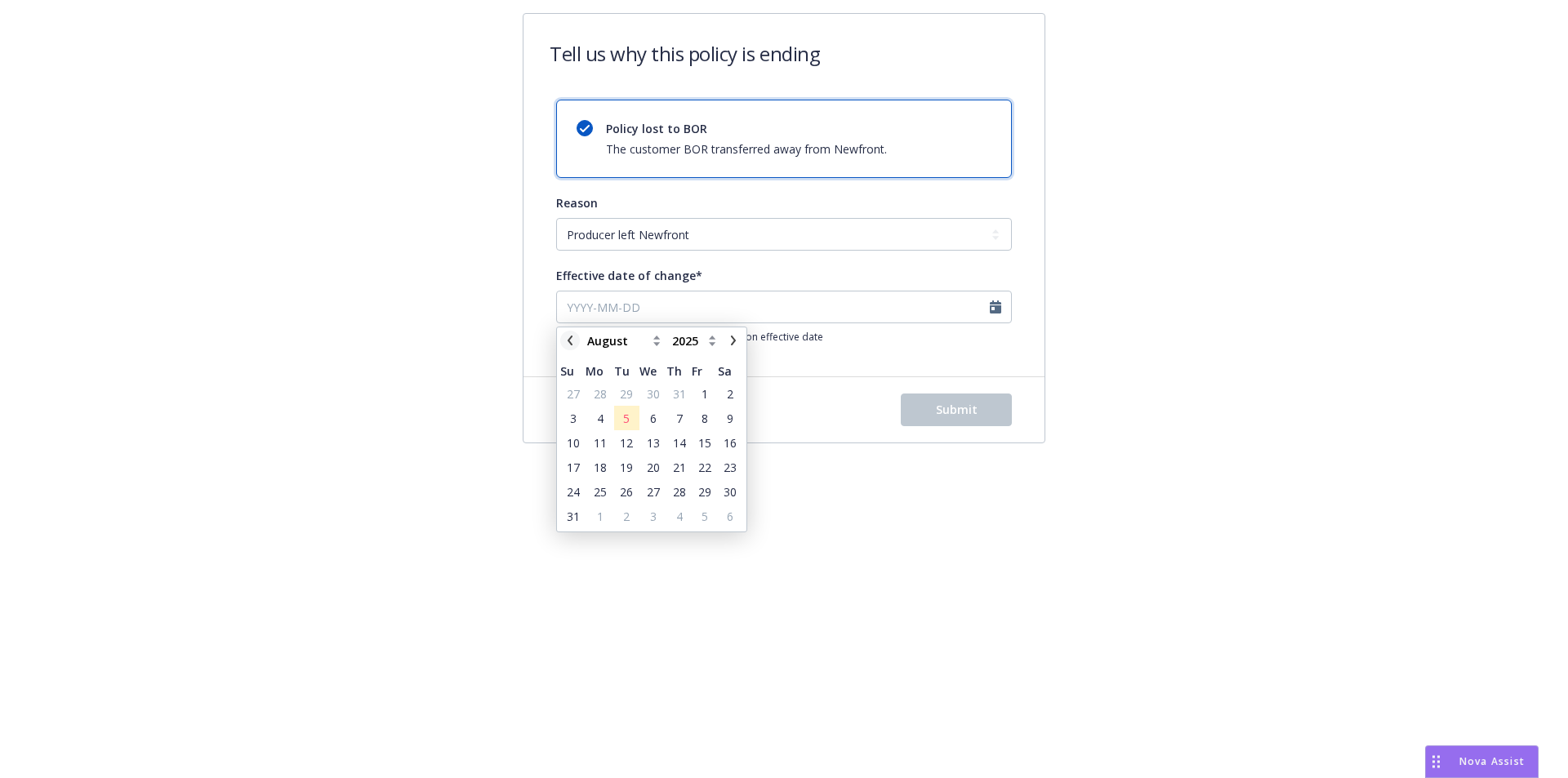 click 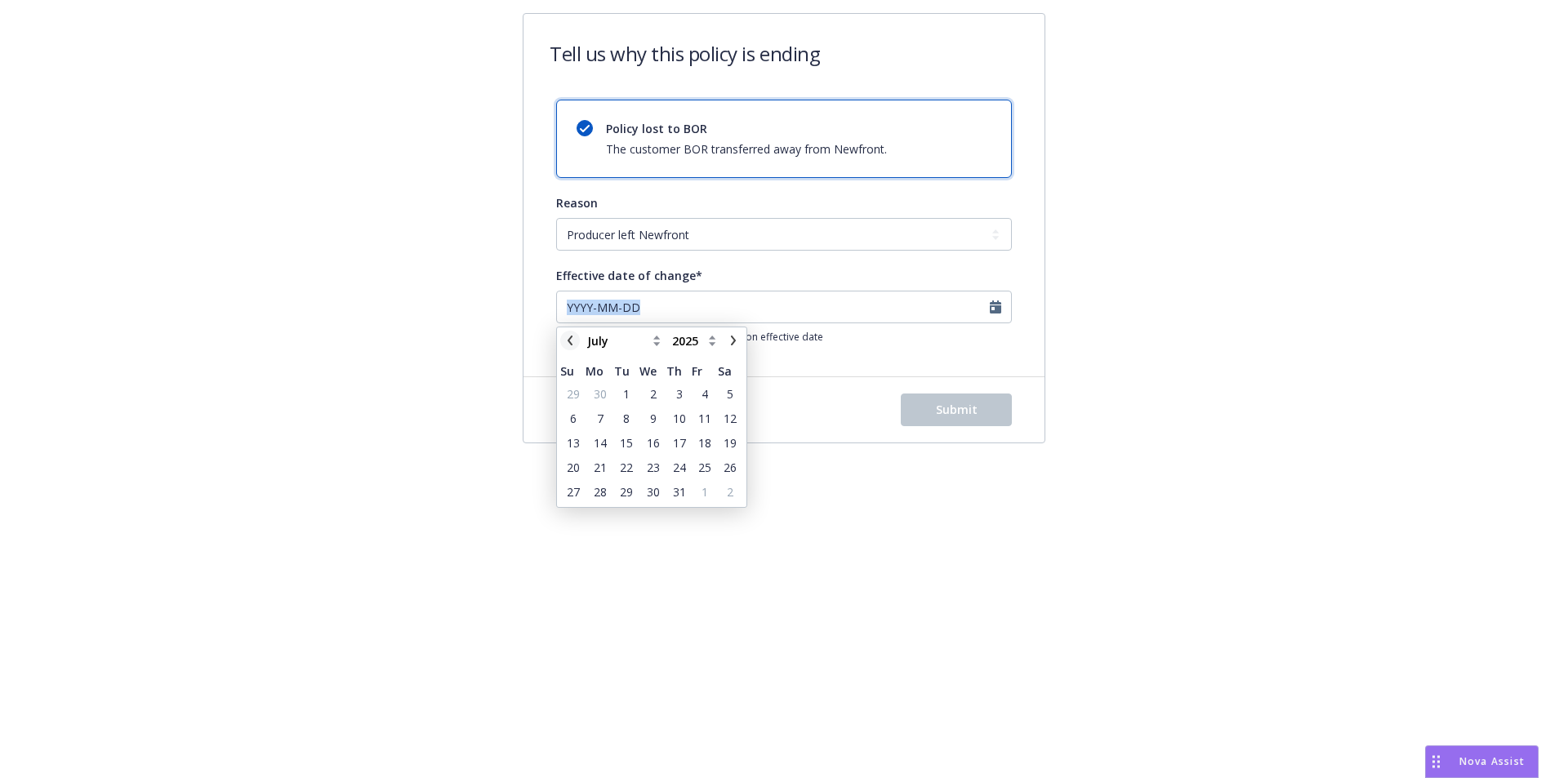 click 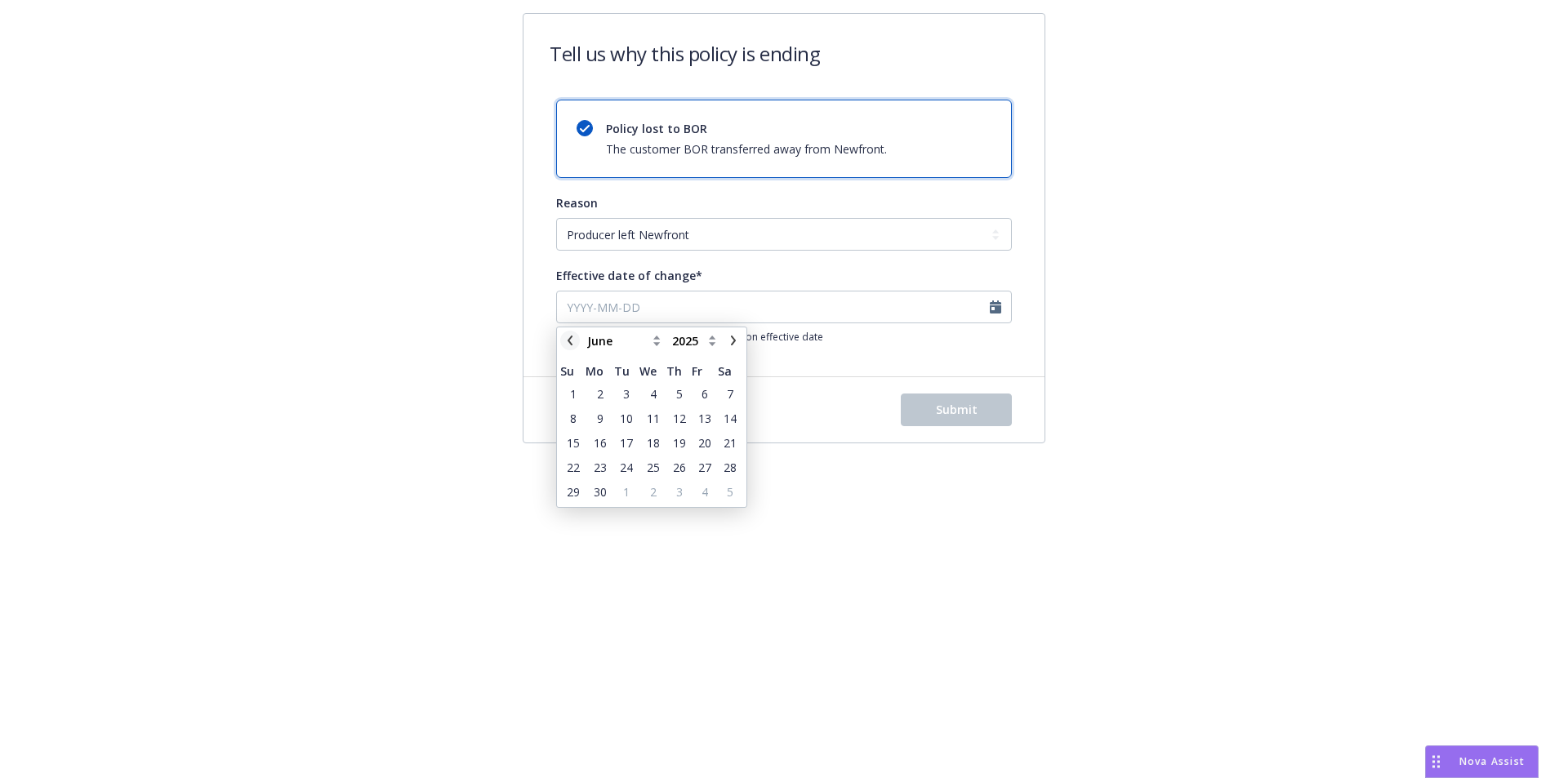 click 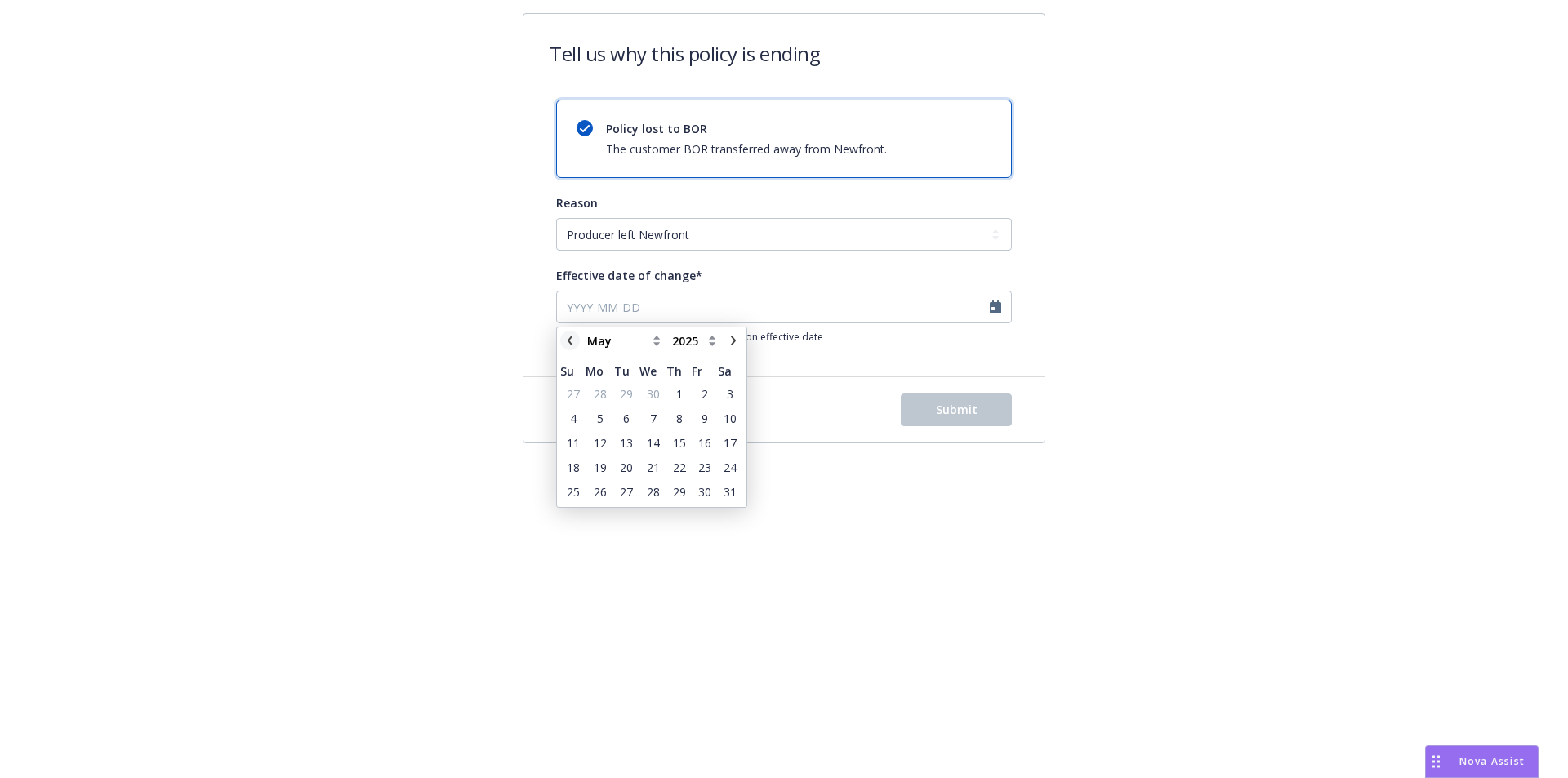 click 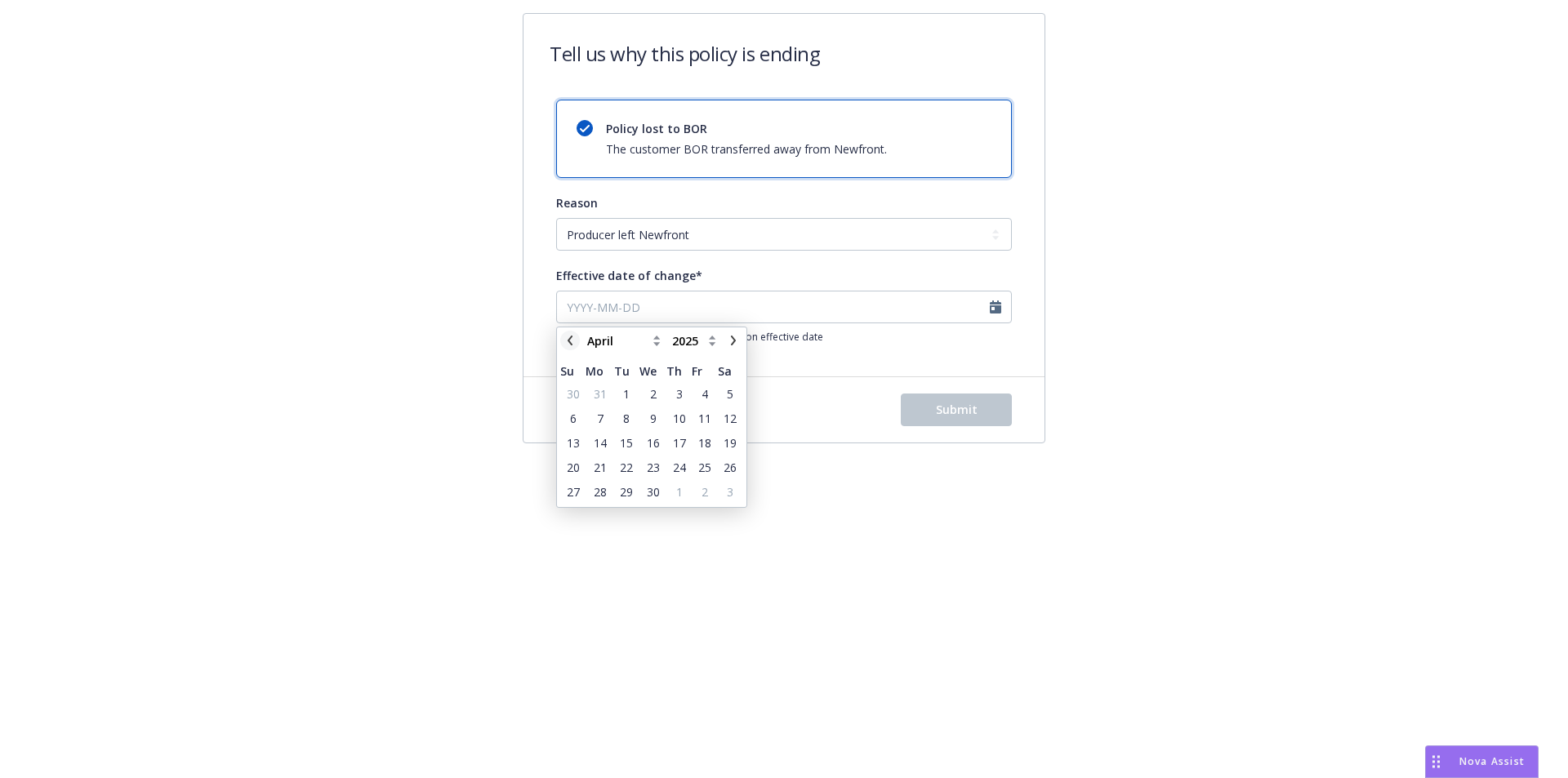 click 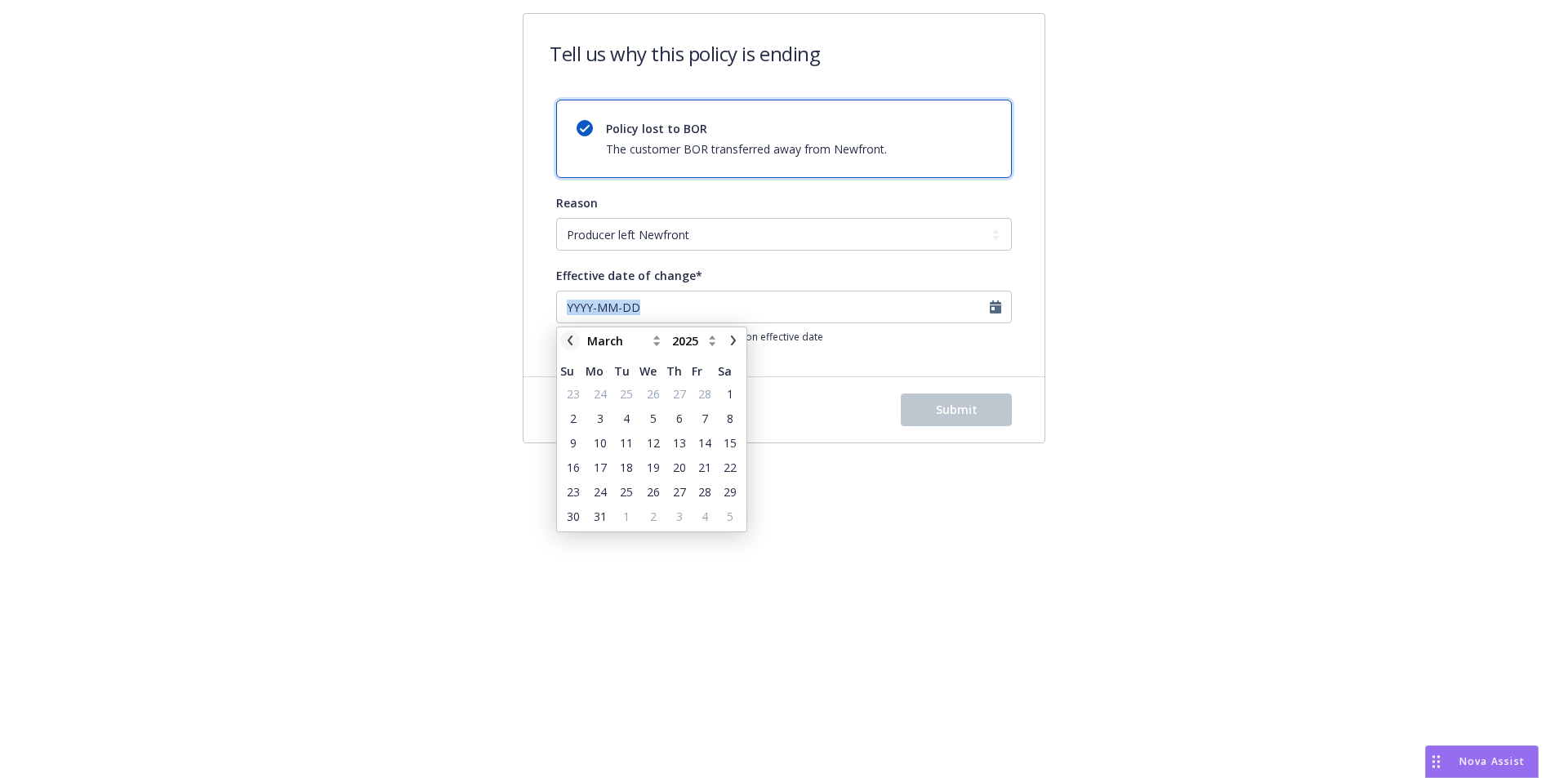 click 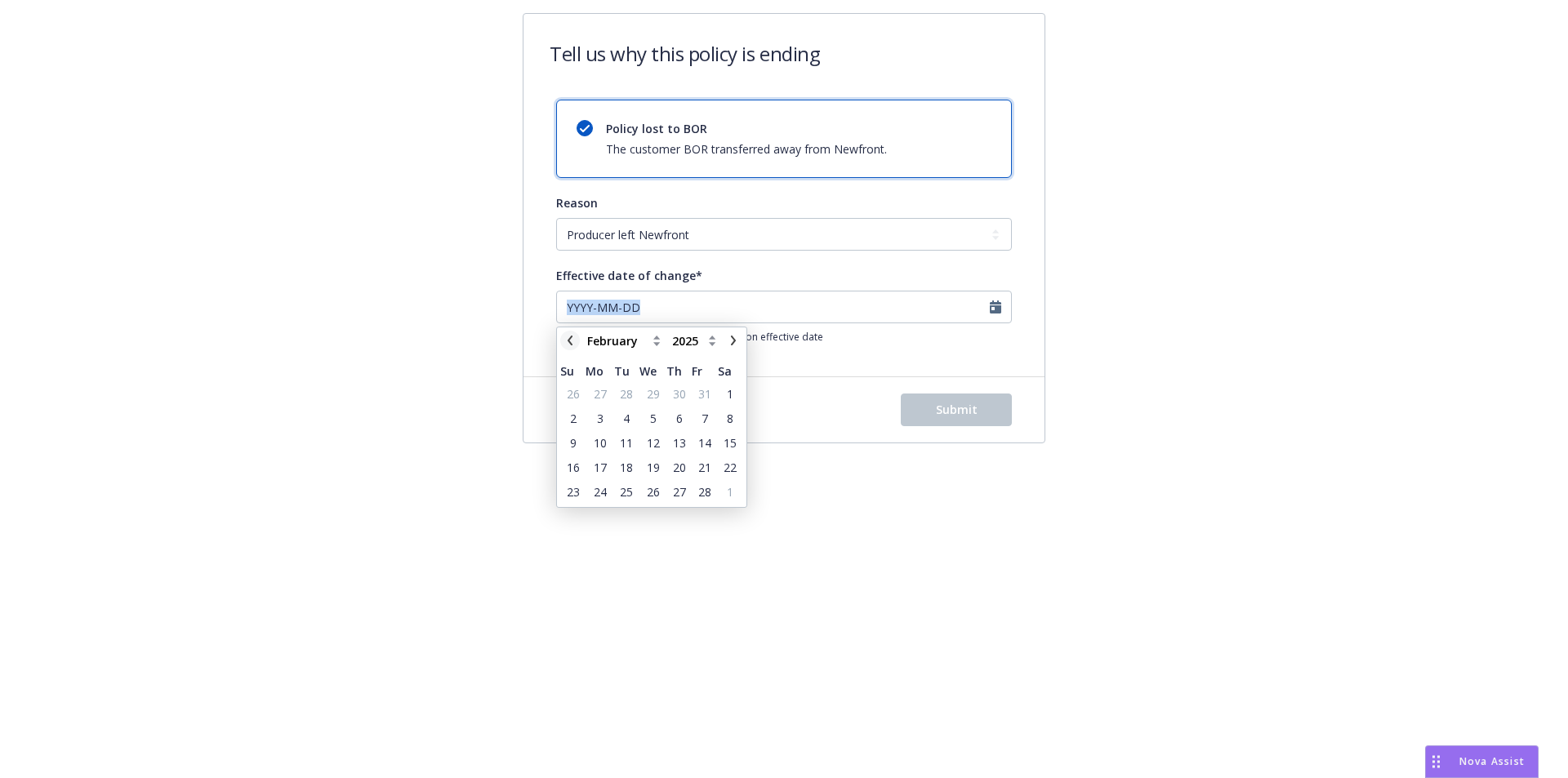 click 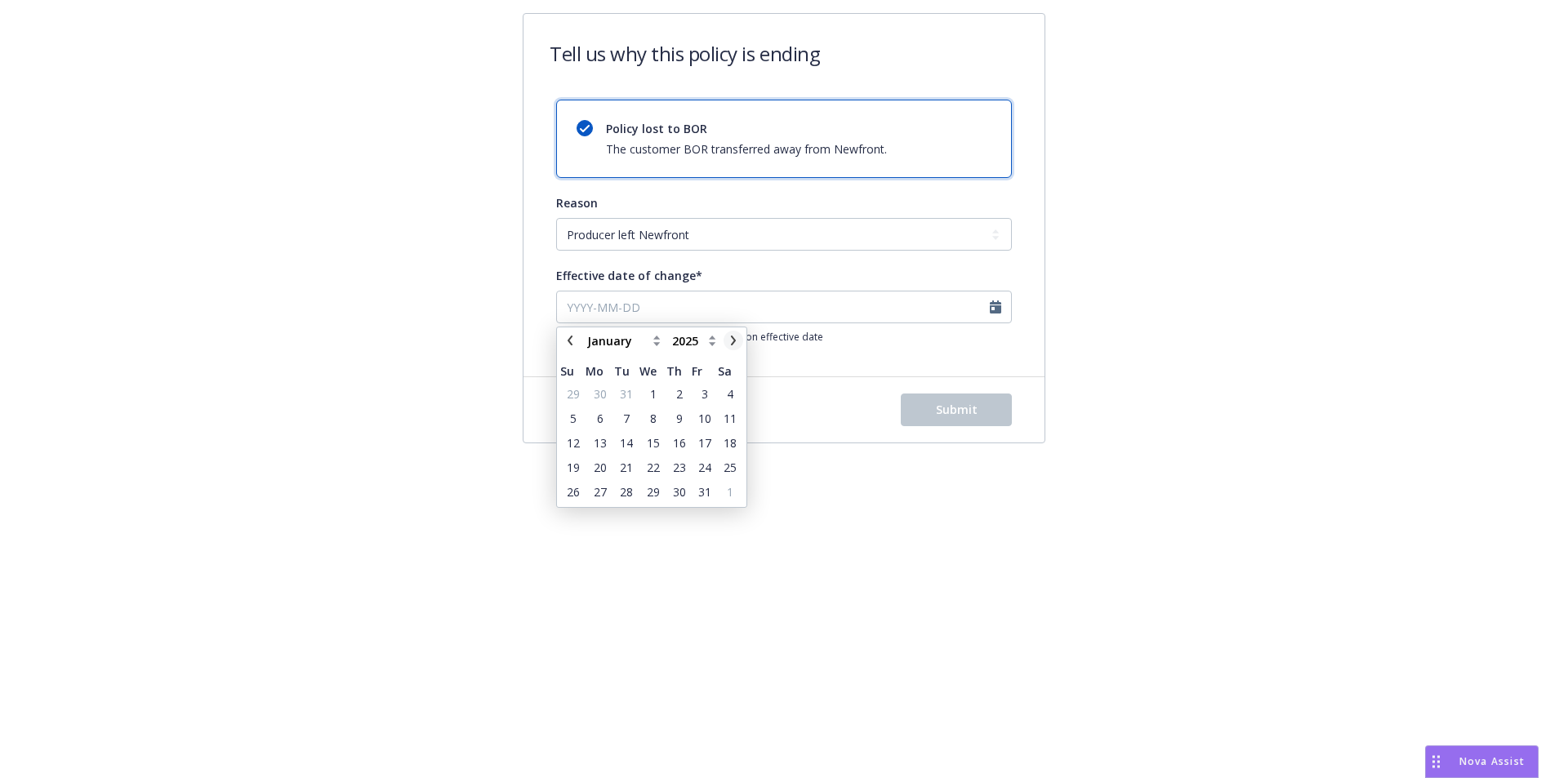 click 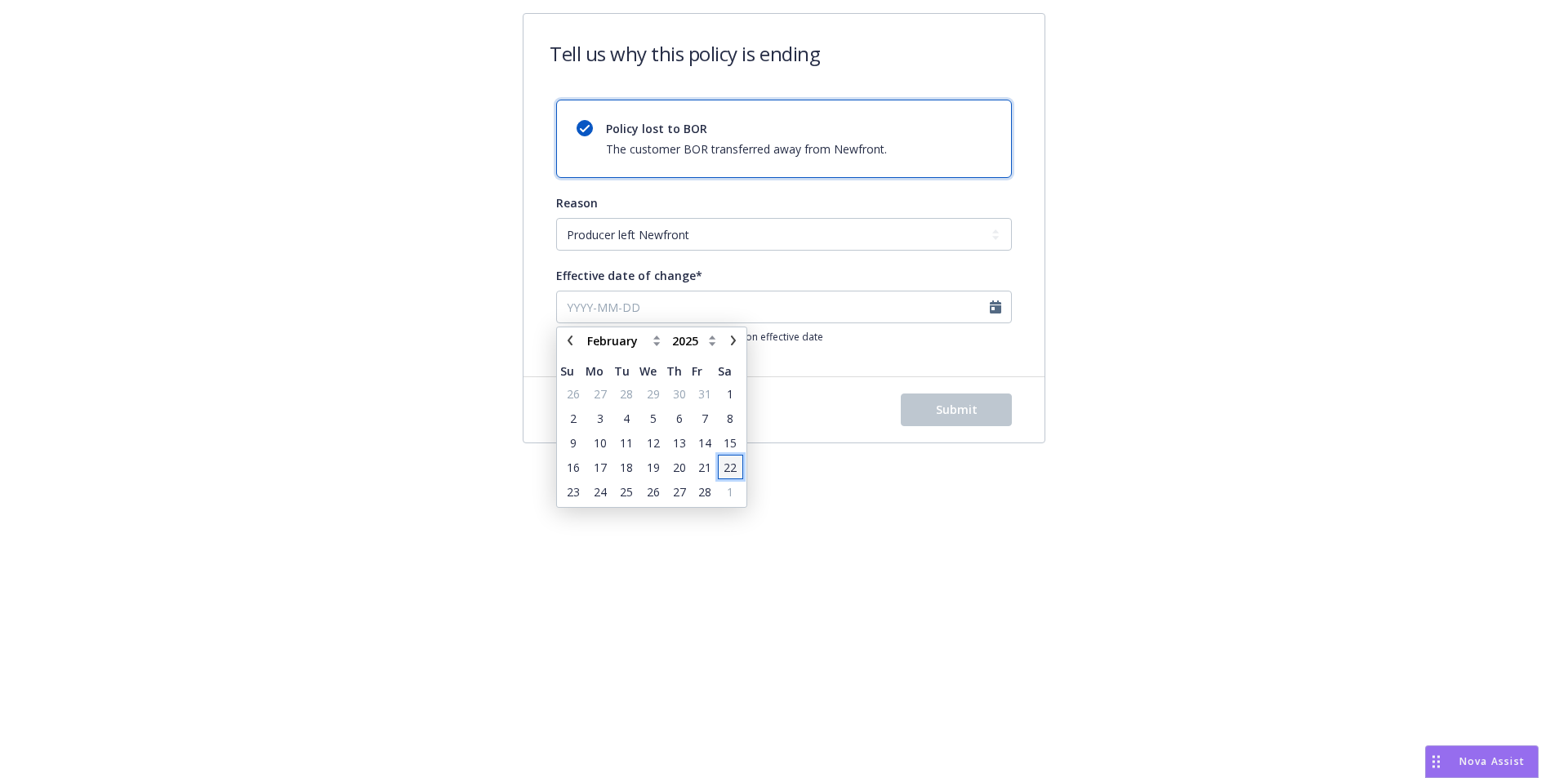 click on "22" at bounding box center [730, 467] 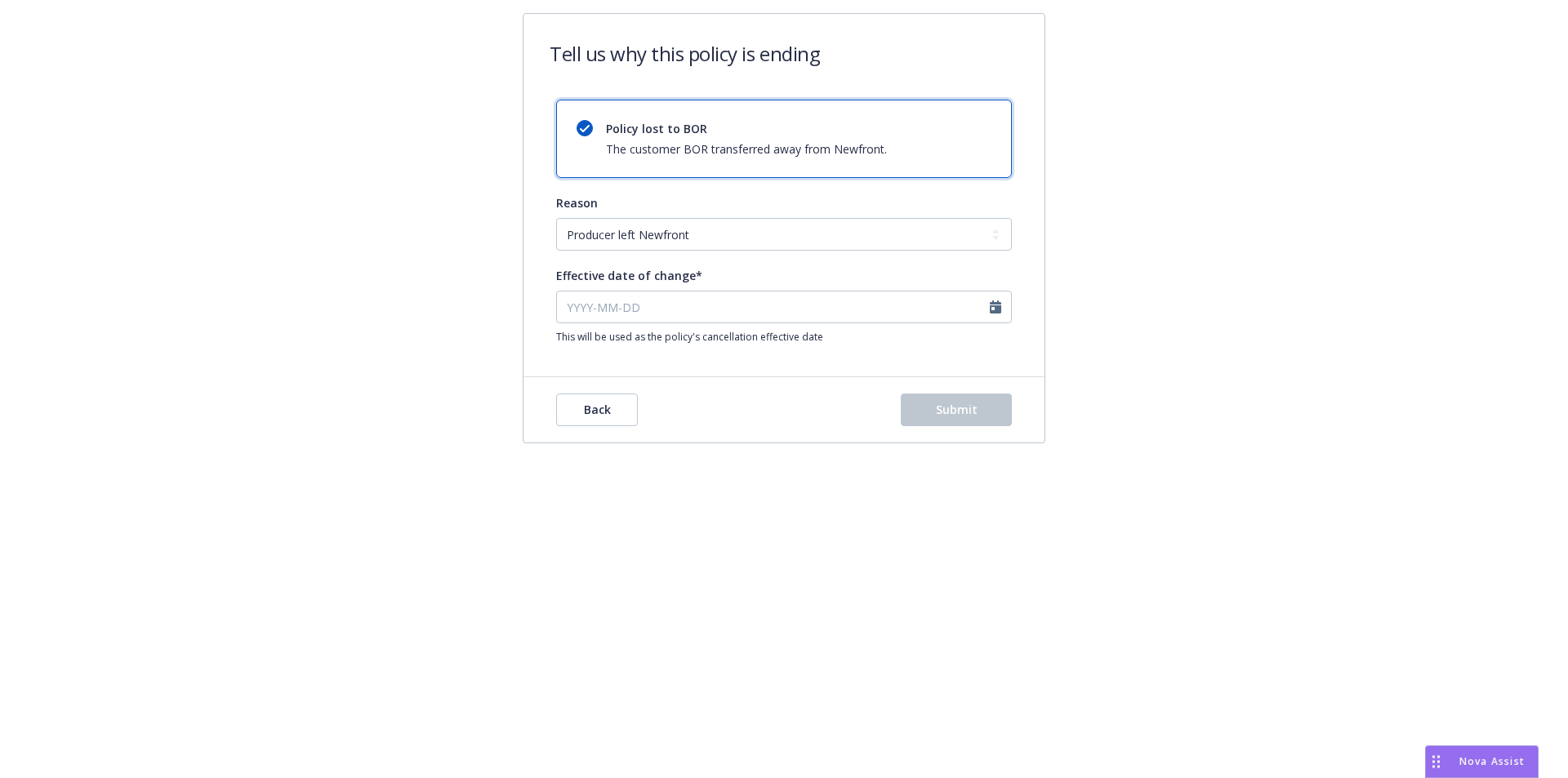 type on "[DATE]" 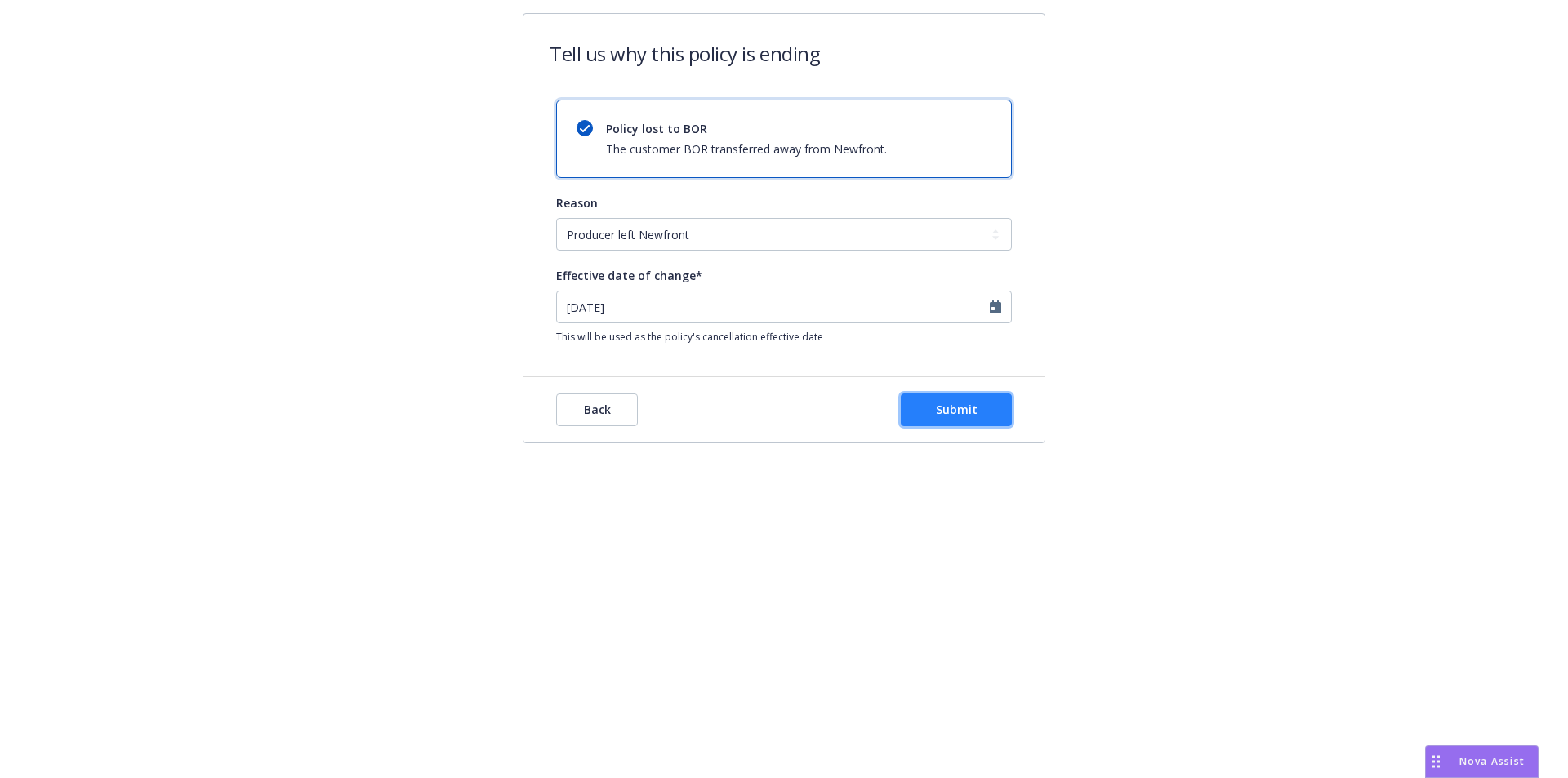 click on "Submit" at bounding box center [956, 409] 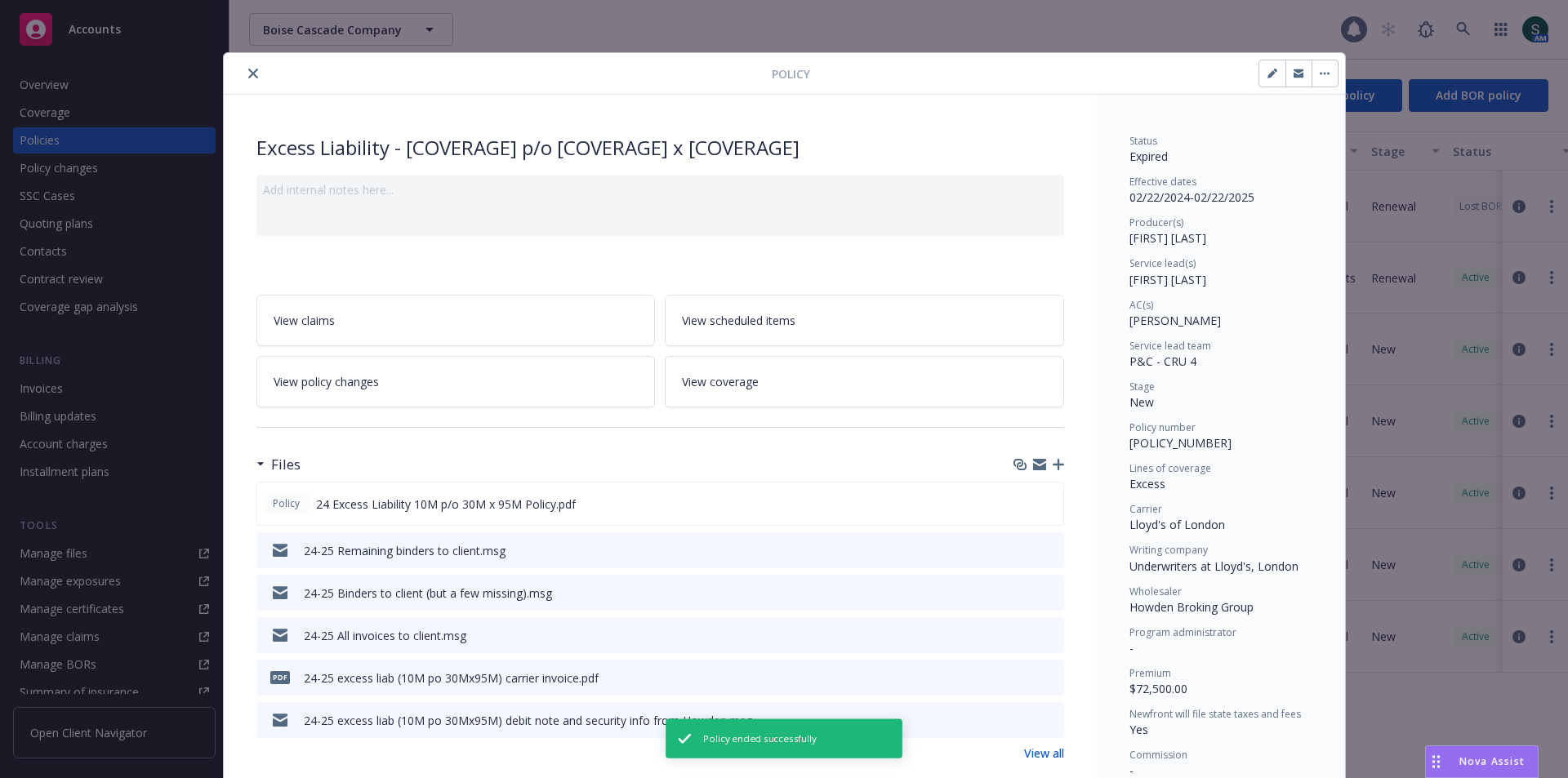 scroll, scrollTop: 49, scrollLeft: 0, axis: vertical 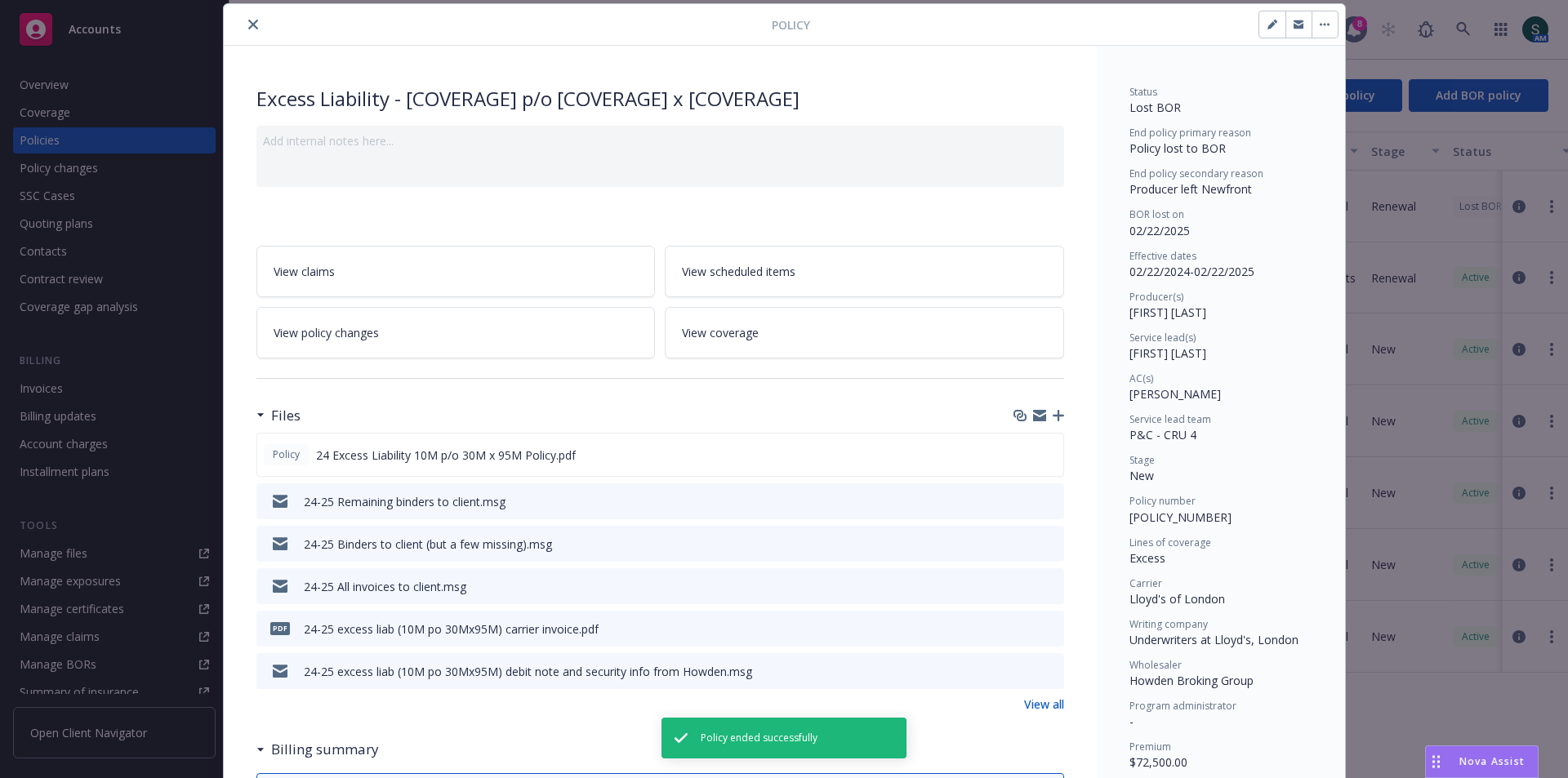 click 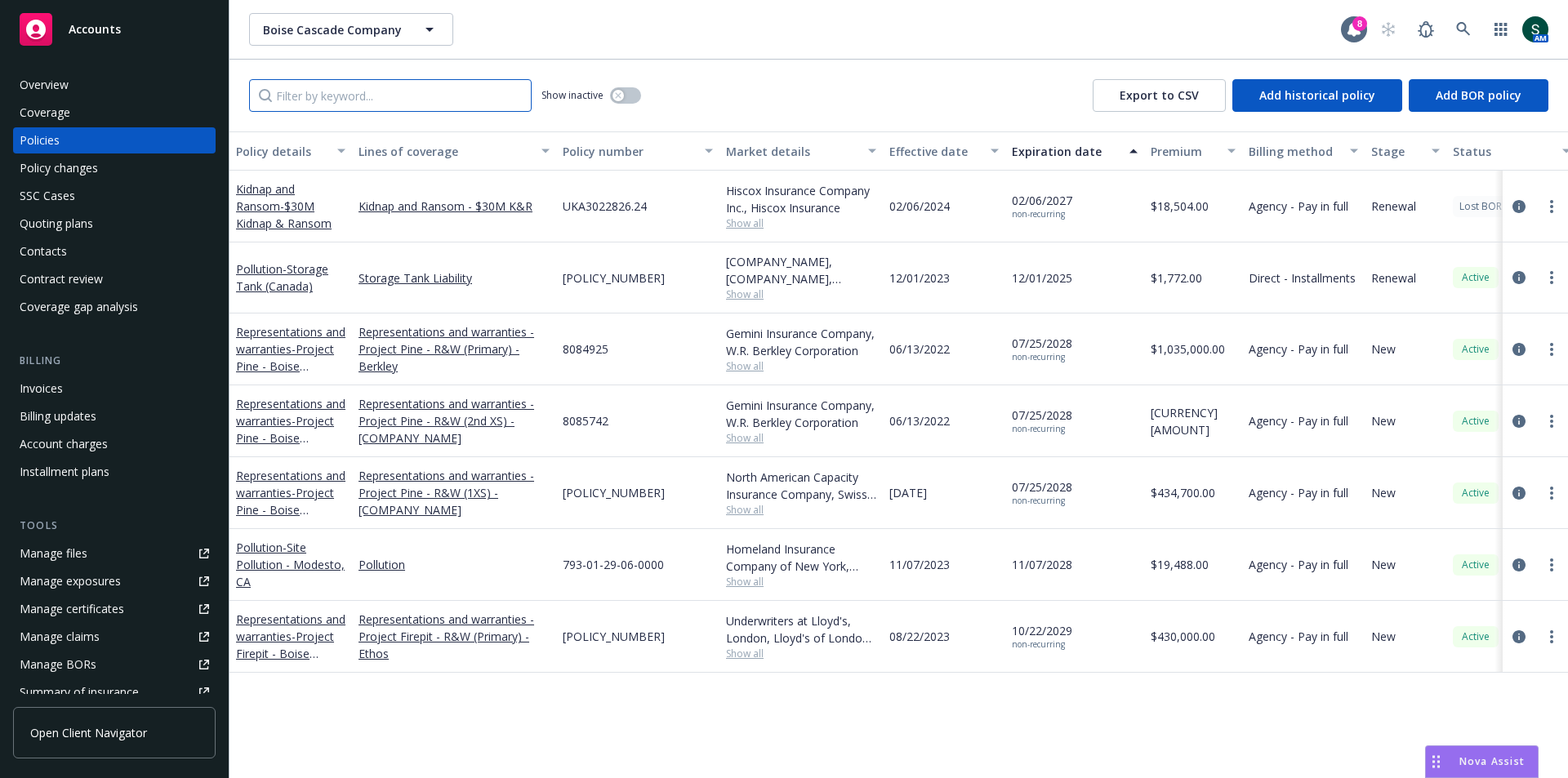 click at bounding box center [390, 96] 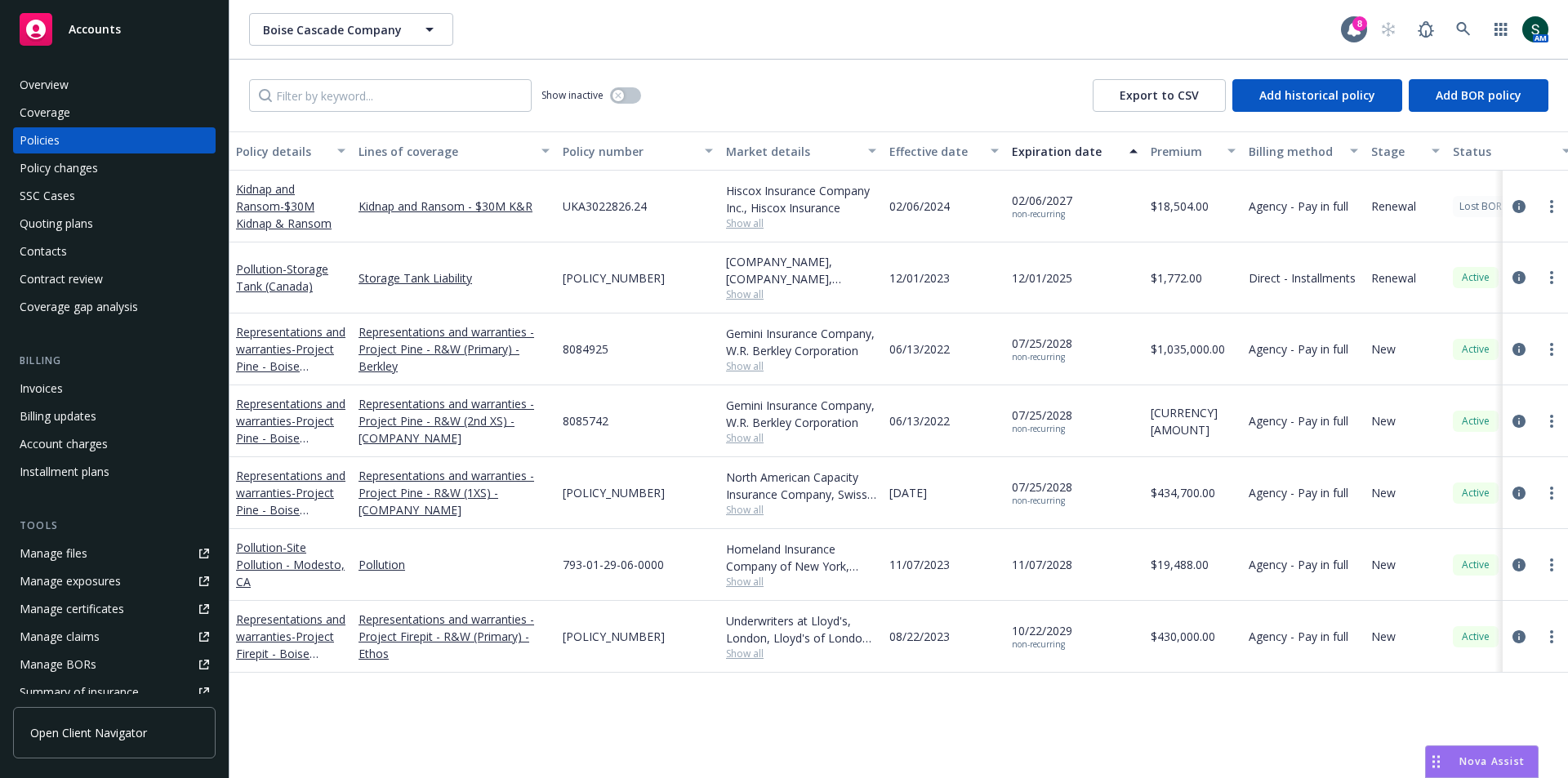 click on "Effective date" at bounding box center [935, 151] 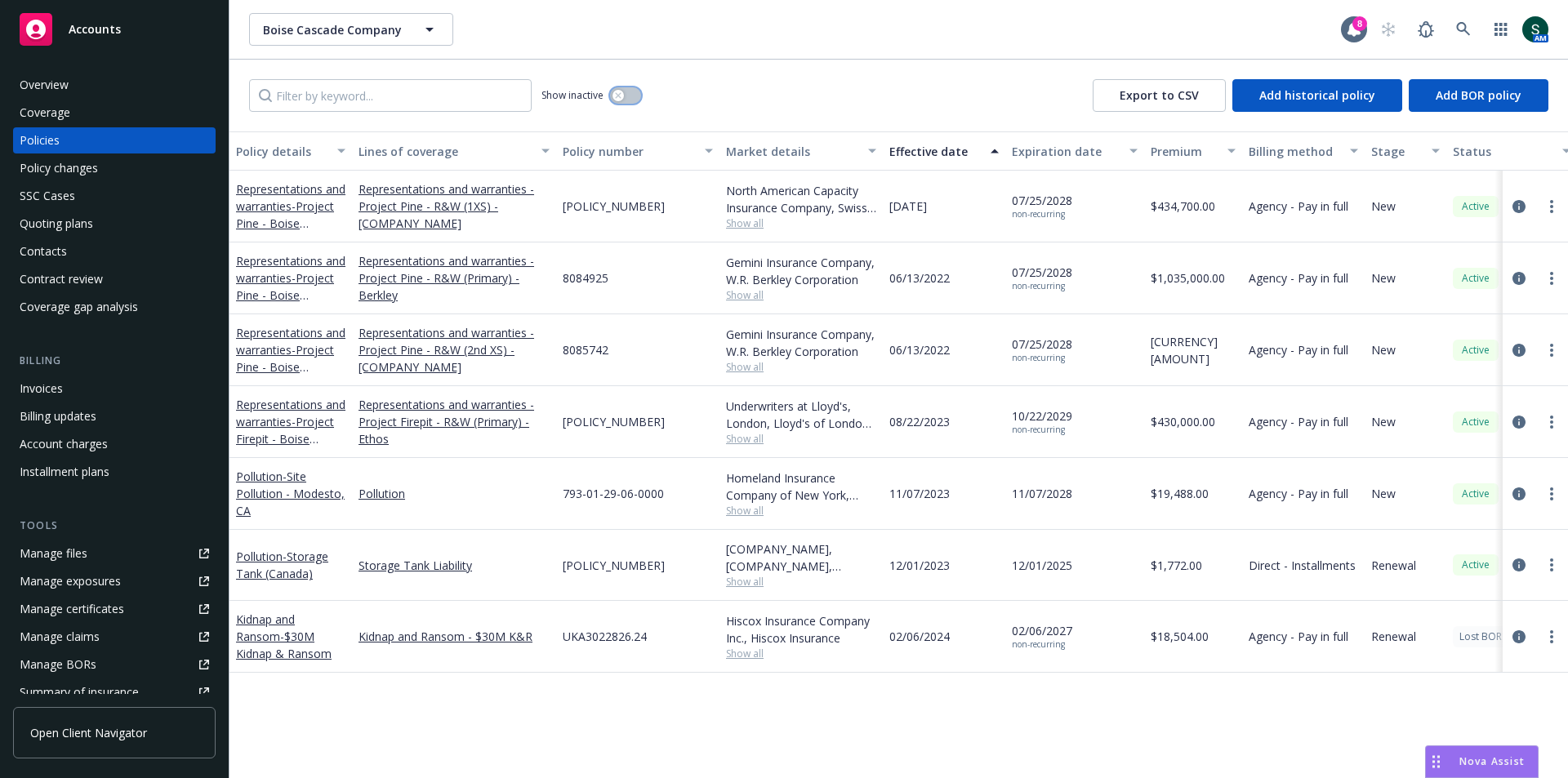 click at bounding box center (626, 96) 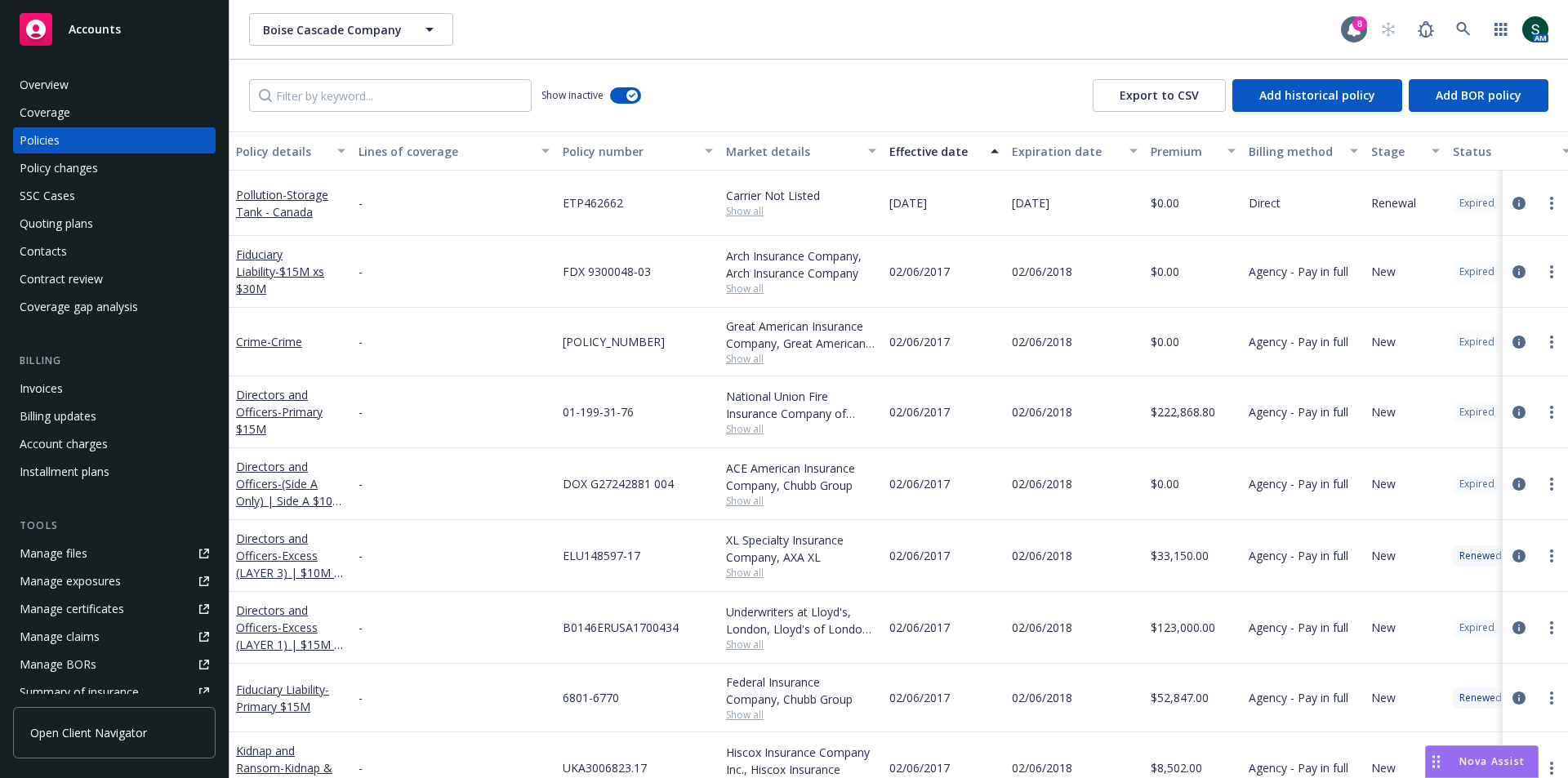 click on "Effective date" at bounding box center [935, 151] 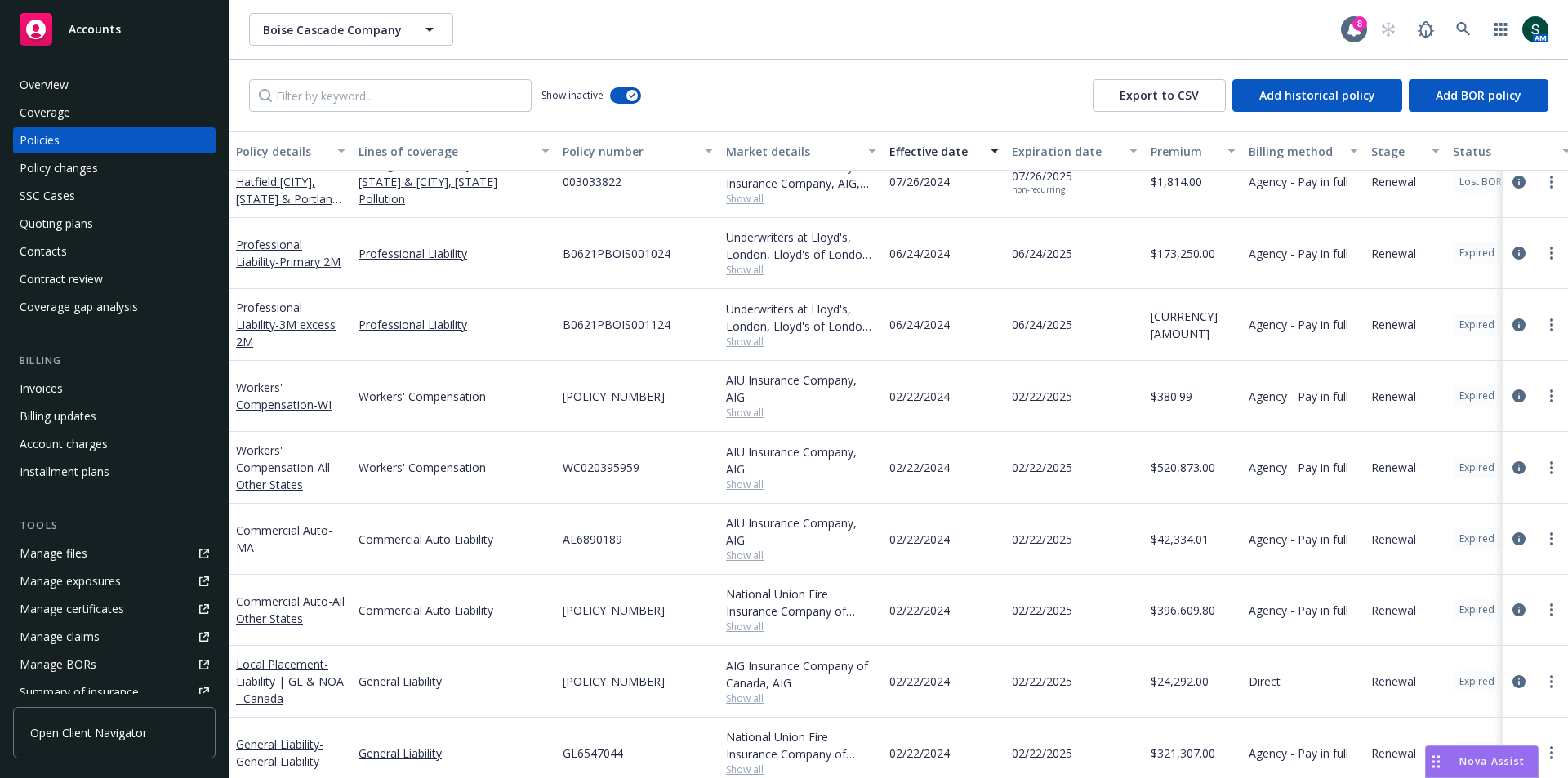 scroll, scrollTop: 0, scrollLeft: 0, axis: both 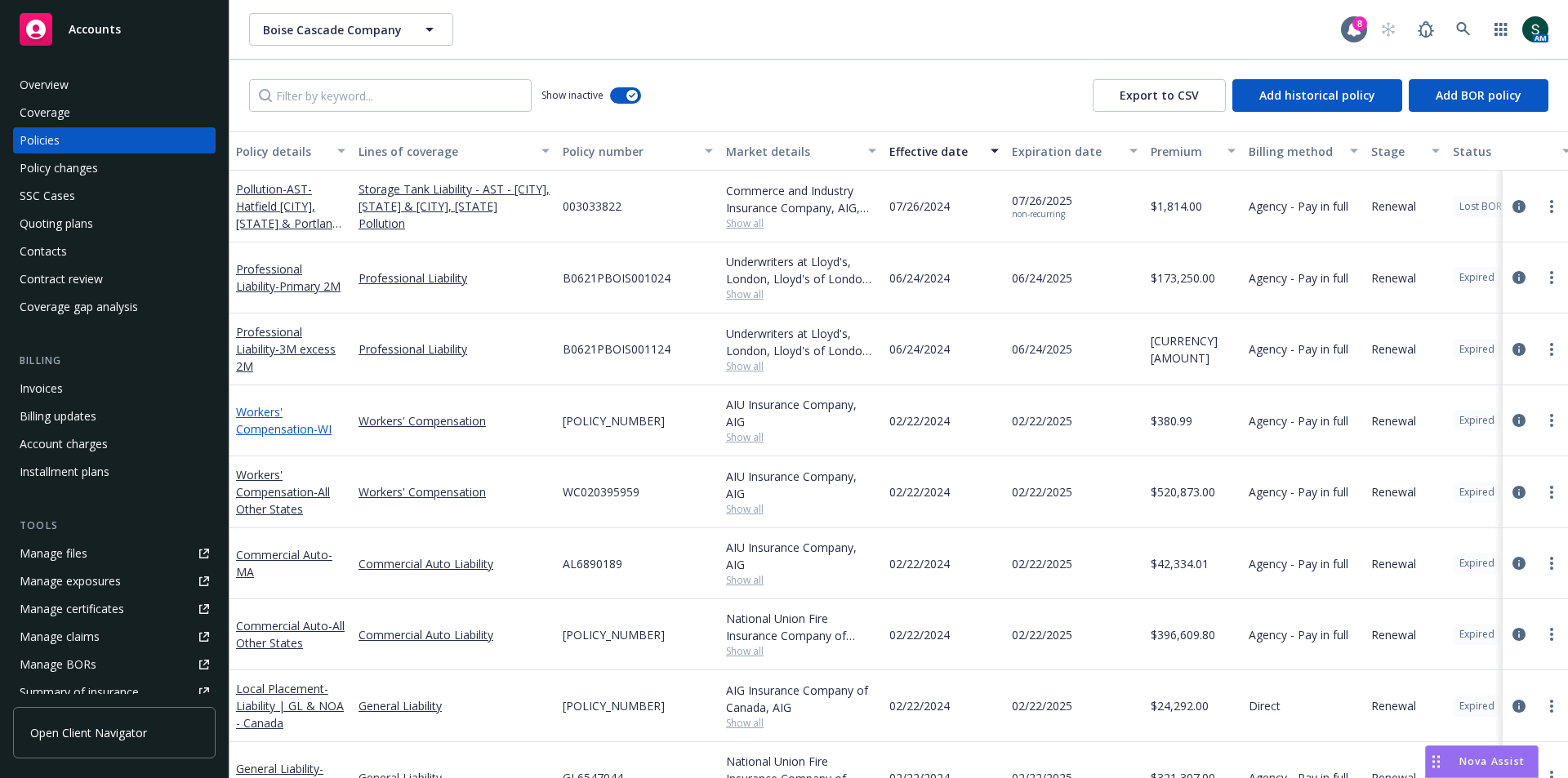 click on "Workers' Compensation  -  [STATE]" at bounding box center (283, 420) 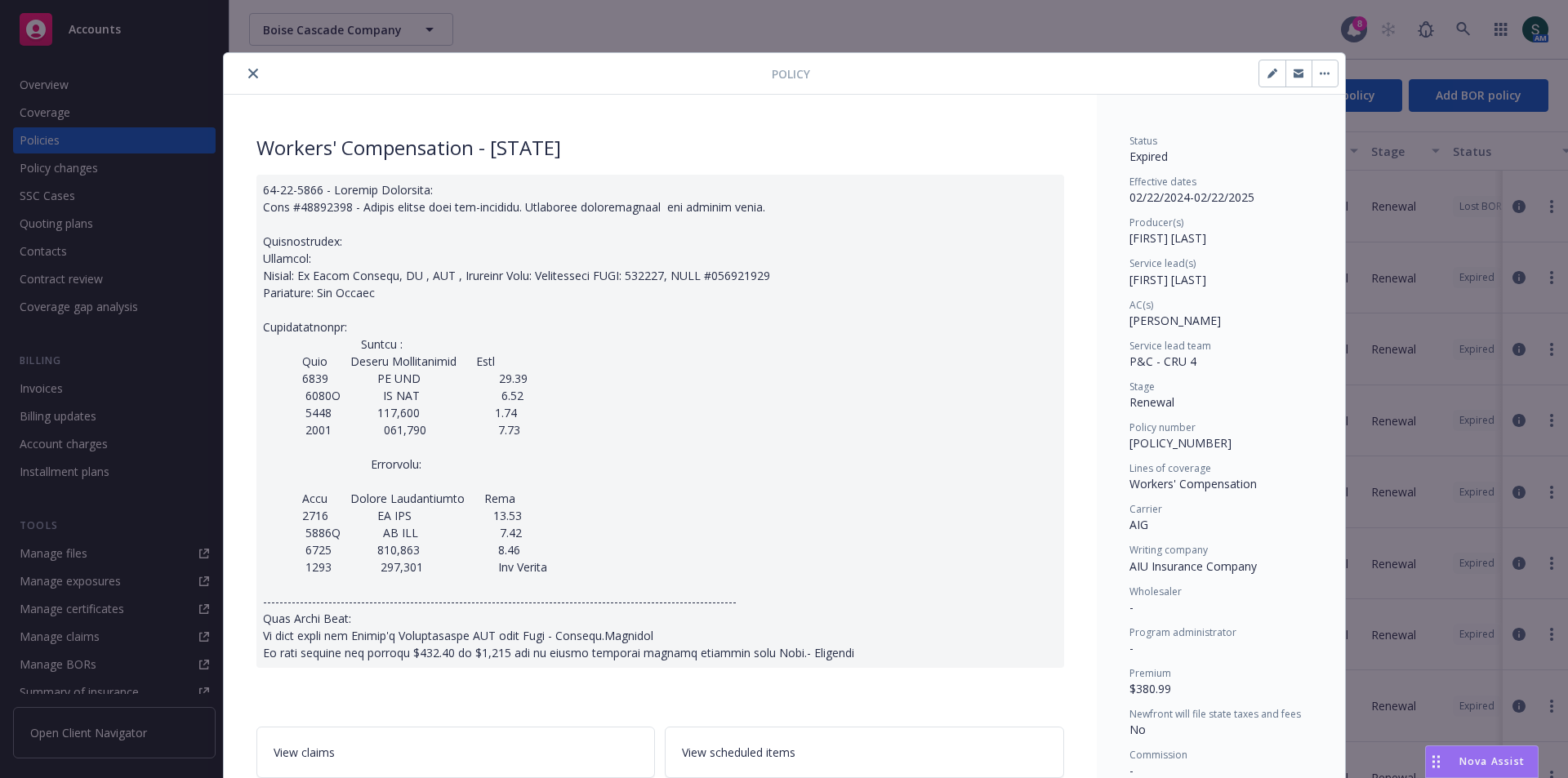 click at bounding box center [1325, 73] 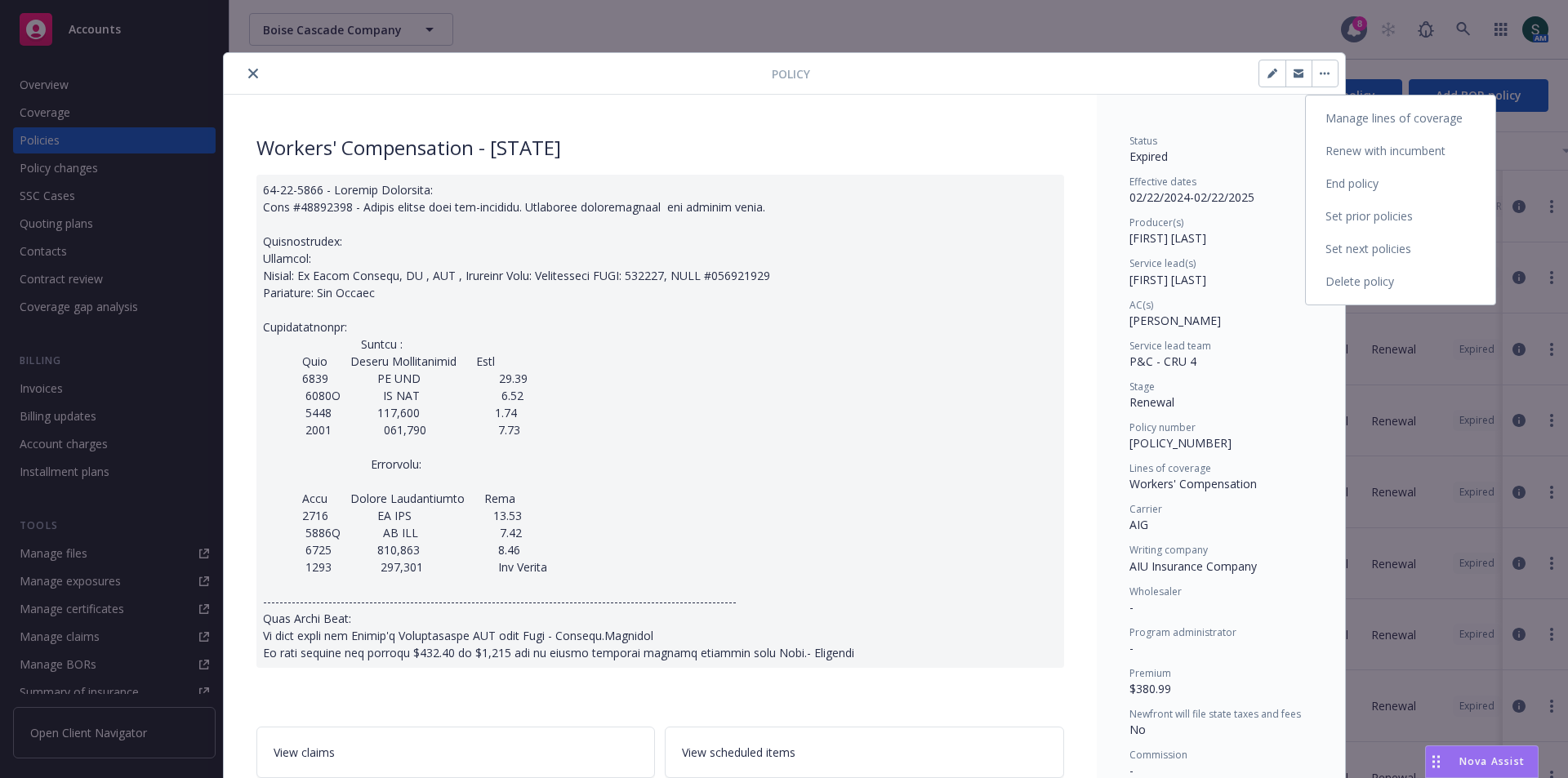 click on "End policy" at bounding box center (1401, 184) 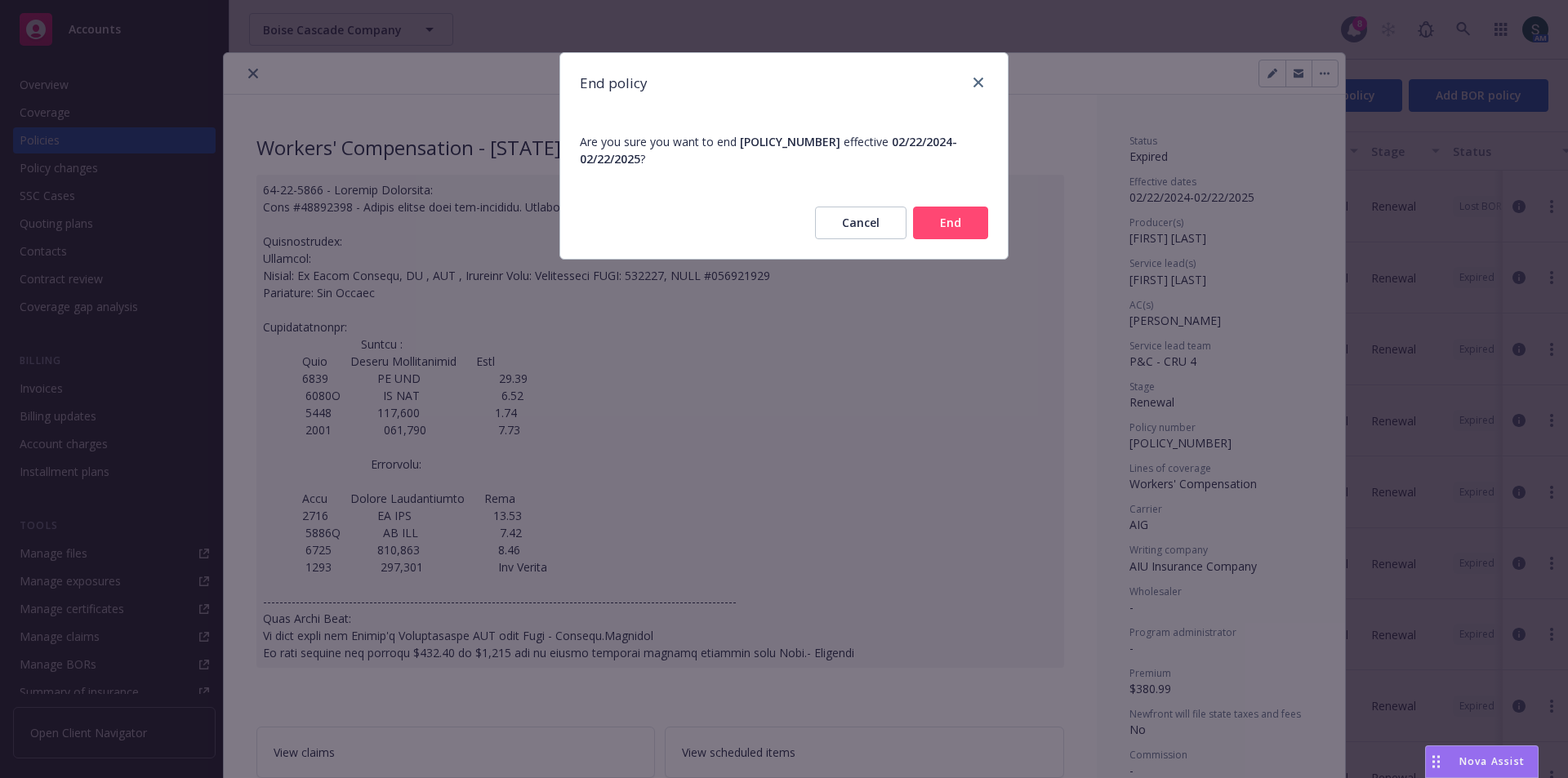click on "End" at bounding box center (951, 223) 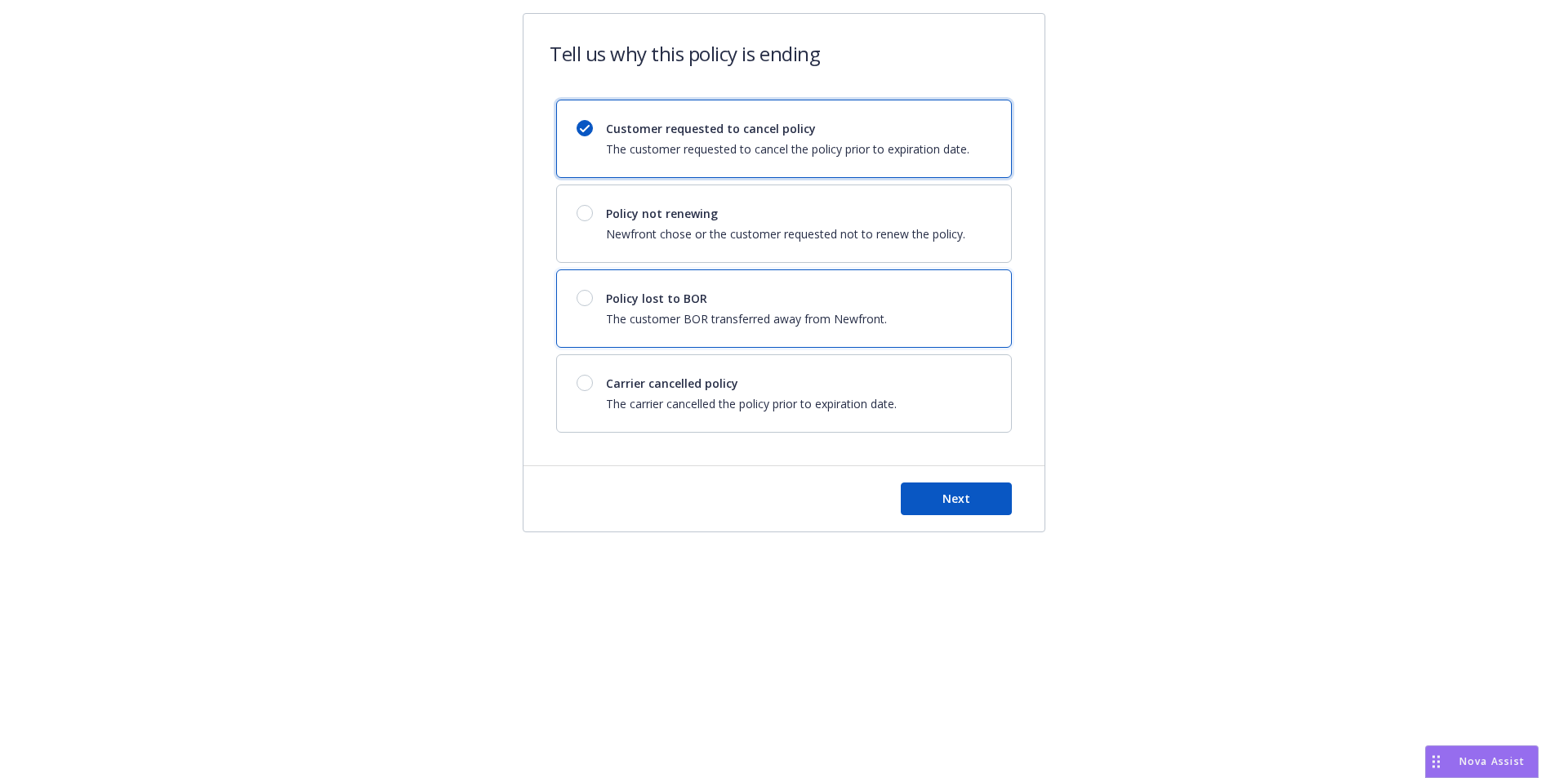 click on "Policy lost to BOR" at bounding box center [746, 298] 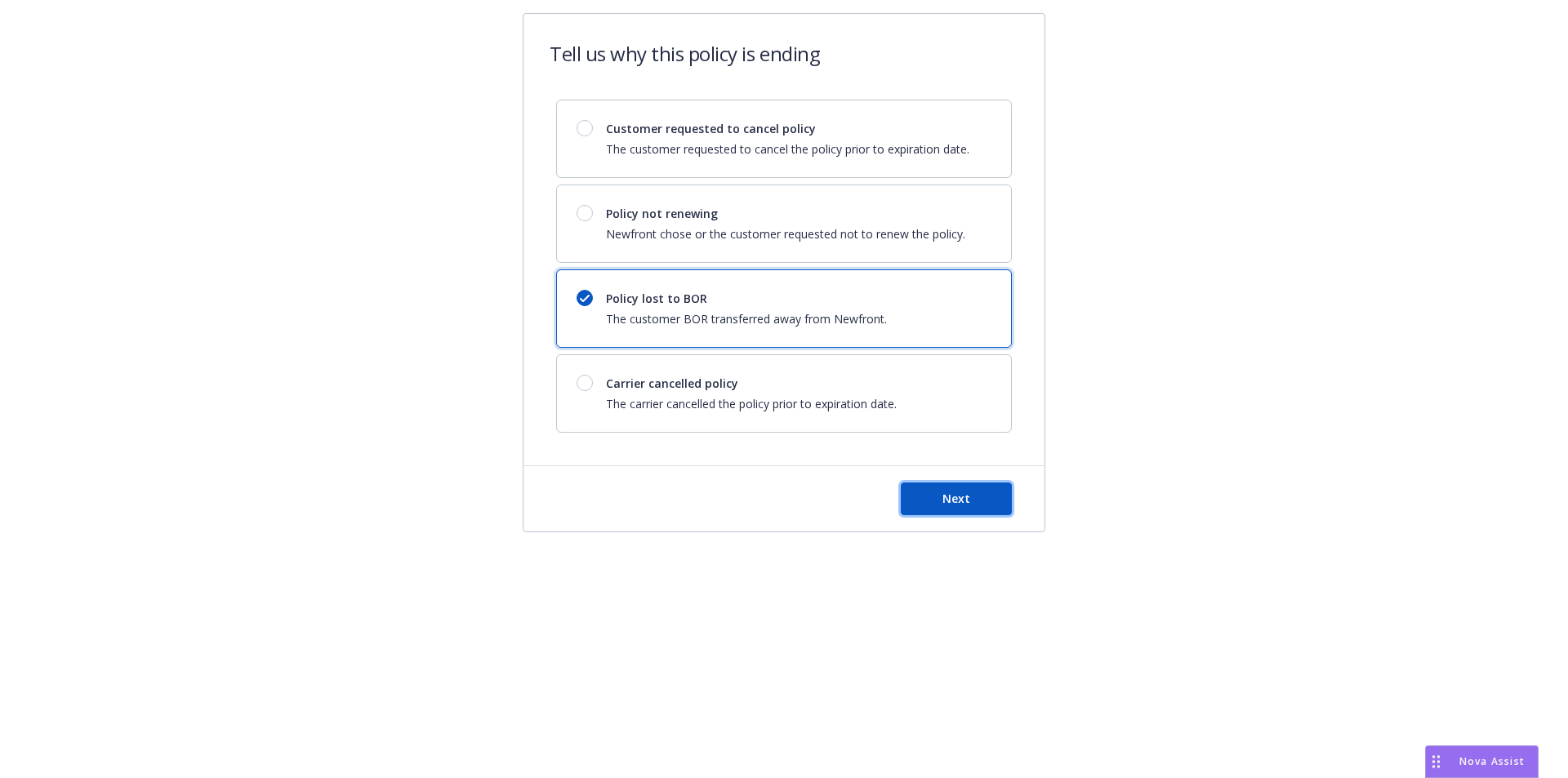 click on "Next" at bounding box center [956, 499] 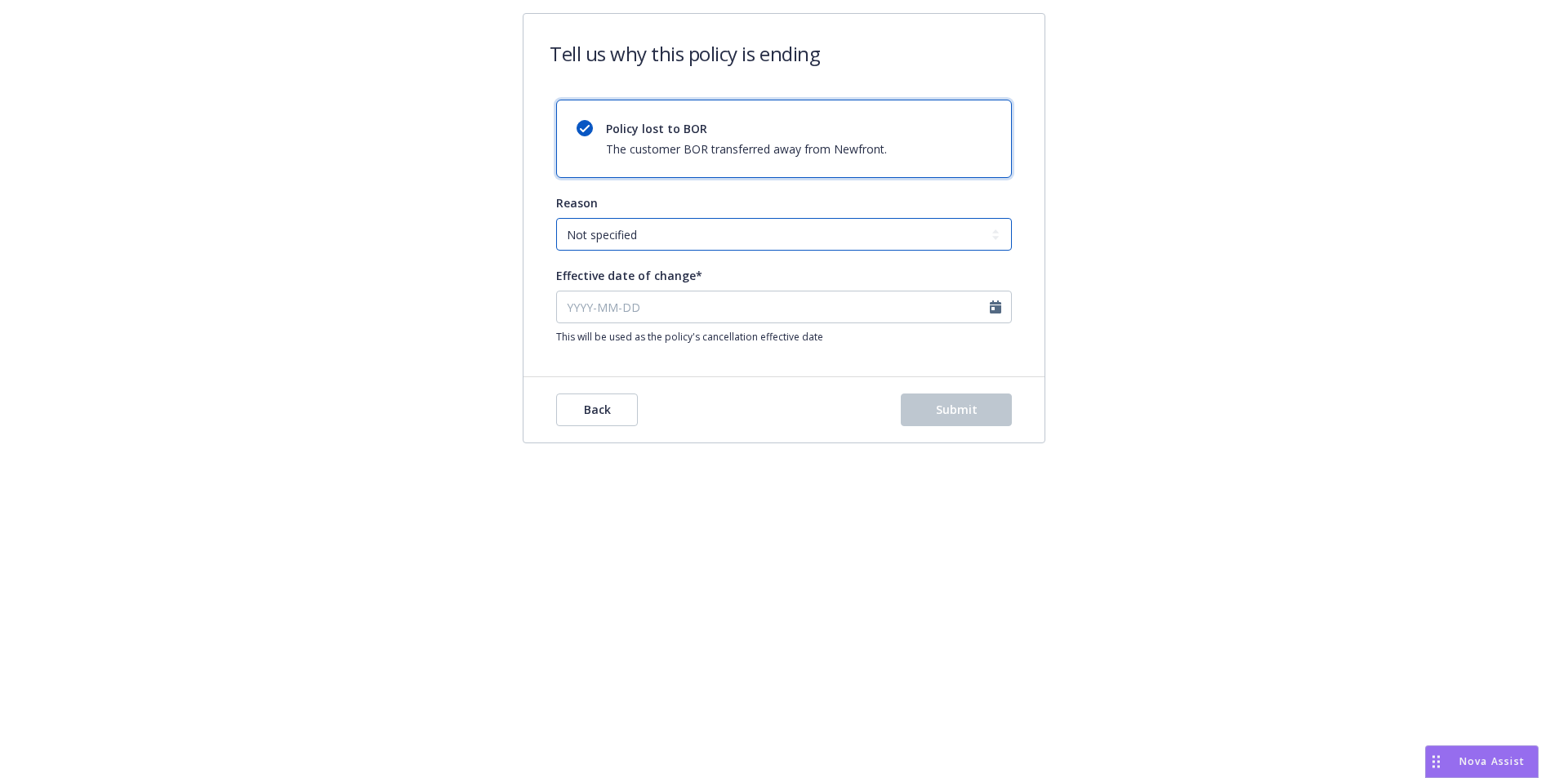 click on "Not specified Service Pricing Buyer change M&A, Bankruptcy, or Out of business Producer left Newfront Program consolidation" at bounding box center (784, 234) 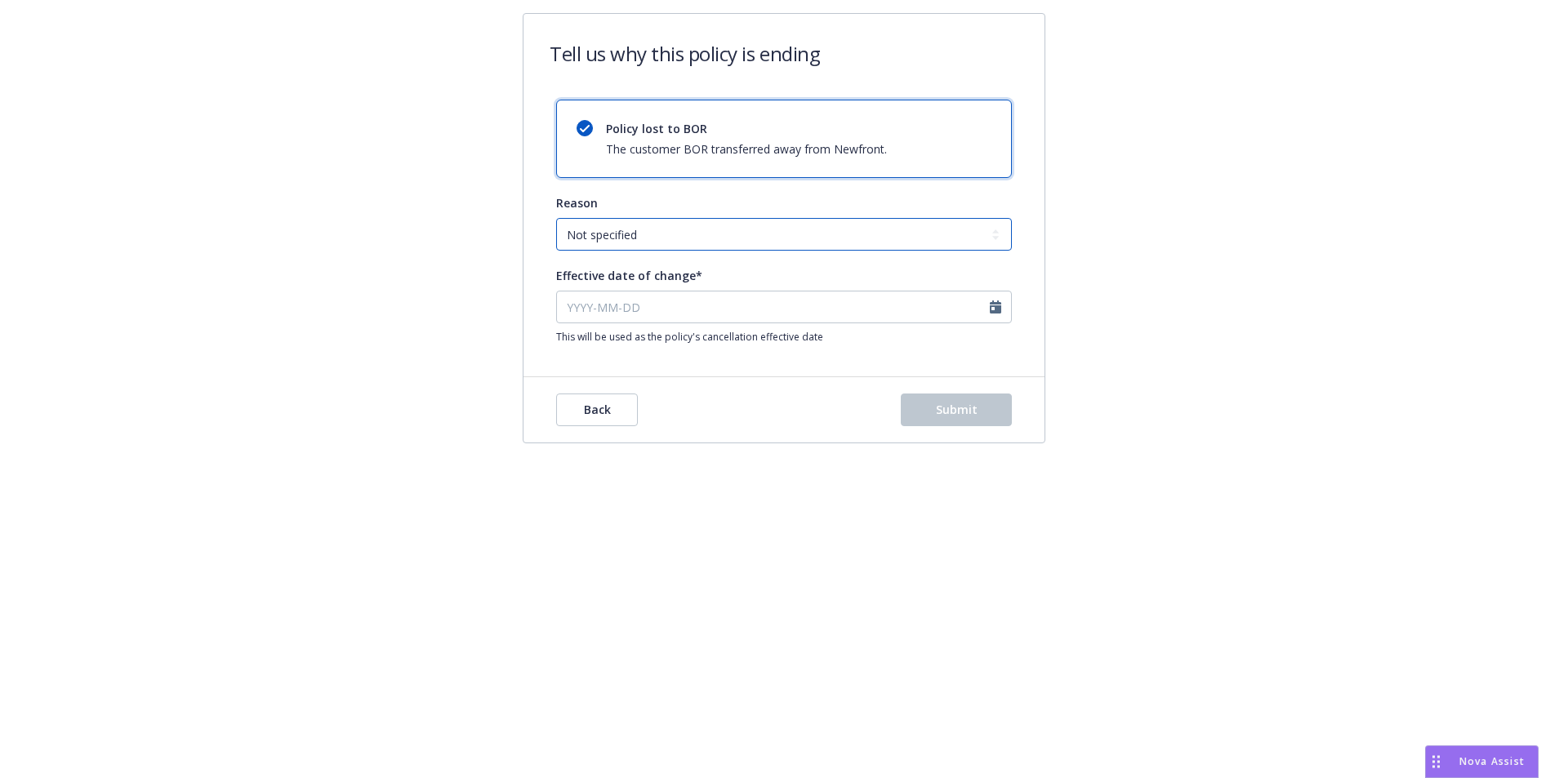 select on "Producer left Newfront" 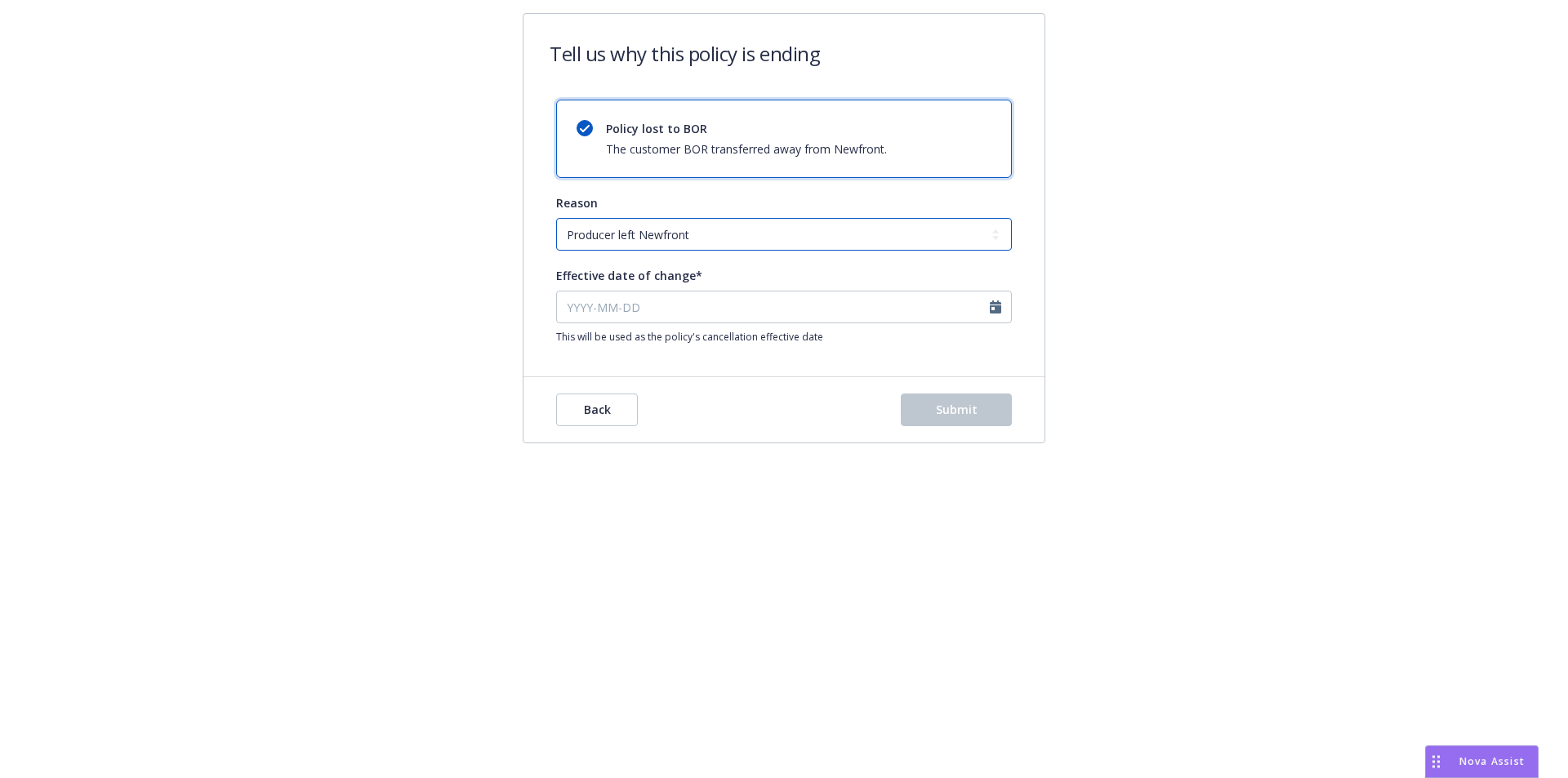 click on "Not specified Service Pricing Buyer change M&A, Bankruptcy, or Out of business Producer left Newfront Program consolidation" at bounding box center [784, 234] 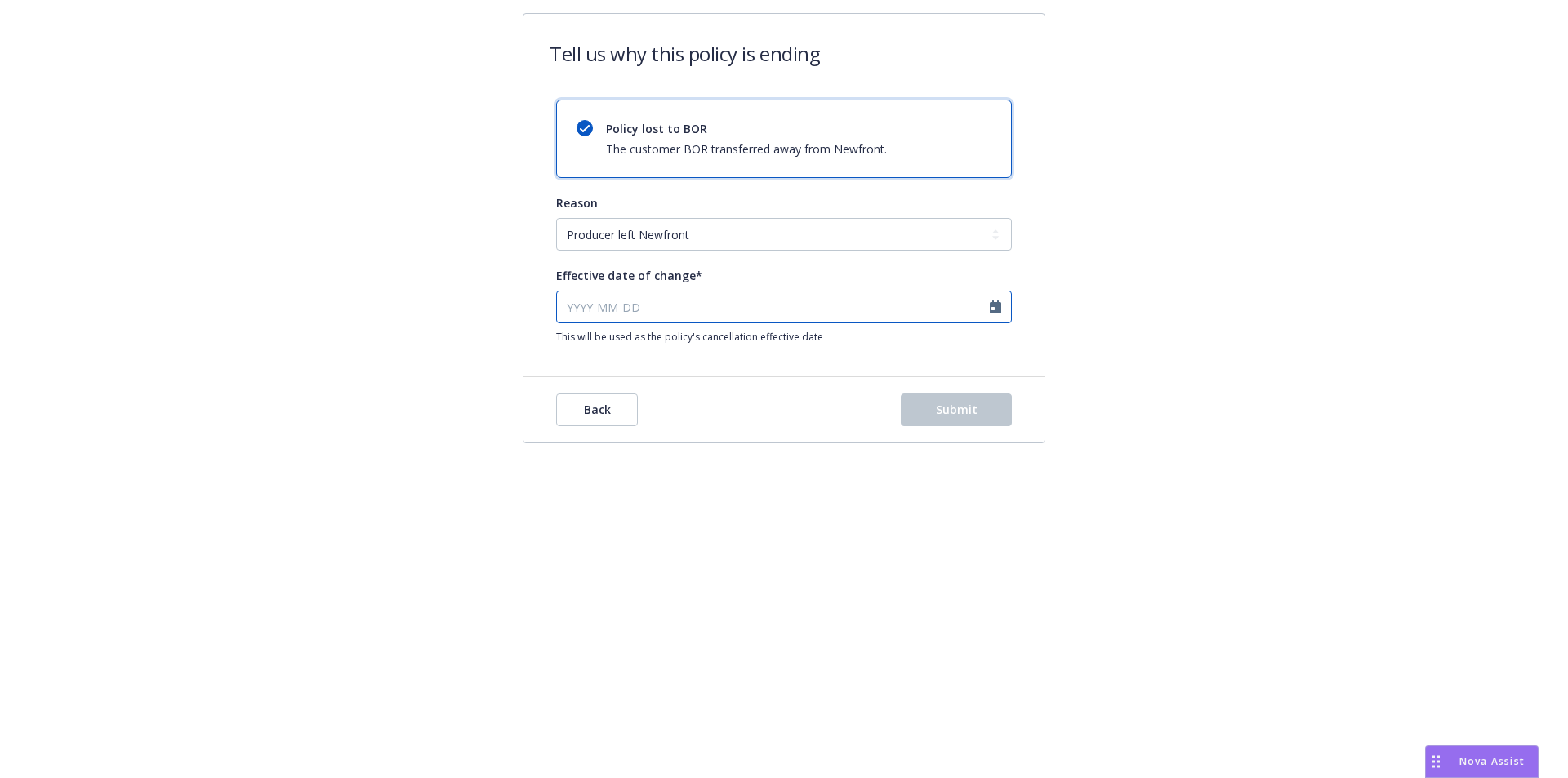 select on "August" 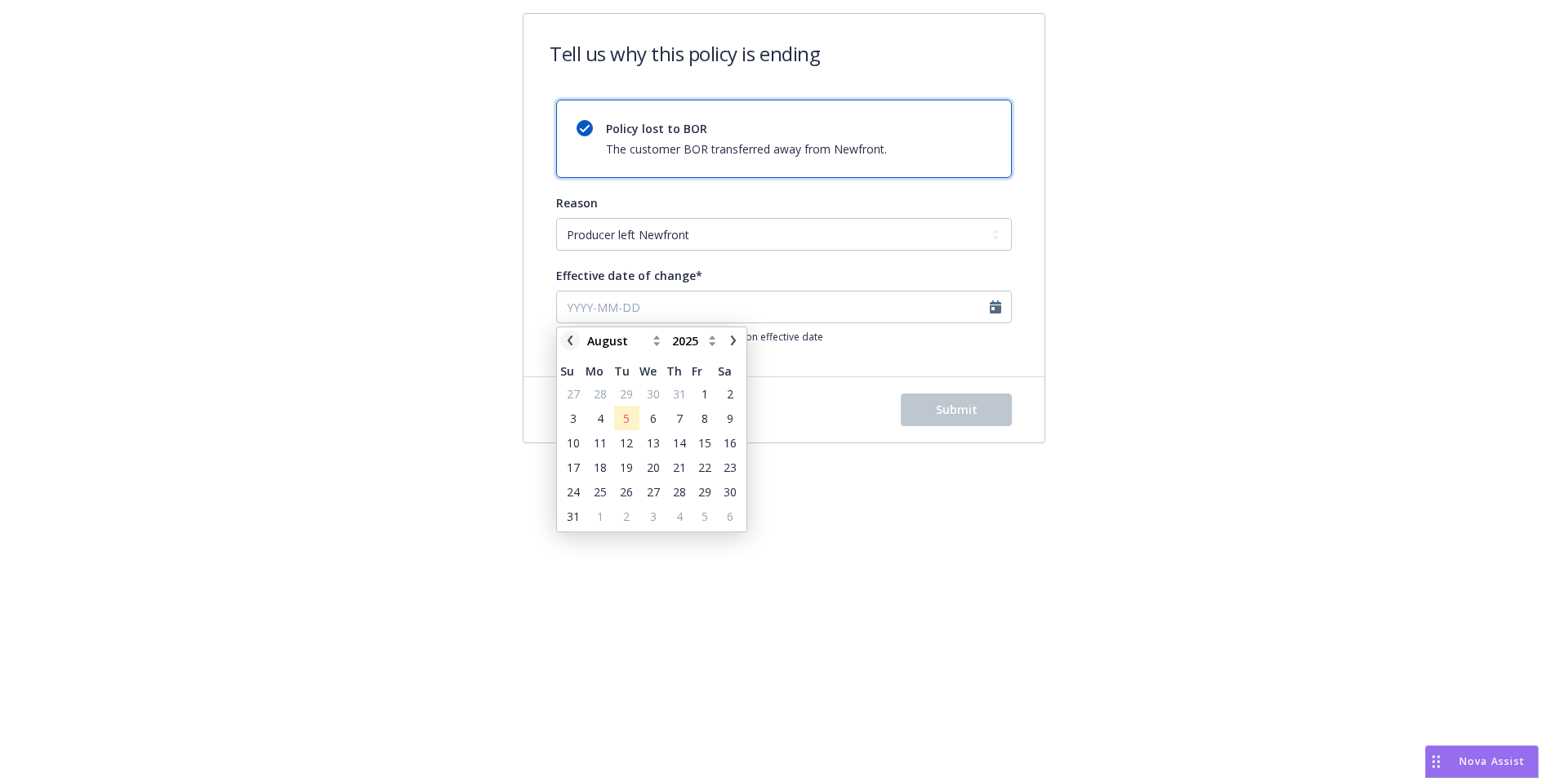 click at bounding box center (570, 340) 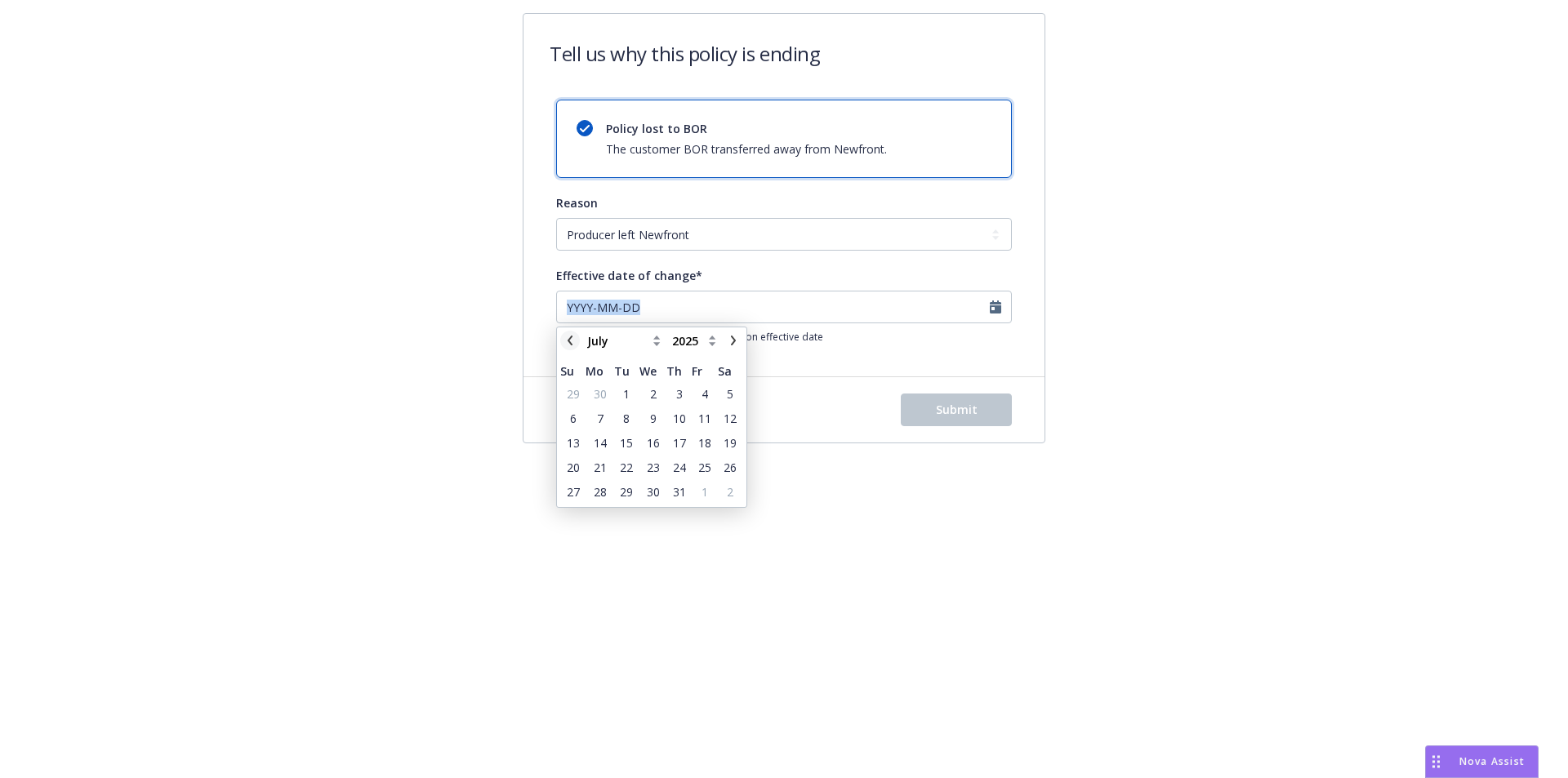 click at bounding box center [570, 340] 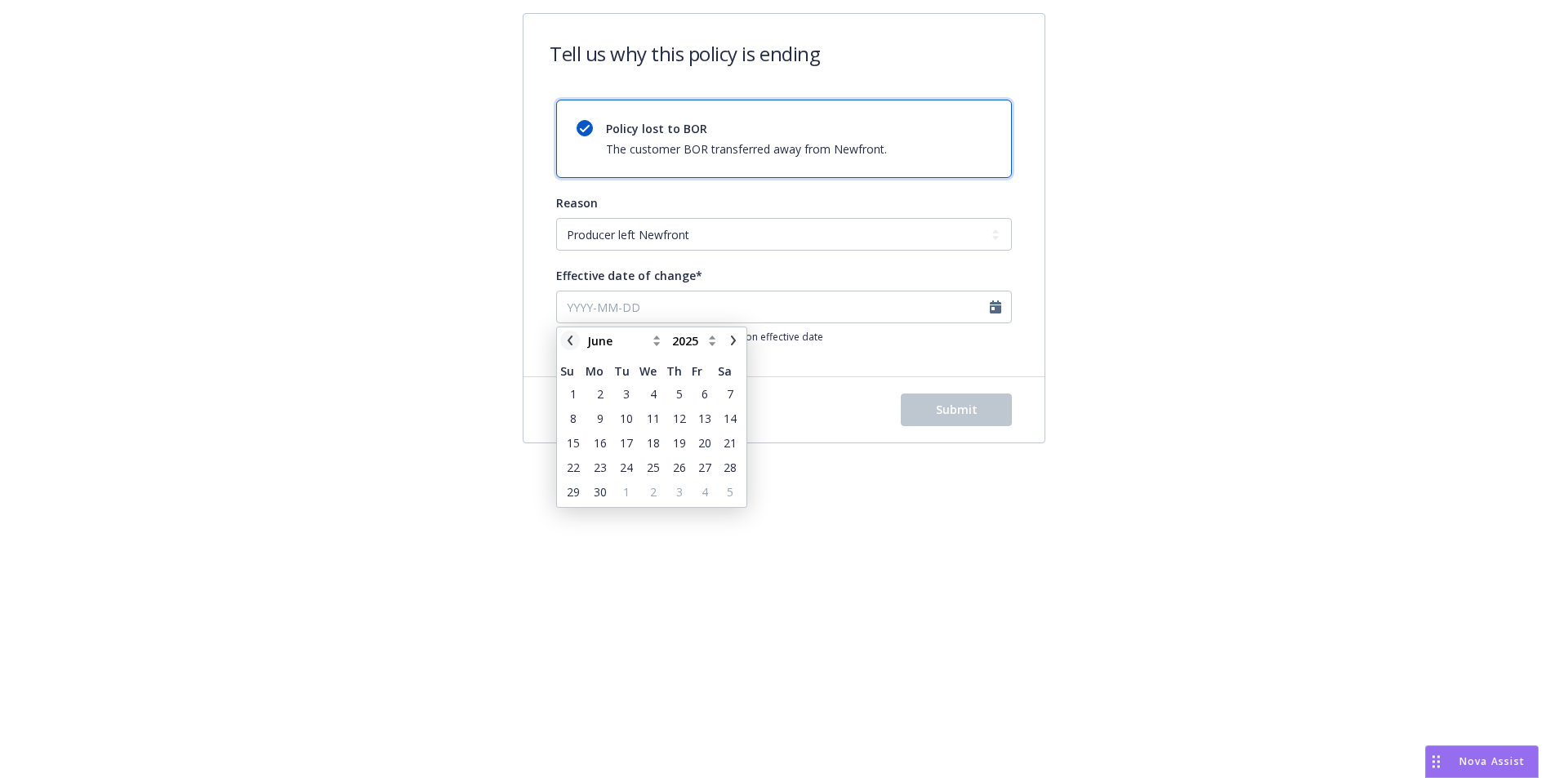 click at bounding box center [570, 340] 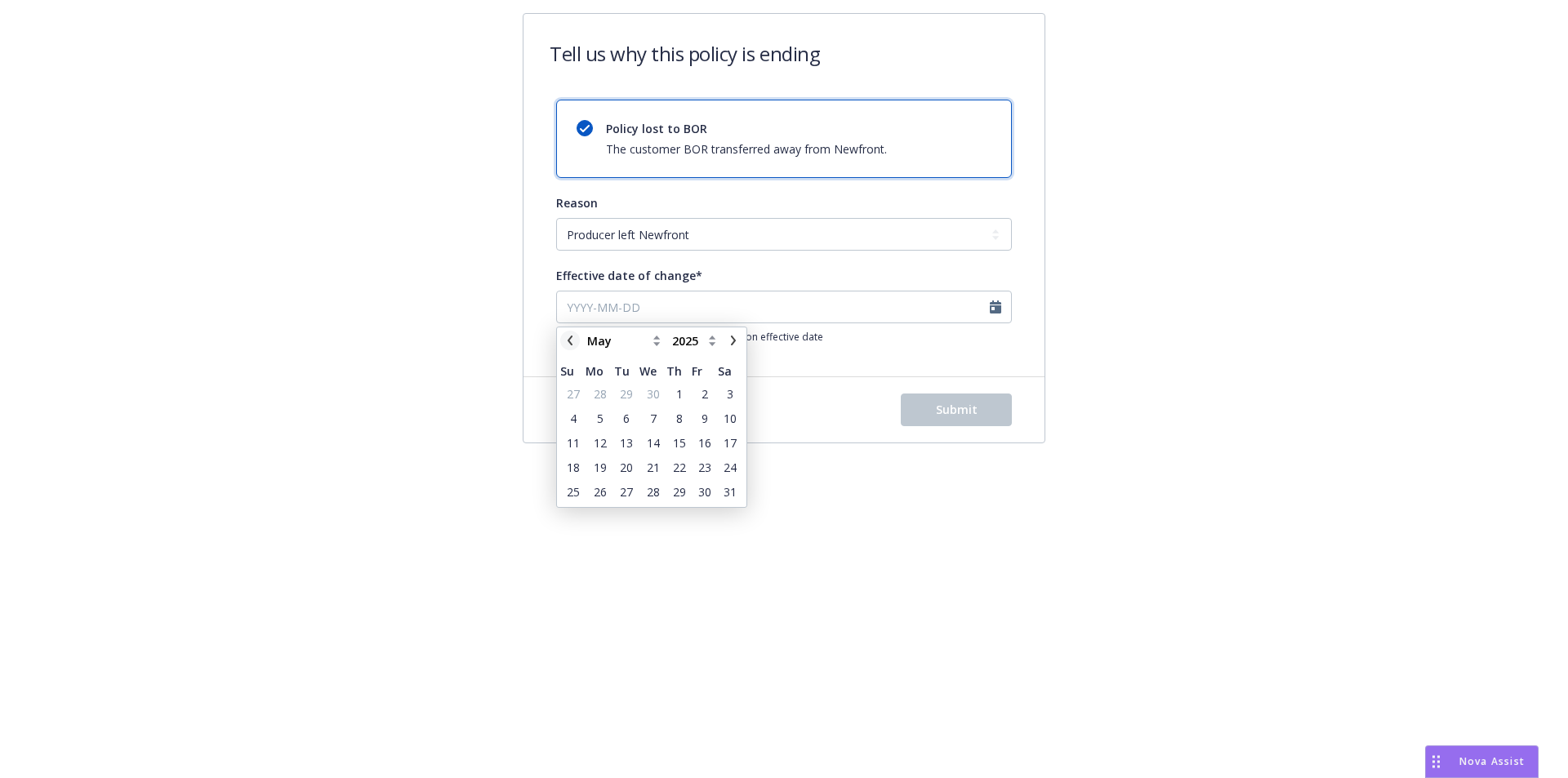 click at bounding box center (570, 340) 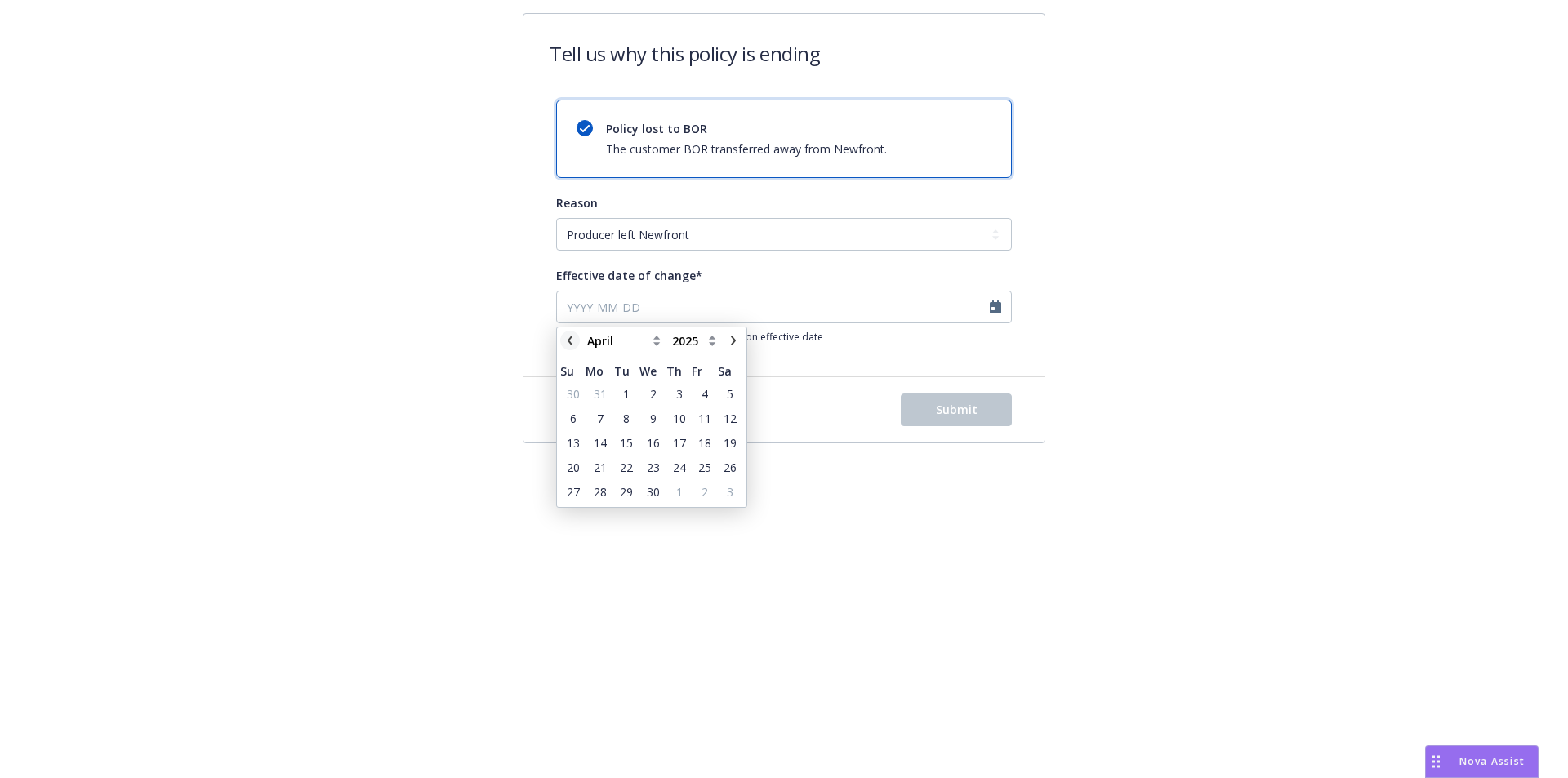 click at bounding box center (570, 340) 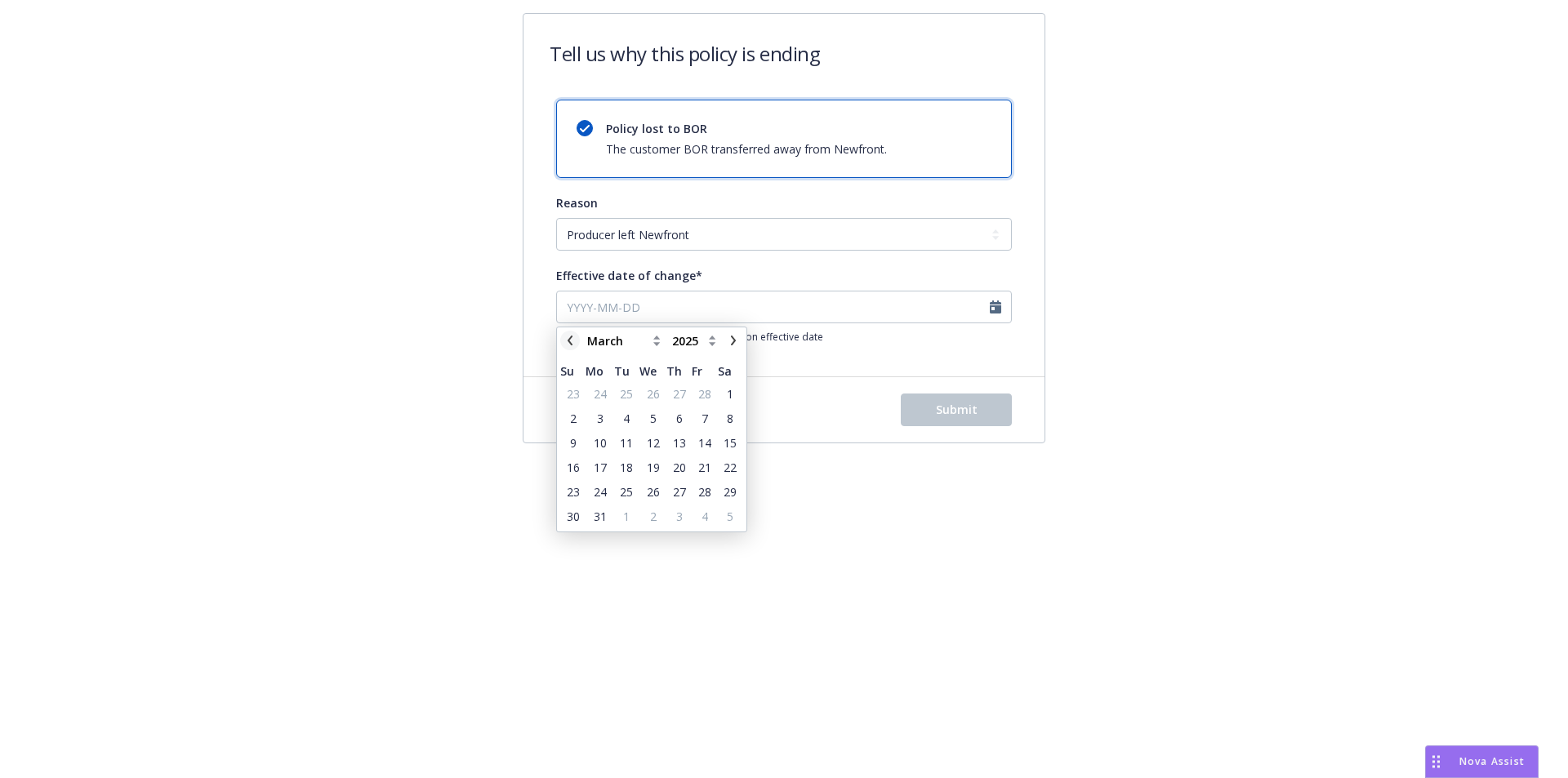 click at bounding box center [570, 340] 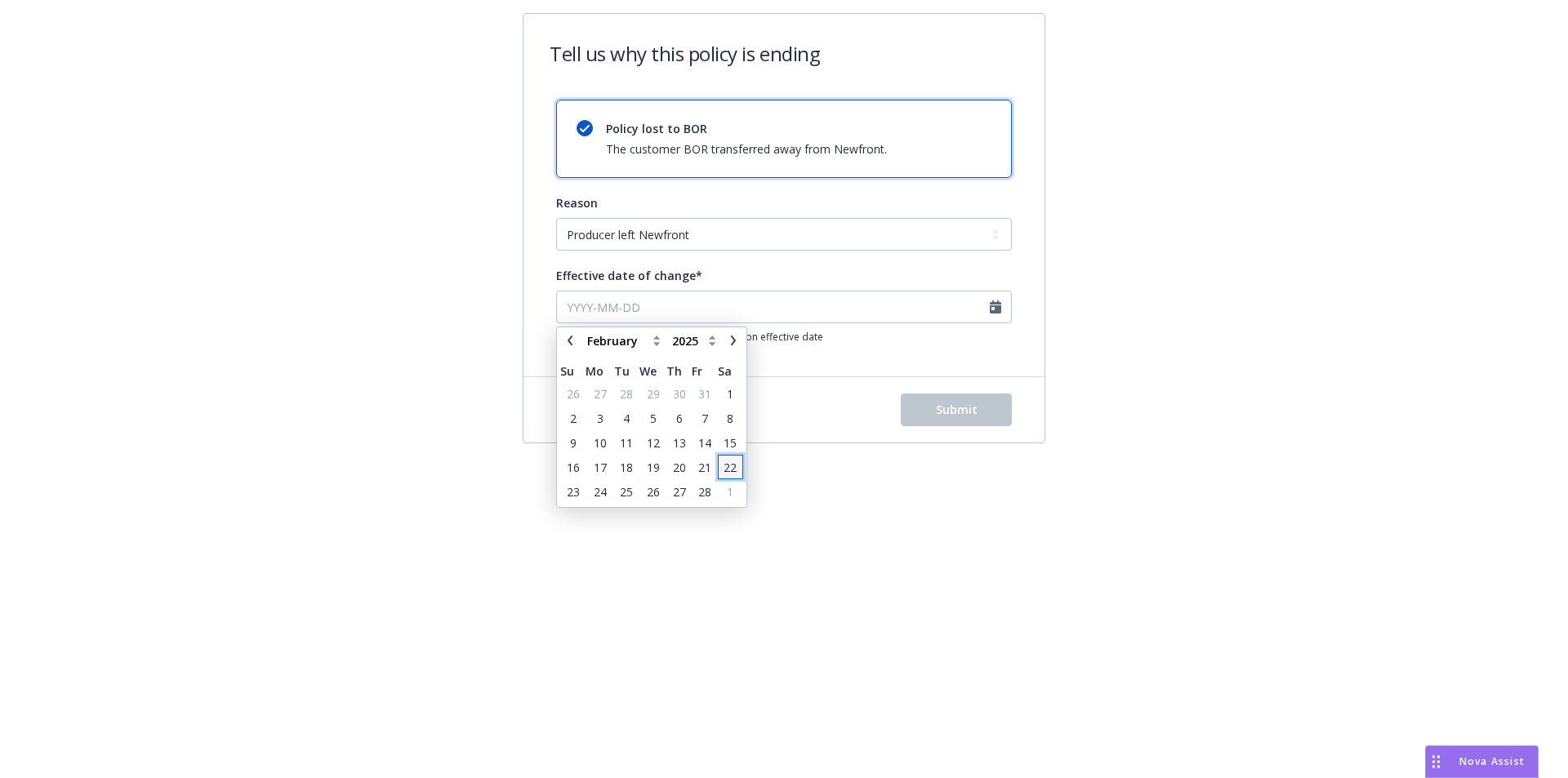 click on "22" at bounding box center (730, 467) 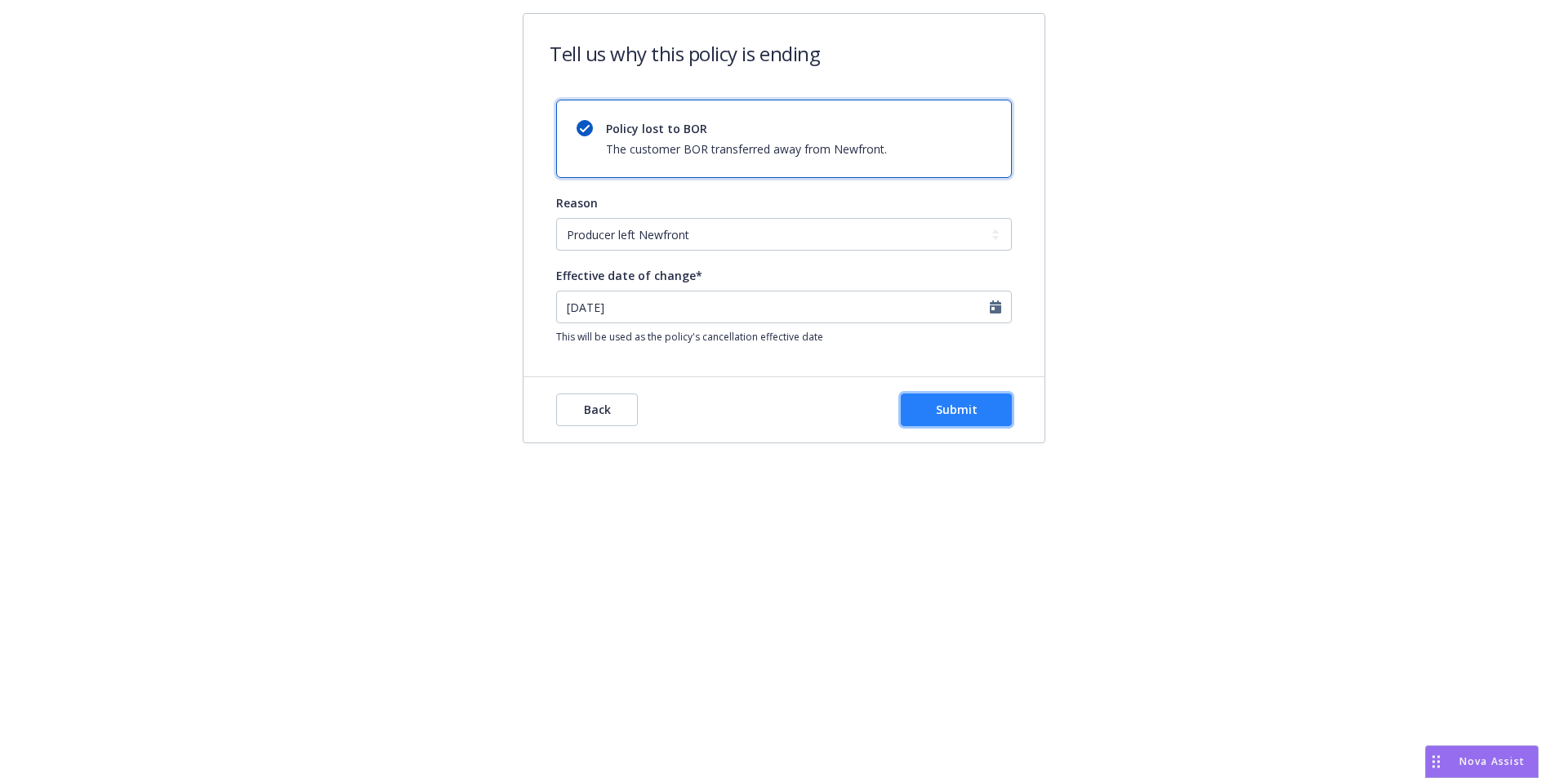 click on "Submit" at bounding box center (956, 409) 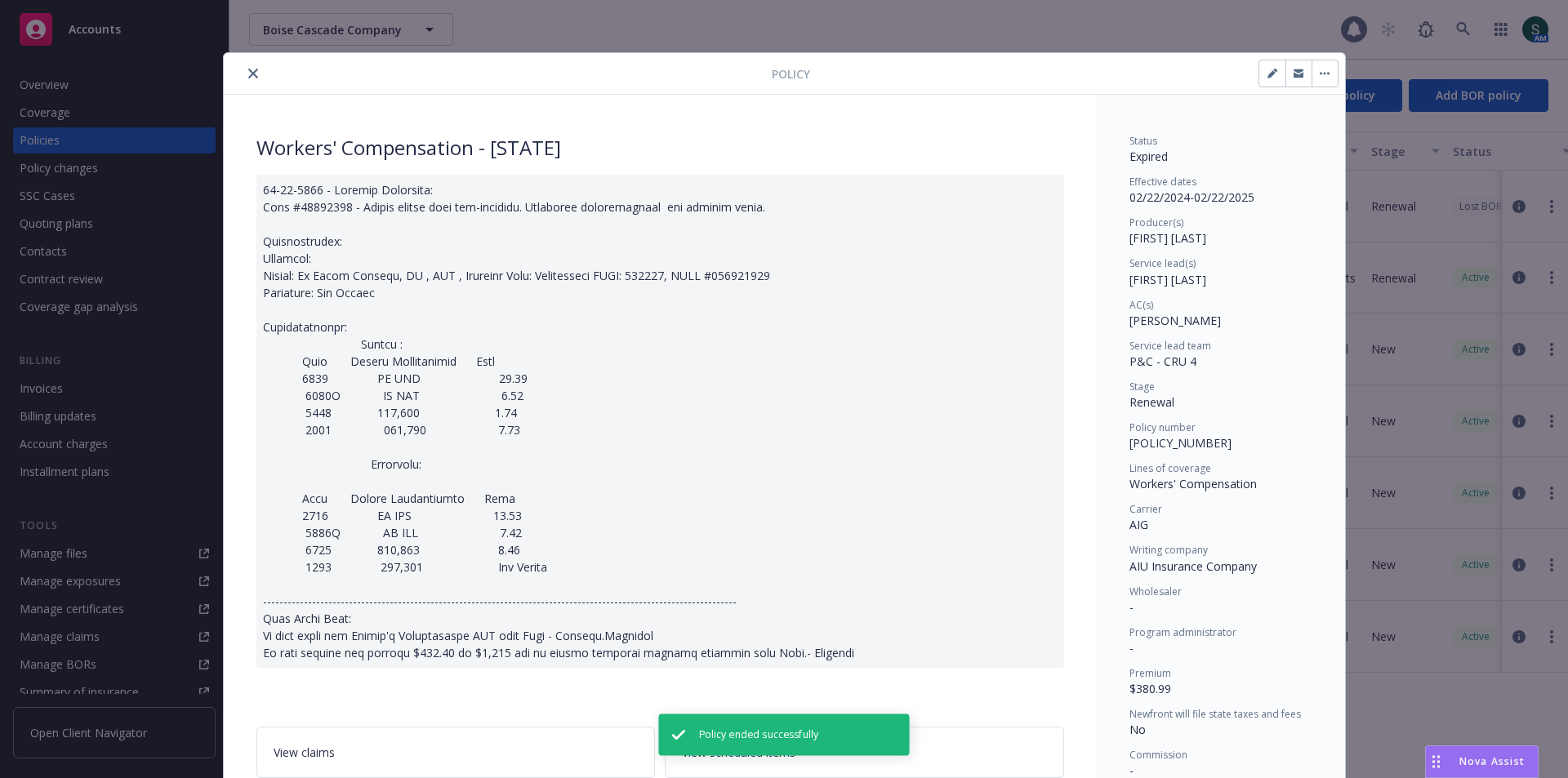scroll, scrollTop: 49, scrollLeft: 0, axis: vertical 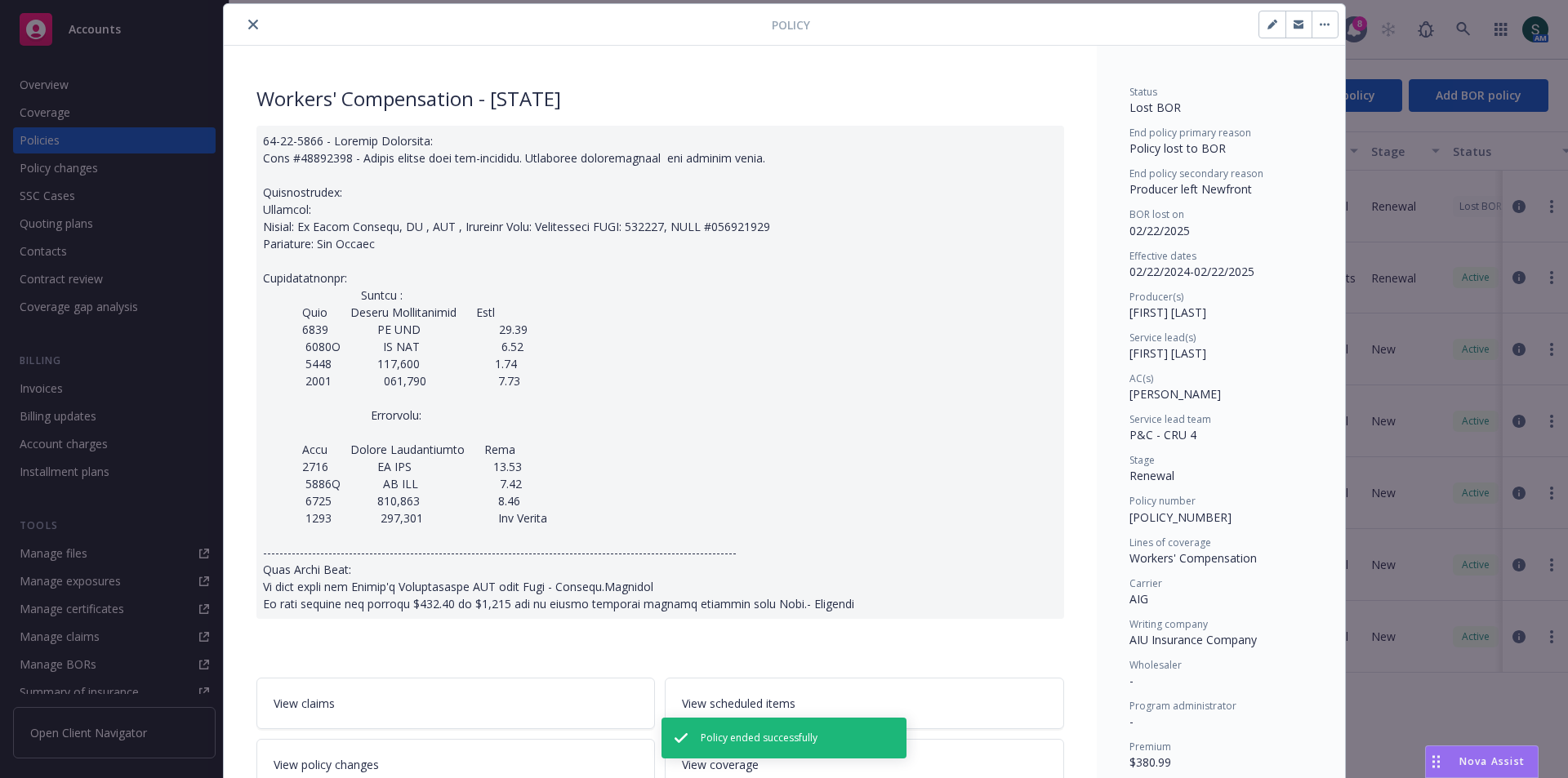 click 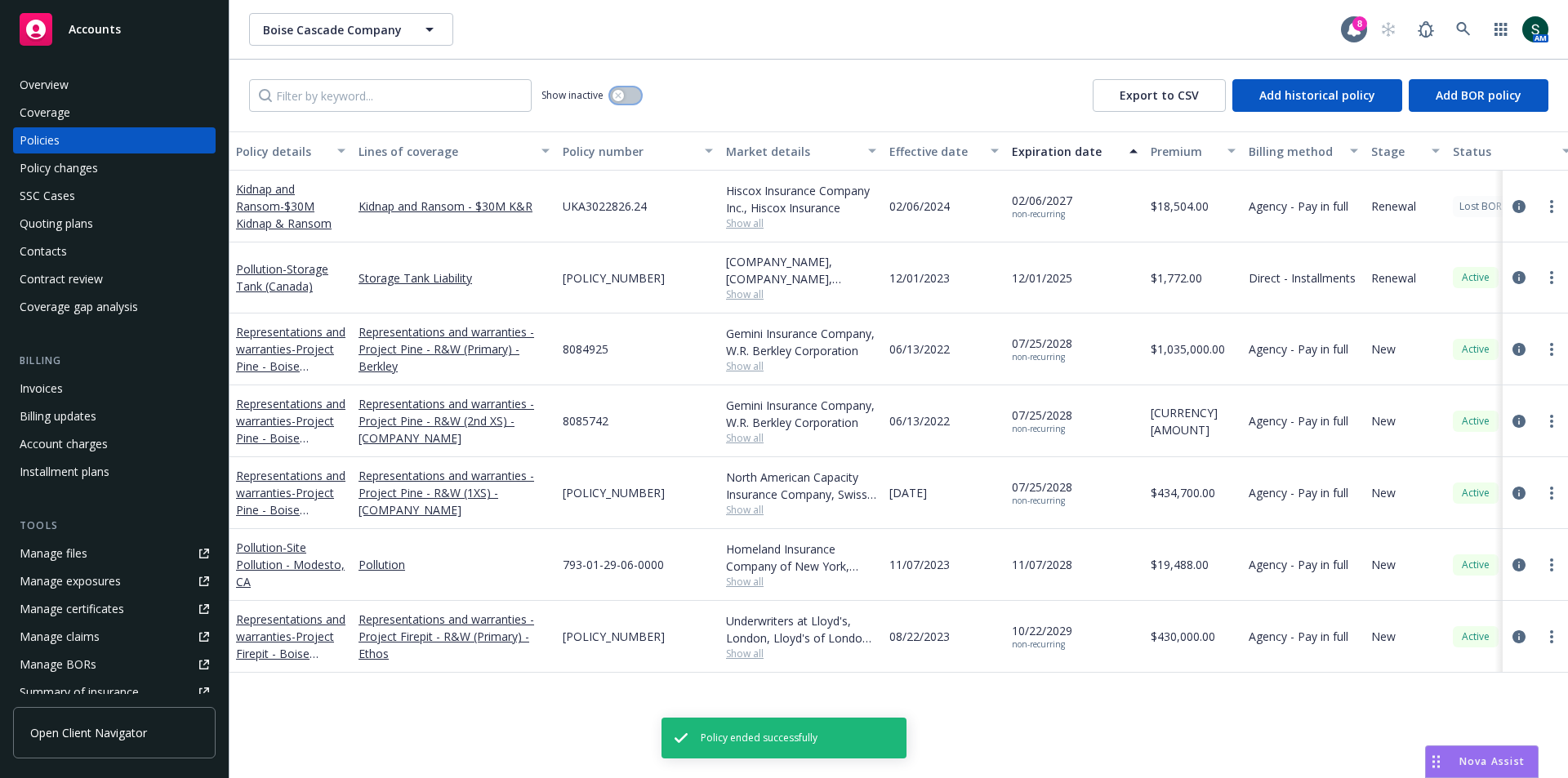 click at bounding box center [626, 96] 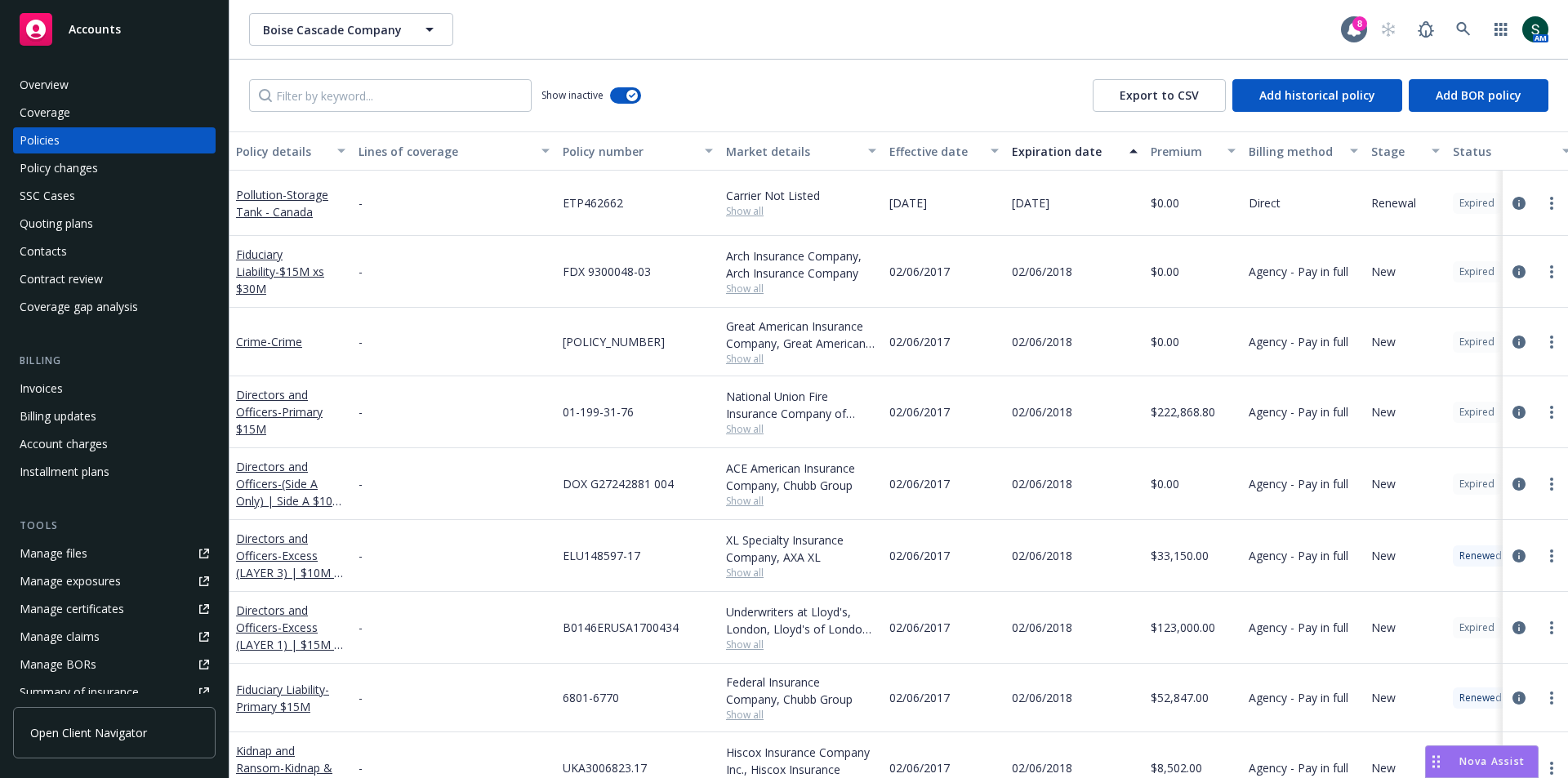 click on "Effective date" at bounding box center (935, 151) 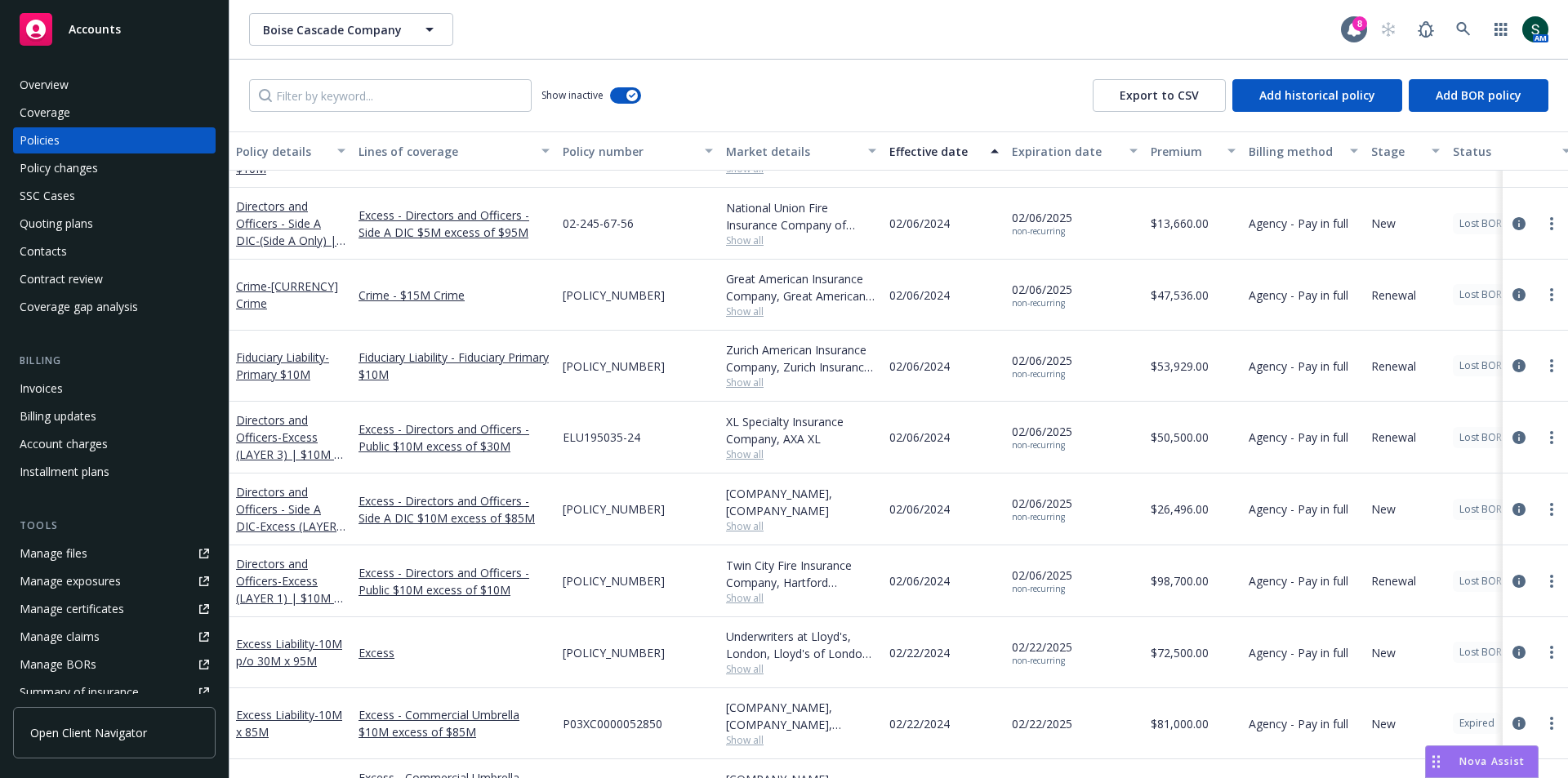 scroll, scrollTop: 16736, scrollLeft: 0, axis: vertical 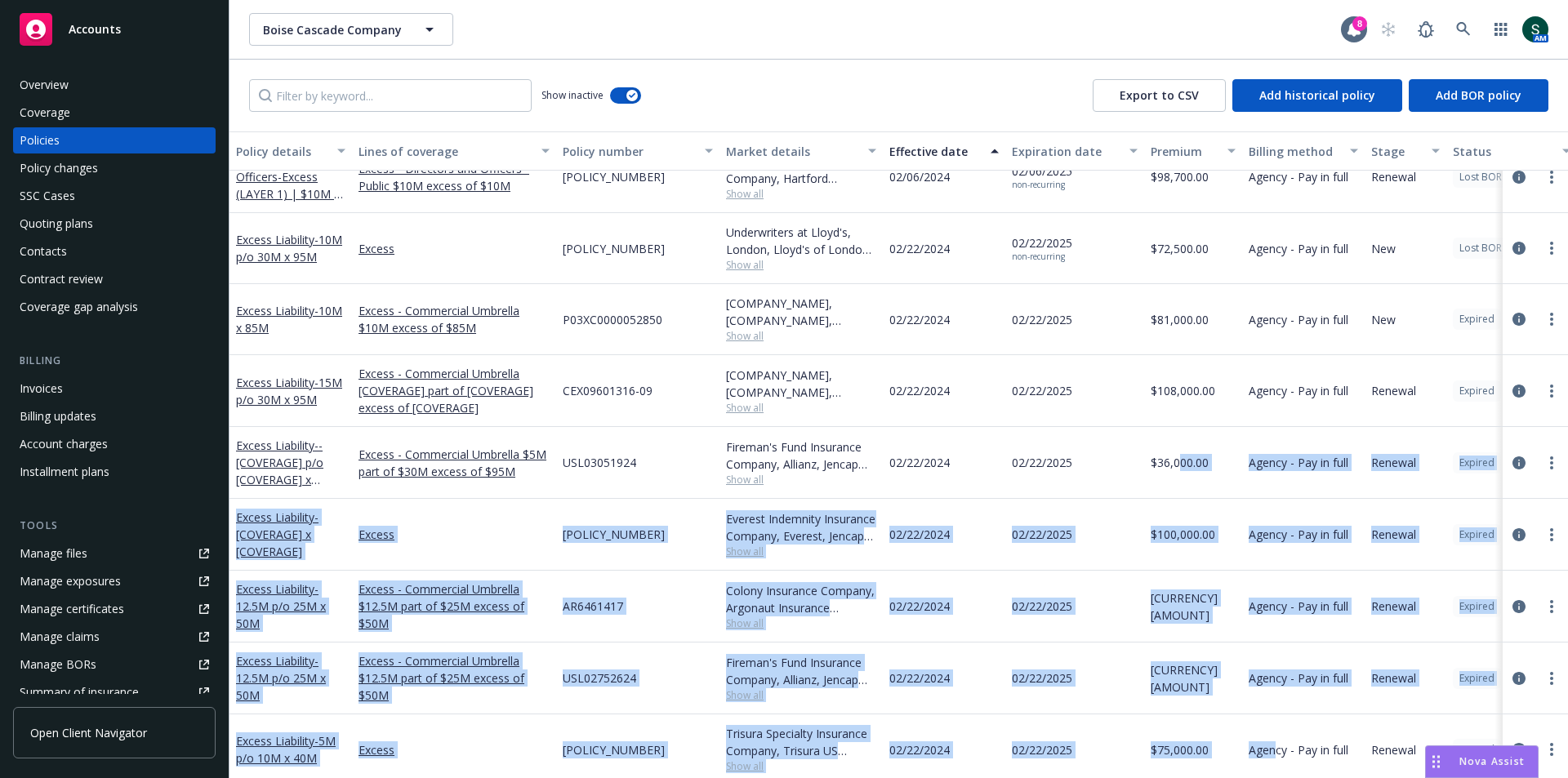 drag, startPoint x: 1182, startPoint y: 765, endPoint x: 1225, endPoint y: 757, distance: 43.737855 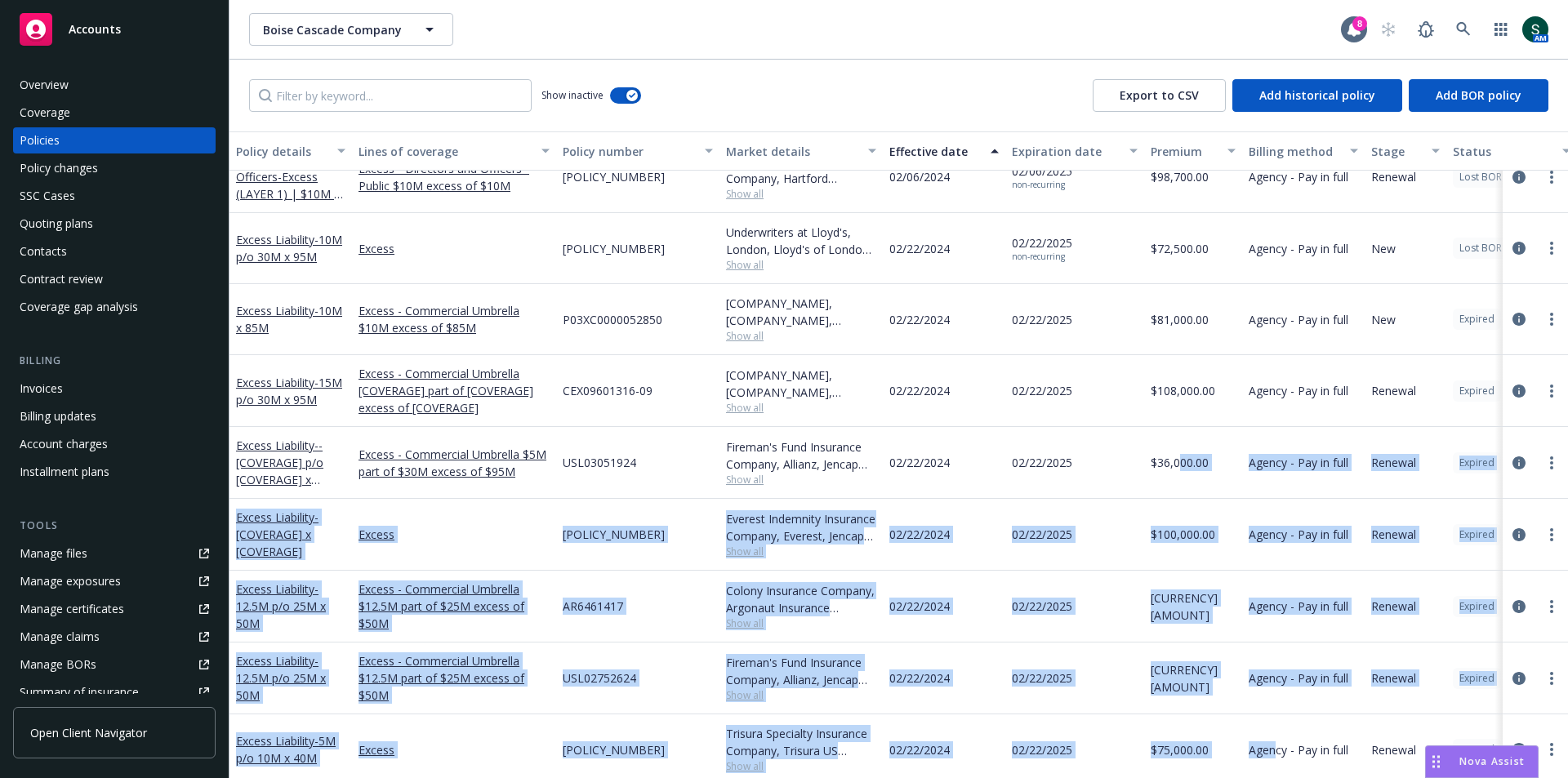 click on "Policy details Lines of coverage Policy number Market details Effective date Expiration date Premium Billing method Stage Status Service team leaders Directors and Officers  -  Excess (LAYER 3) | $10M xs $30M Excess - Directors and Officers - Public $10M excess of $30M ELU195035-24 XL Specialty Insurance Company, AXA XL Show all 02/06/2024 02/06/2025 non-recurring $50,500.00 Agency - Pay in full Renewal Lost BOR [FIRST] [LAST] AC [FIRST] [LAST] AC 2 more Directors and Officers - Side A DIC  -  Excess (LAYER 9) | $10M xs $85M Excess Side A D&O Excess - Directors and Officers - Side A DIC $10M excess of $85M 0308-8213 Allied World National Assurance Company, Allied World Assurance Company (AWAC) Show all 02/06/2024 02/06/2025 non-recurring $26,496.00 Agency - Pay in full New Lost BOR [FIRST] [LAST] AC [FIRST] [LAST] AC 2 more Directors and Officers  -  Excess (LAYER 1) | $10M xs $10M Excess - Directors and Officers - Public $10M excess of $10M 52 DA 0334593 24 Twin City Fire Insurance Company, Hartford Insurance Group Show all" at bounding box center (898, 455) 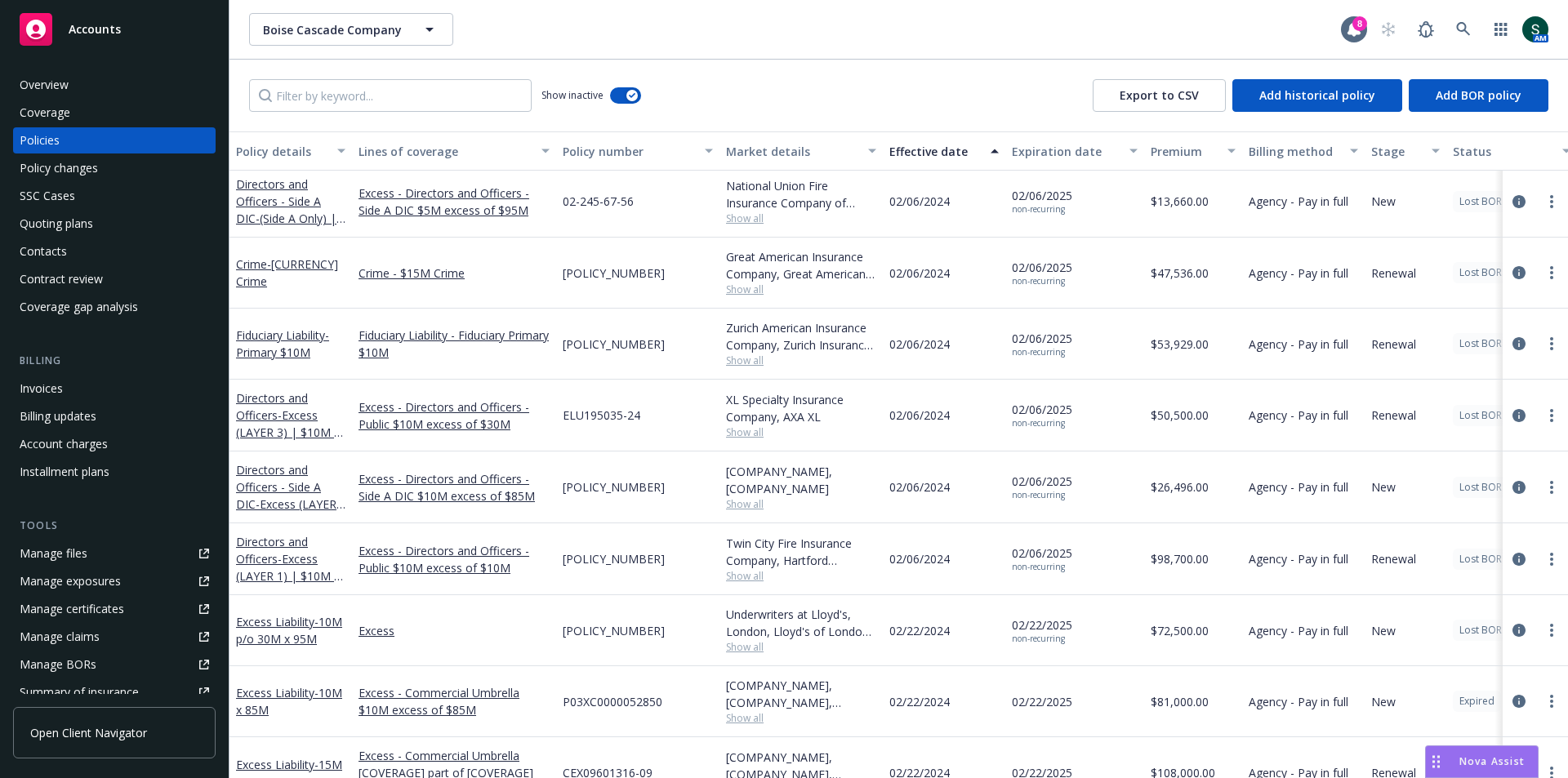 scroll, scrollTop: 16793, scrollLeft: 0, axis: vertical 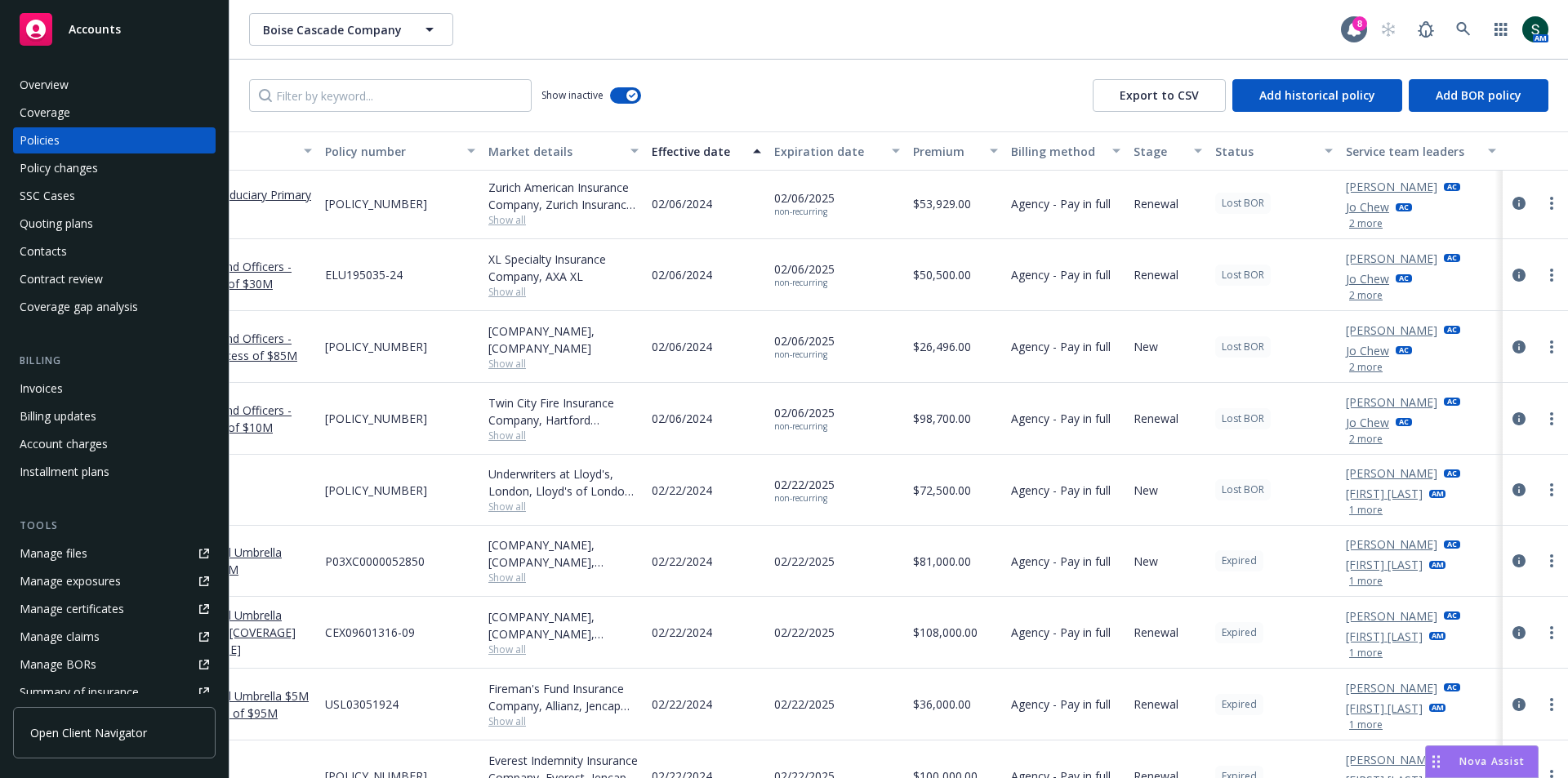 click on "Lost BOR" at bounding box center (1274, 490) 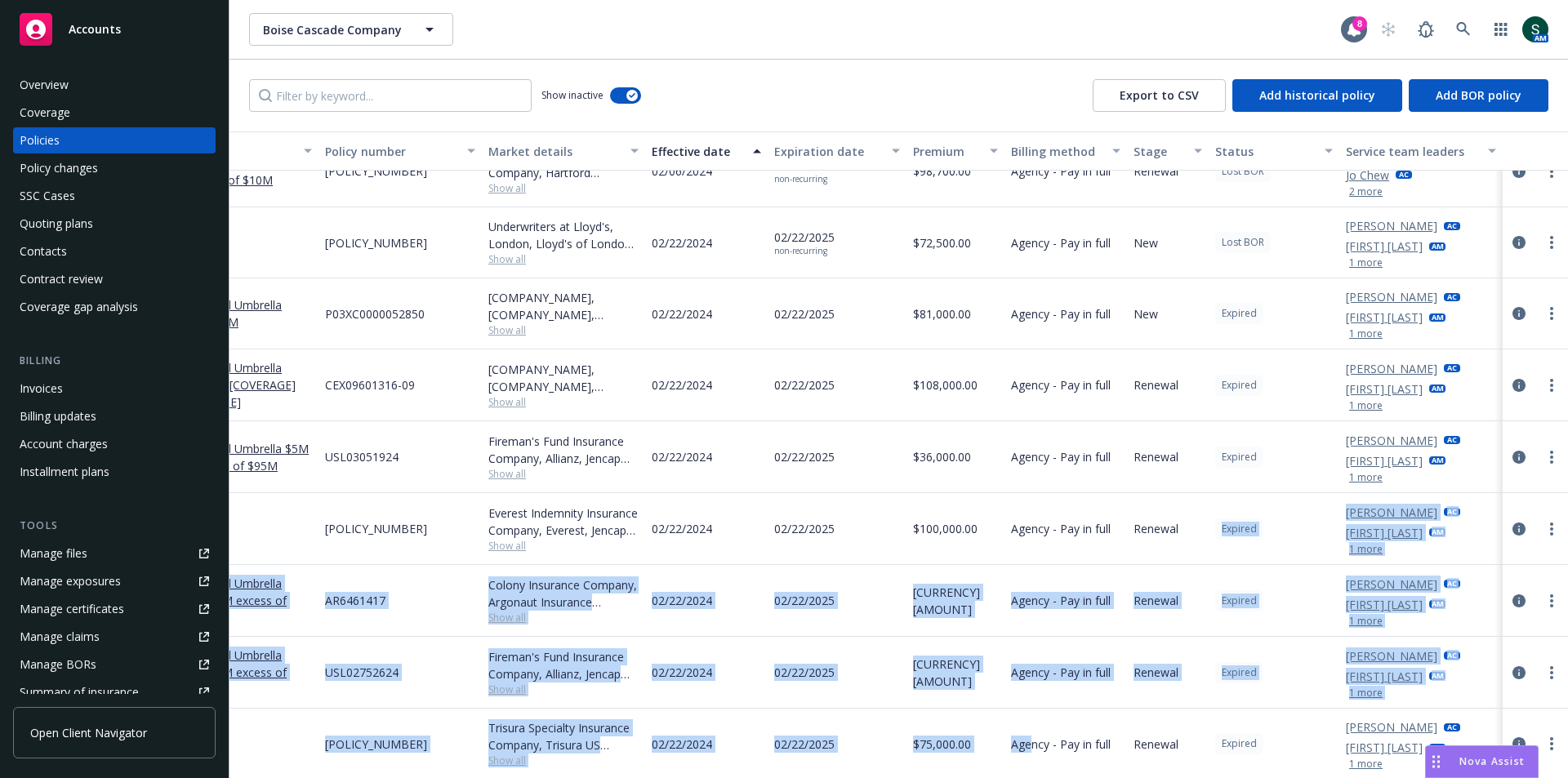 drag, startPoint x: 1208, startPoint y: 765, endPoint x: 1036, endPoint y: 752, distance: 172.49058 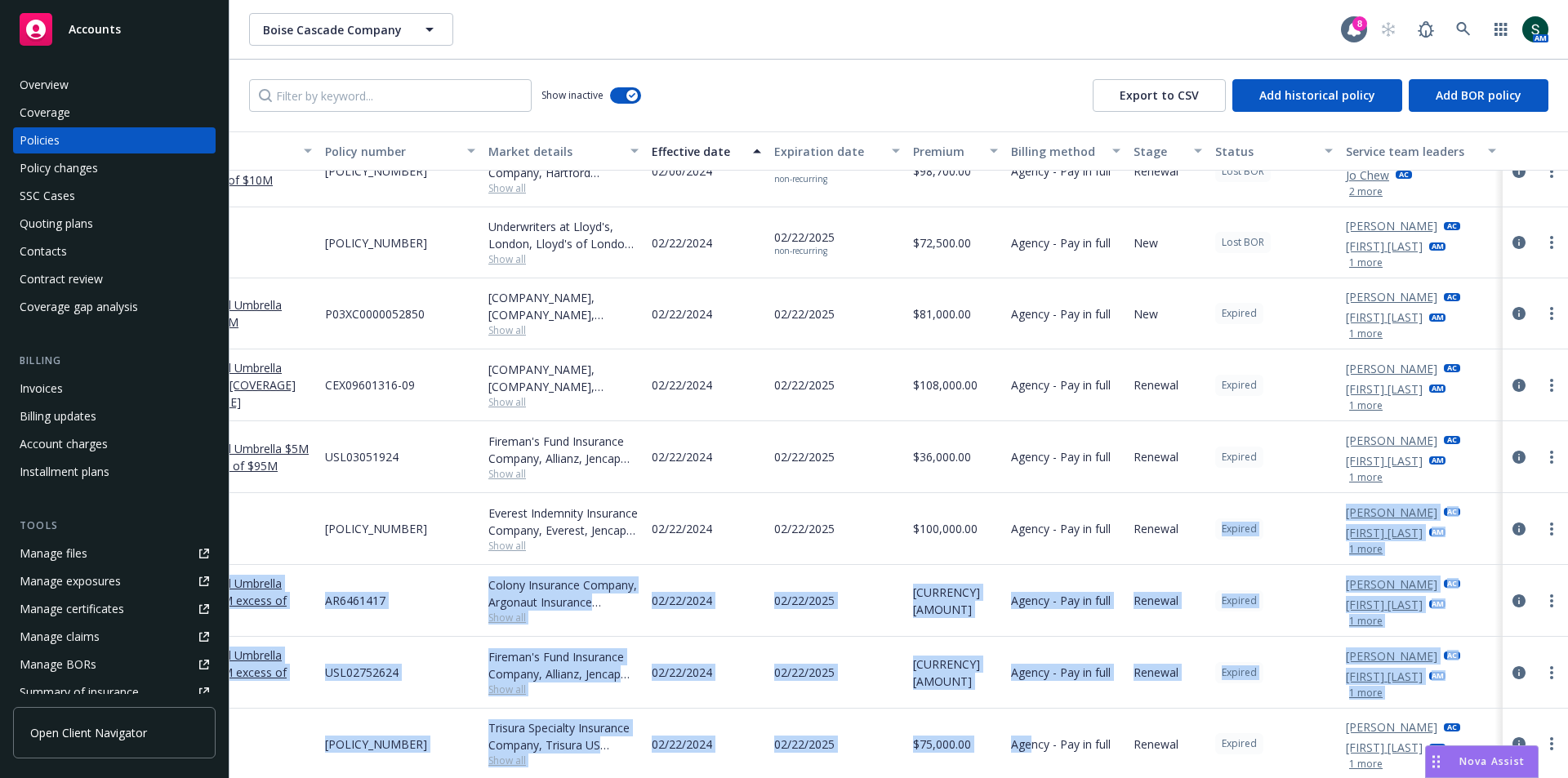 click on "Directors and Officers  -  Excess (LAYER 1) | $10M xs $10M Excess - Directors and Officers - Public $10M excess of $10M 52 DA [POLICY_NUMBER] 24 Twin City Fire Insurance Company, Hartford Insurance Group Show all [DATE] [DATE] non-recurring $98,700.00 Agency - Pay in full Renewal Lost [PERSON_NAME] AC Jo Chew AC 2 more Excess Liability  -  10M p/o 30M x 95M Excess [POLICY_NUMBER] Underwriters at Lloyd's, London, Lloyd's of London, Howden Broking Group Show all [DATE] [DATE] non-recurring $72,500.00 Agency - Pay in full New Lost [PERSON_NAME] AC Sven Cederwall AM 1 more Excess Liability  -  10M x 85M Excess - Commercial Umbrella $10M excess of $85M [POLICY_NUMBER] Vantage Risk Specialty Insurance Company, Vantage Risk, Jencap Insurance Services Inc Show all [DATE] [DATE] $81,000.00 Agency - Pay in full New Expired [PERSON_NAME] AC Sven Cederwall AM 1 more Excess Liability  -  15M p/o 30M x 95M Excess - Commercial Umbrella $15M part of $30M excess of $95M [POLICY_NUMBER] Show all AC" at bounding box center [780, 1050] 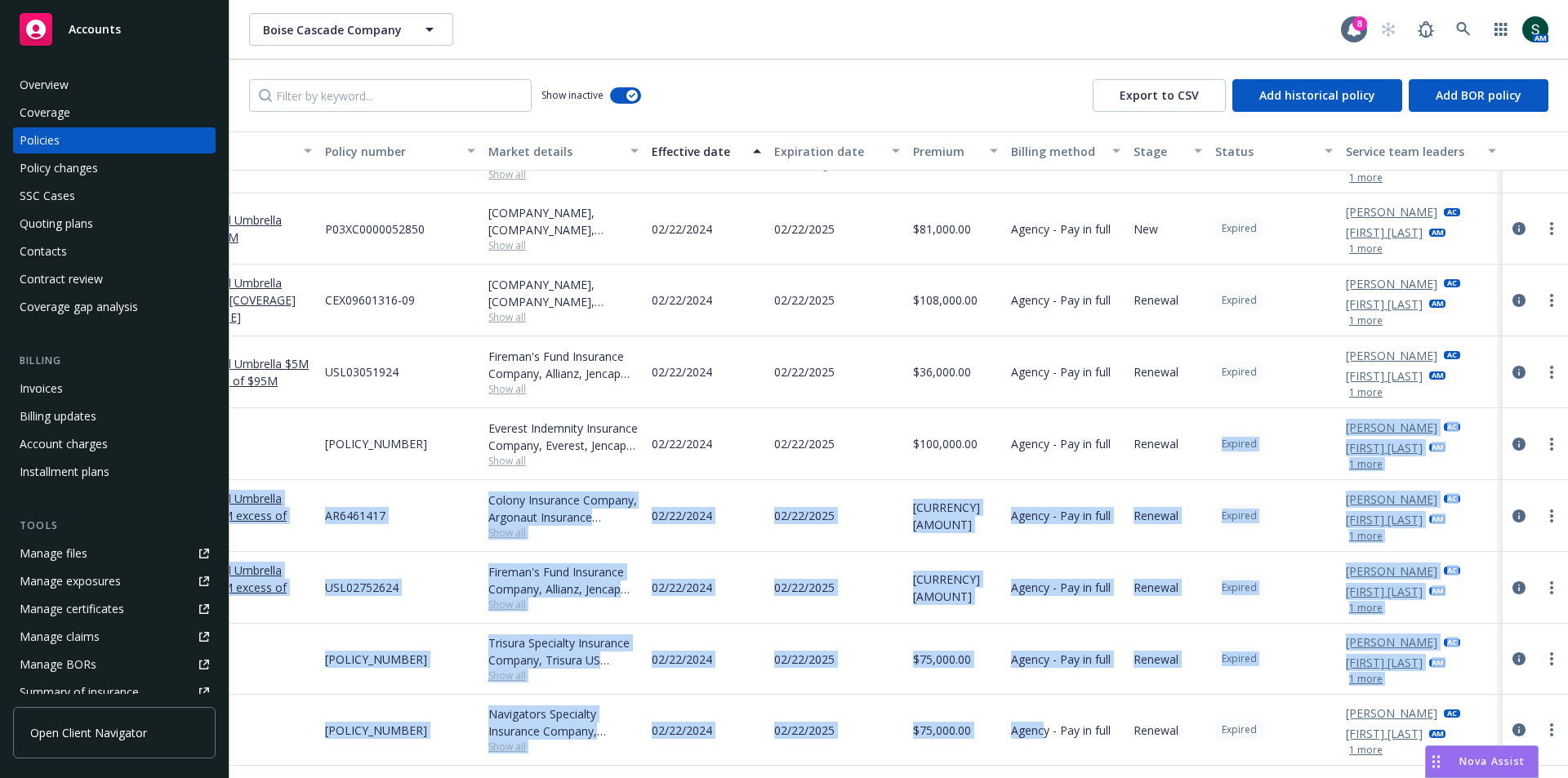 click on "Agency - Pay in full" at bounding box center (1066, 516) 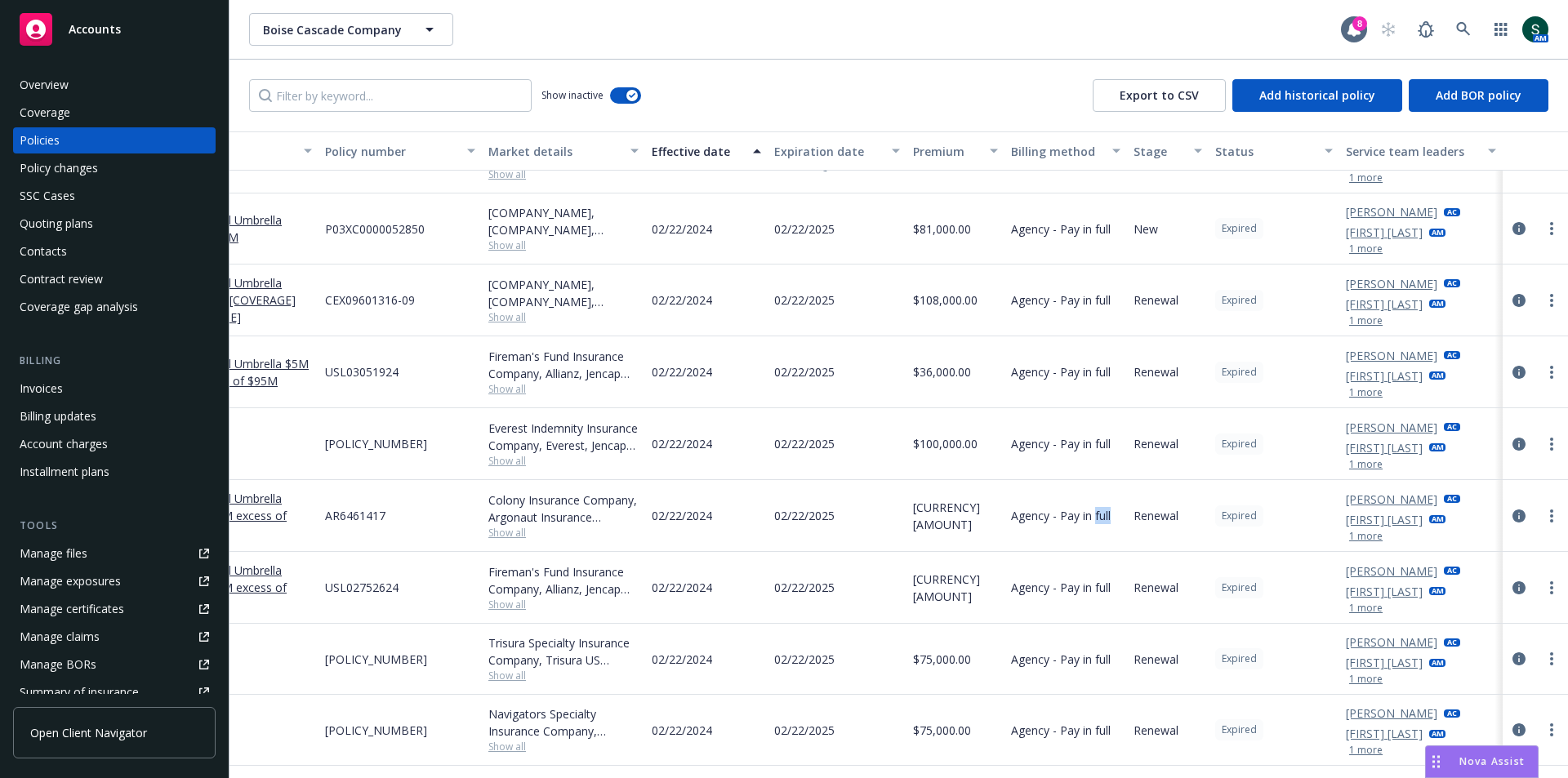 click on "Agency - Pay in full" at bounding box center (1066, 516) 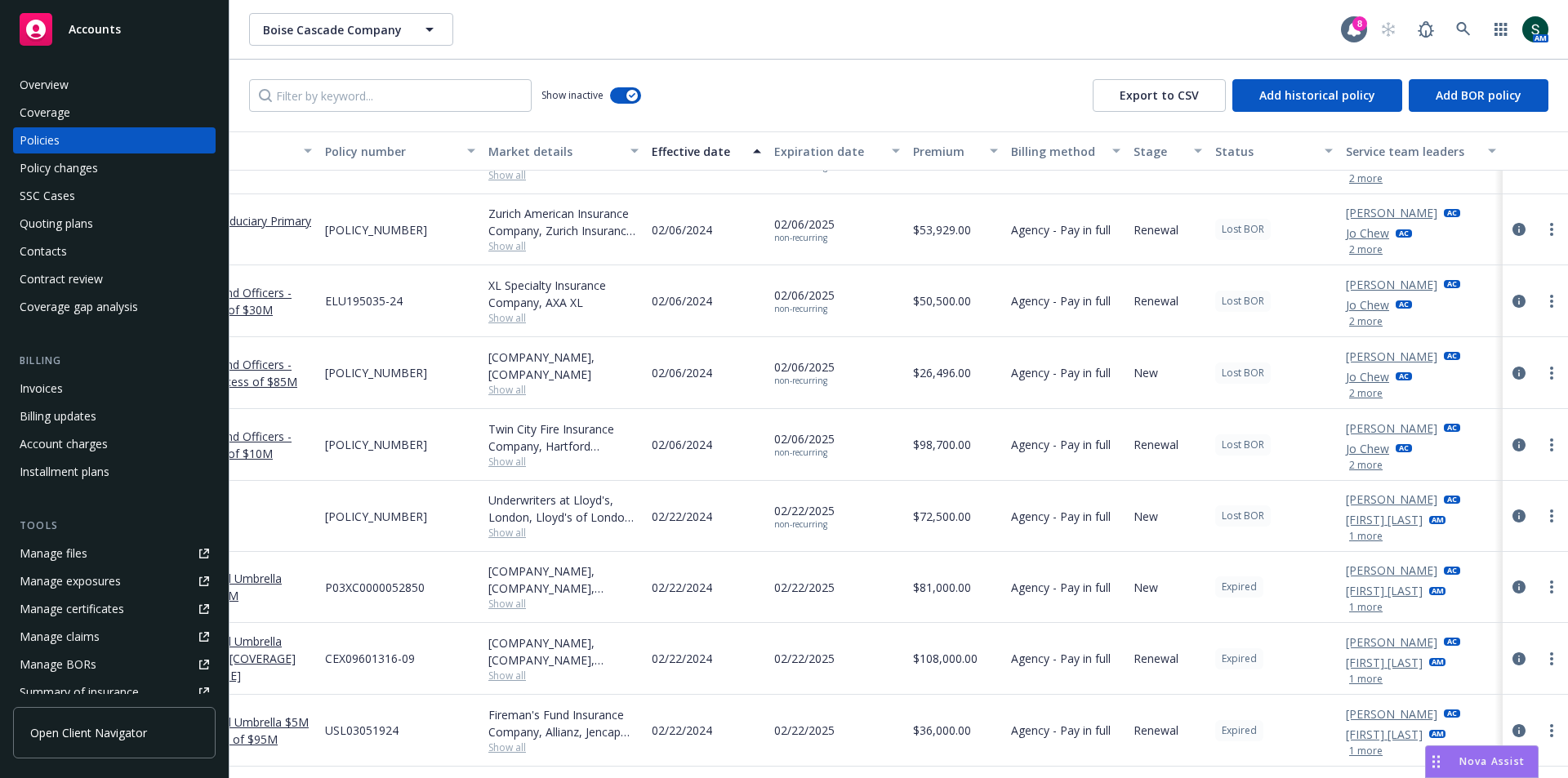 scroll, scrollTop: 16774, scrollLeft: 250, axis: both 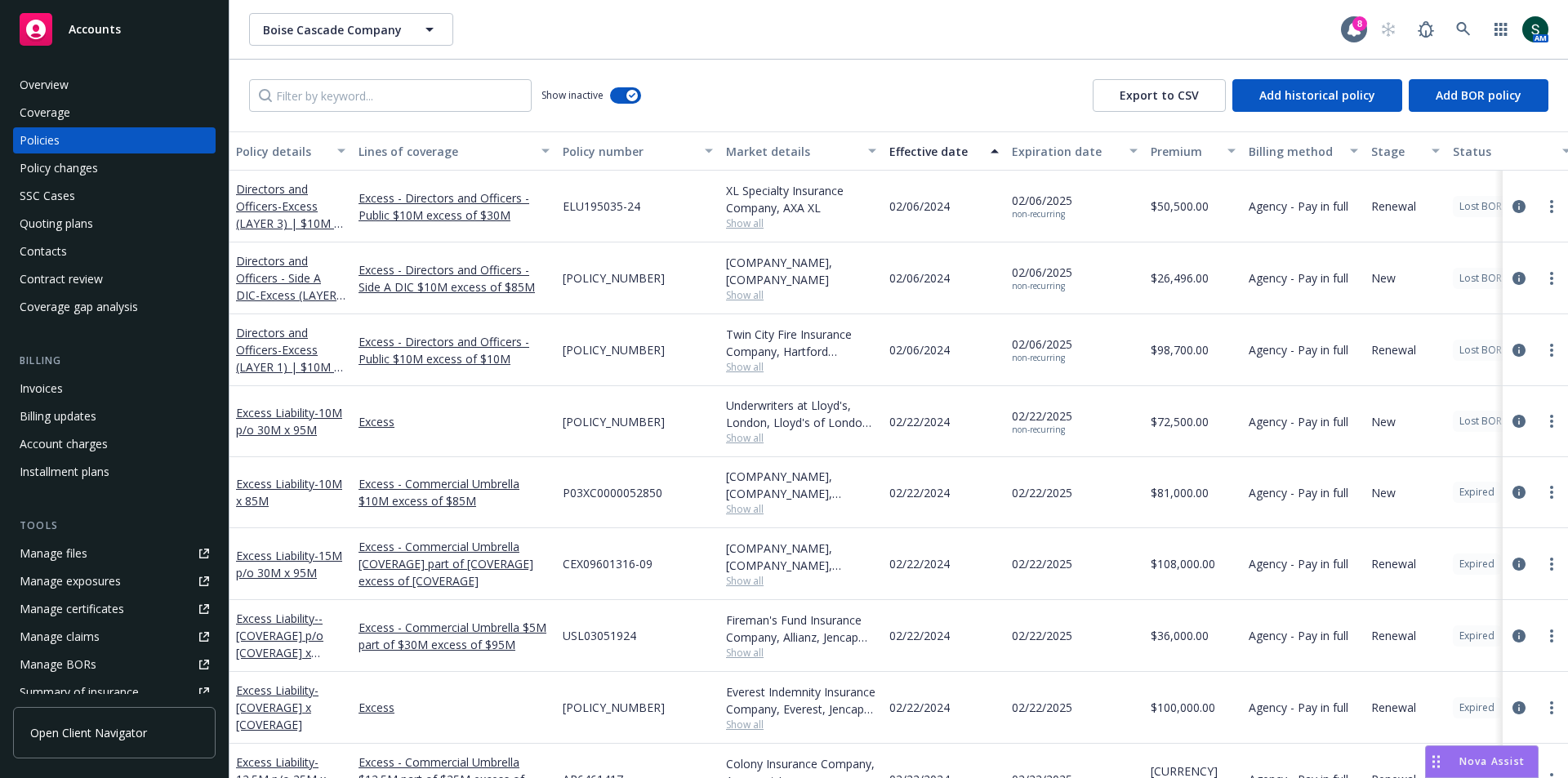 click on "Effective date" at bounding box center [935, 151] 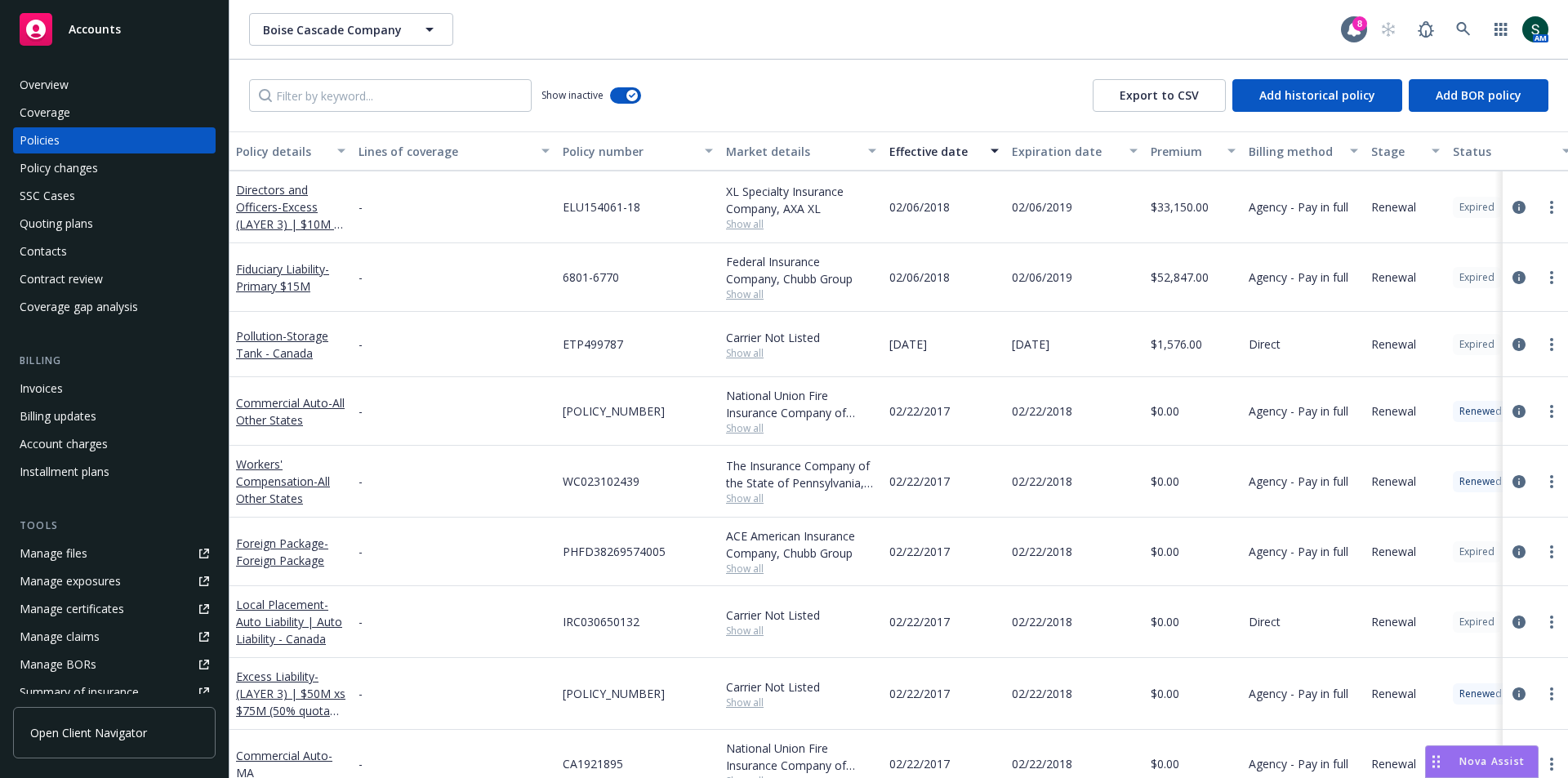 click on "Effective date" at bounding box center [935, 151] 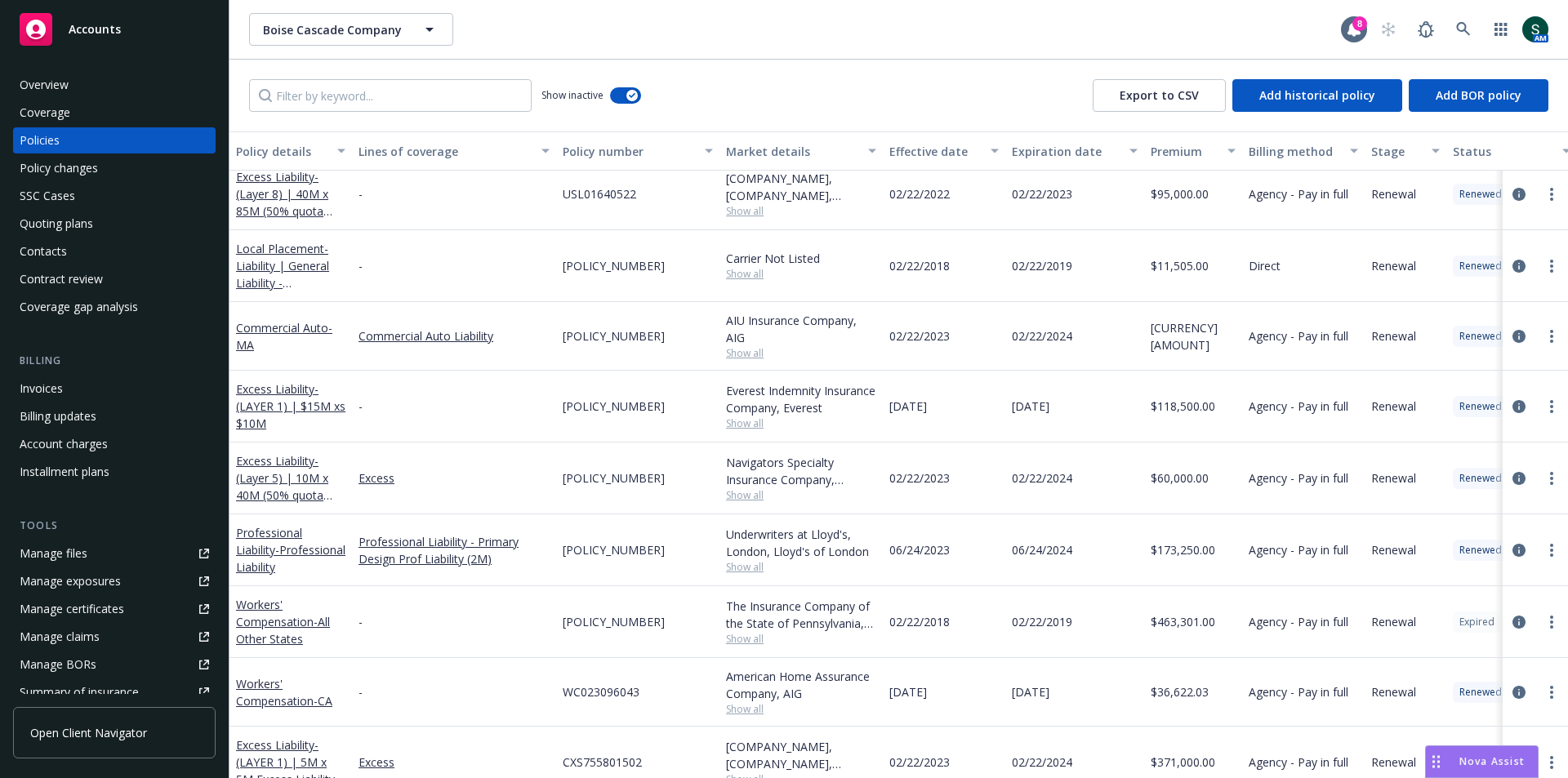 scroll, scrollTop: 12121, scrollLeft: 0, axis: vertical 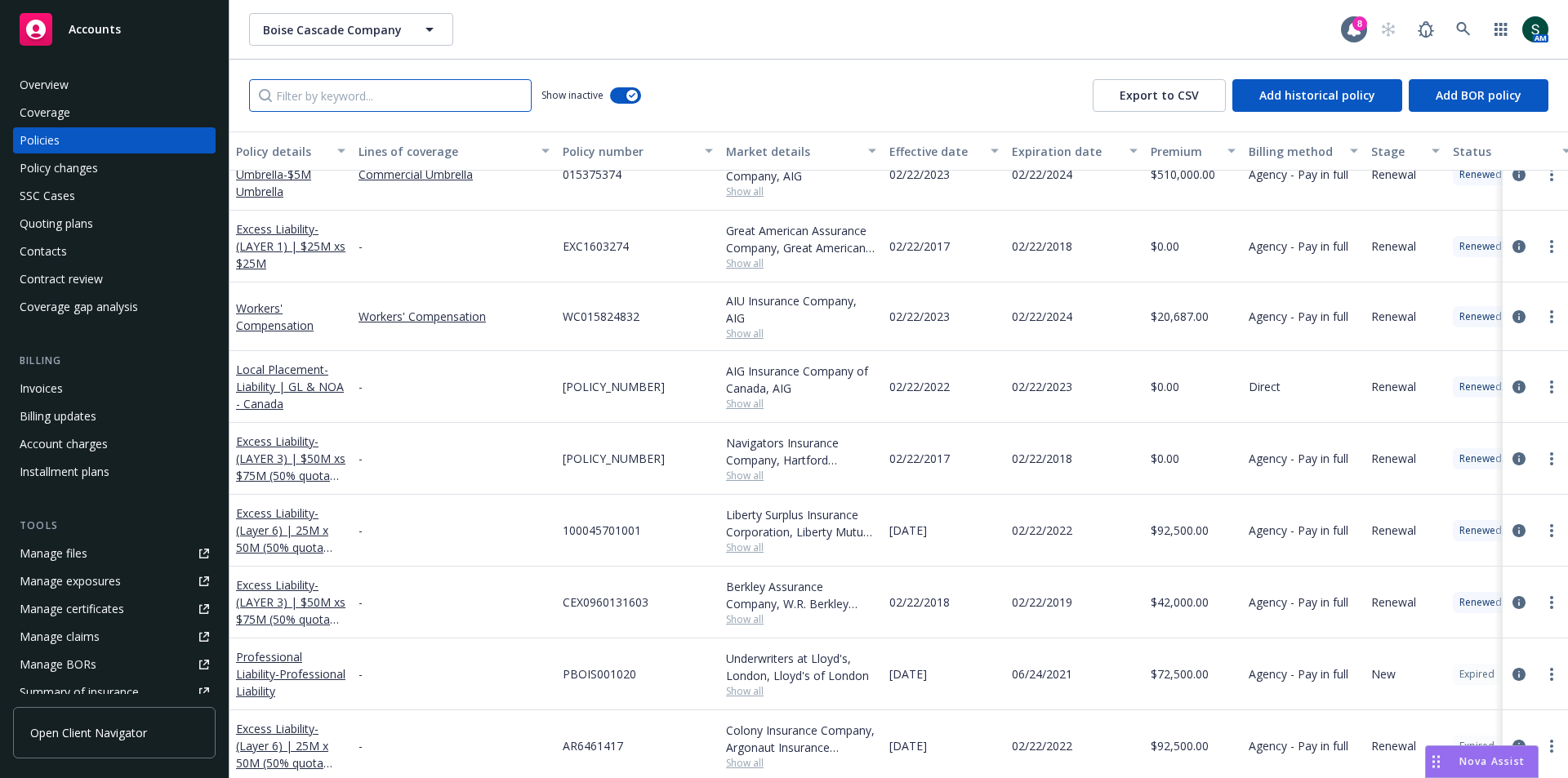 click at bounding box center [390, 96] 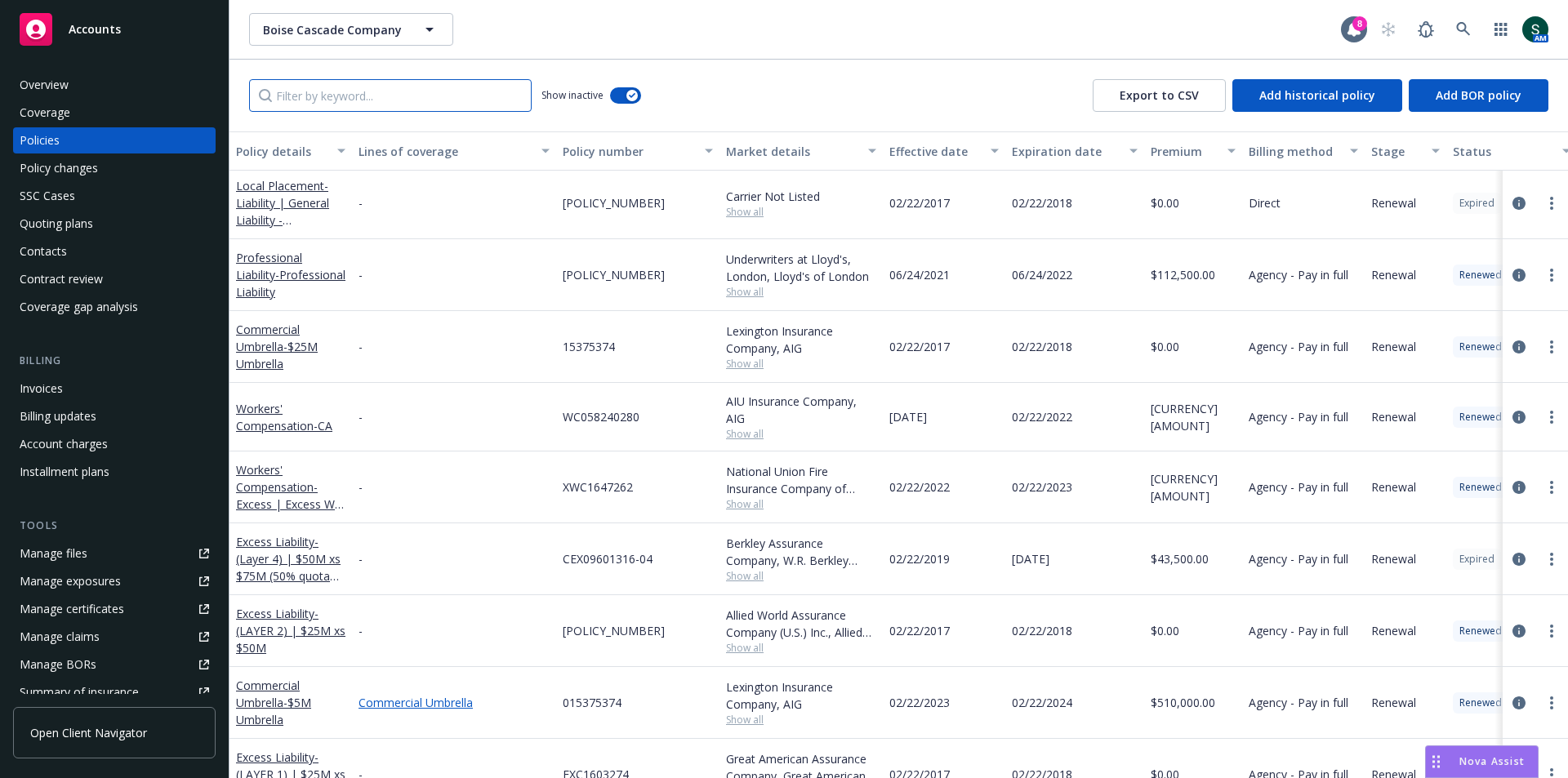scroll, scrollTop: 11631, scrollLeft: 0, axis: vertical 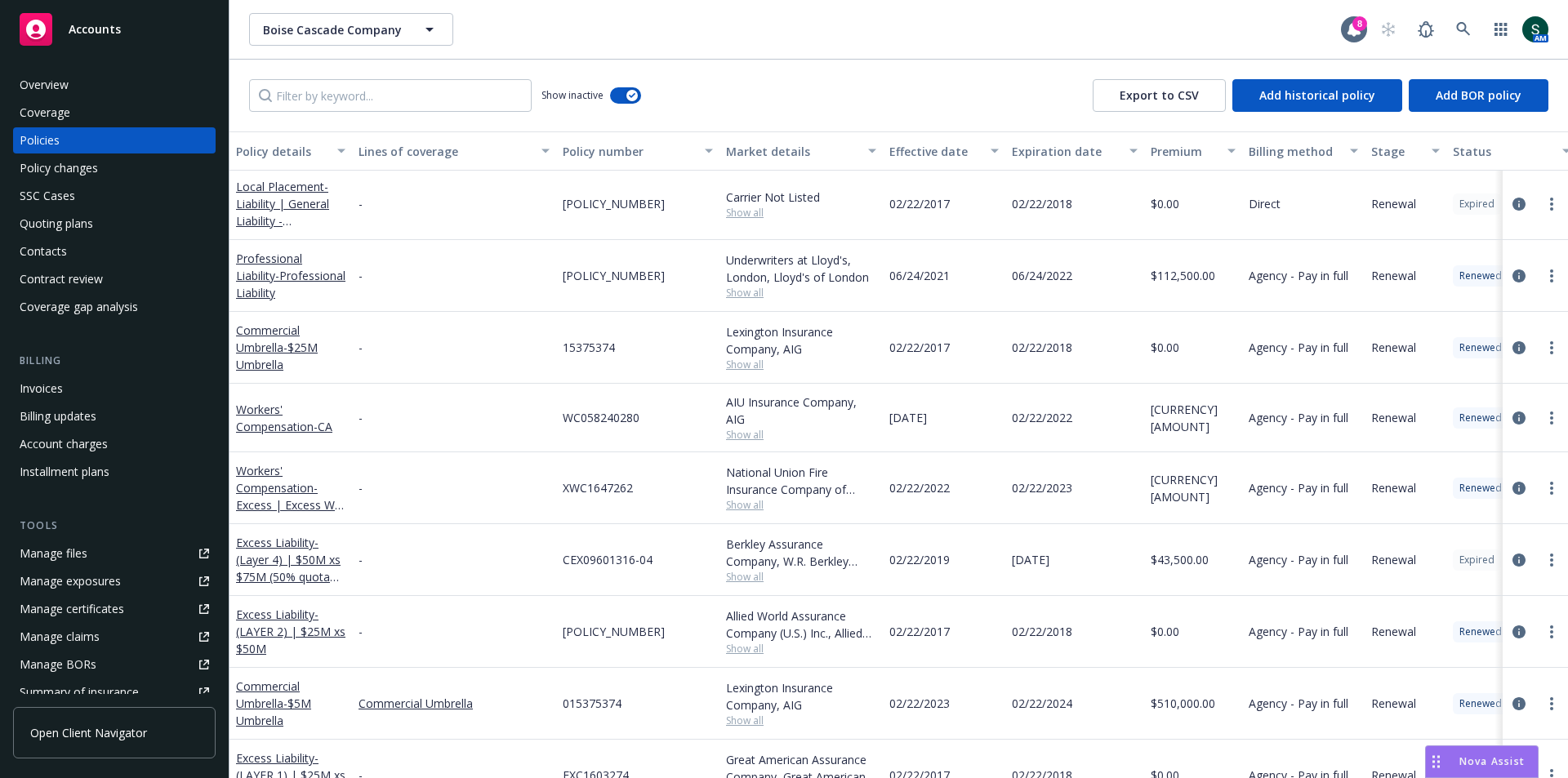 click on "Effective date" at bounding box center [935, 151] 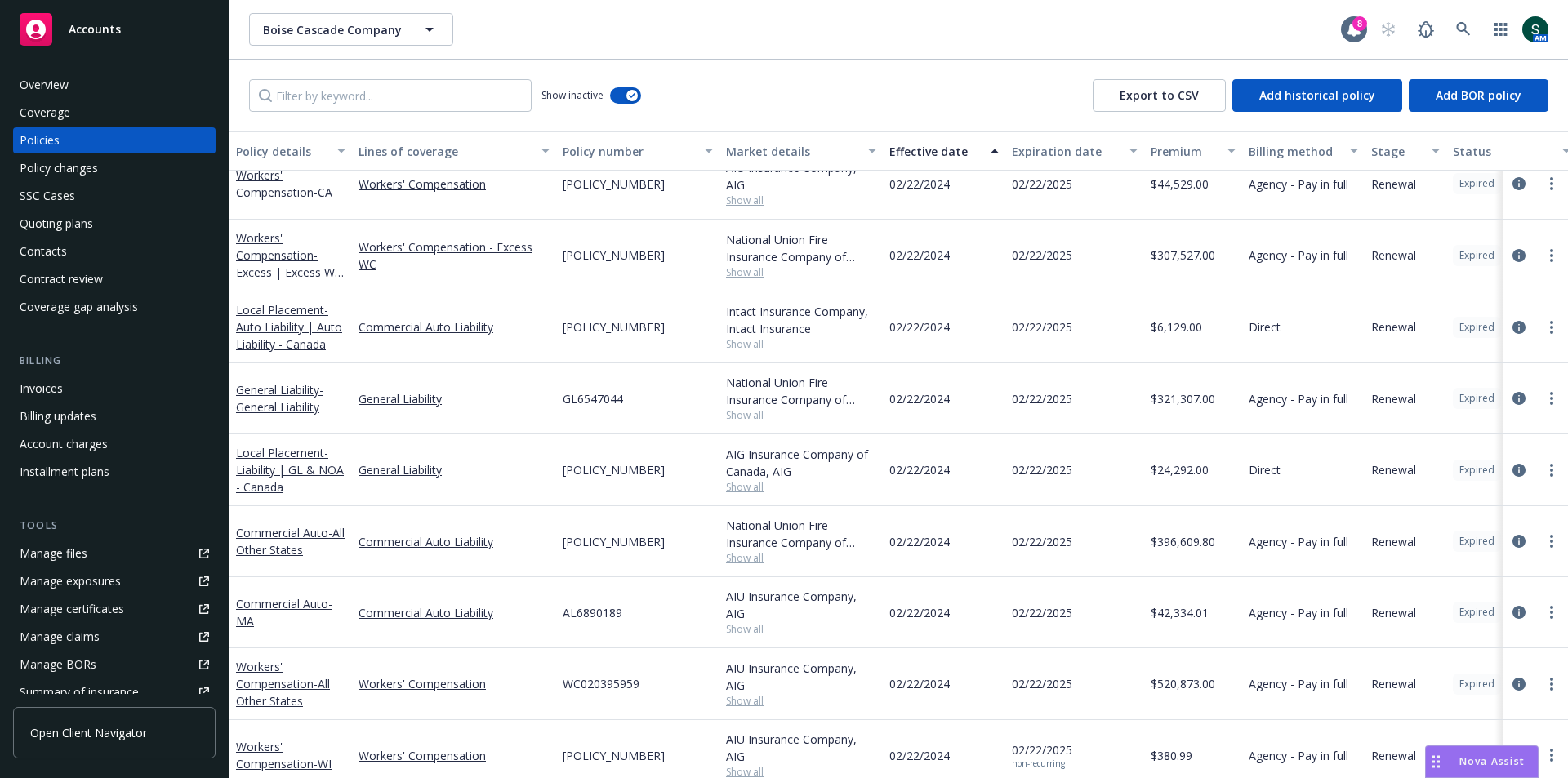 scroll, scrollTop: 18136, scrollLeft: 0, axis: vertical 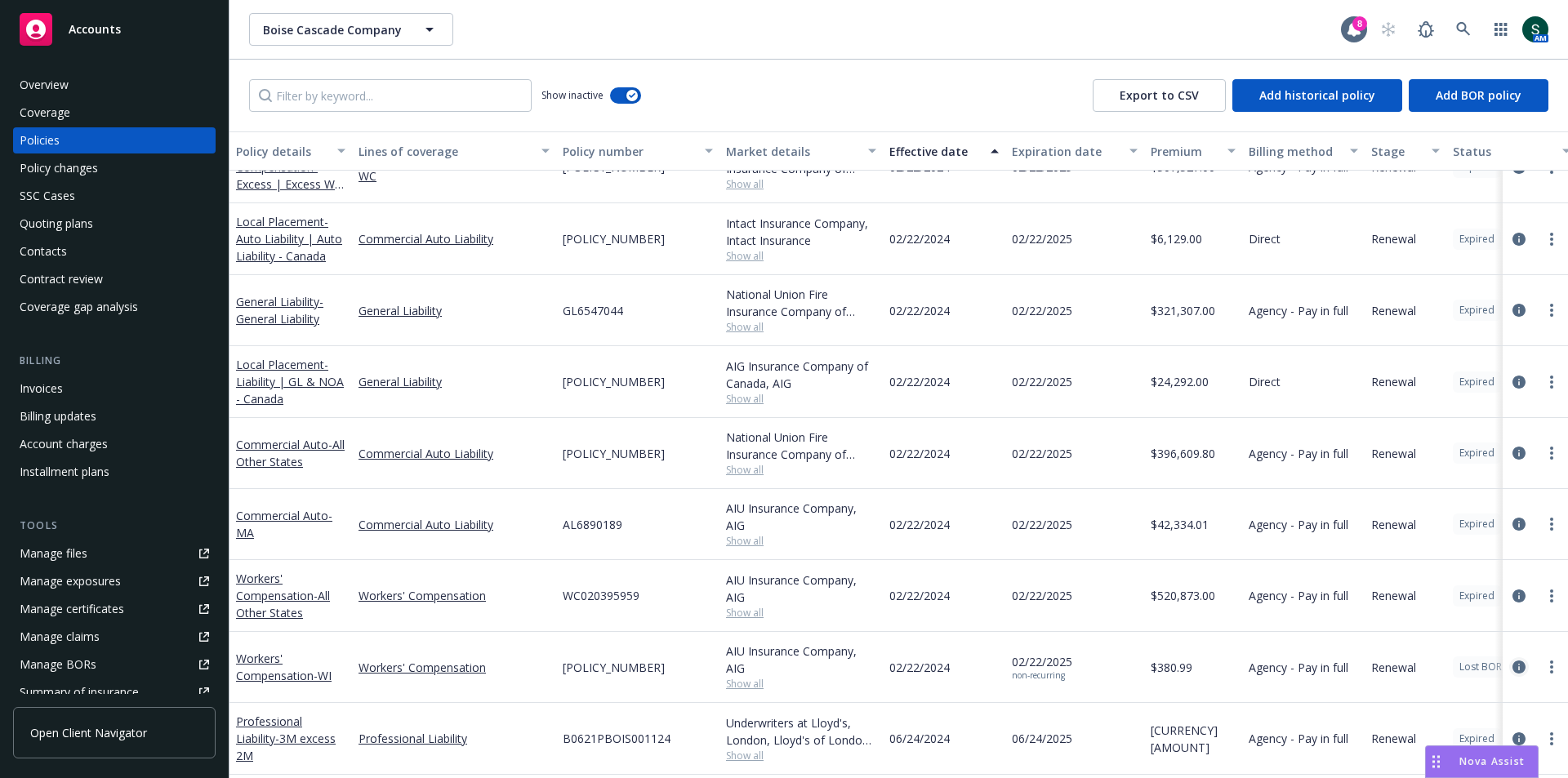 click at bounding box center (1519, 667) 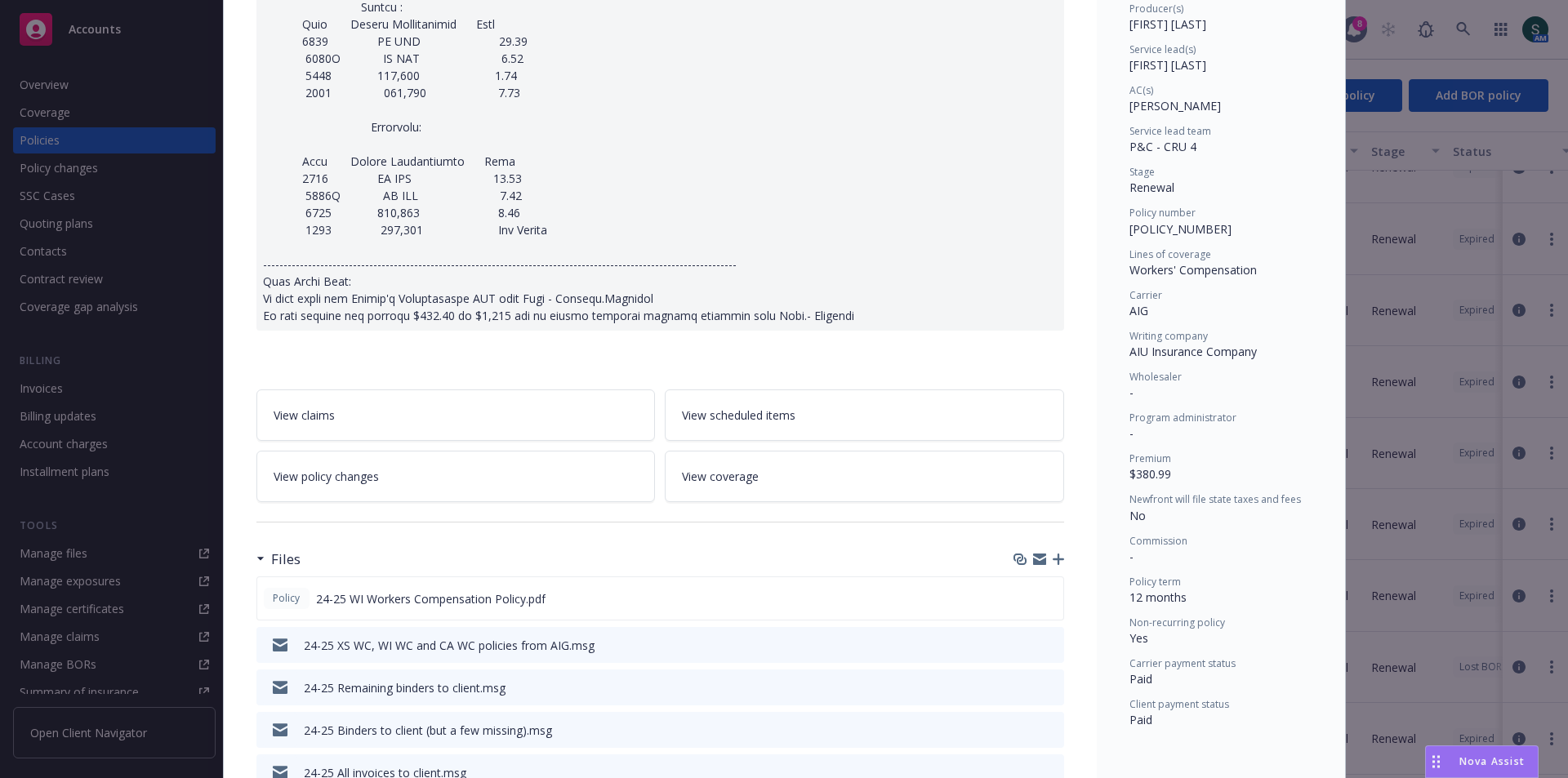 scroll, scrollTop: 0, scrollLeft: 0, axis: both 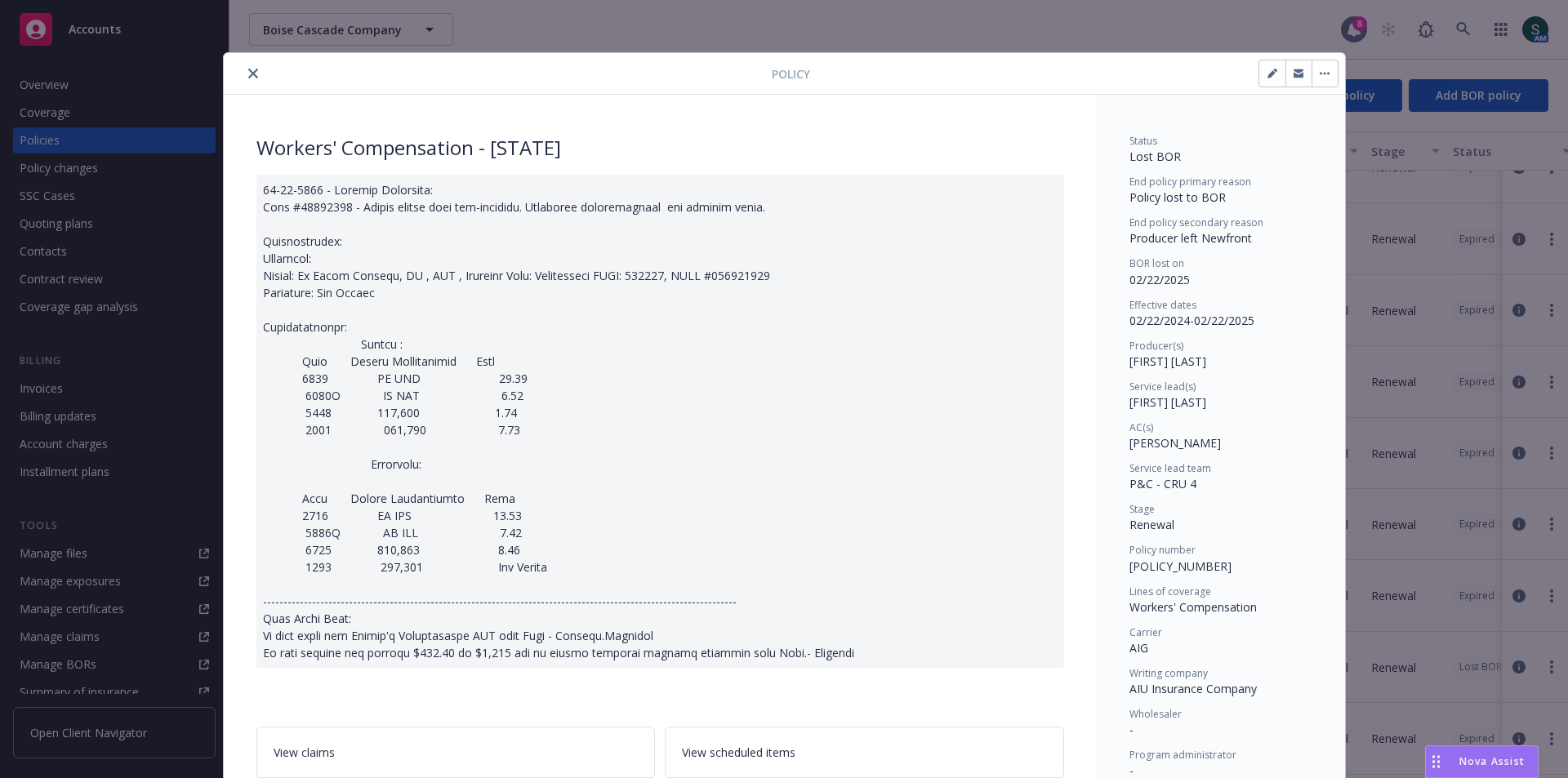 click at bounding box center (1325, 73) 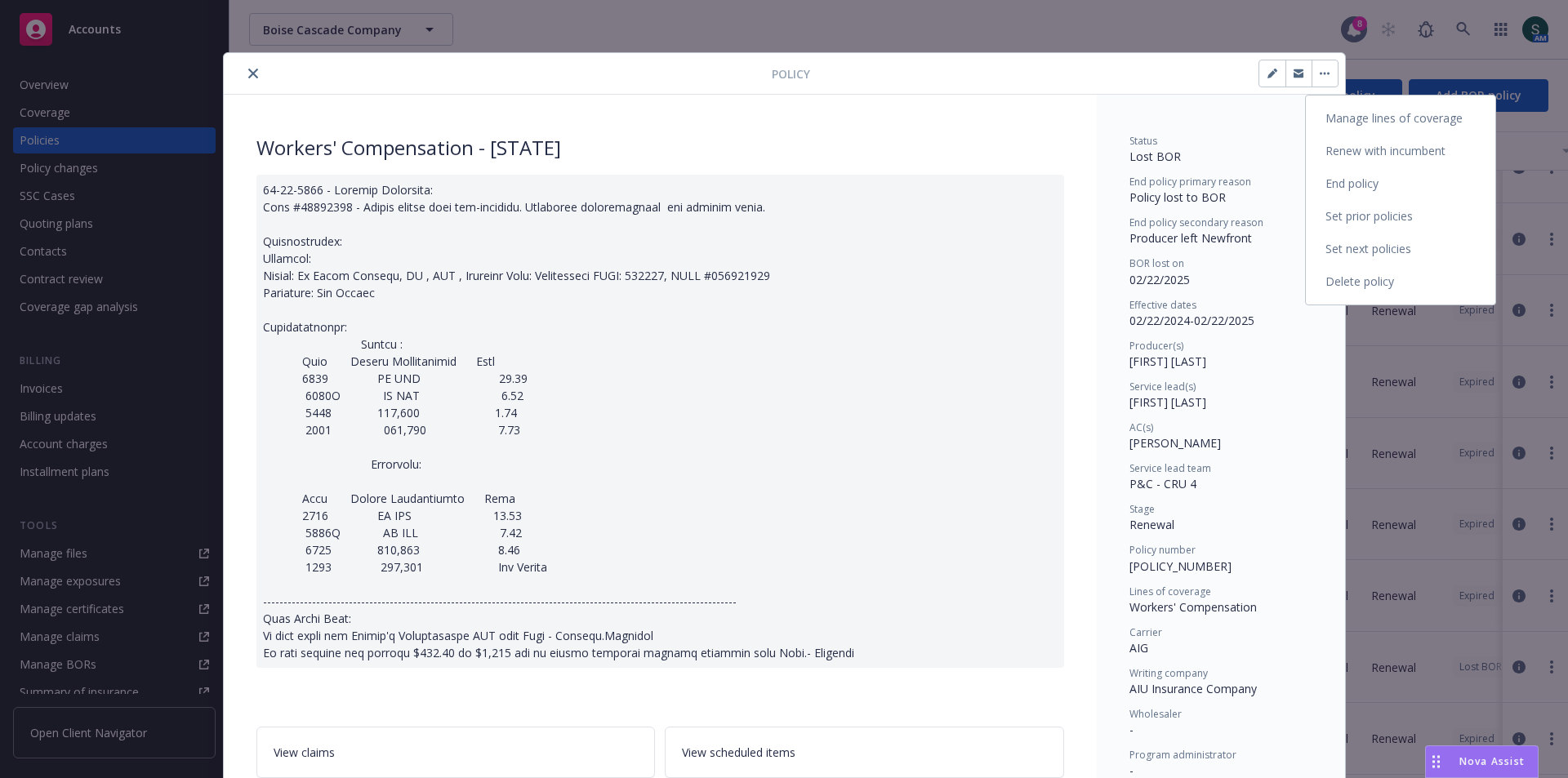 click on "End policy" at bounding box center (1401, 184) 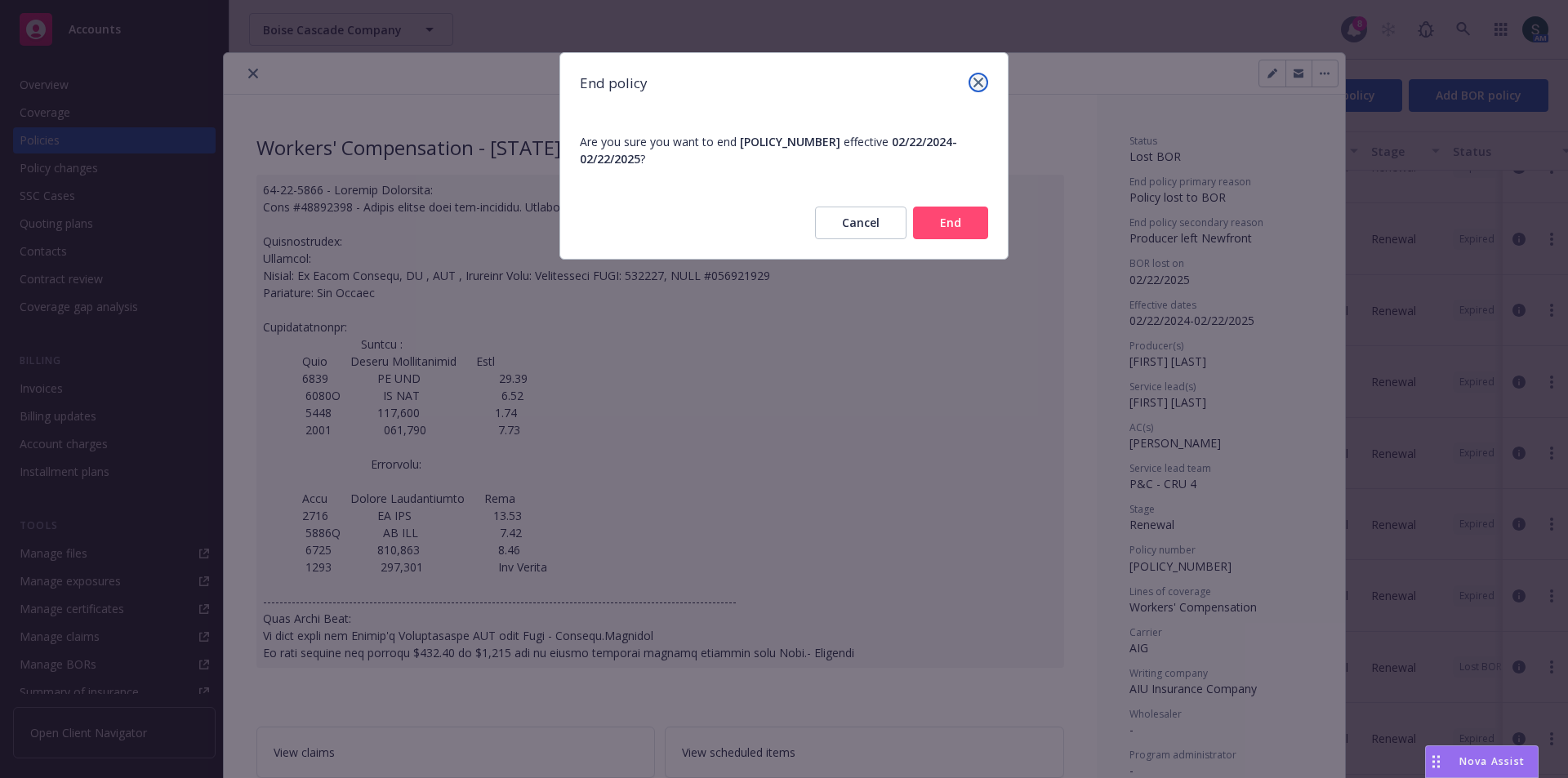 click 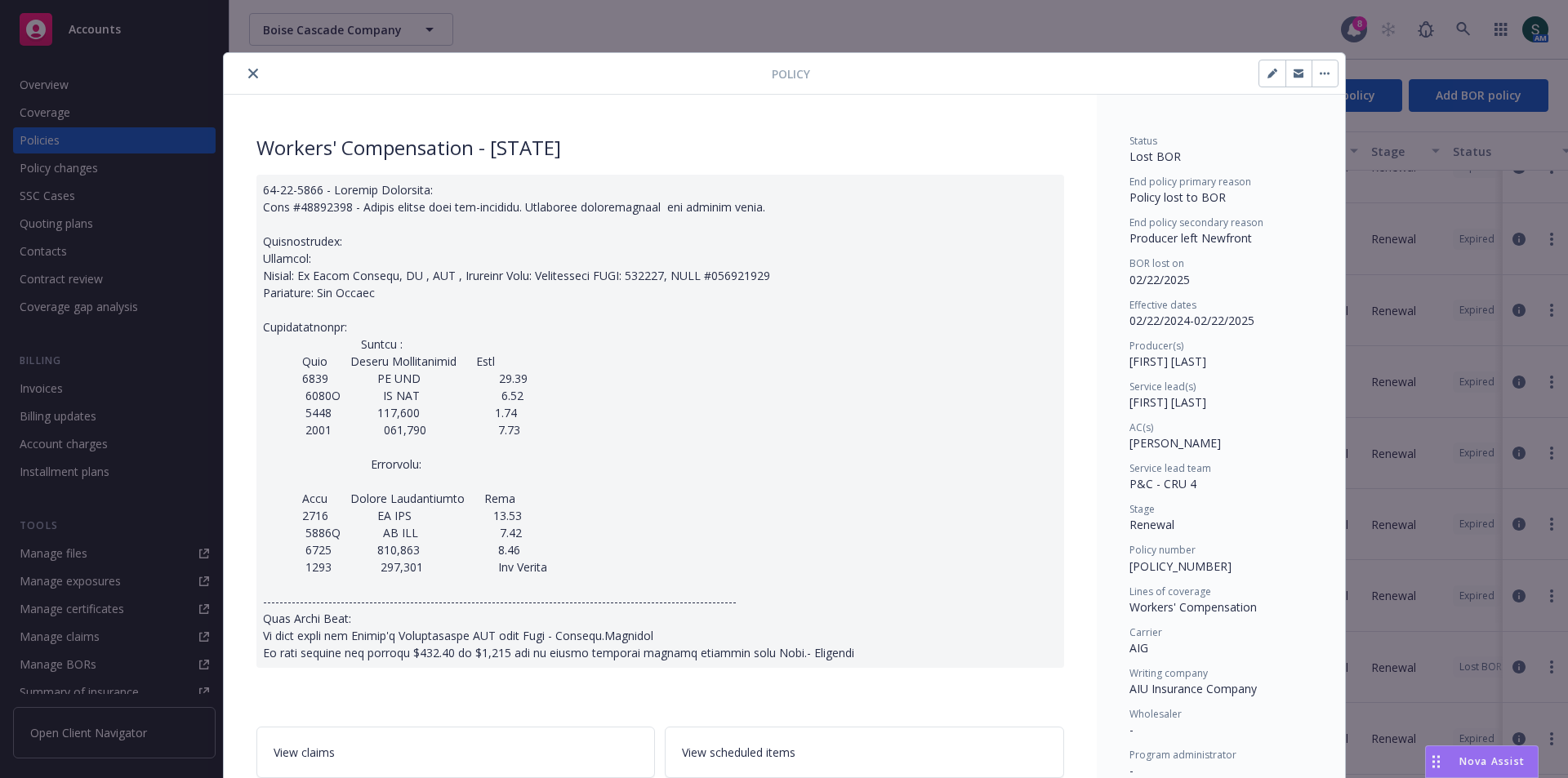 click 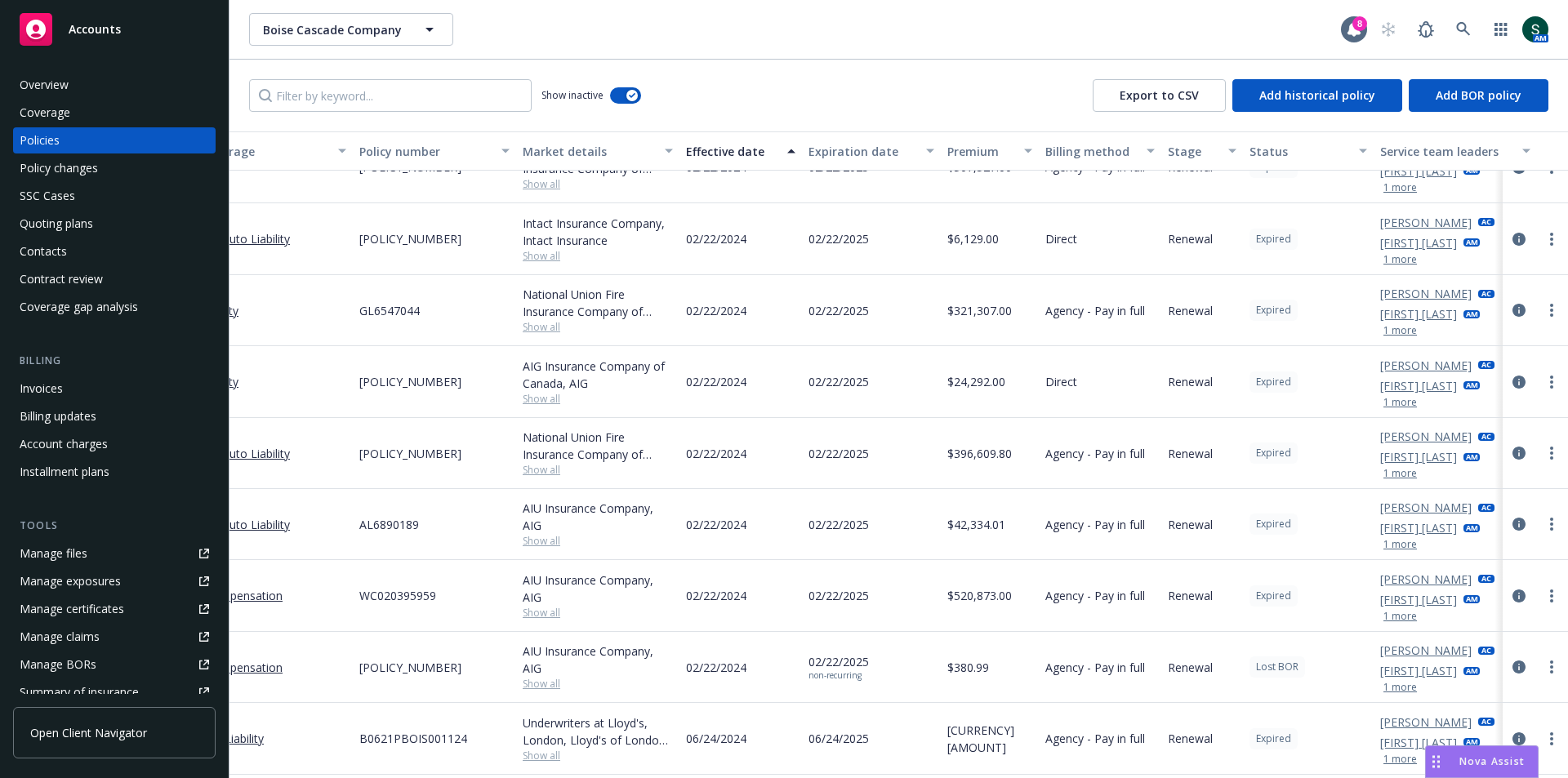 scroll, scrollTop: 18136, scrollLeft: 250, axis: both 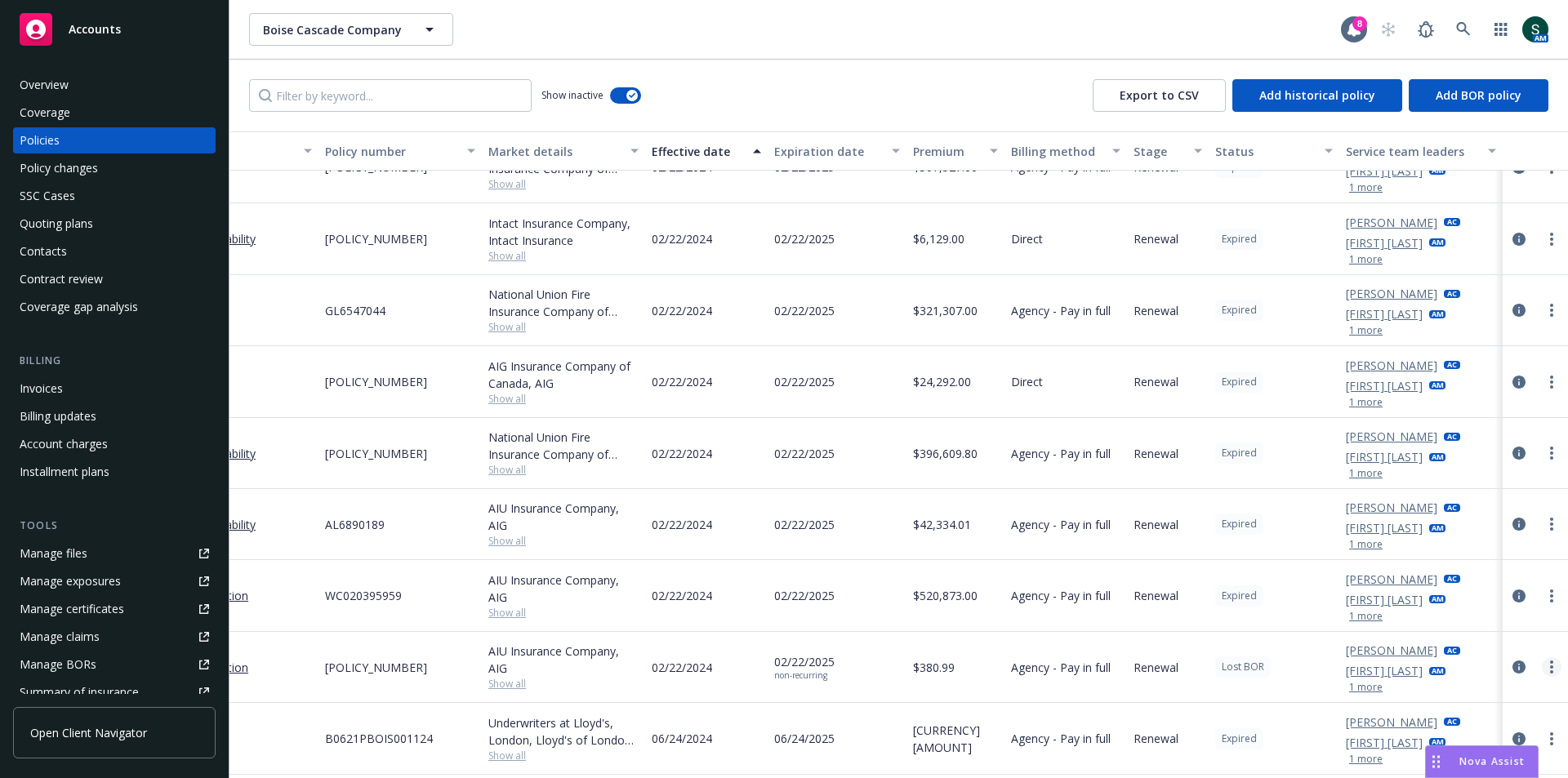 click 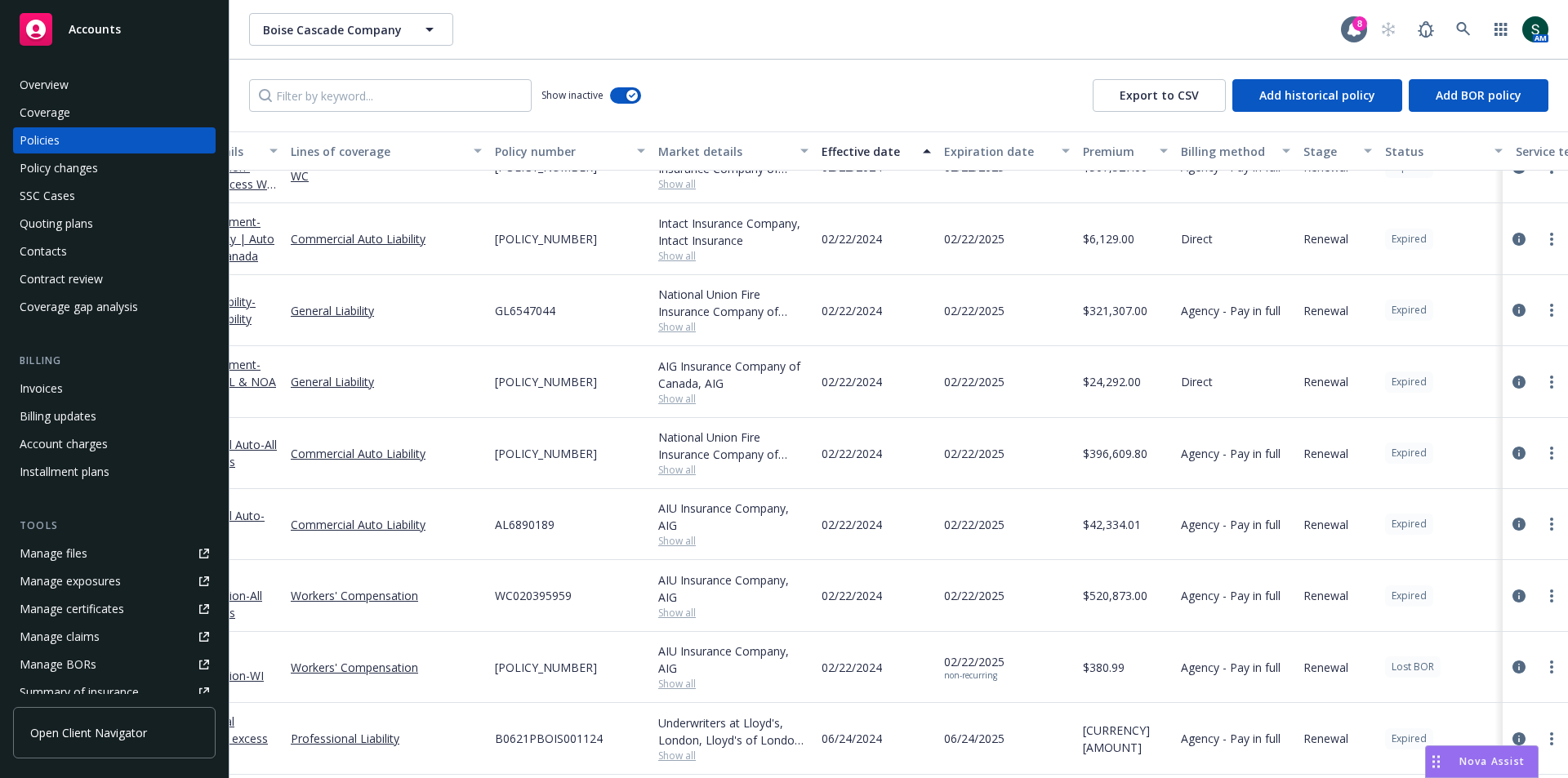 scroll, scrollTop: 18136, scrollLeft: 0, axis: vertical 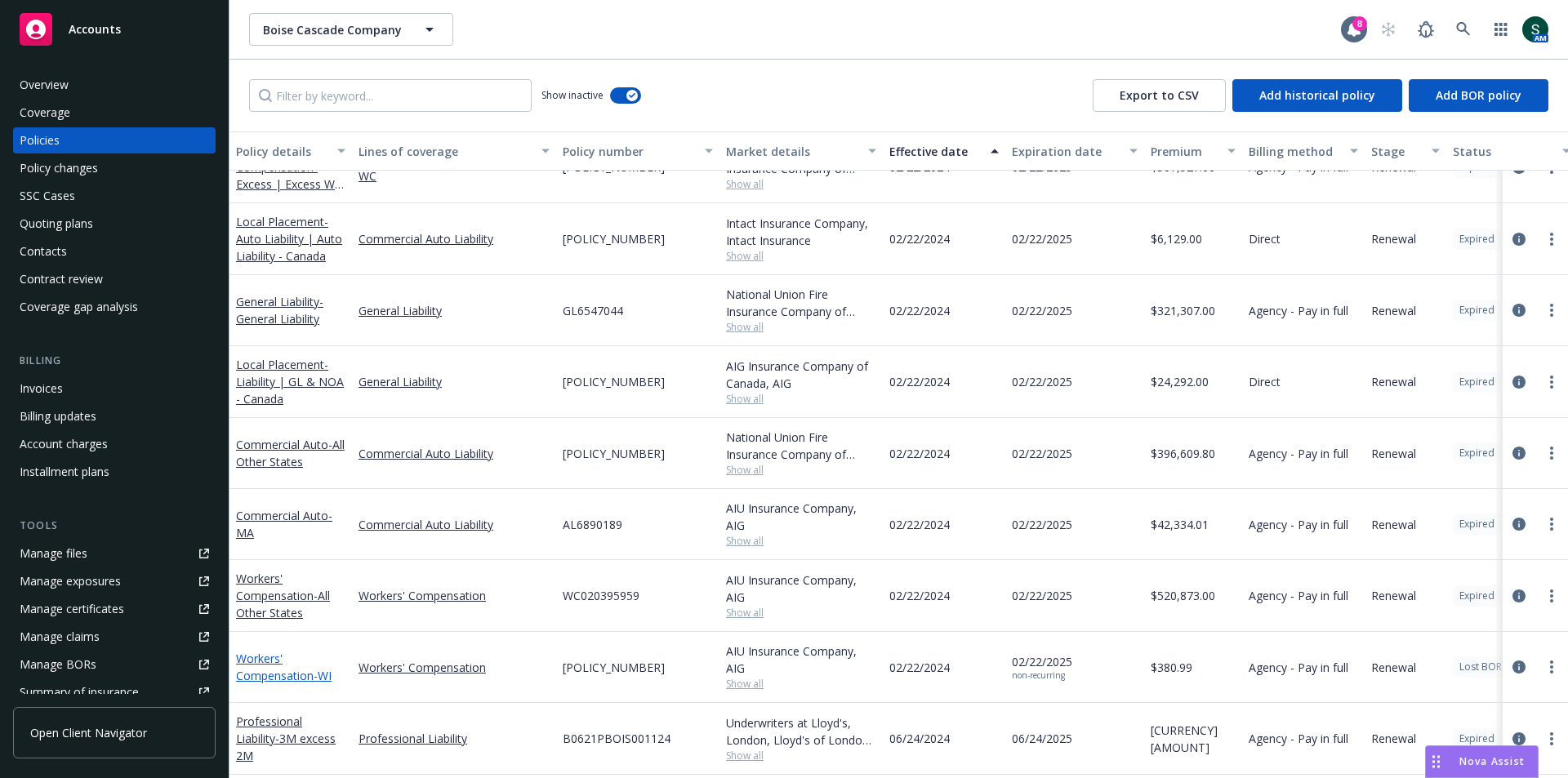 click on "Workers' Compensation  -  [STATE]" at bounding box center (283, 667) 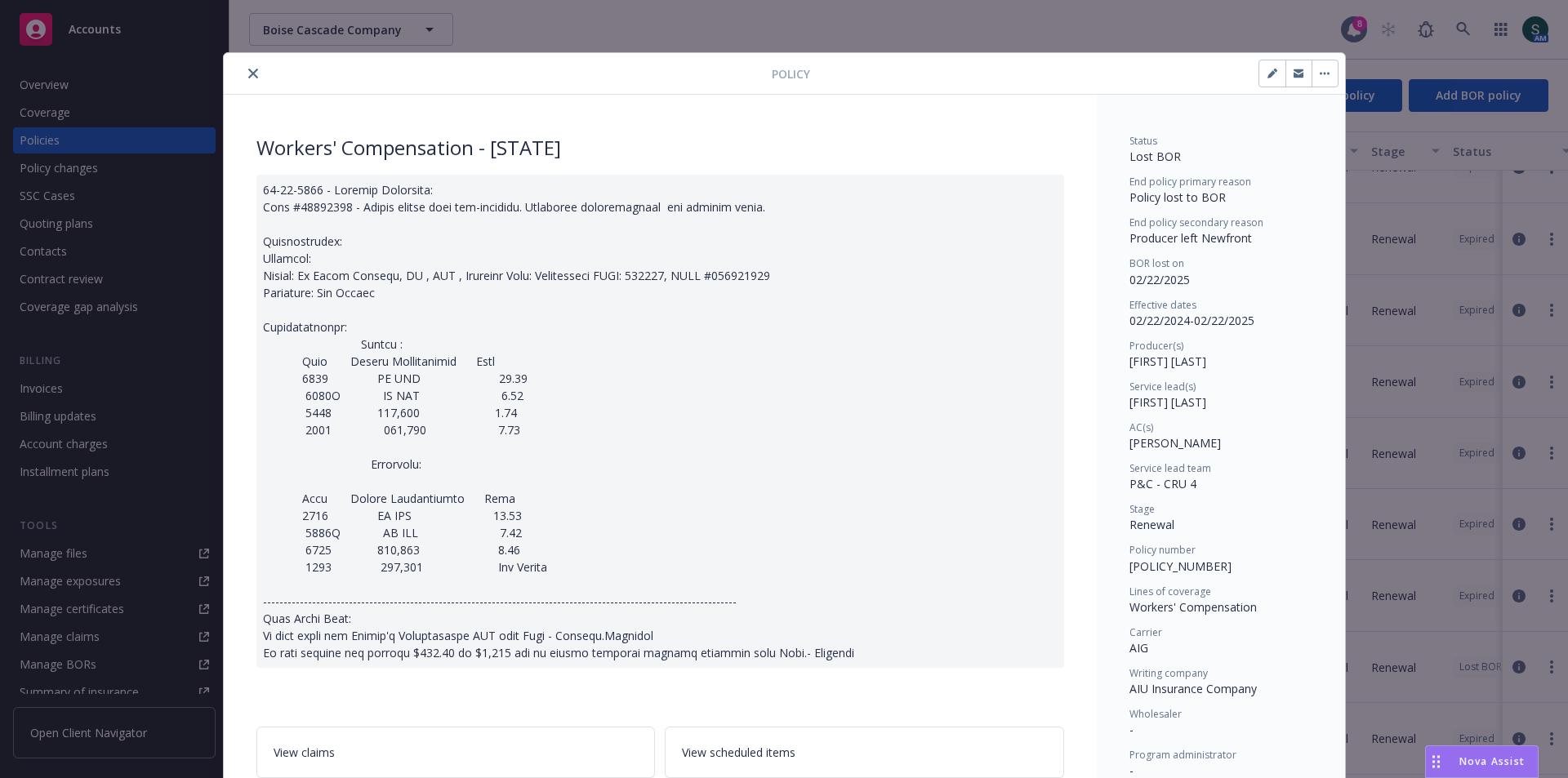 scroll, scrollTop: 49, scrollLeft: 0, axis: vertical 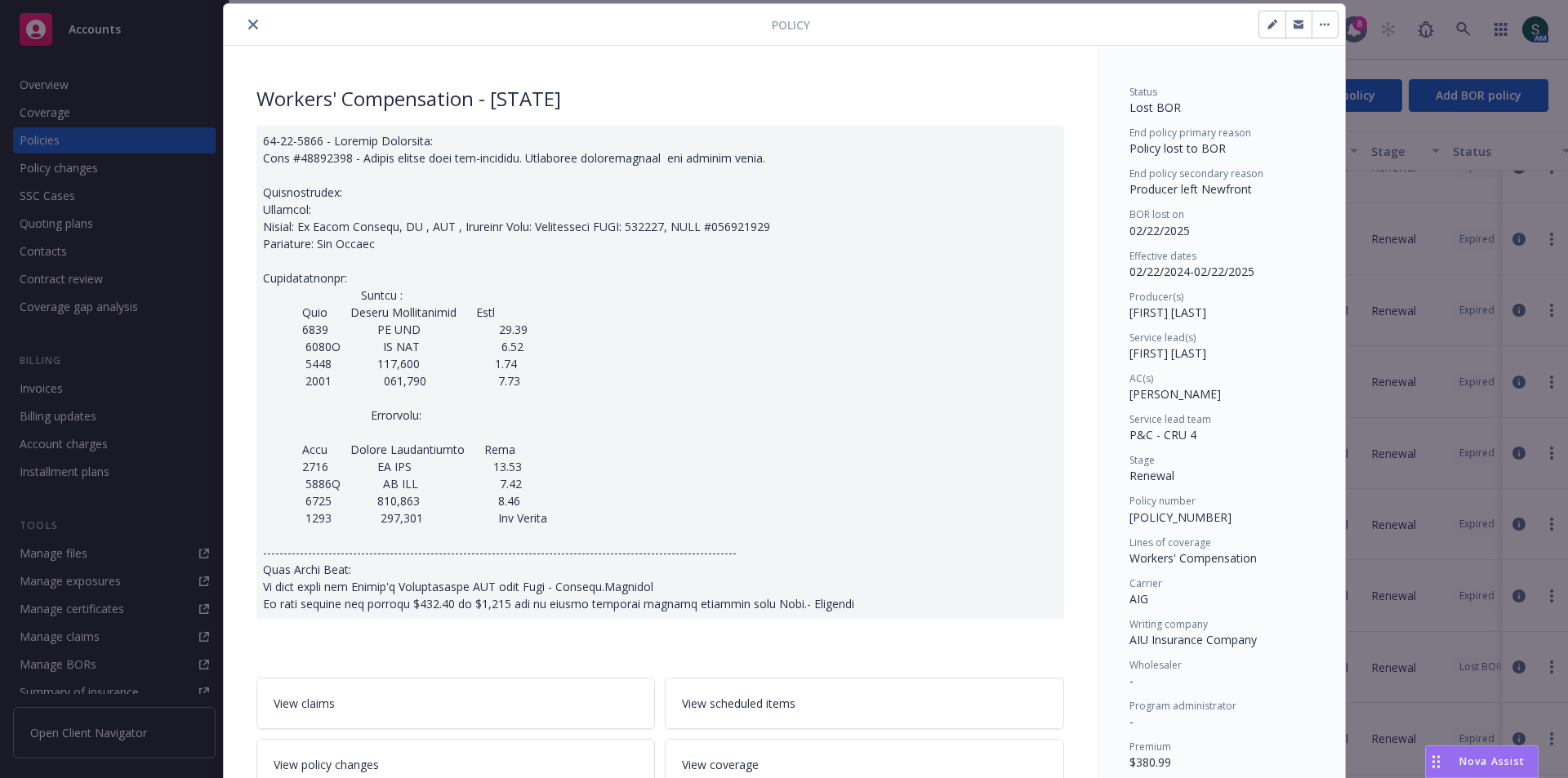 click 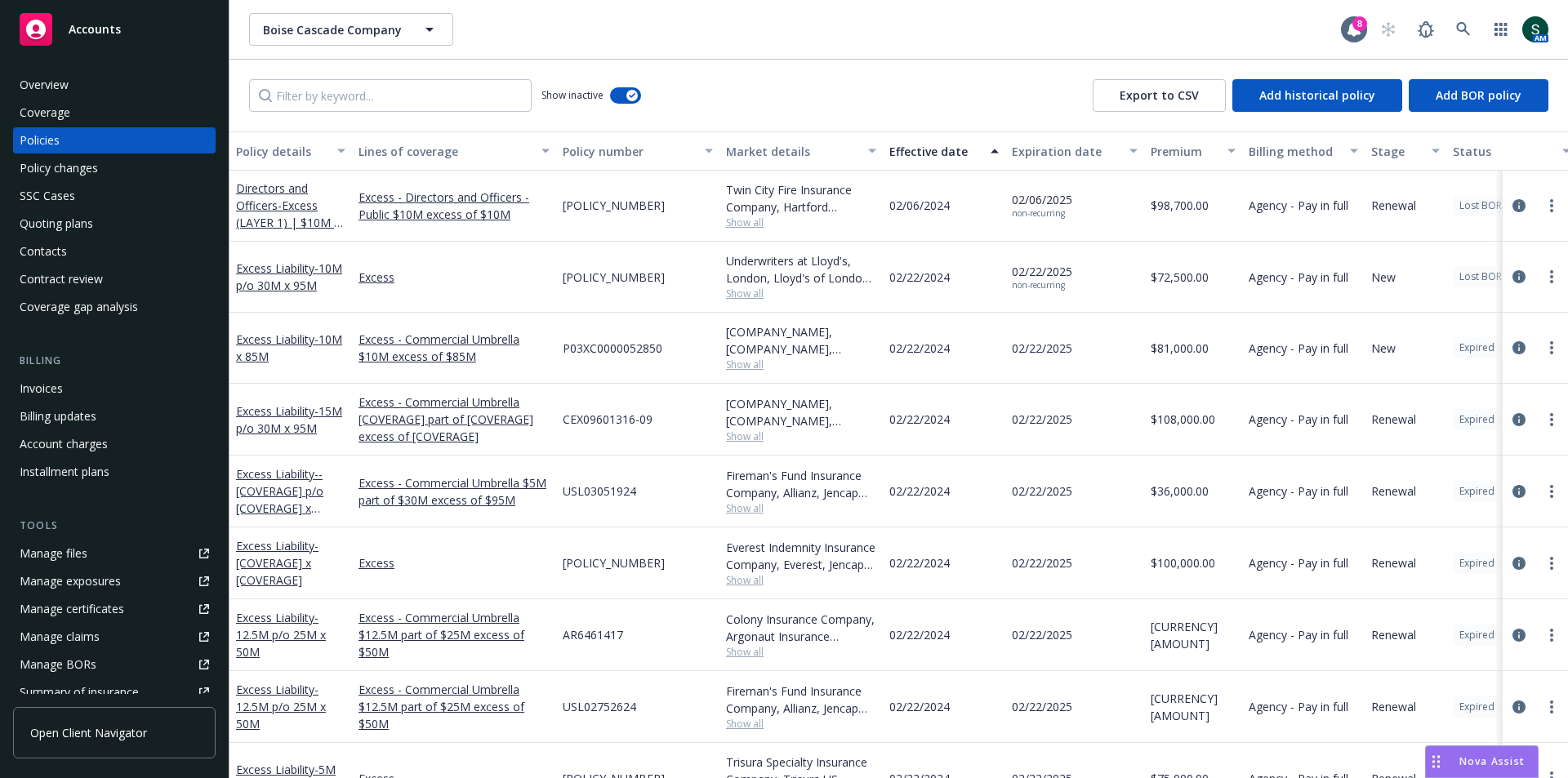 scroll, scrollTop: 16911, scrollLeft: 0, axis: vertical 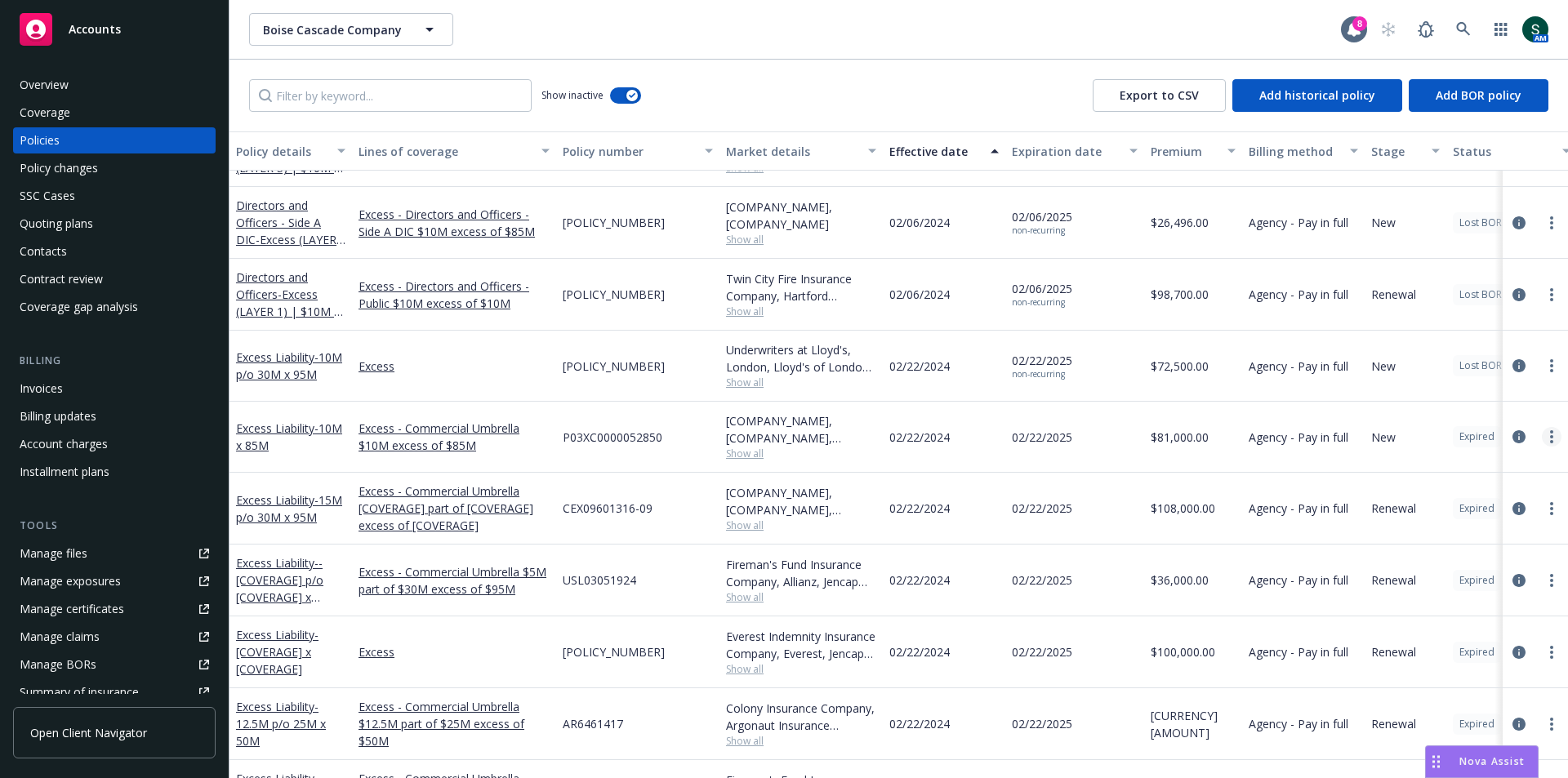 click at bounding box center (1552, 437) 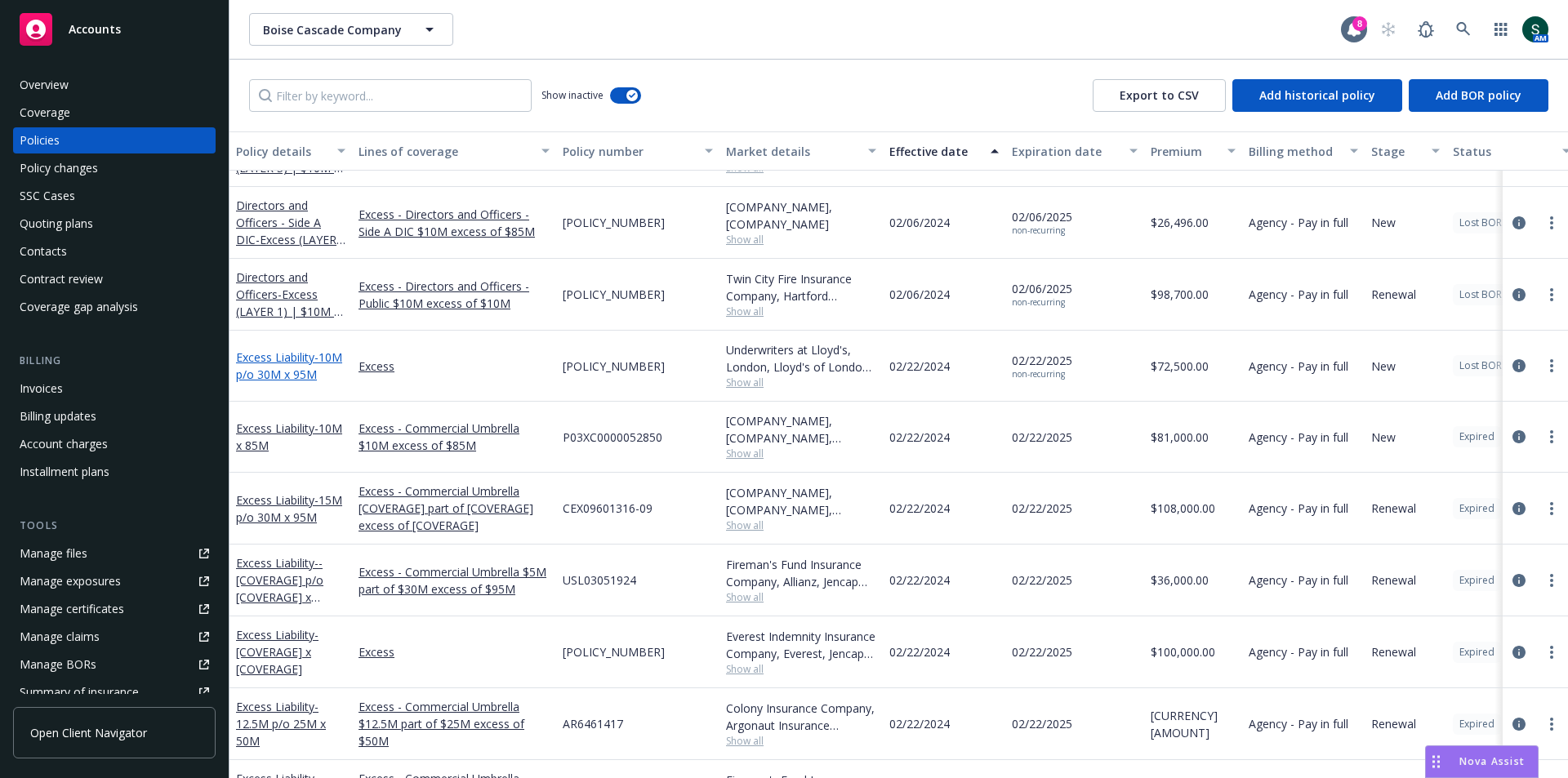click on "-  [COVERAGE] p/o [COVERAGE] x [COVERAGE]" at bounding box center (289, 366) 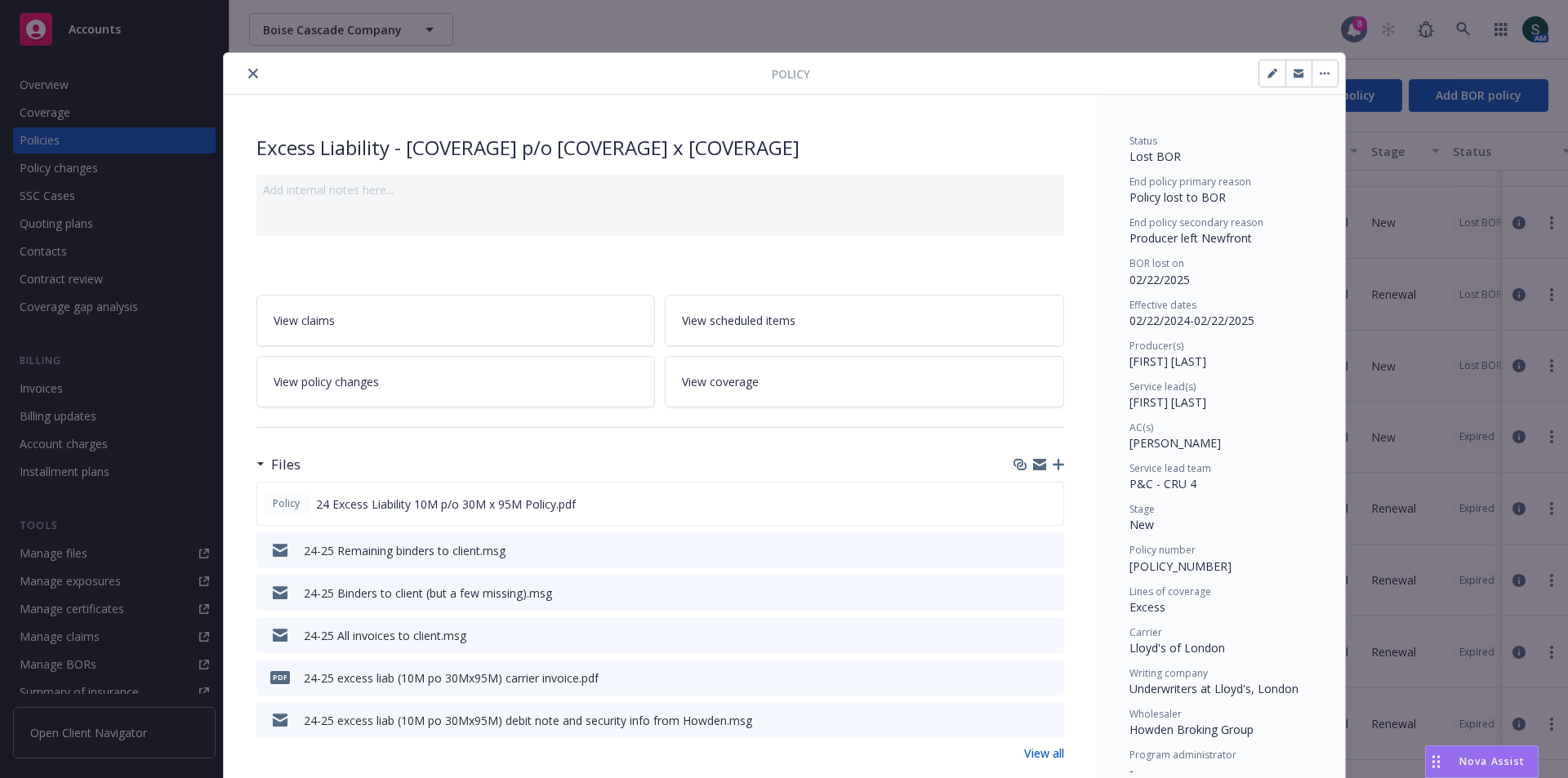 click 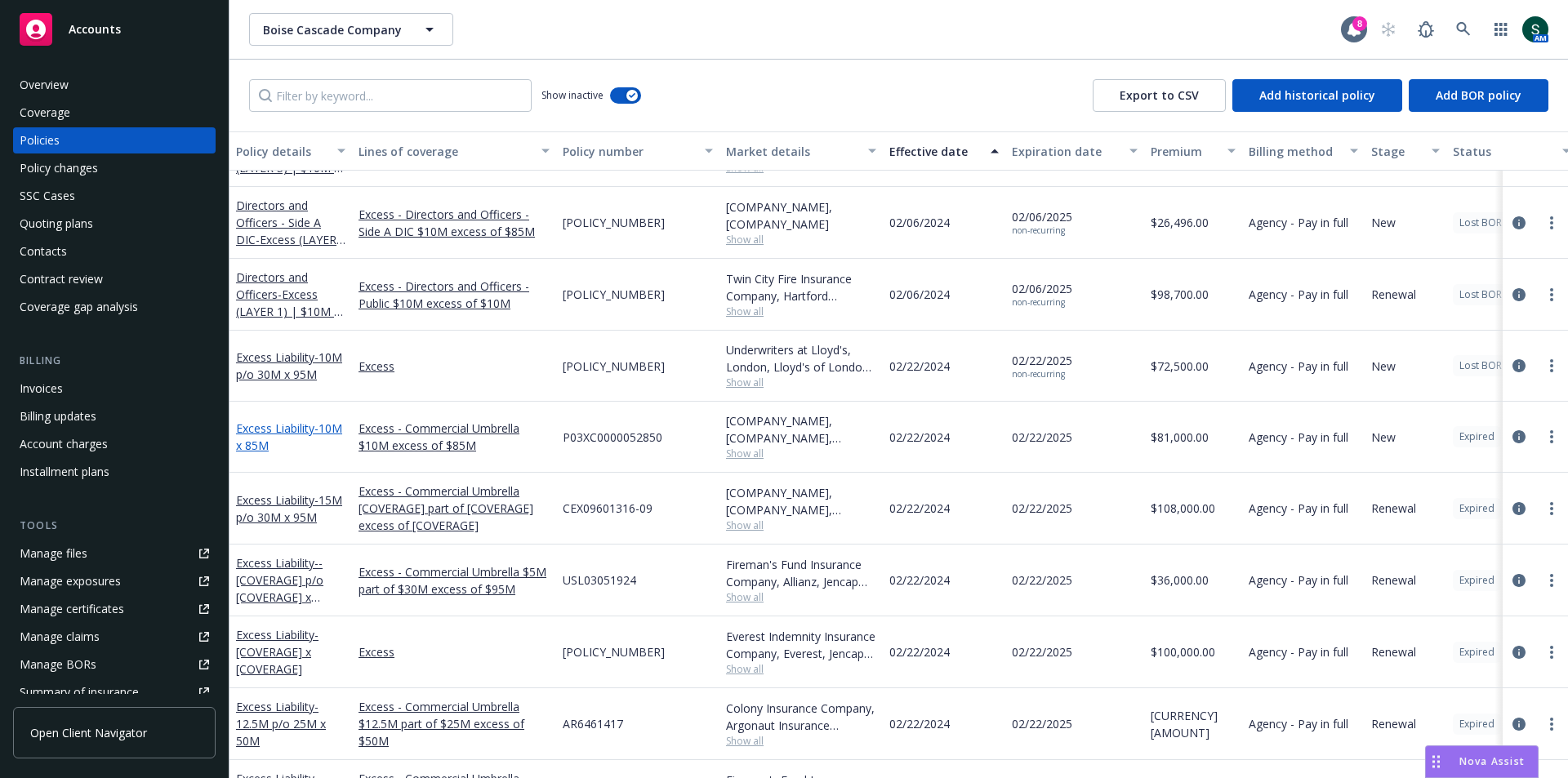 click on "-  10M x 85M" at bounding box center [289, 437] 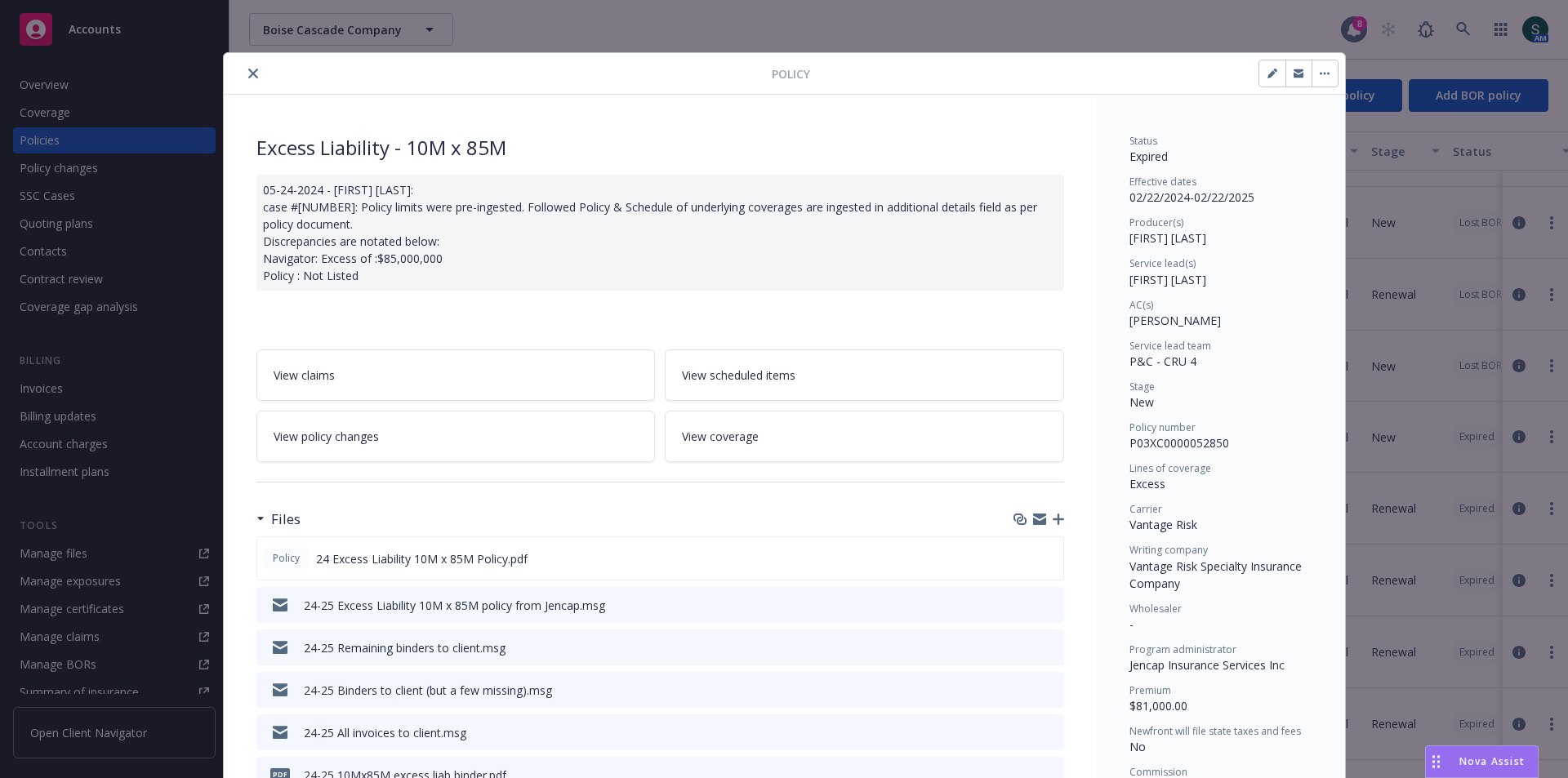 click at bounding box center (253, 73) 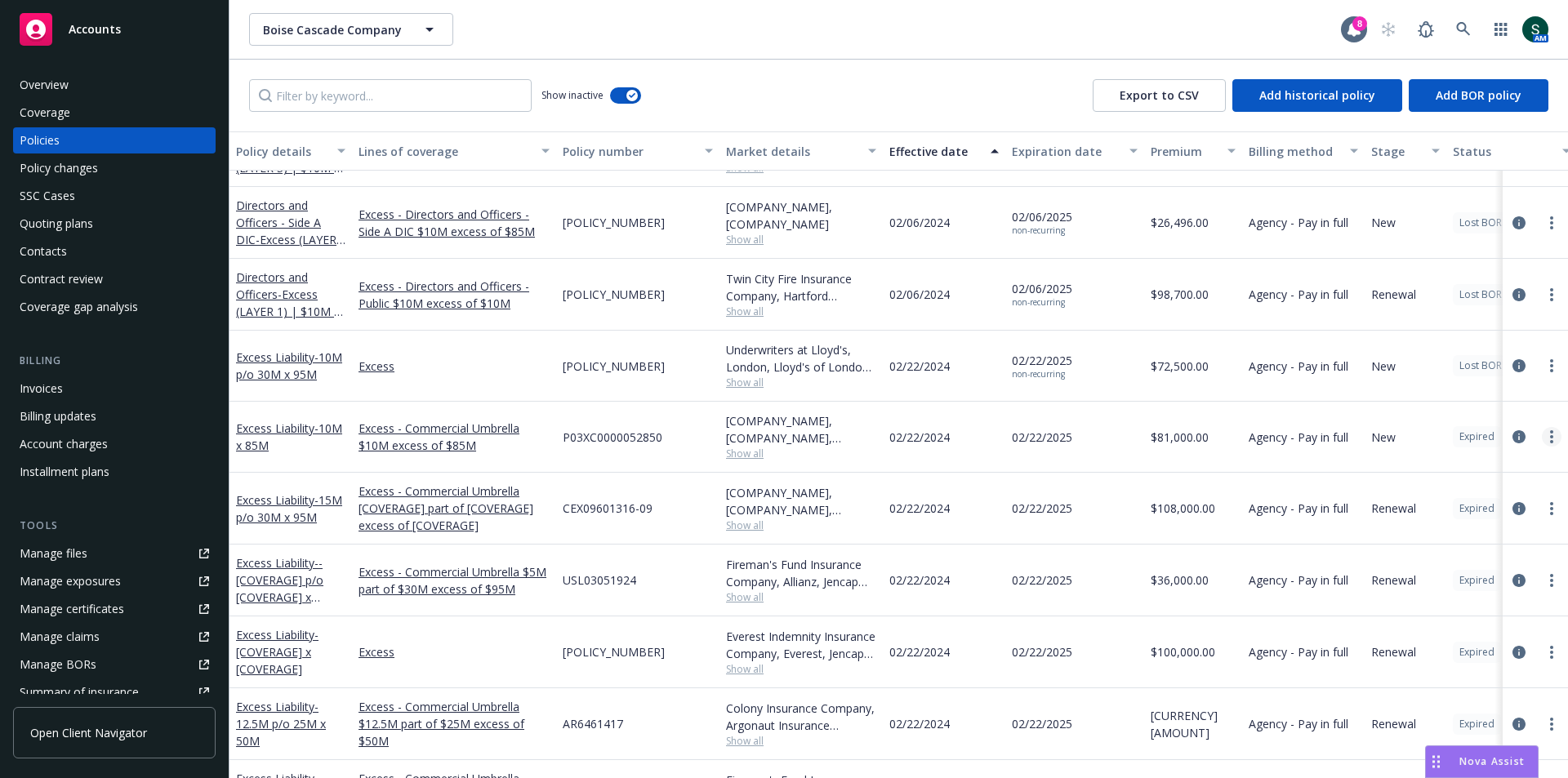 click 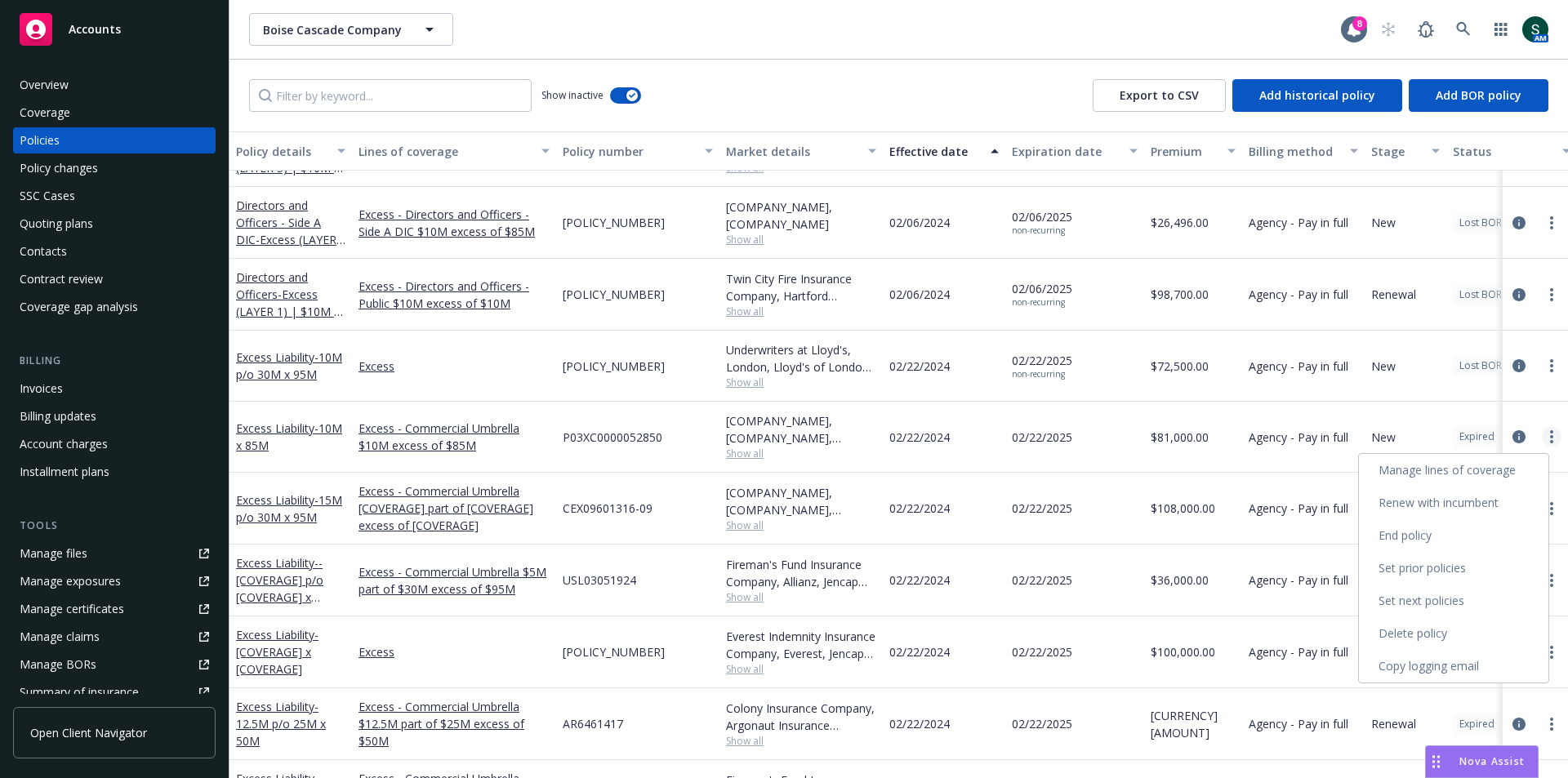 click at bounding box center (1552, 437) 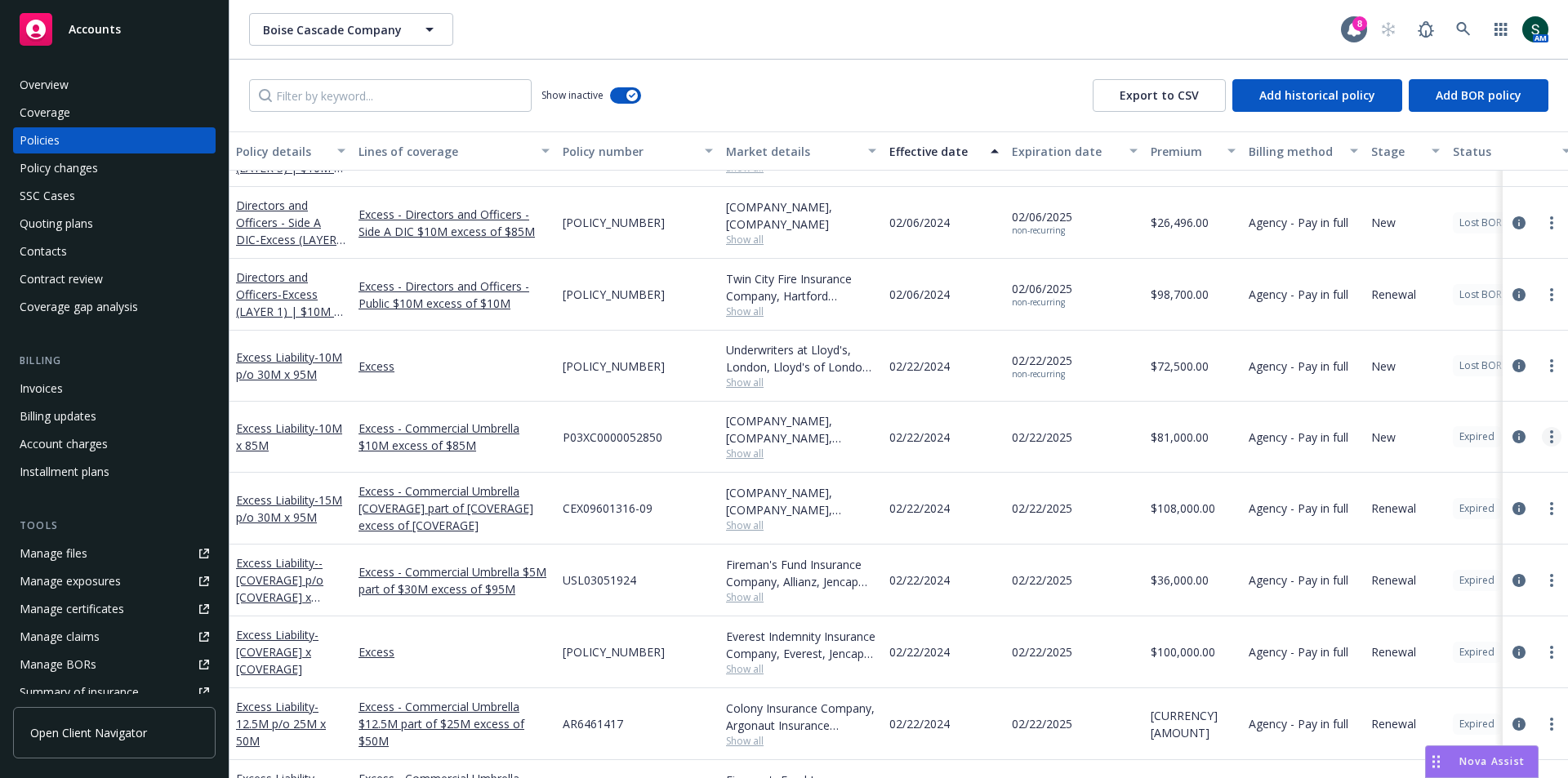 click at bounding box center (1552, 437) 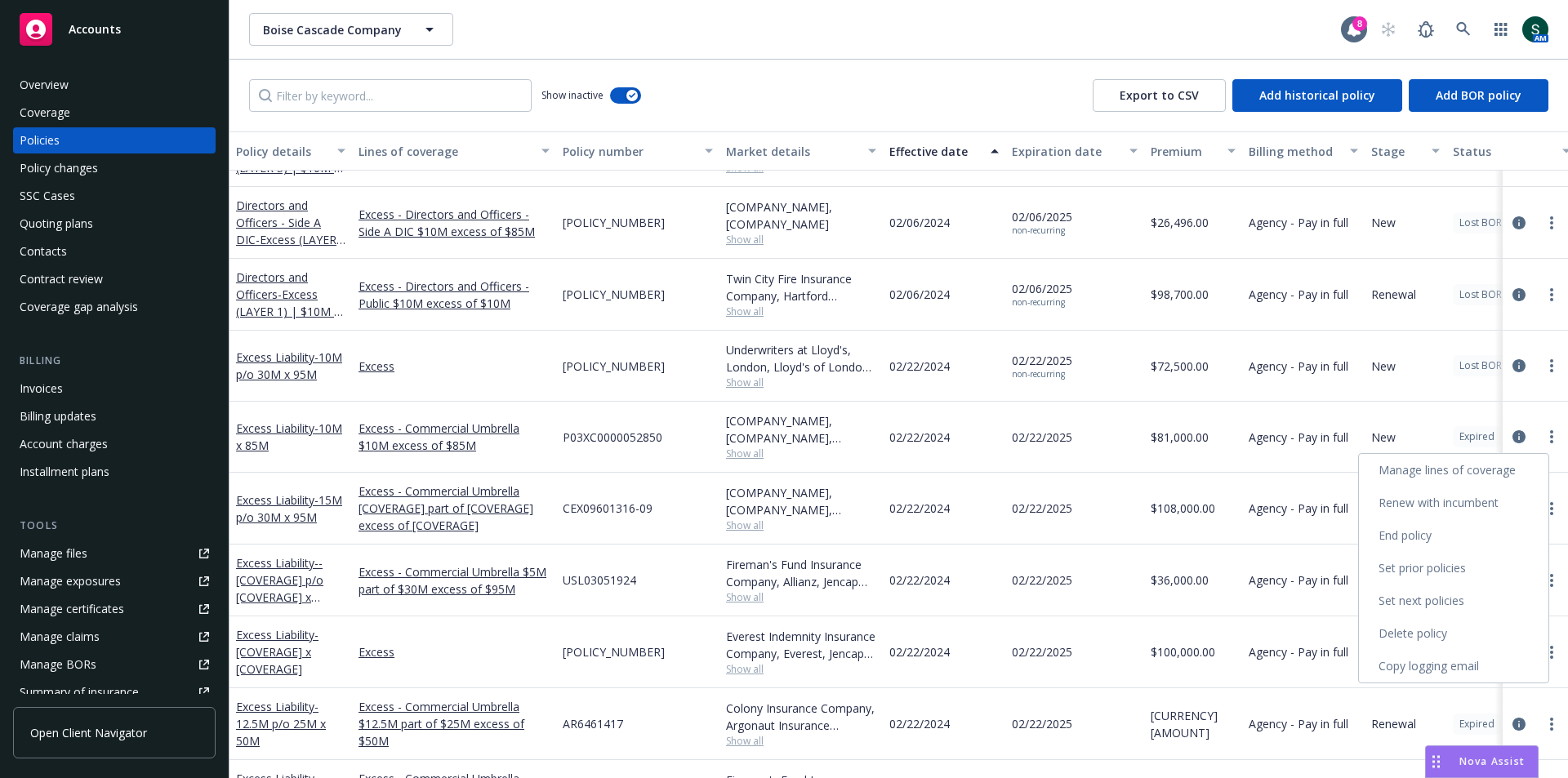 click on "End policy" at bounding box center (1454, 536) 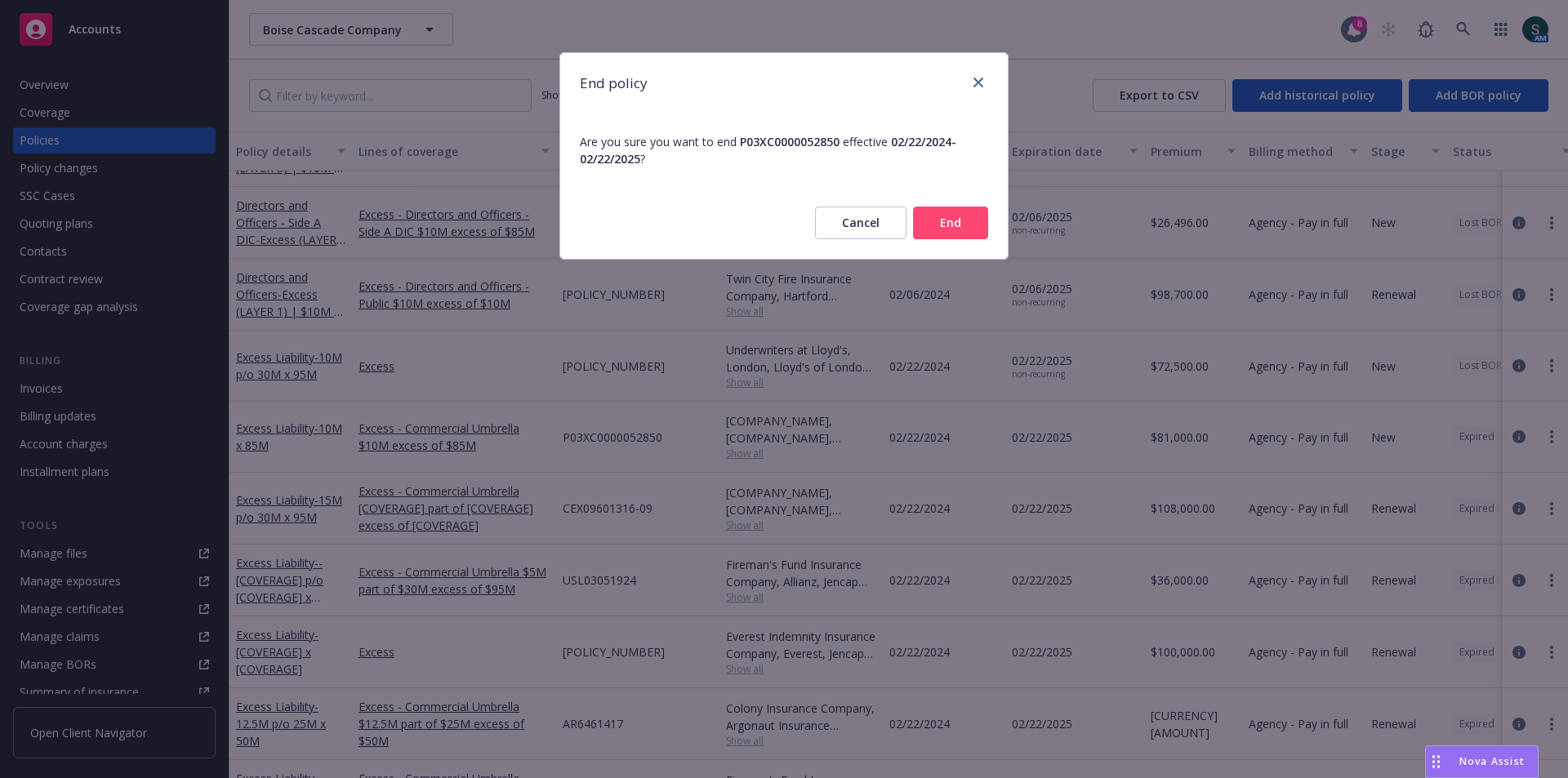click on "End" at bounding box center [951, 223] 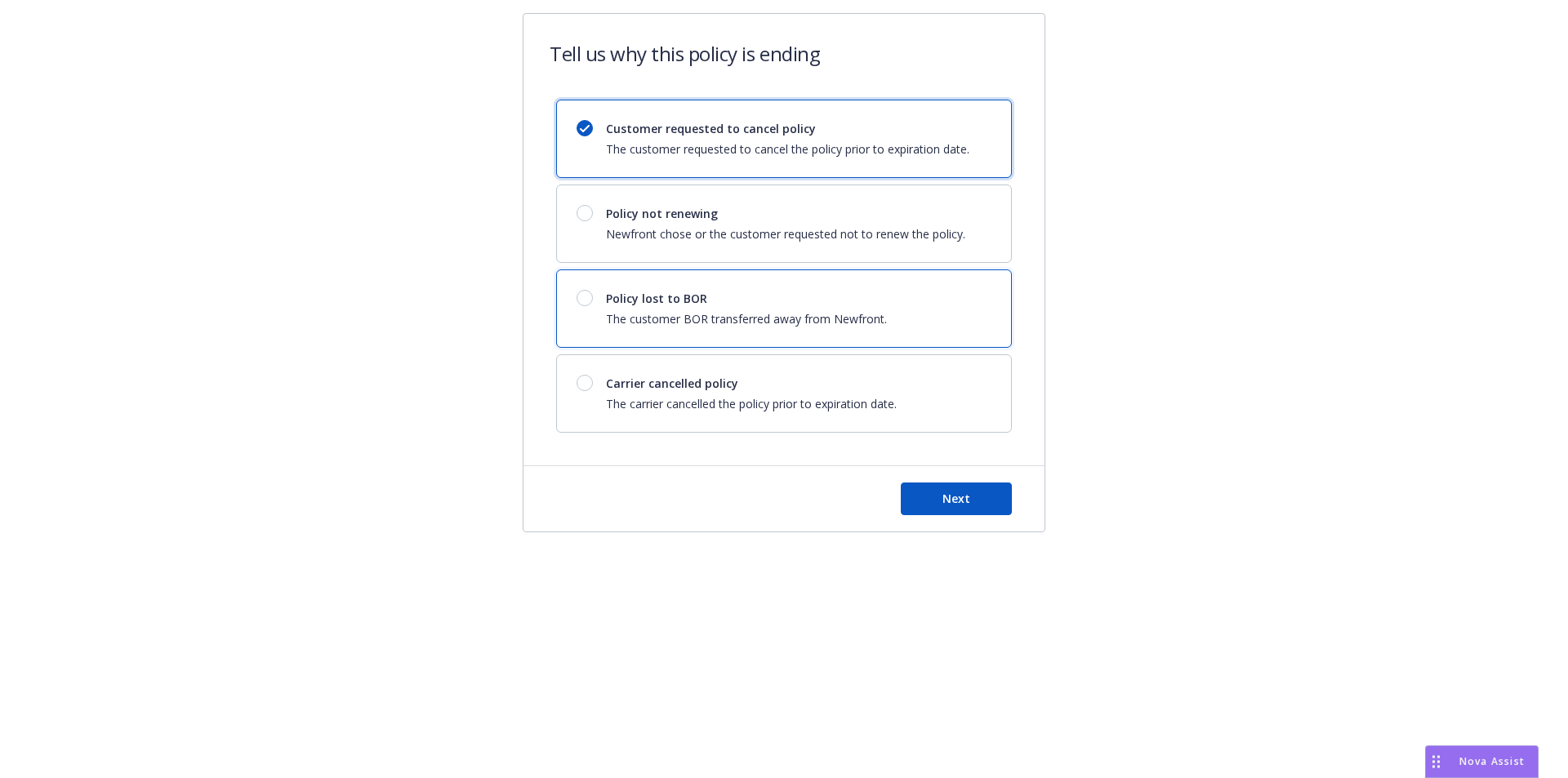 click on "Policy lost to BOR" at bounding box center [746, 298] 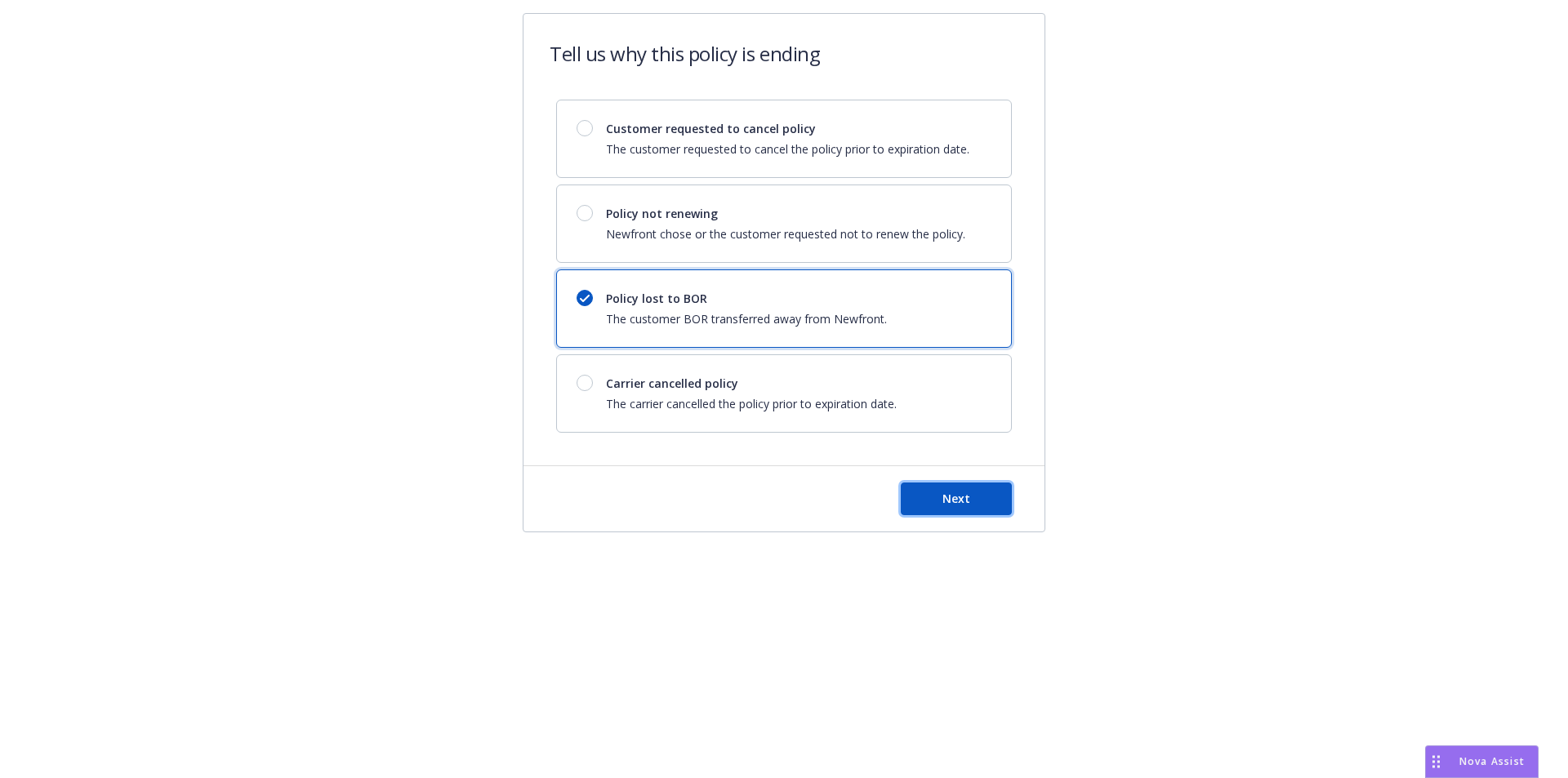 click on "Next" at bounding box center (956, 498) 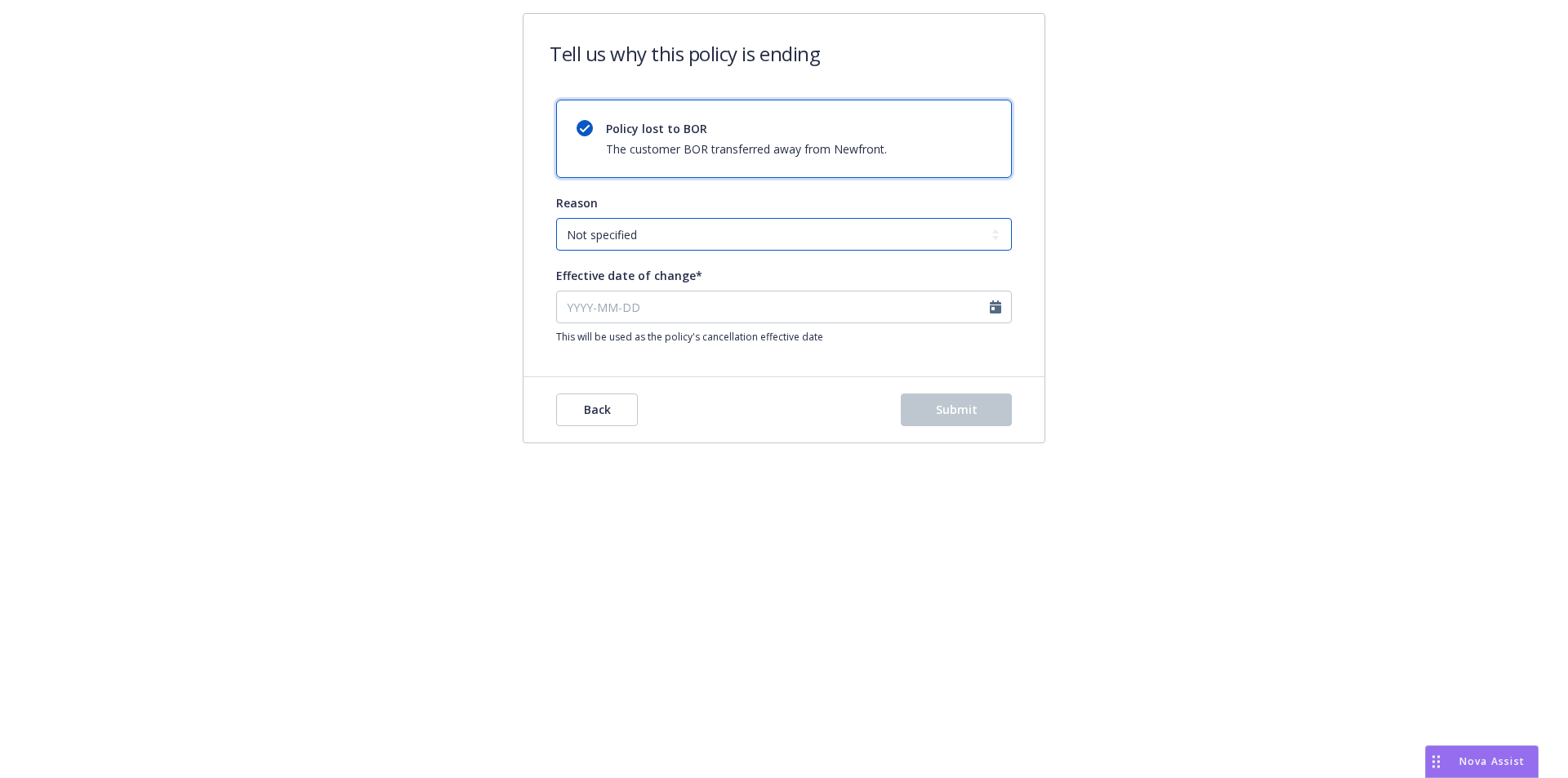 click on "Not specified Service Pricing Buyer change M&A, Bankruptcy, or Out of business Producer left Newfront Program consolidation" at bounding box center [784, 234] 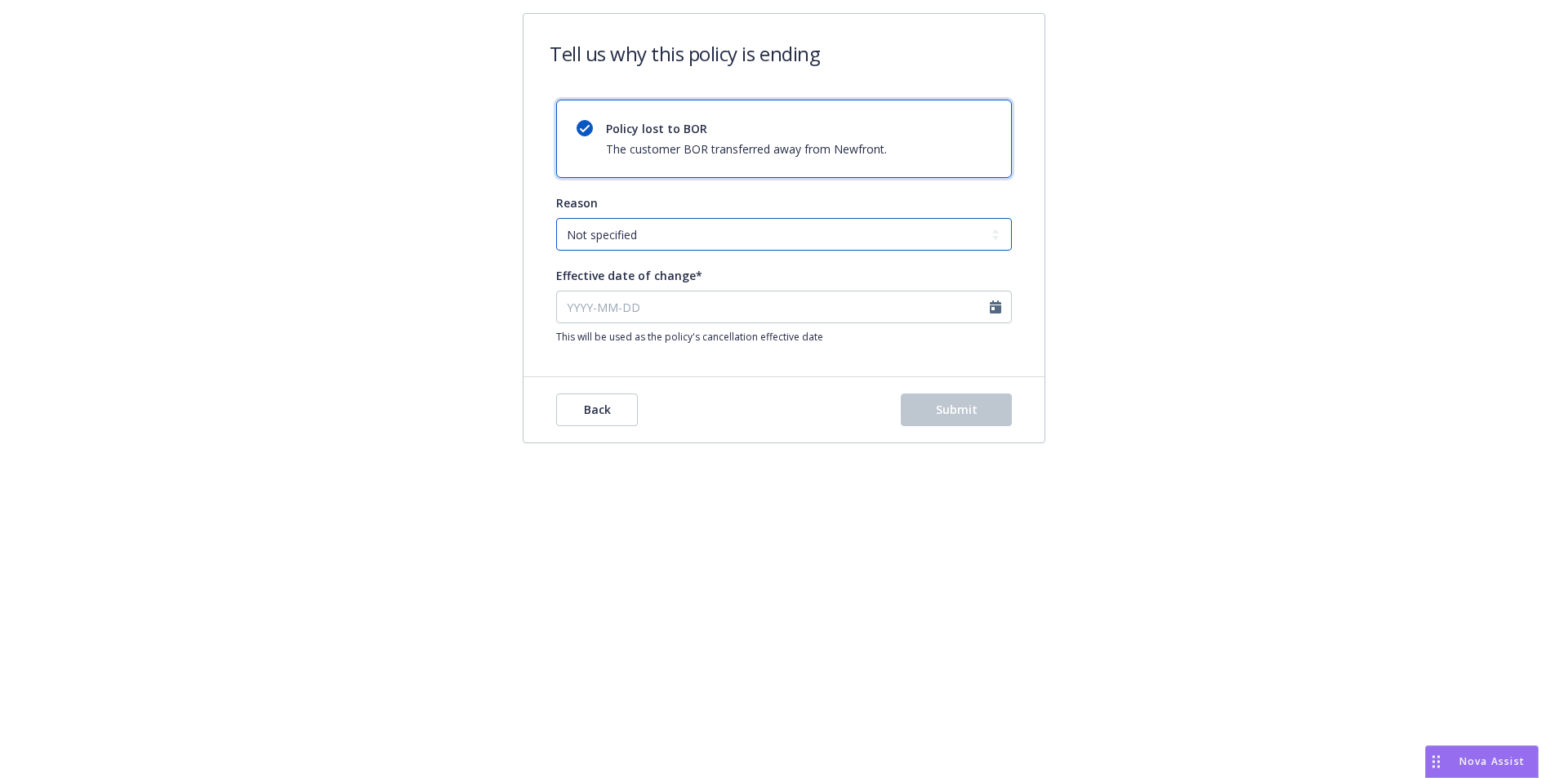 select on "Producer left Newfront" 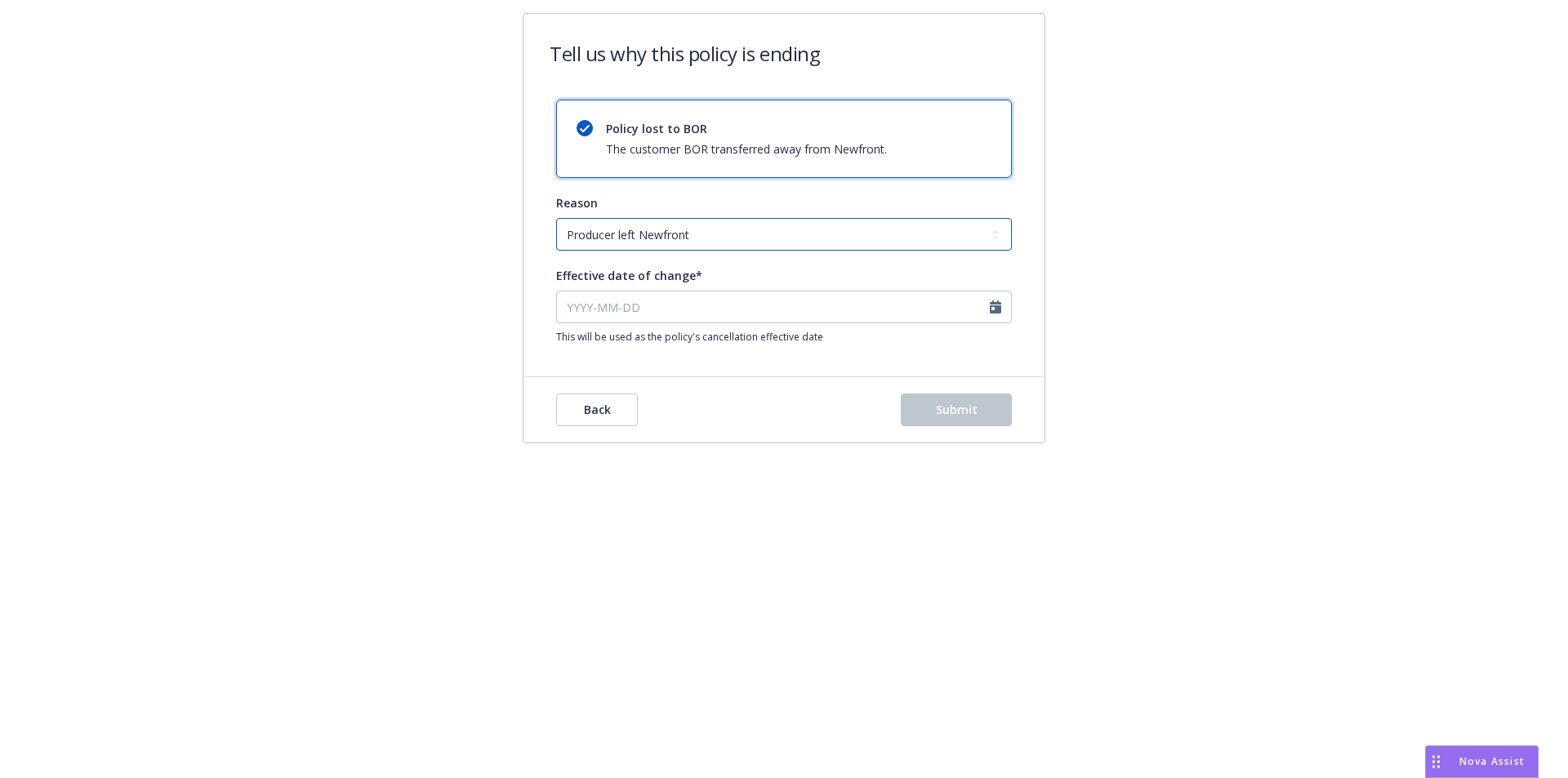 click on "Not specified Service Pricing Buyer change M&A, Bankruptcy, or Out of business Producer left Newfront Program consolidation" at bounding box center [784, 234] 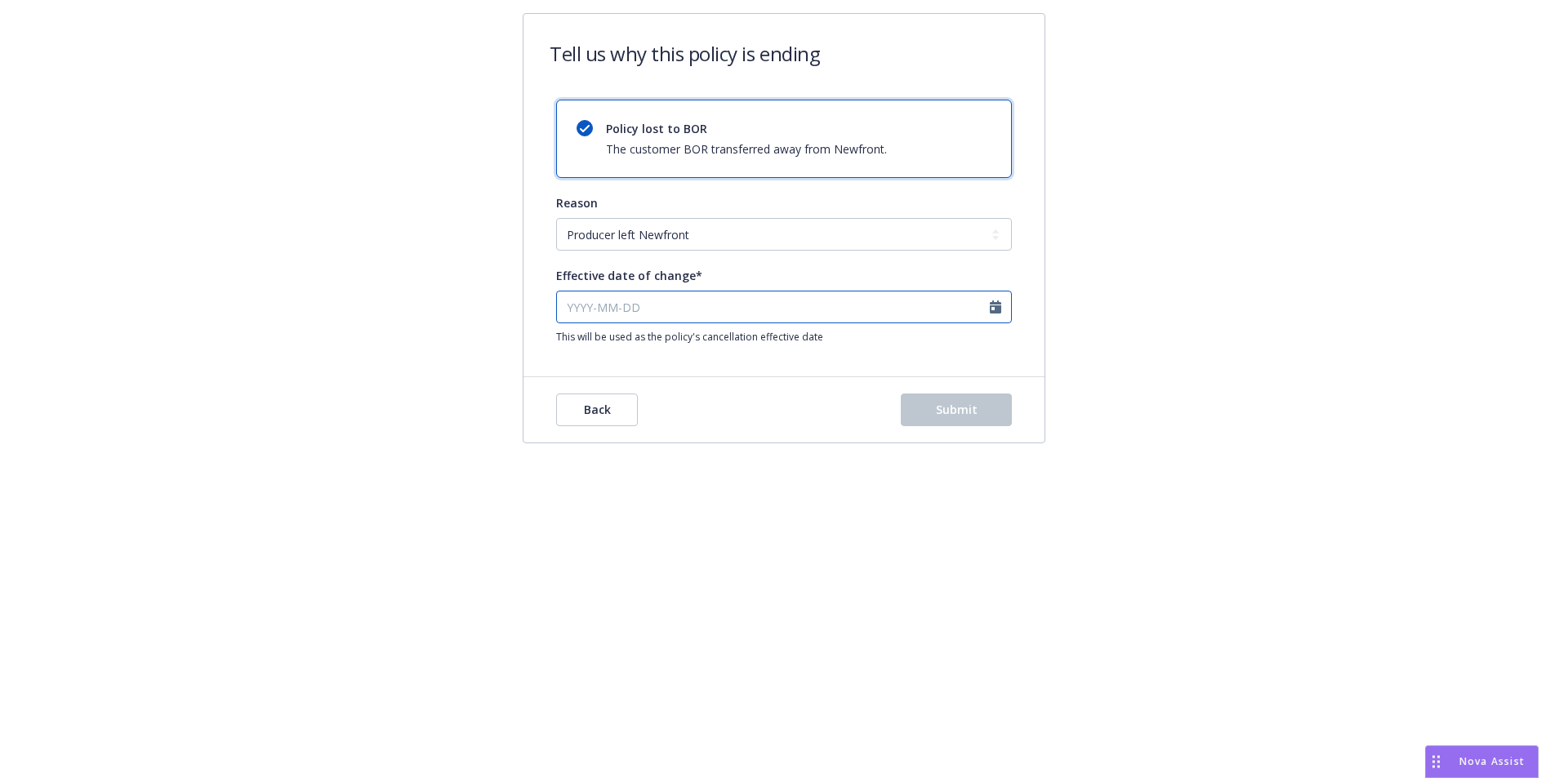 select on "August" 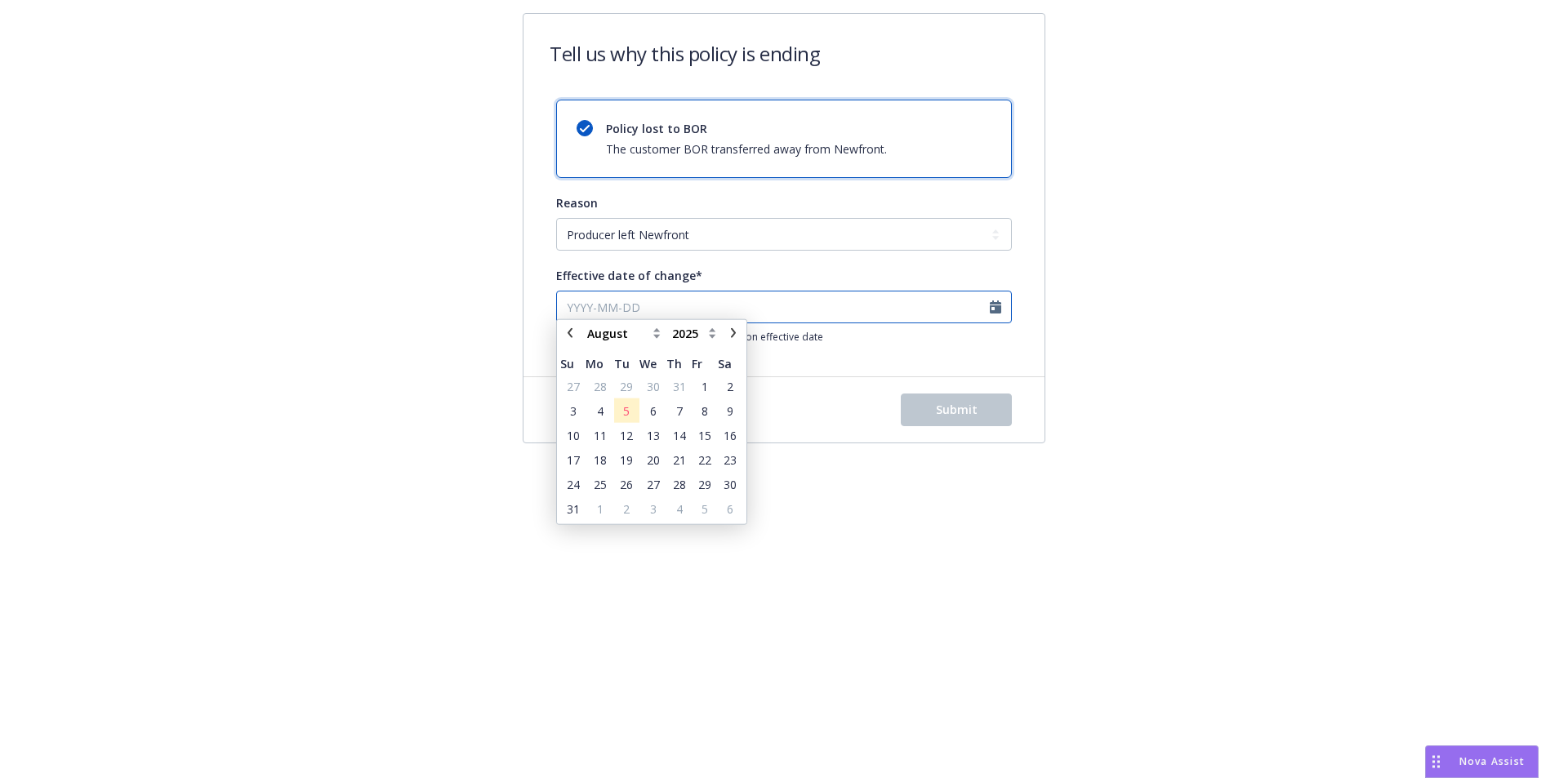 click on "Effective date of change*" at bounding box center (784, 307) 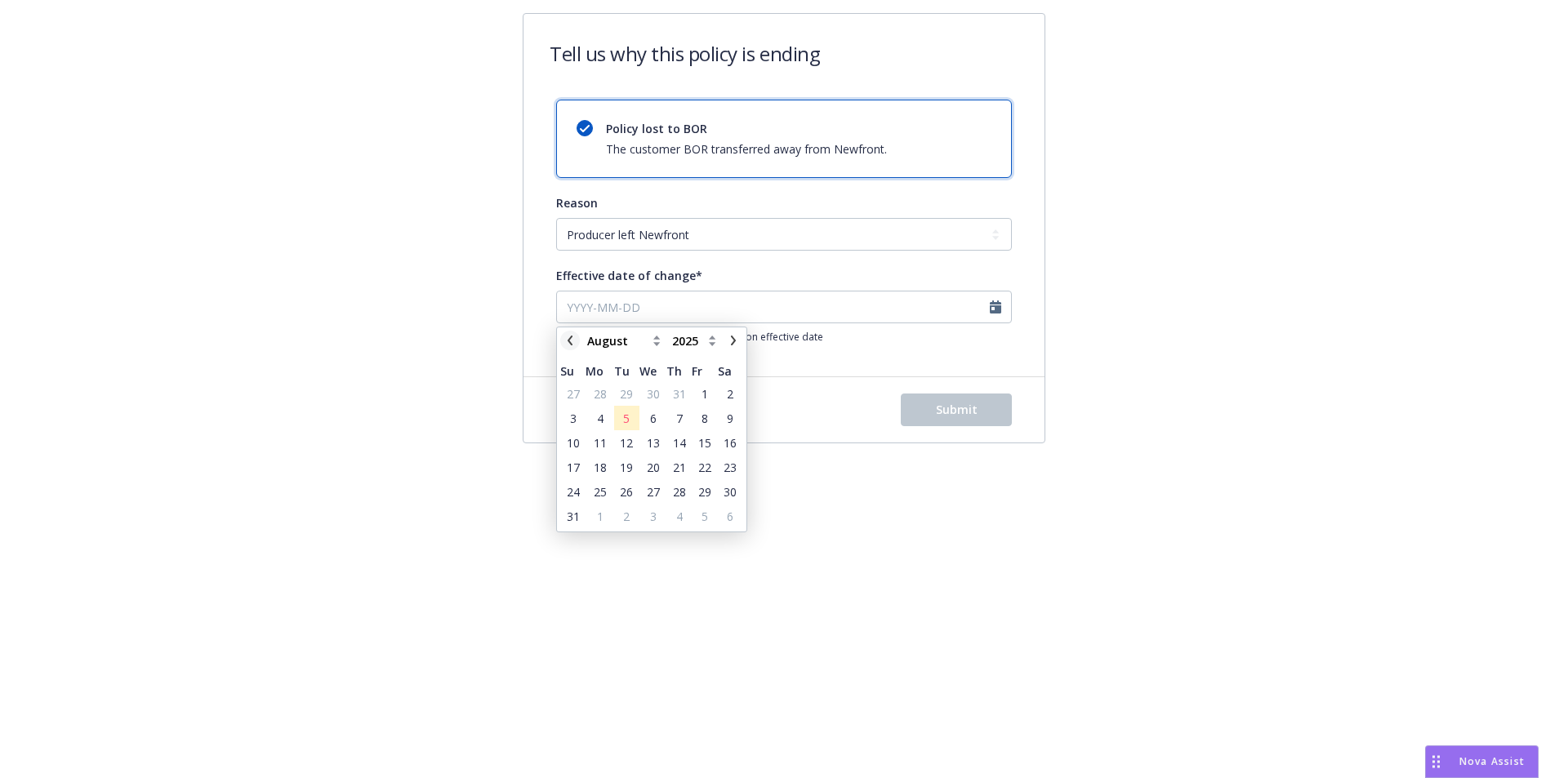 click 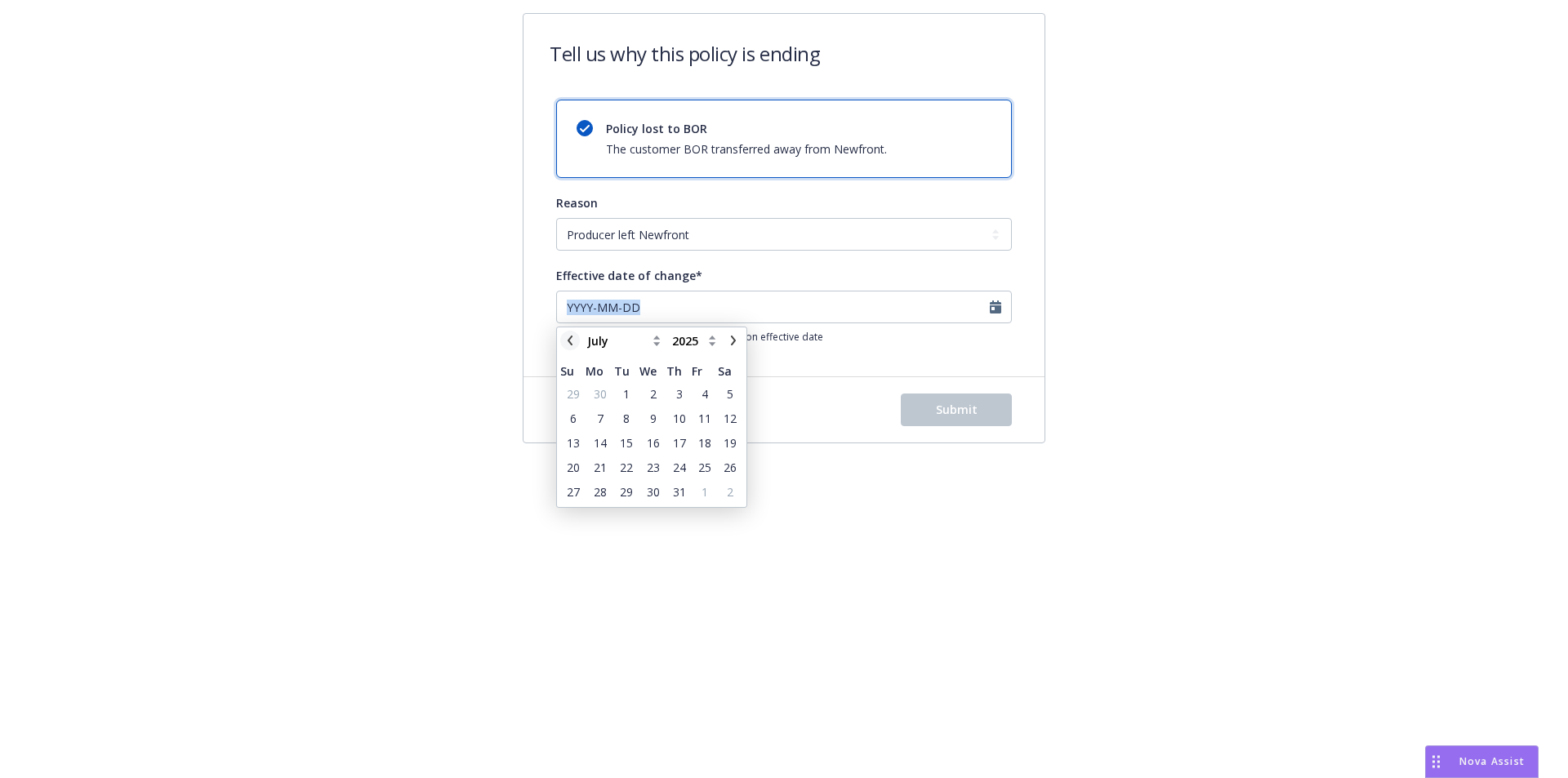 click 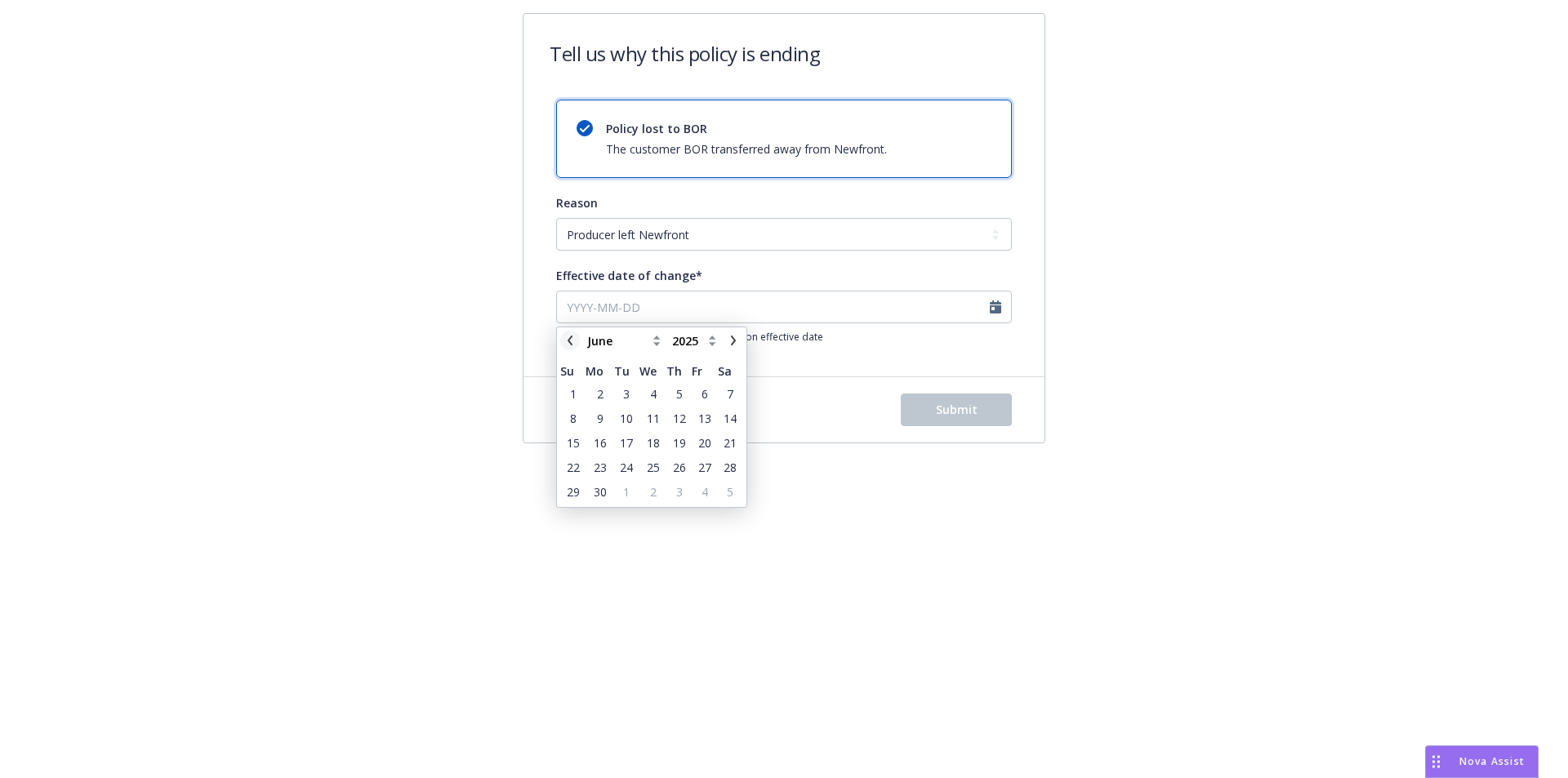 click 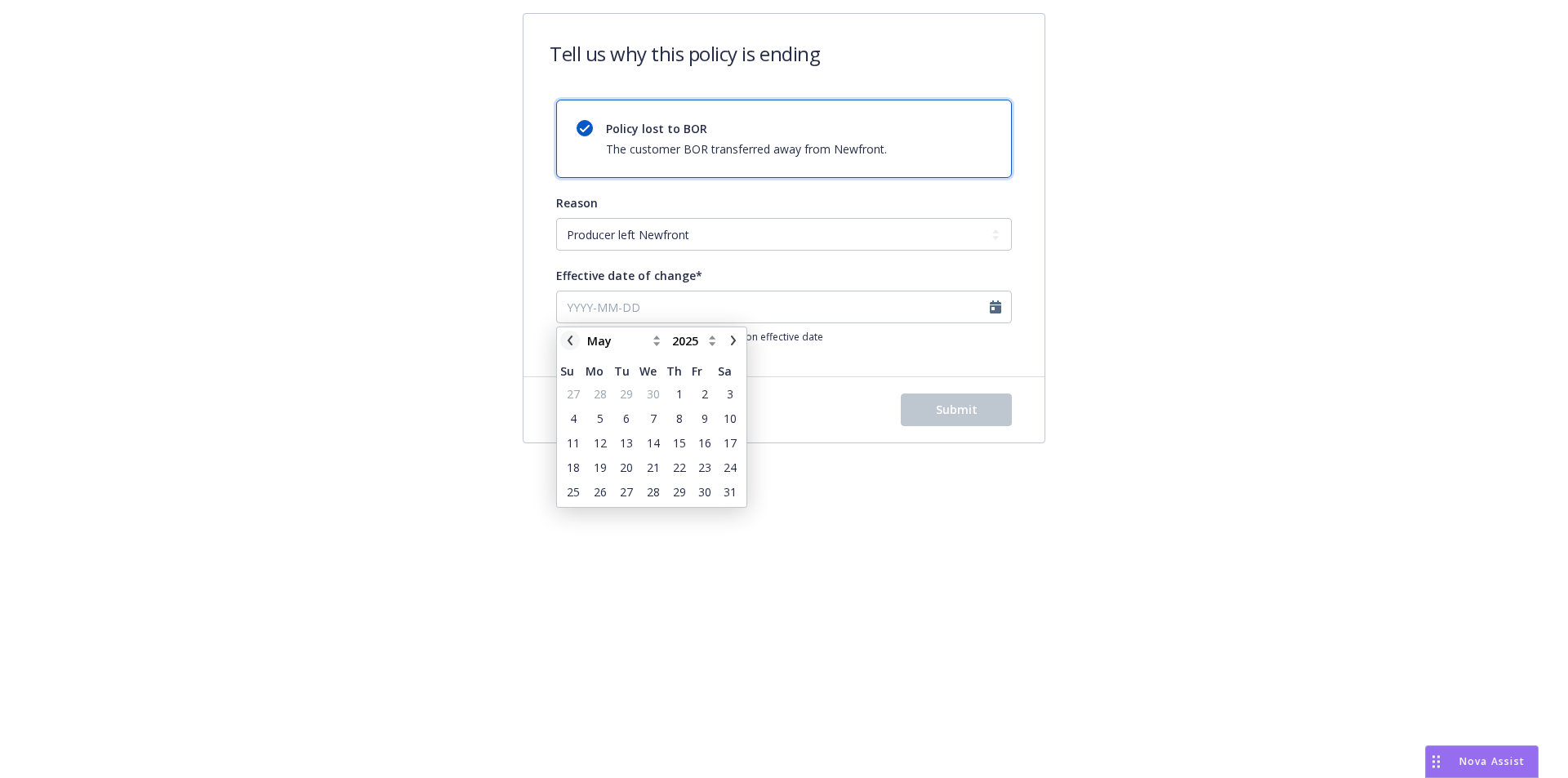 click 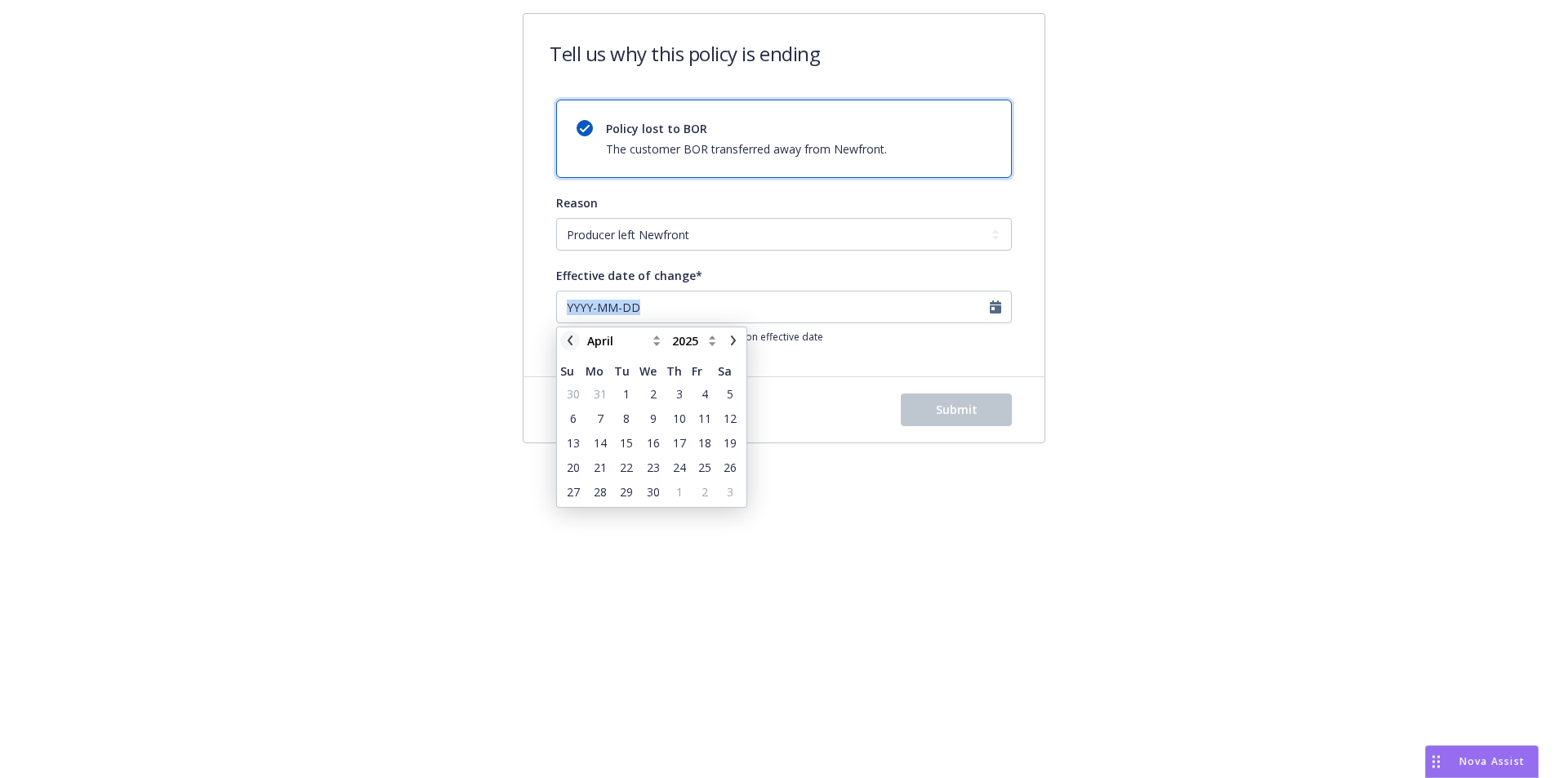 click 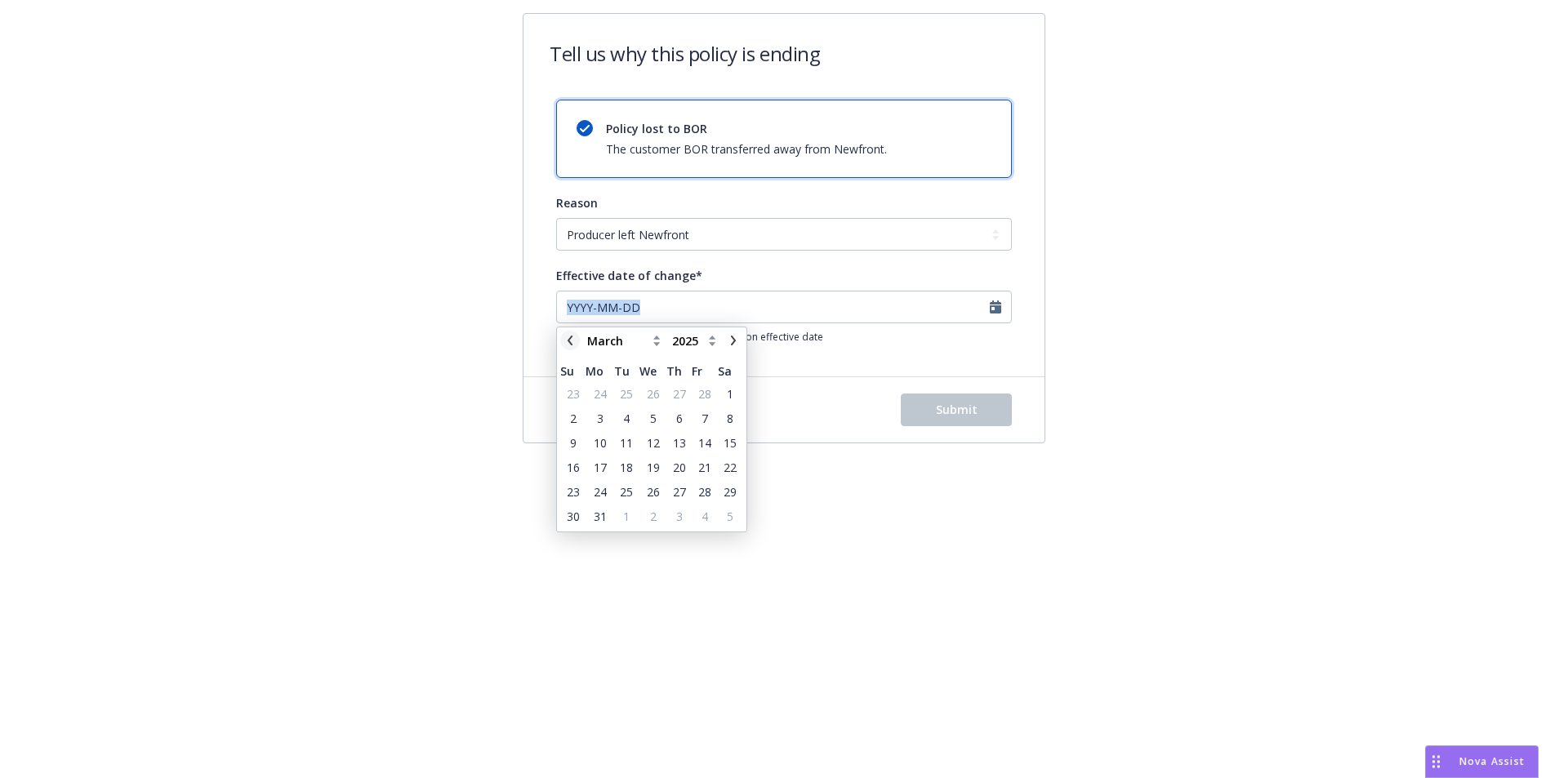 click 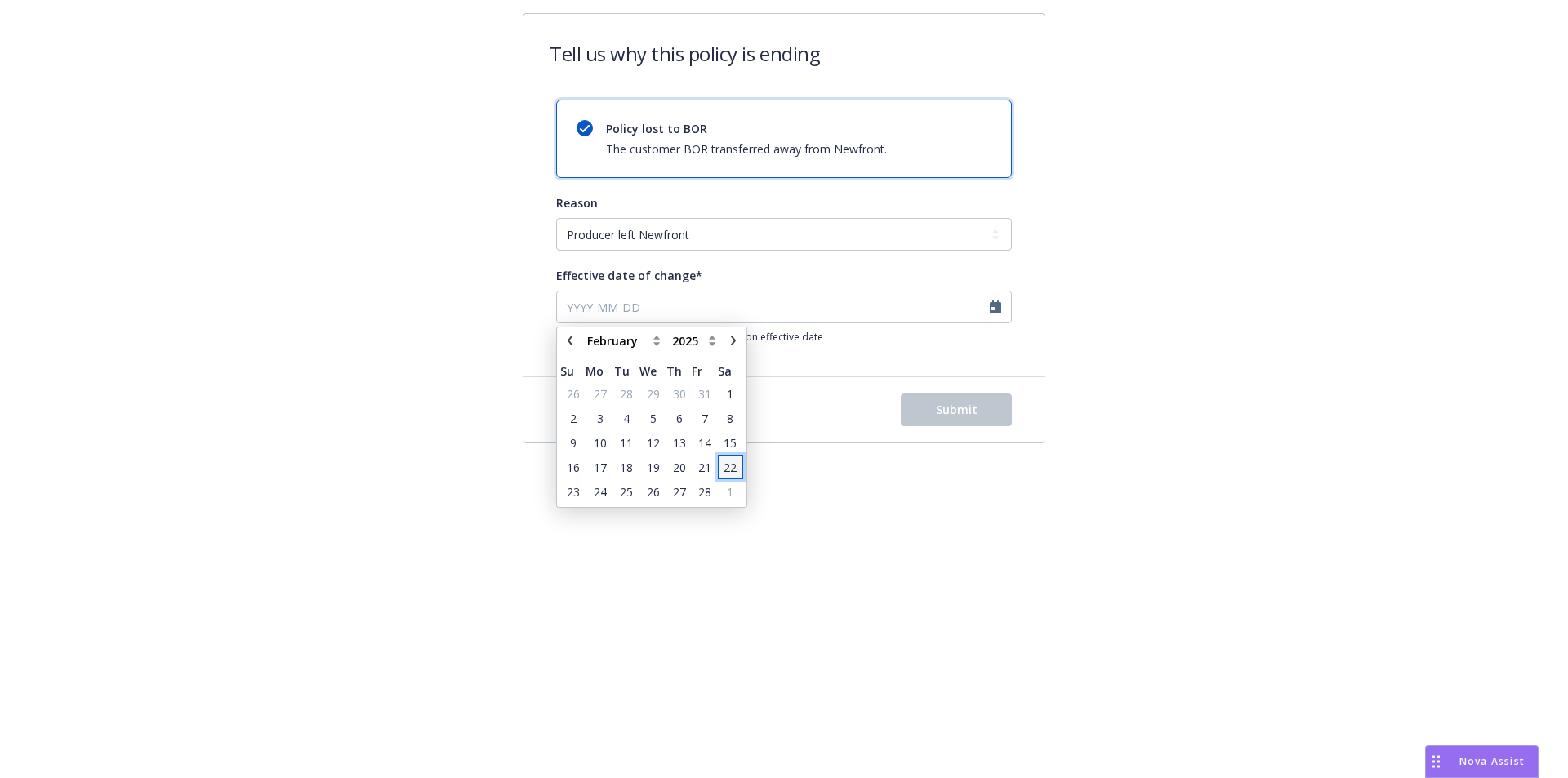 click on "22" at bounding box center [730, 467] 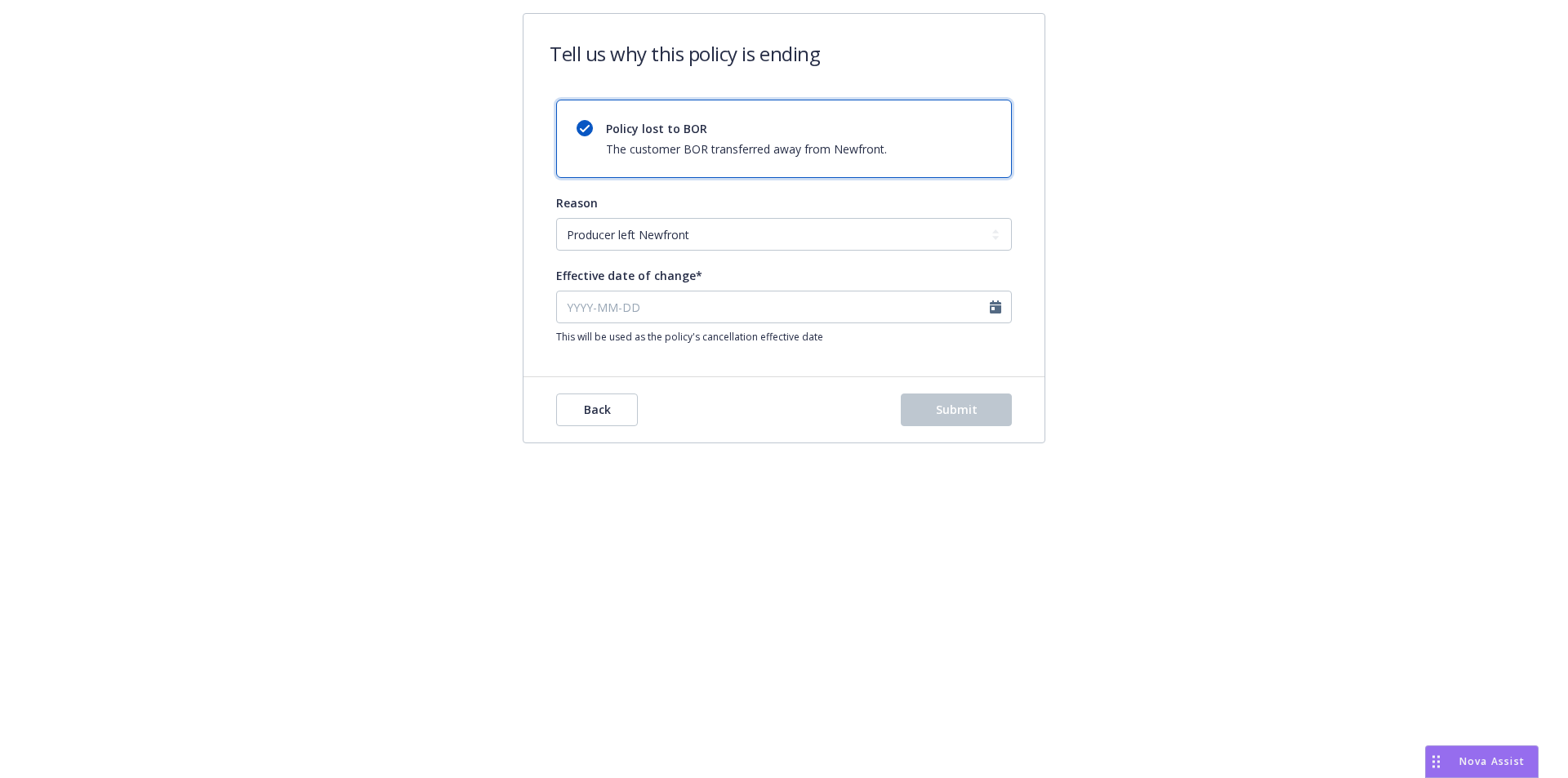 type on "[DATE]" 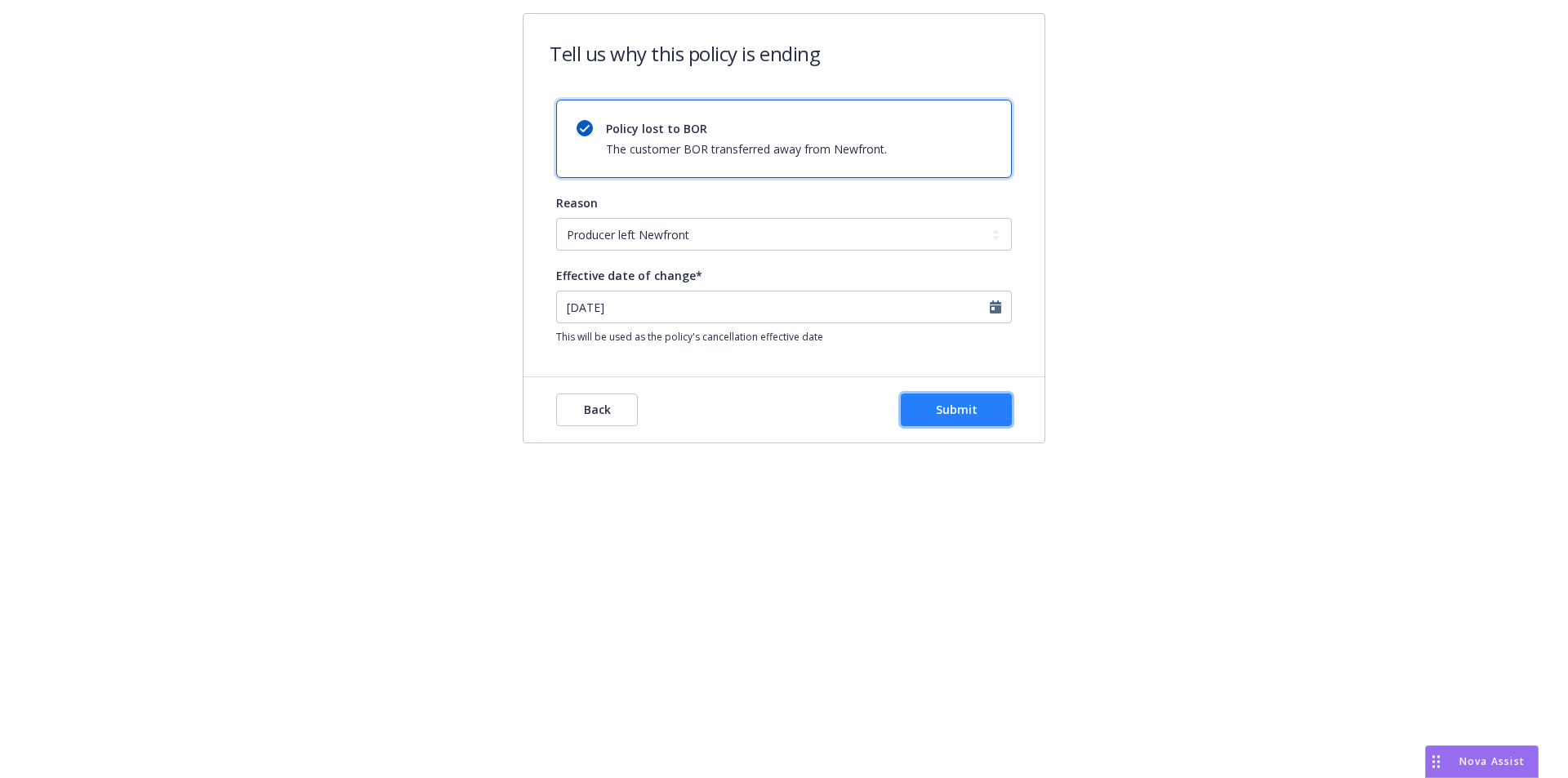 click on "Submit" at bounding box center [956, 409] 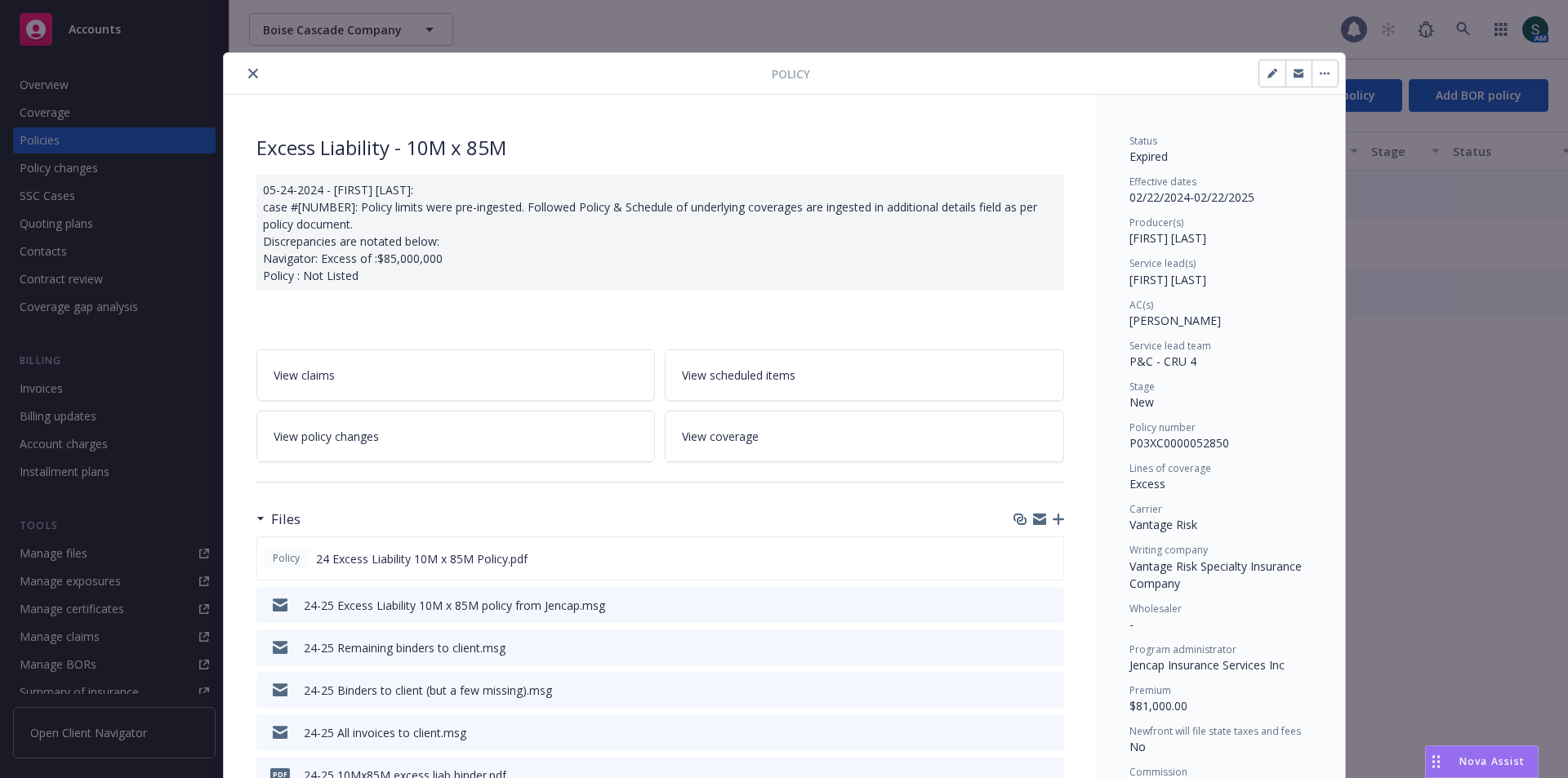 scroll, scrollTop: 49, scrollLeft: 0, axis: vertical 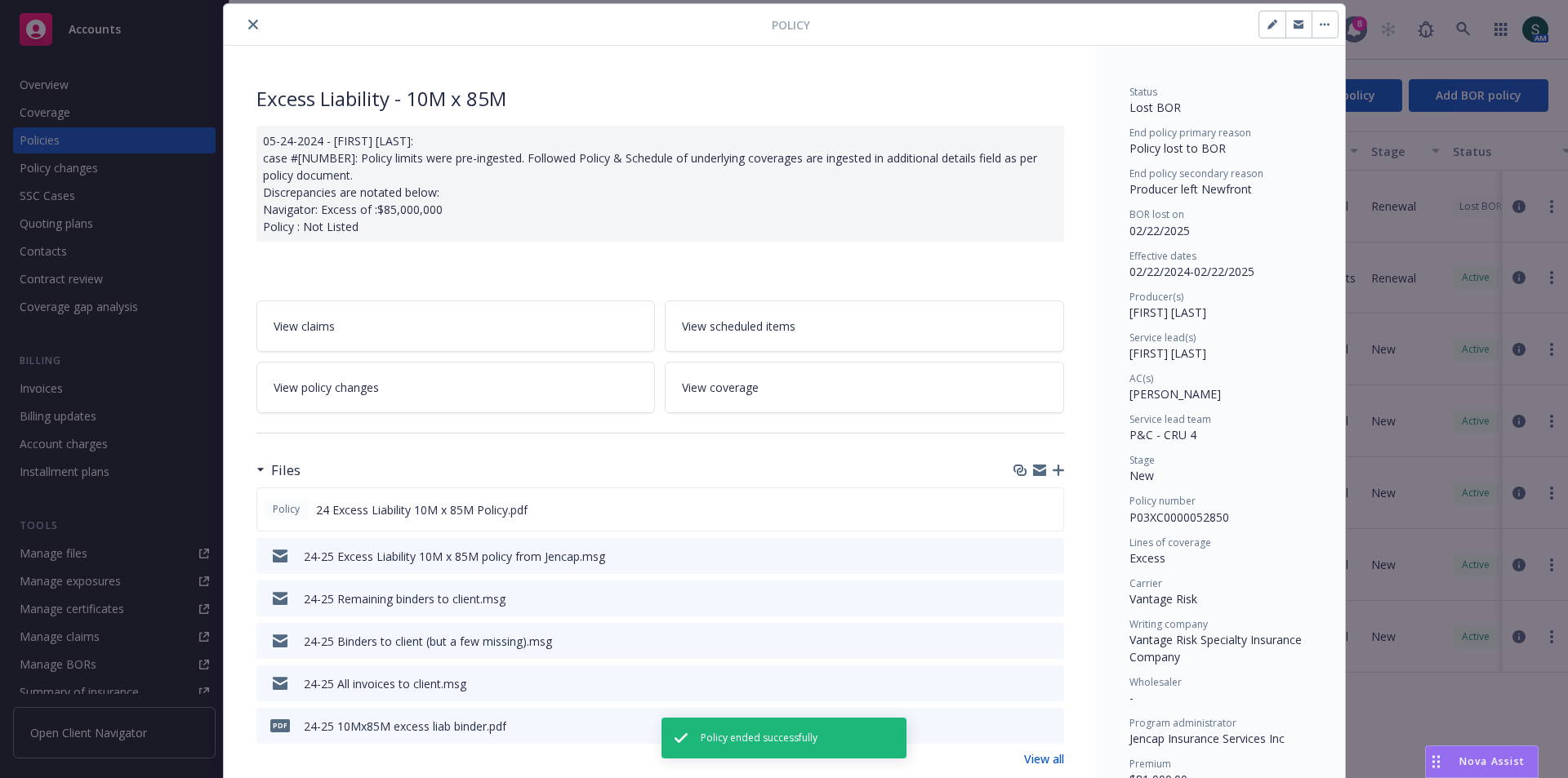 click 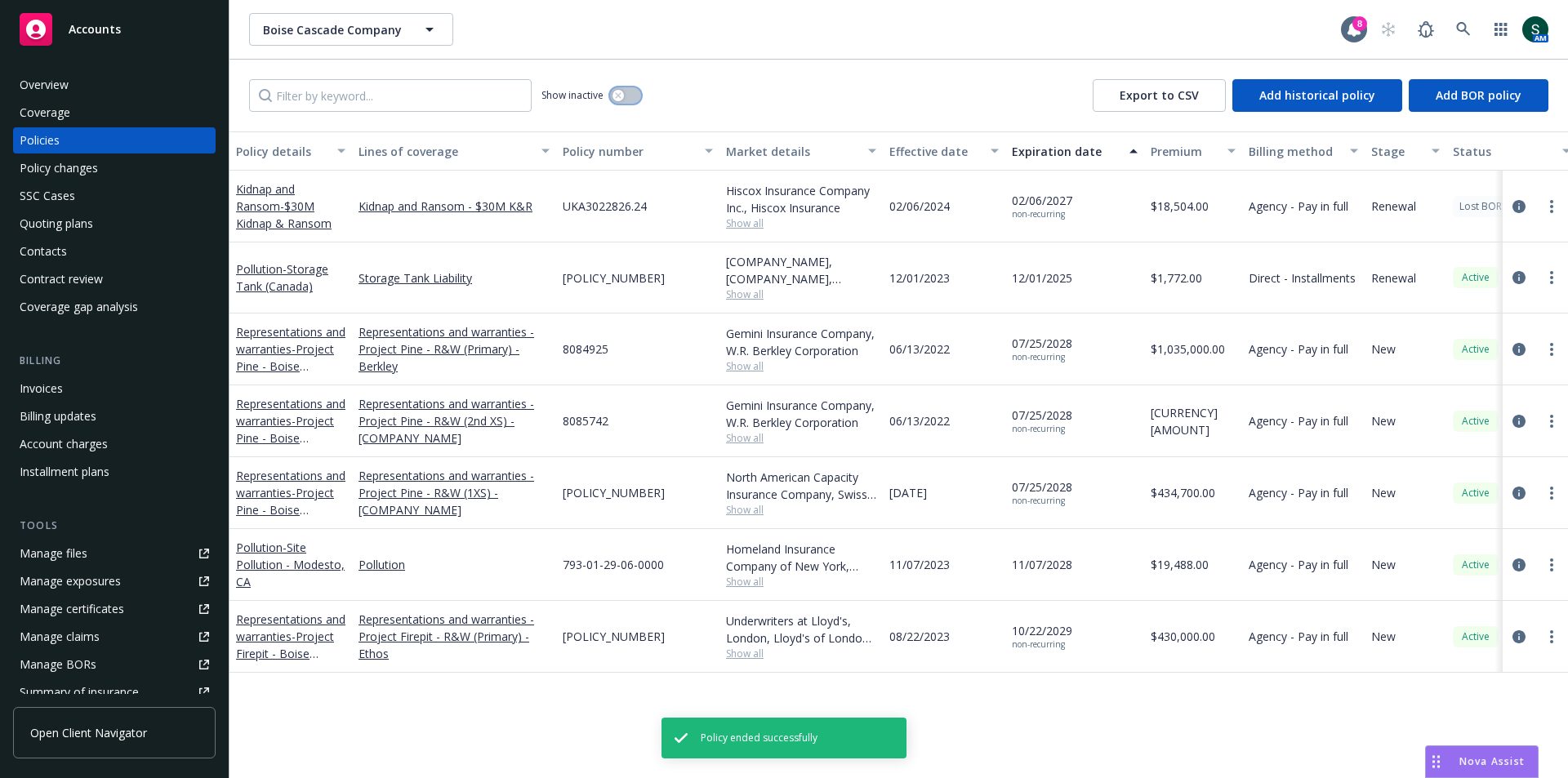 click at bounding box center [626, 96] 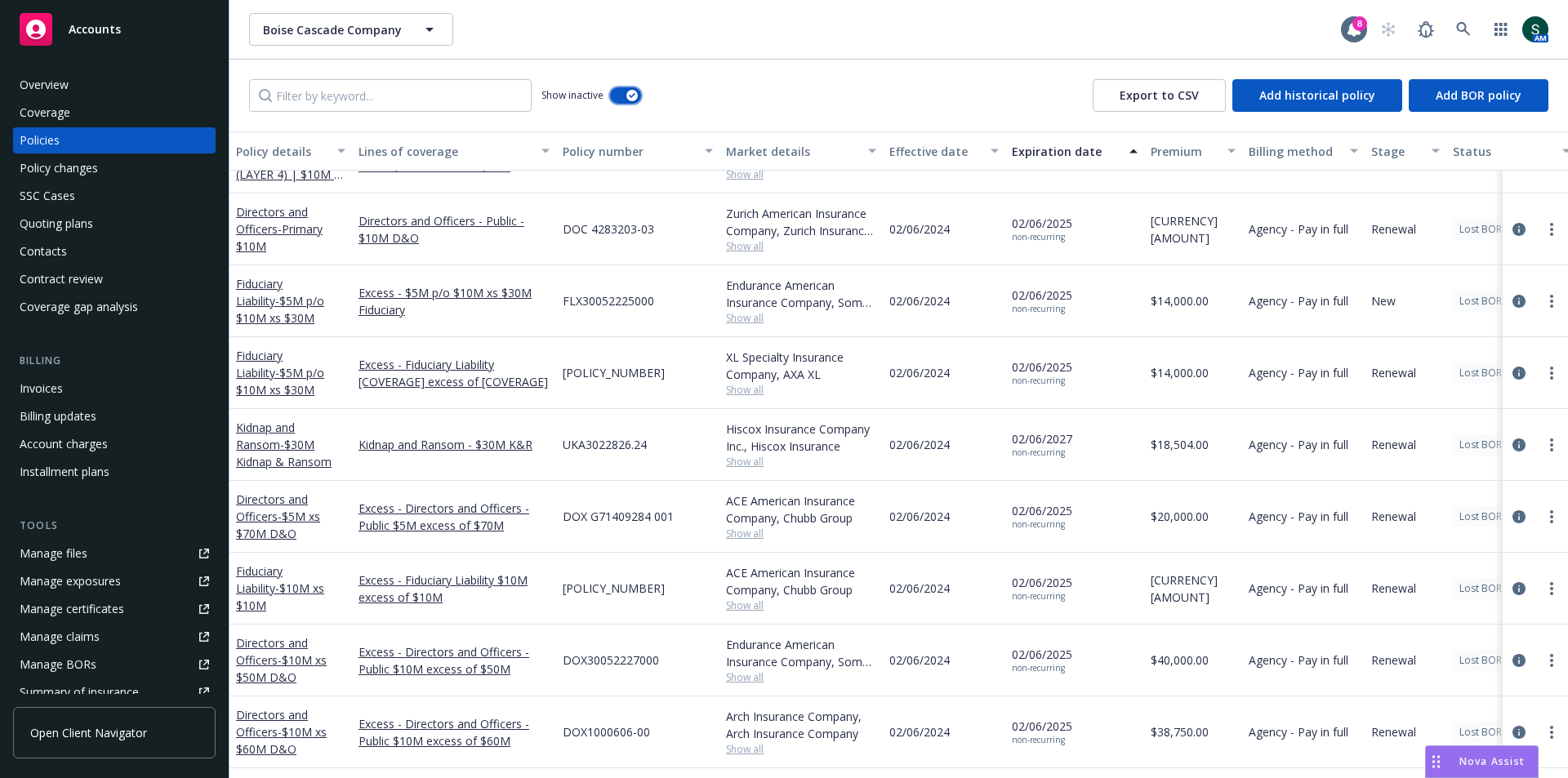 scroll, scrollTop: 15393, scrollLeft: 0, axis: vertical 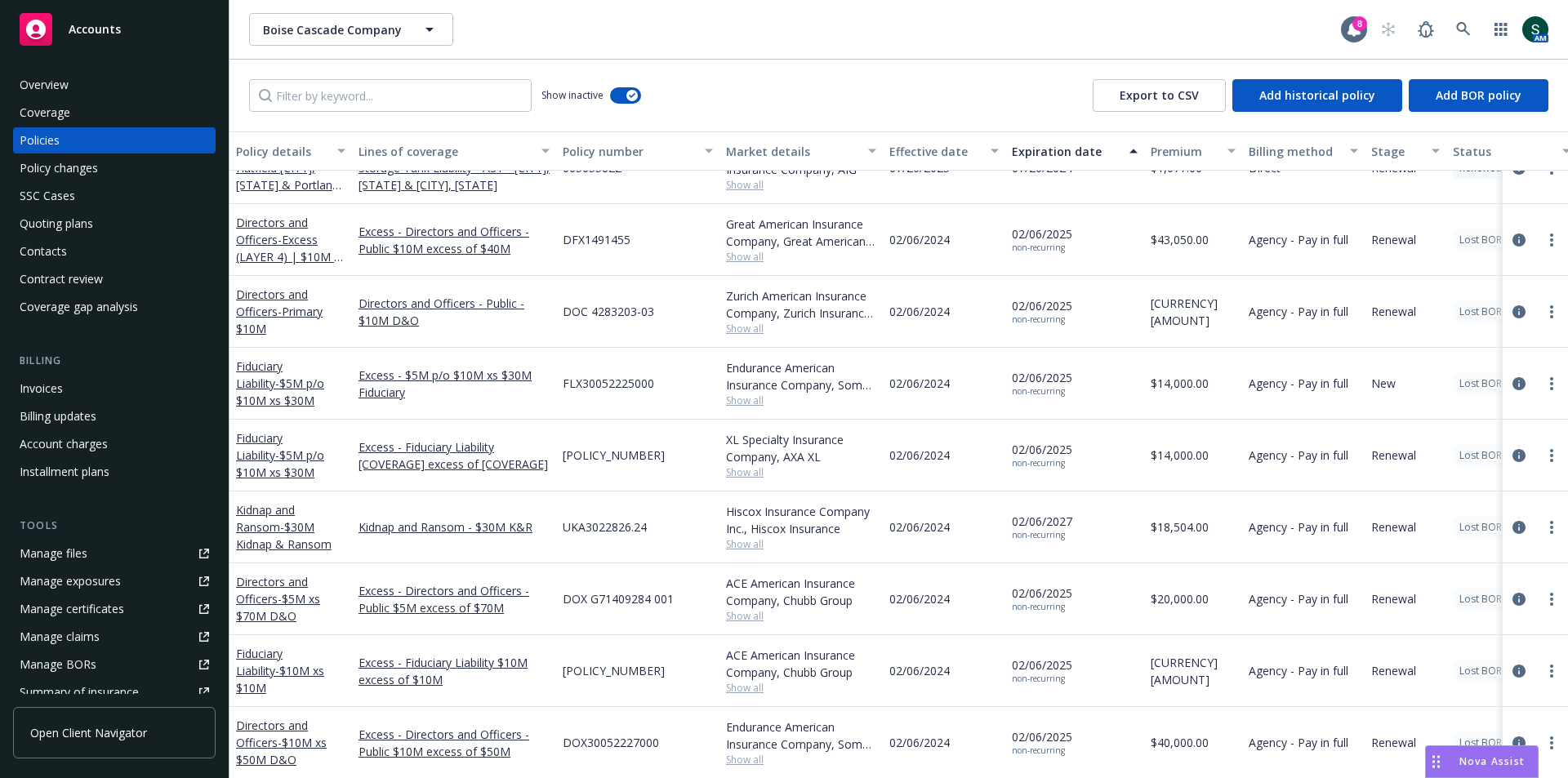 click on "Effective date" at bounding box center (935, 151) 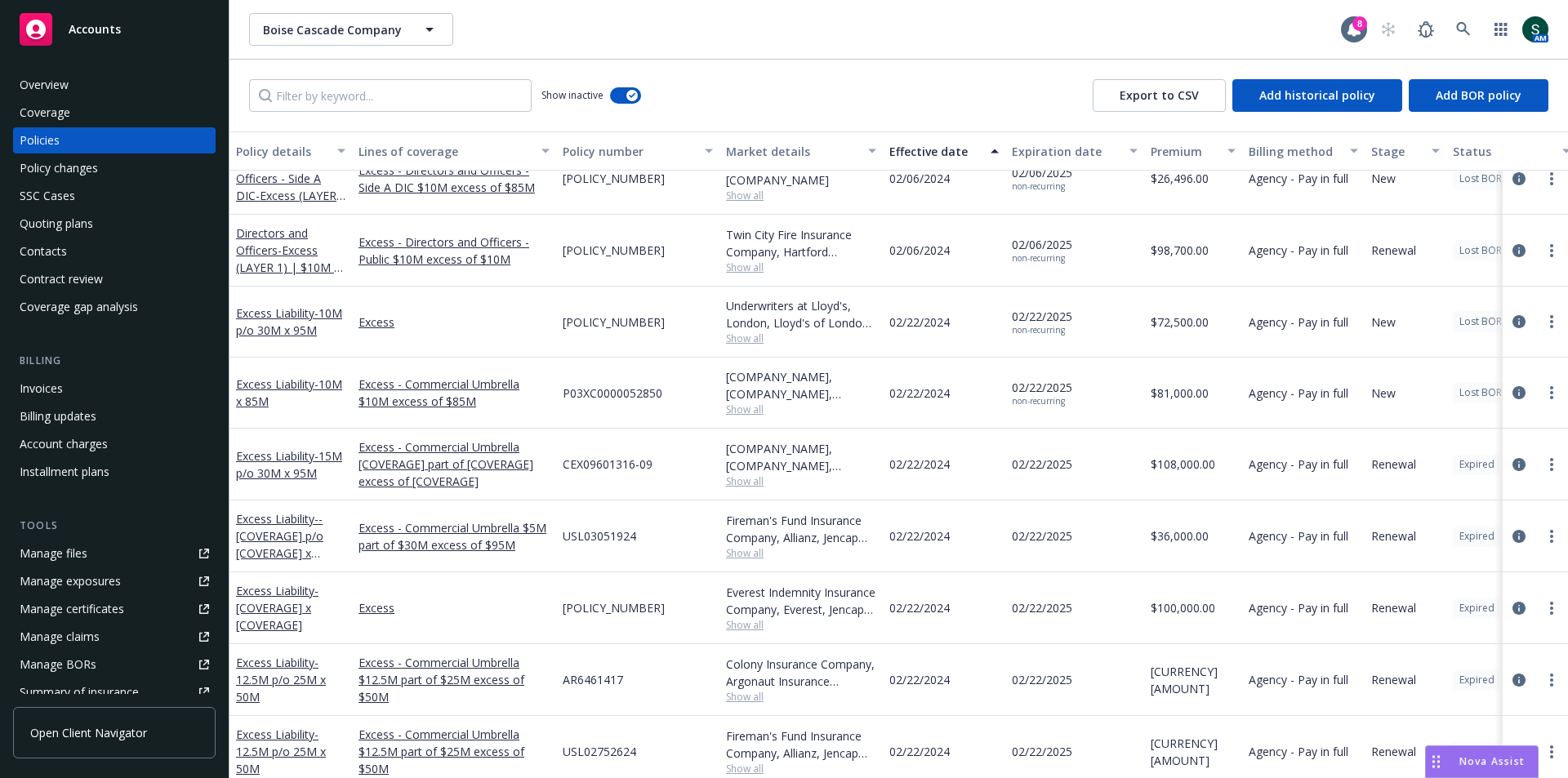 scroll, scrollTop: 16908, scrollLeft: 0, axis: vertical 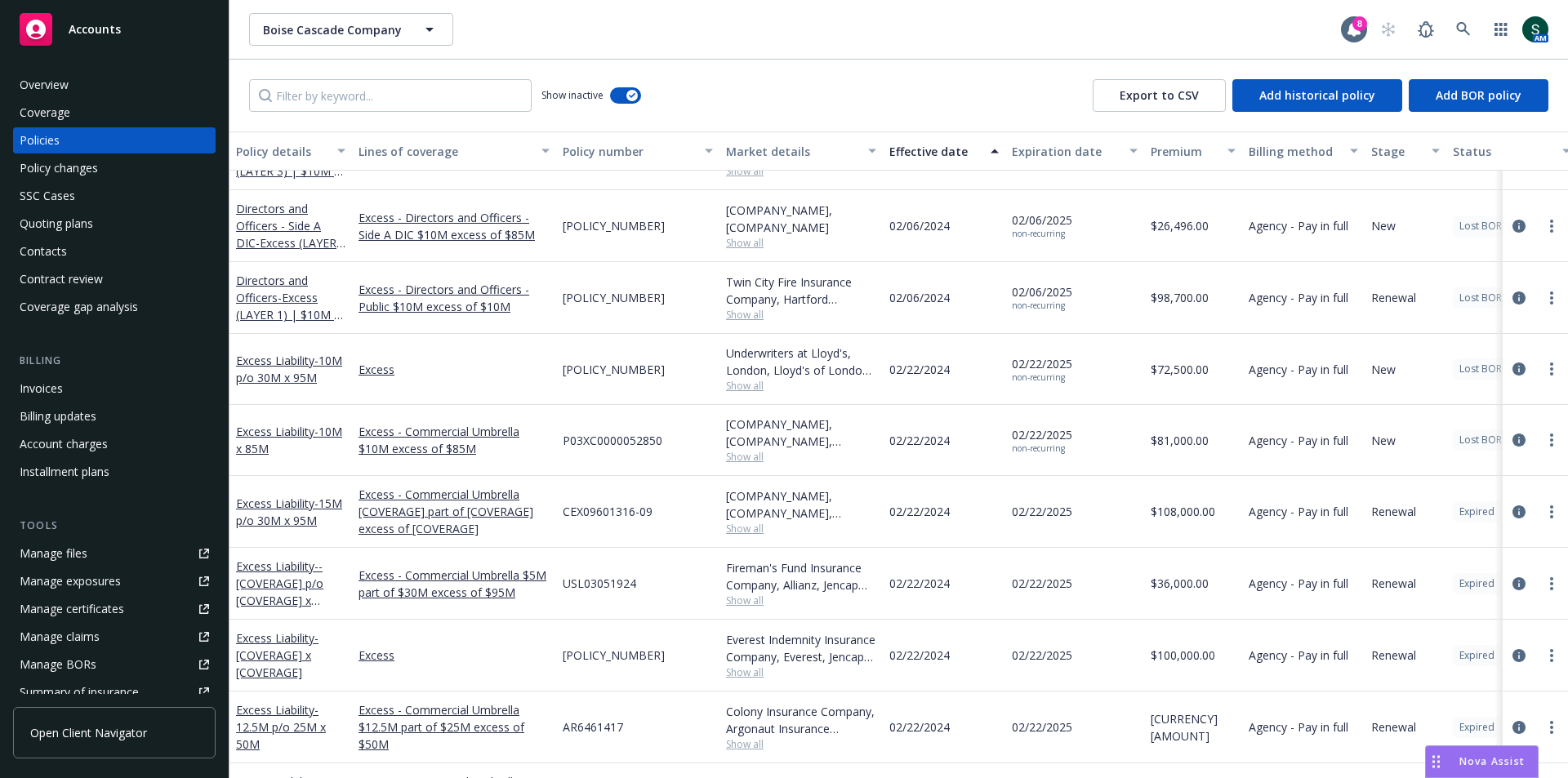click on "Excess Liability  -  15M p/o 30M x 95M" at bounding box center (291, 512) 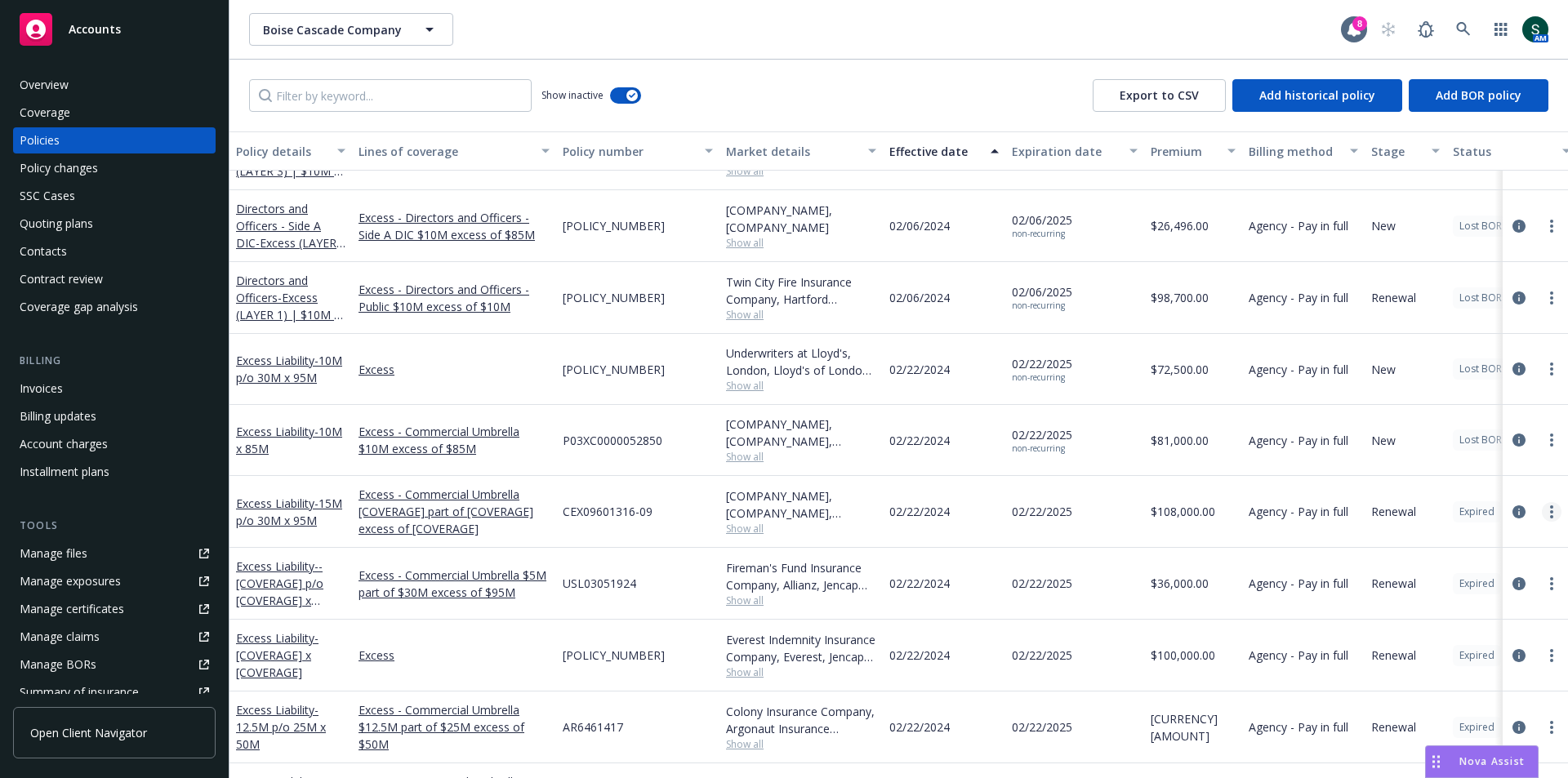 click 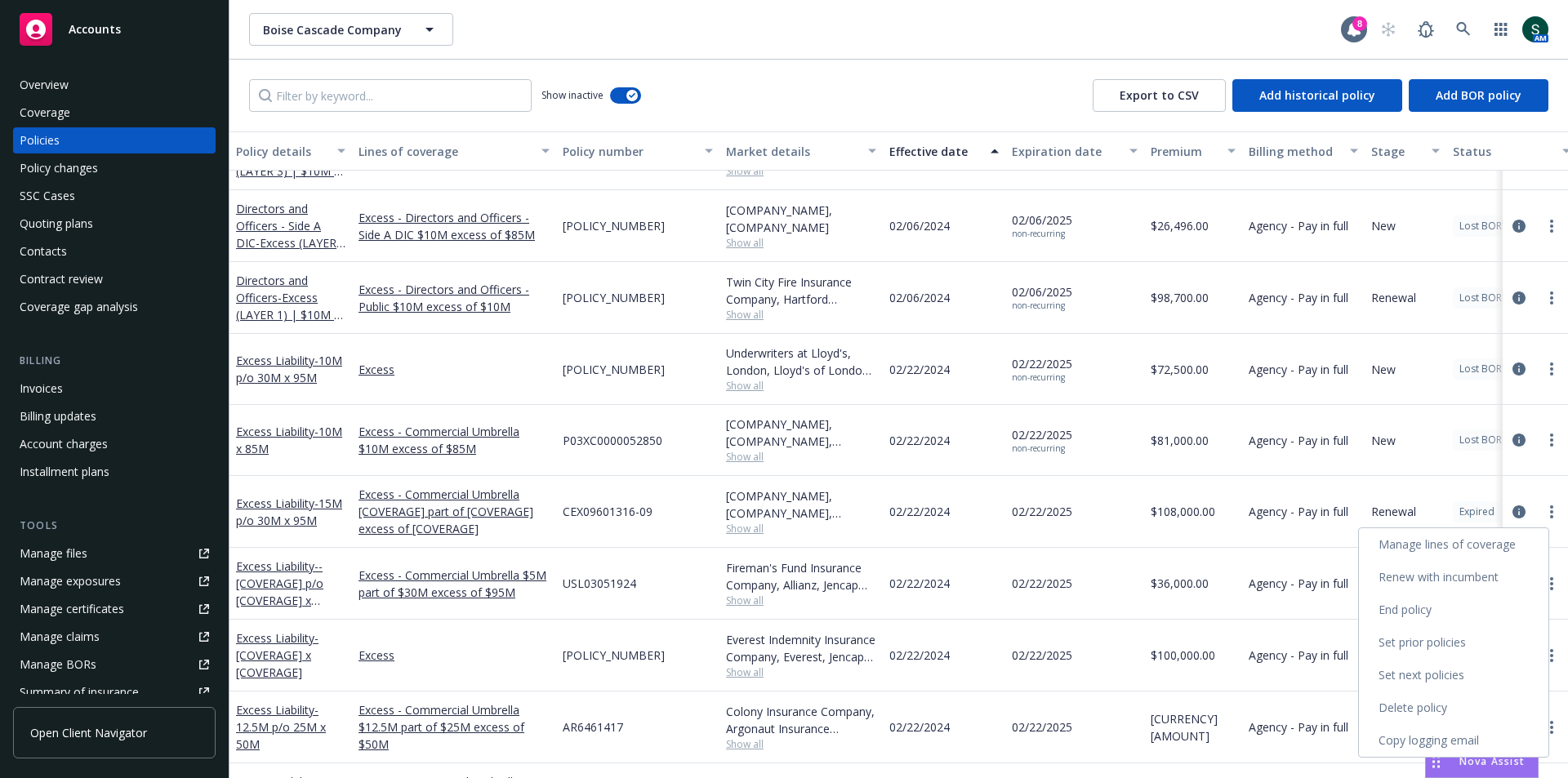 click on "End policy" at bounding box center [1454, 610] 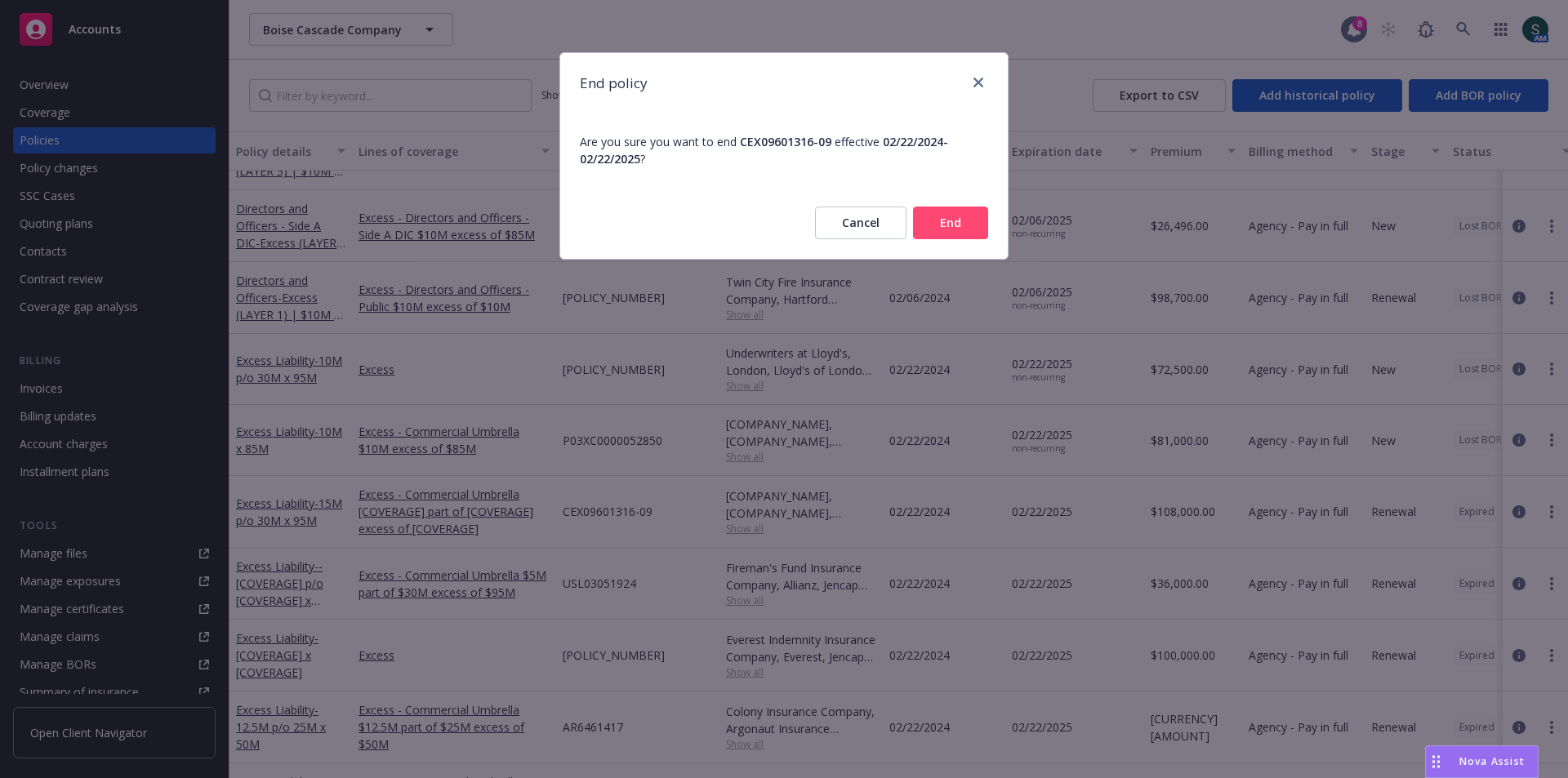 click on "End" at bounding box center (951, 223) 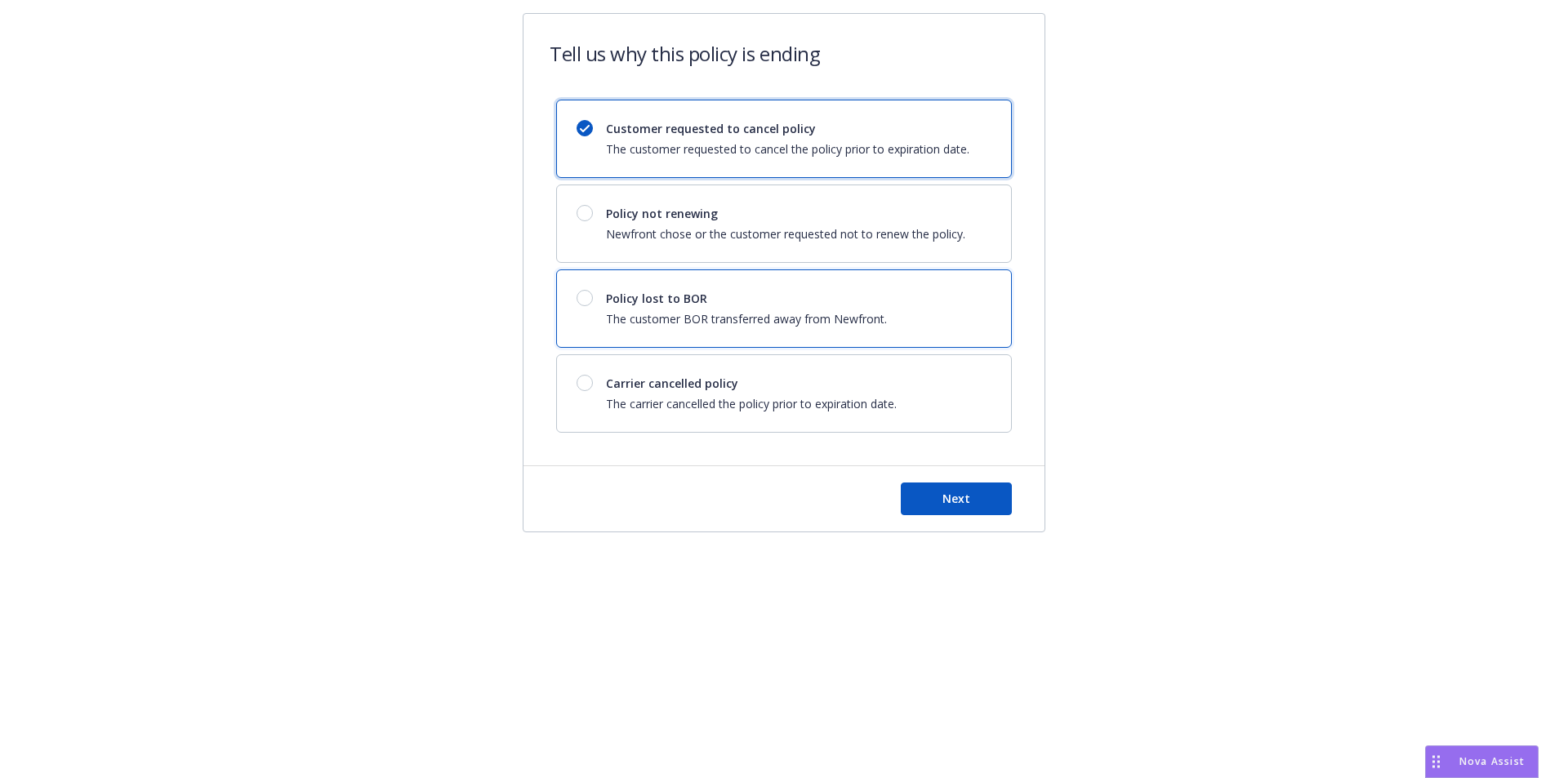 click on "Policy lost to BOR" at bounding box center [746, 298] 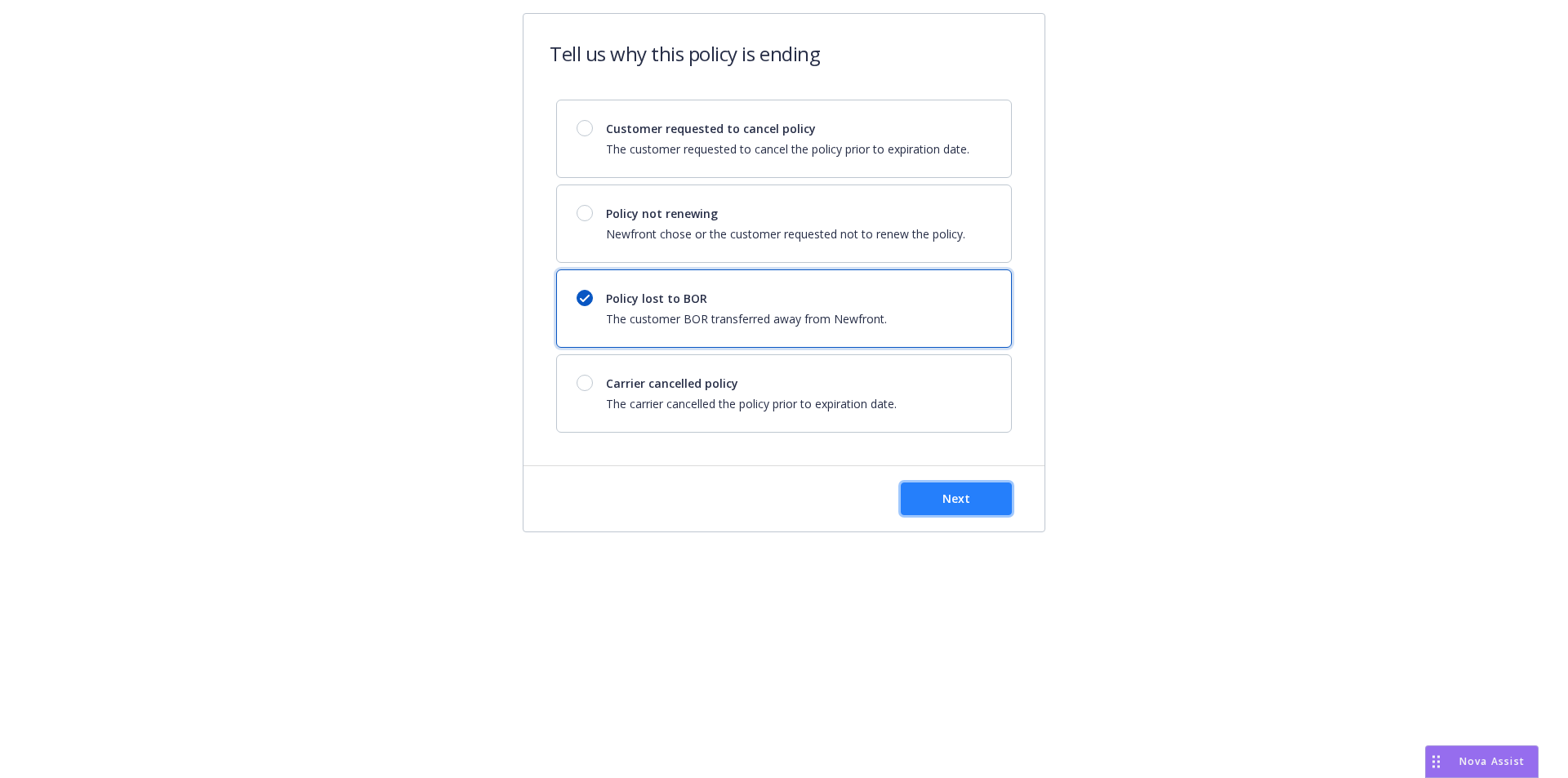 click on "Next" at bounding box center [956, 499] 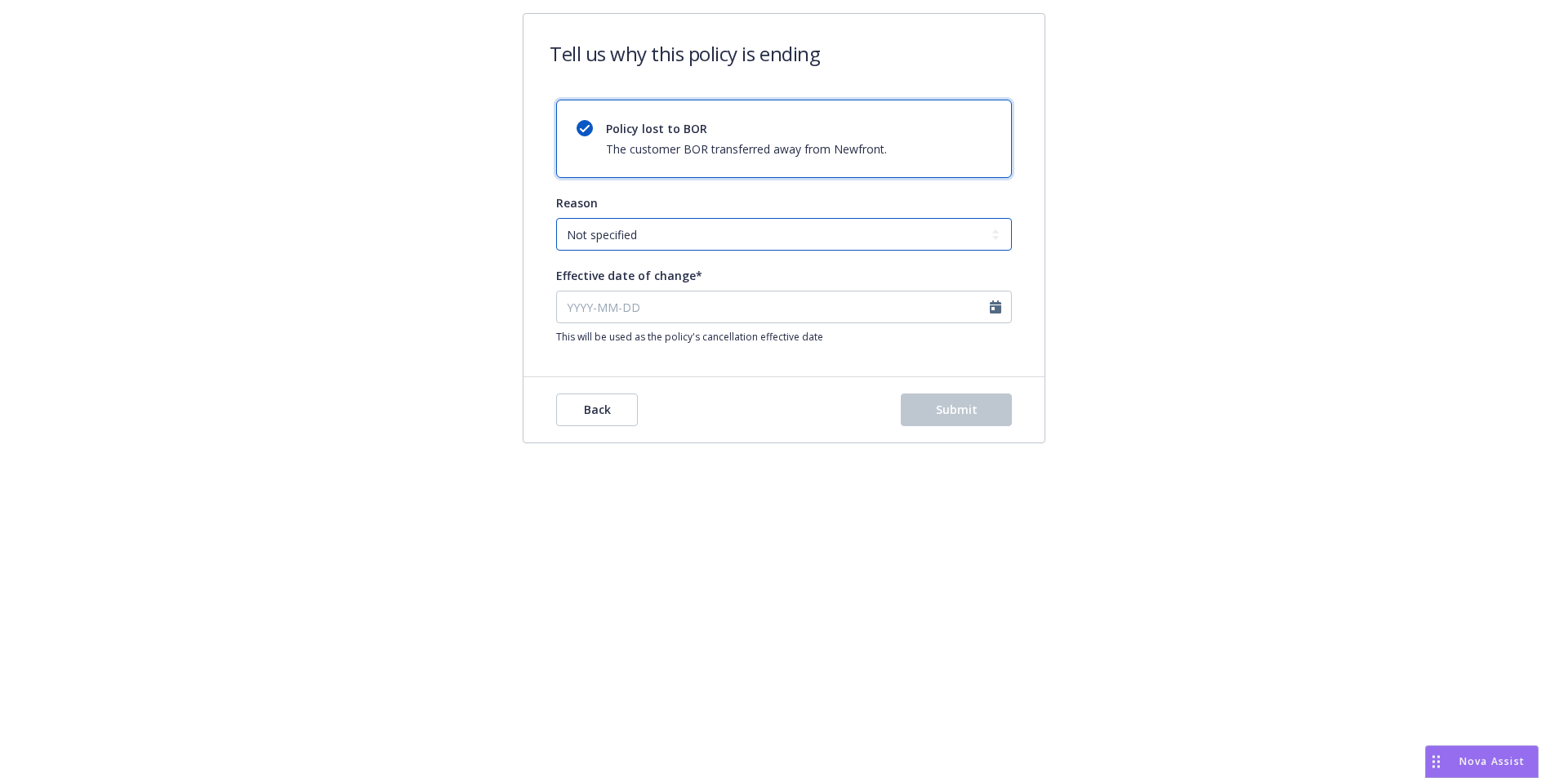 click on "Not specified Service Pricing Buyer change M&A, Bankruptcy, or Out of business Producer left Newfront Program consolidation" at bounding box center [784, 234] 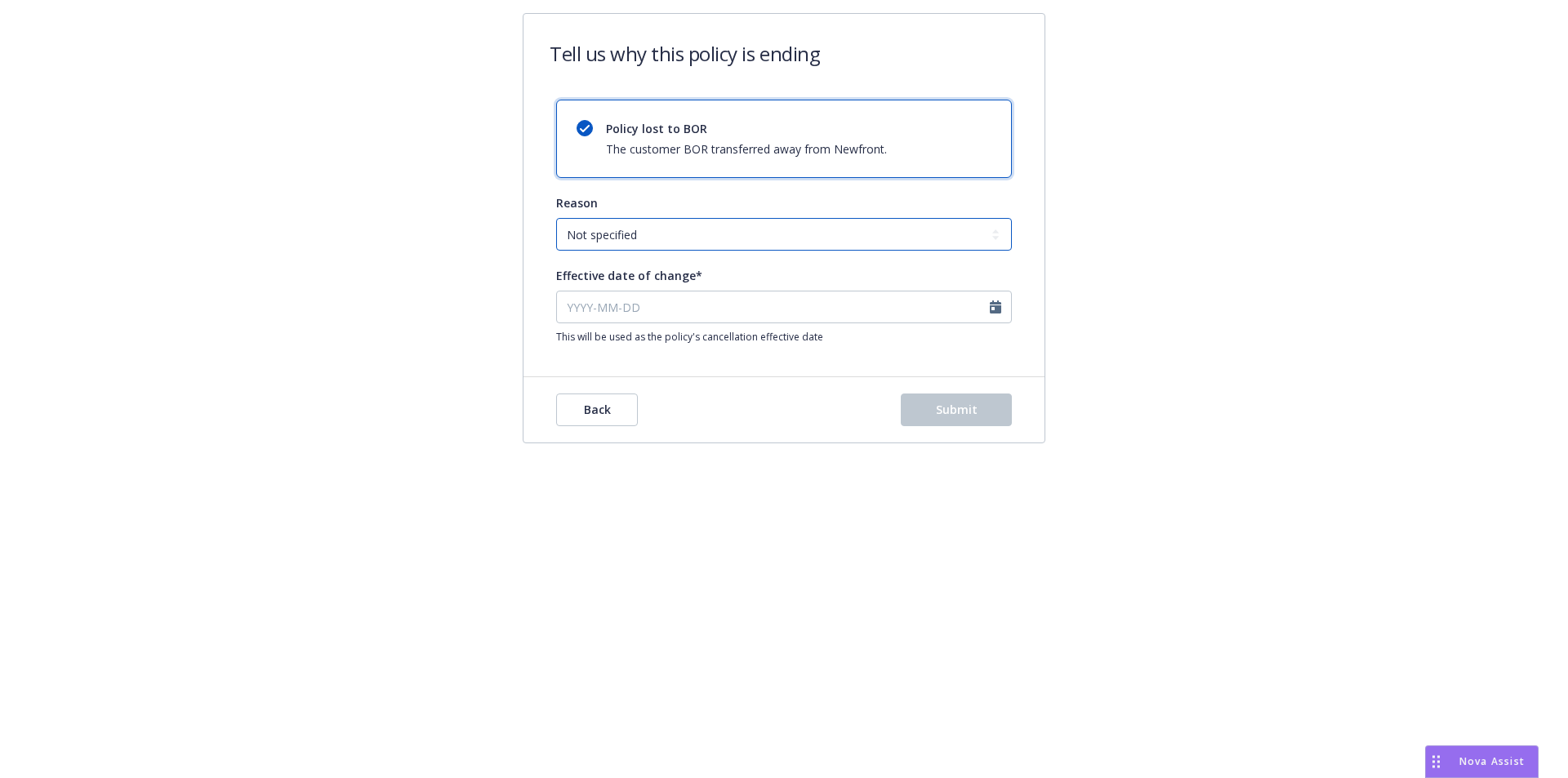 select on "Producer left Newfront" 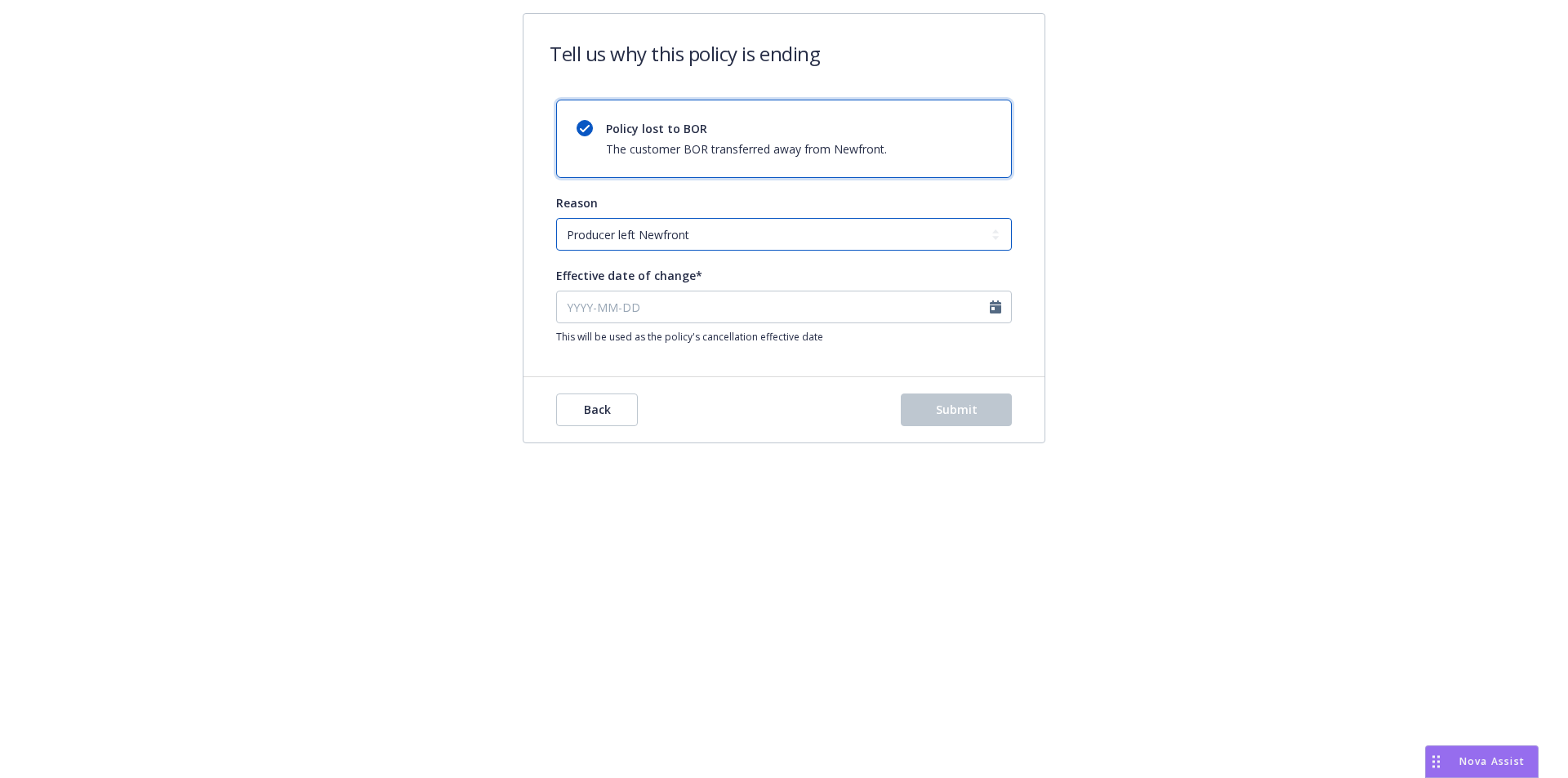click on "Not specified Service Pricing Buyer change M&A, Bankruptcy, or Out of business Producer left Newfront Program consolidation" at bounding box center (784, 234) 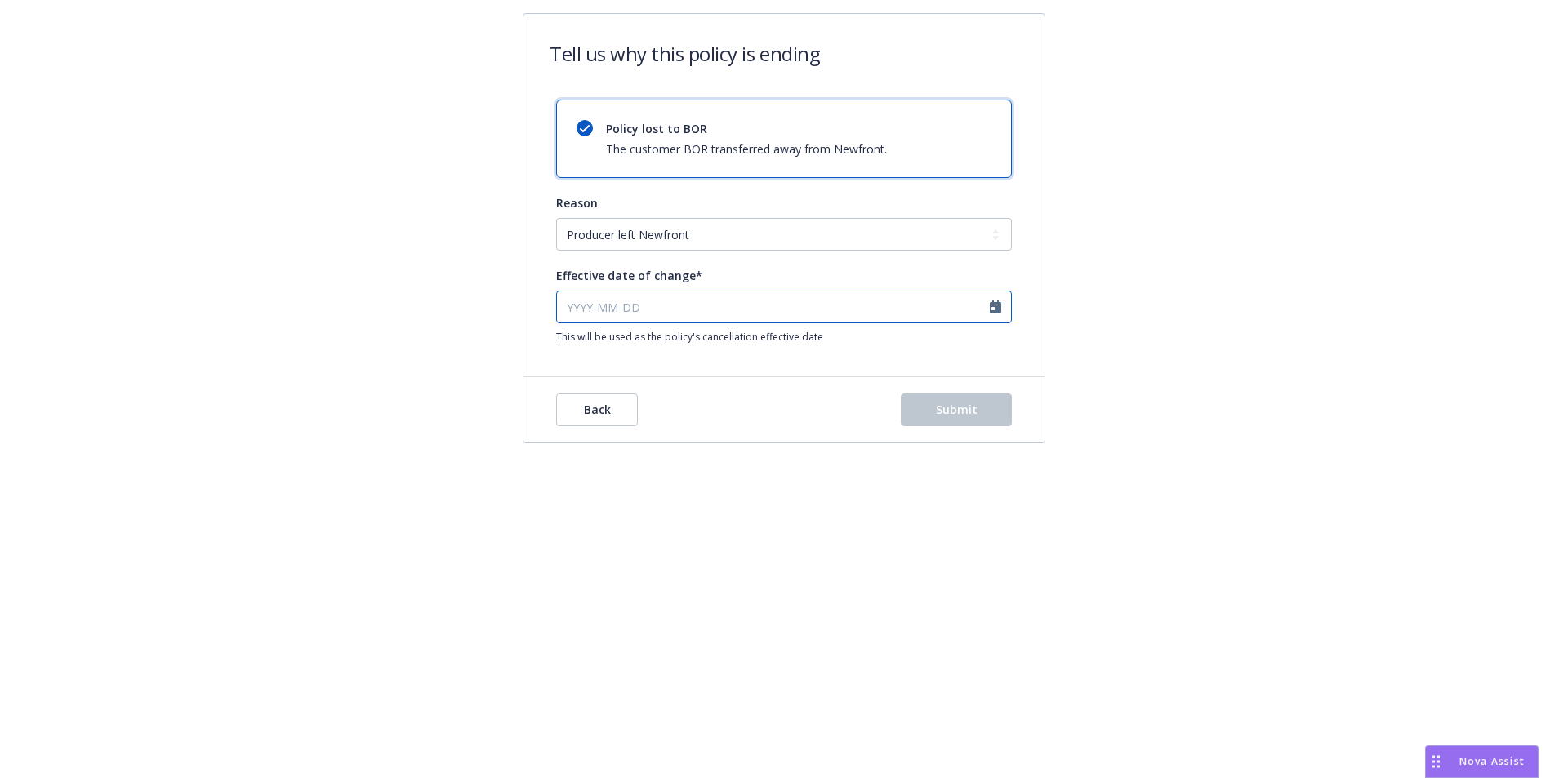 click on "Effective date of change*" at bounding box center (784, 307) 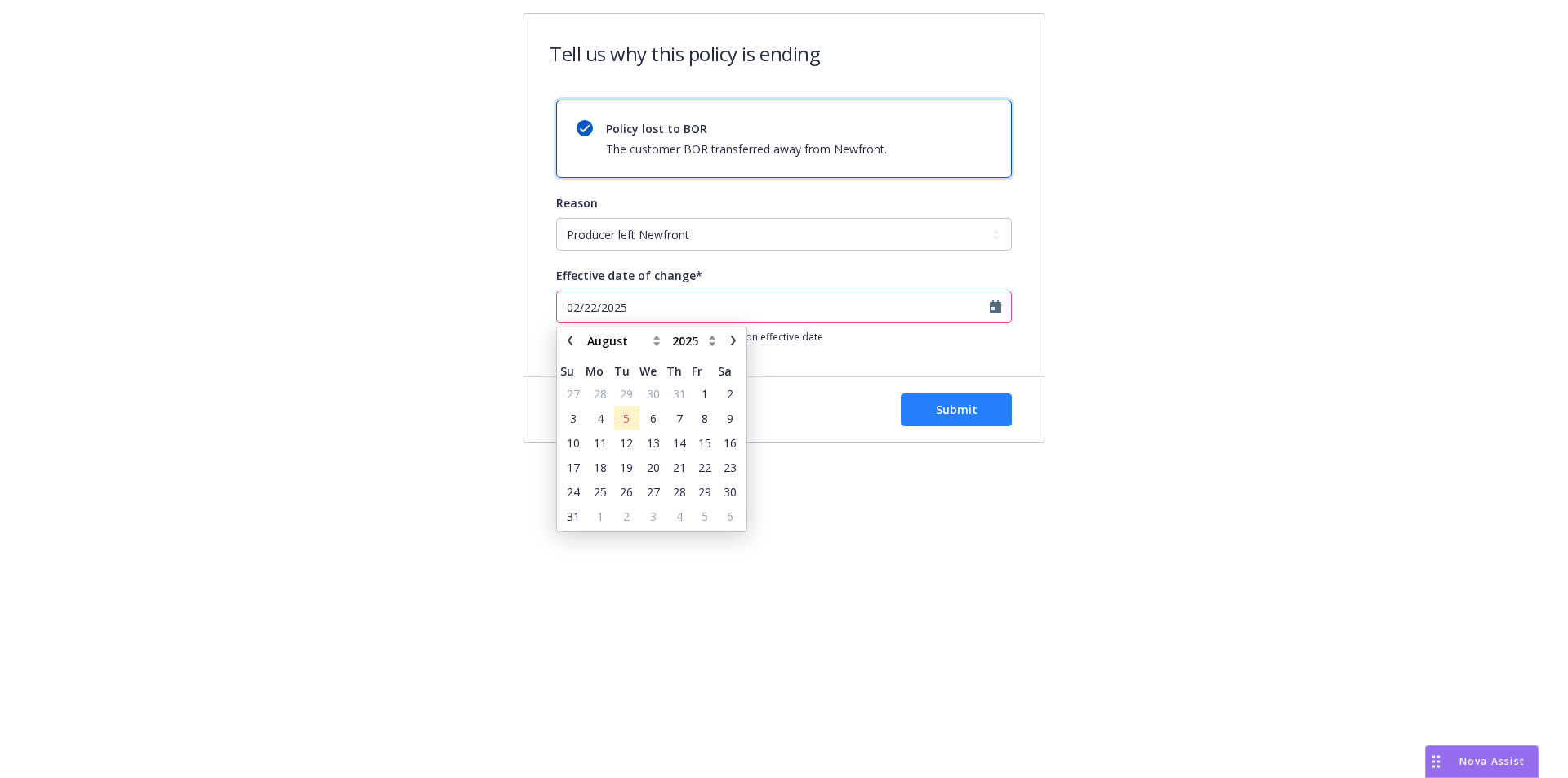 type on "02/22/2025" 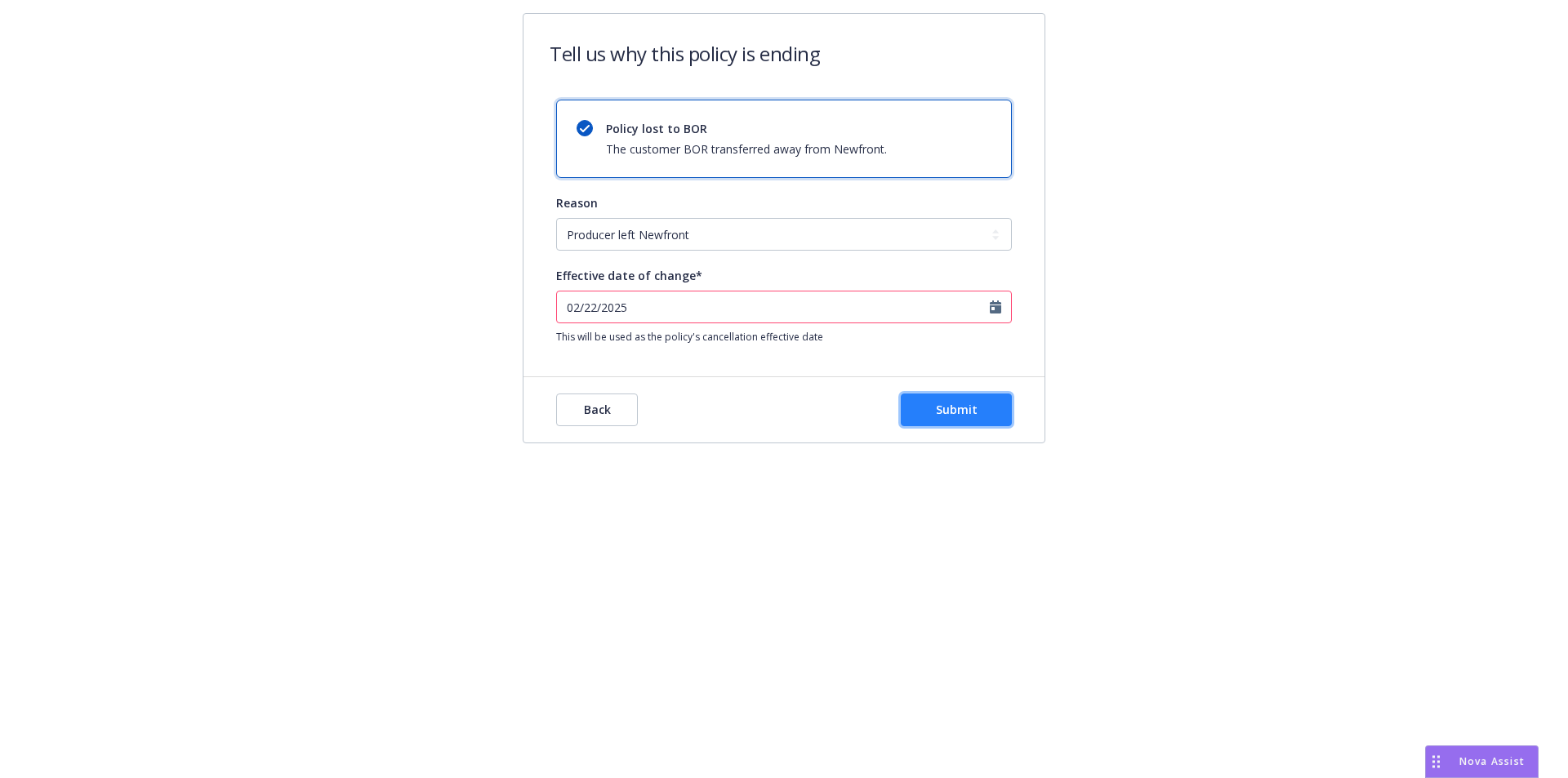 click on "Submit" at bounding box center [956, 409] 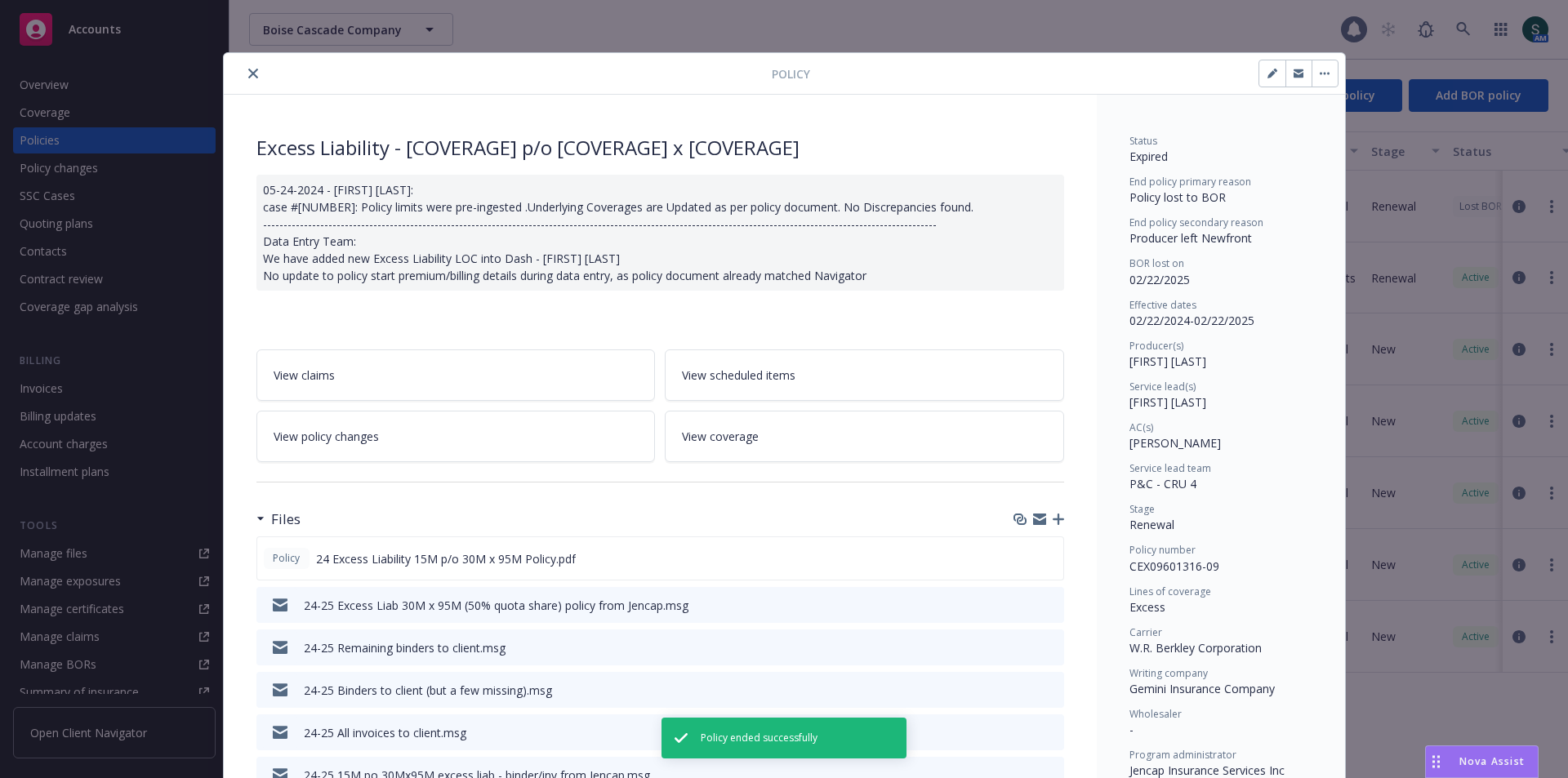 scroll, scrollTop: 49, scrollLeft: 0, axis: vertical 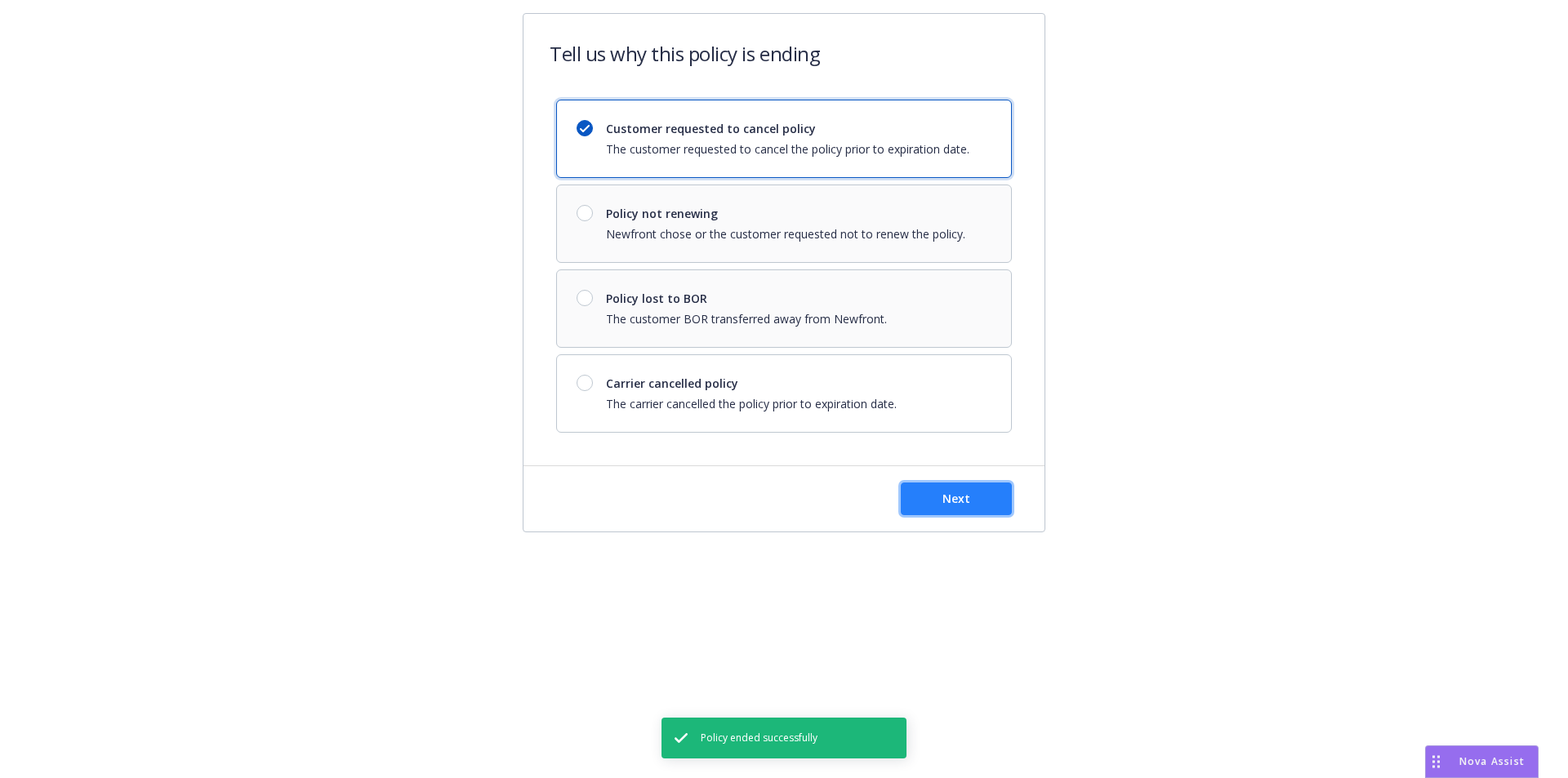 click on "Next" at bounding box center [956, 499] 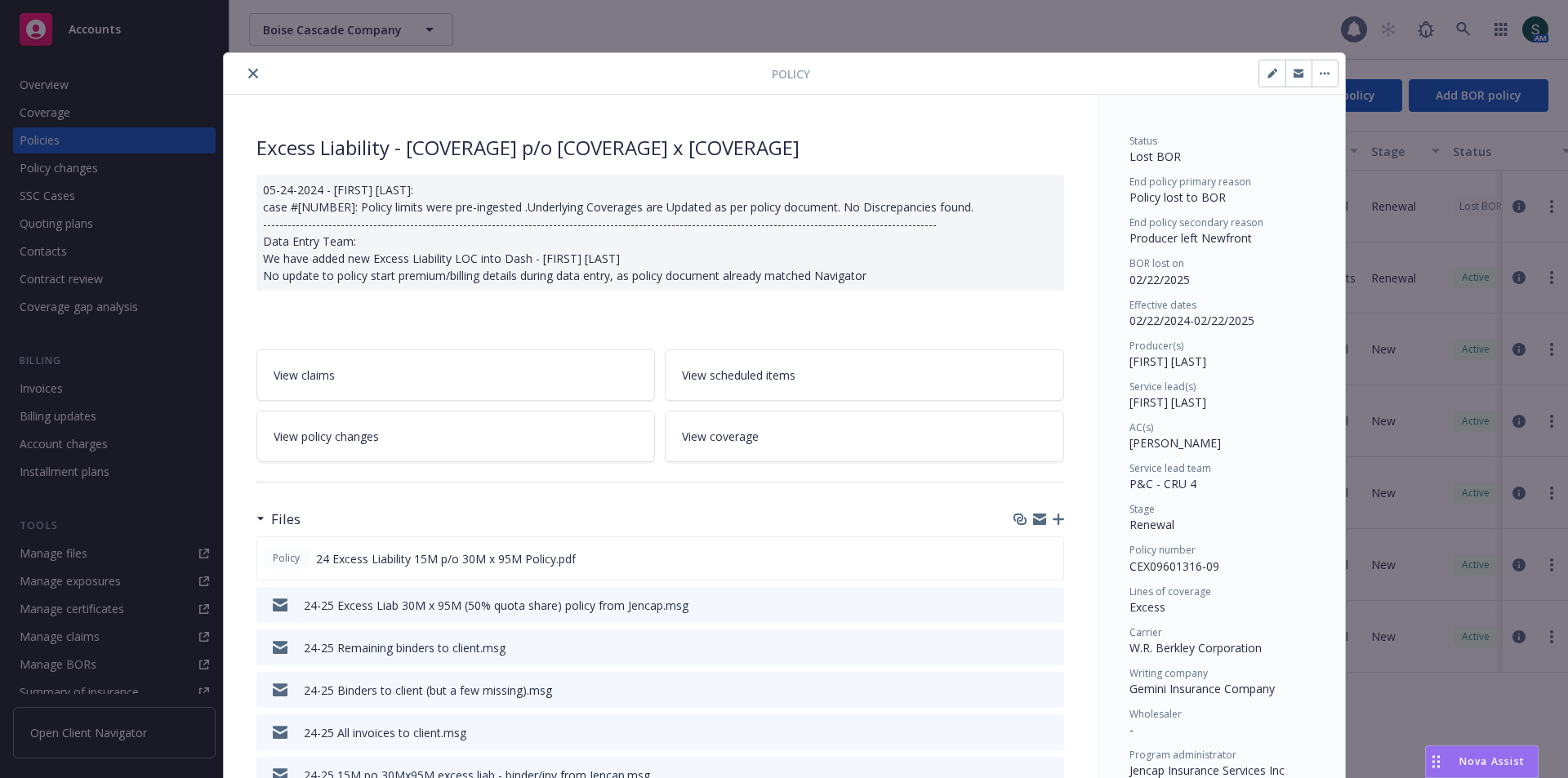 scroll, scrollTop: 49, scrollLeft: 0, axis: vertical 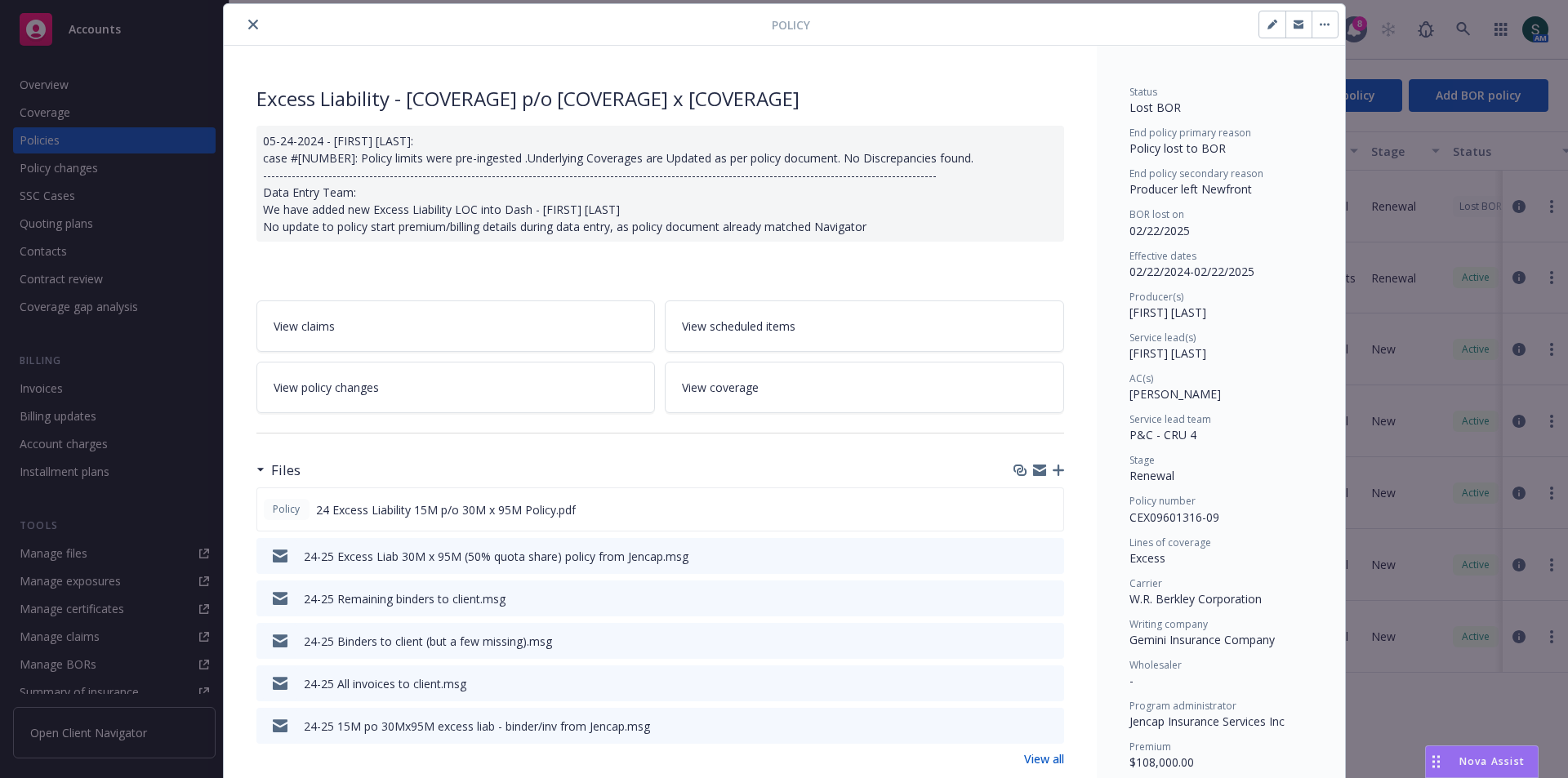click at bounding box center (253, 24) 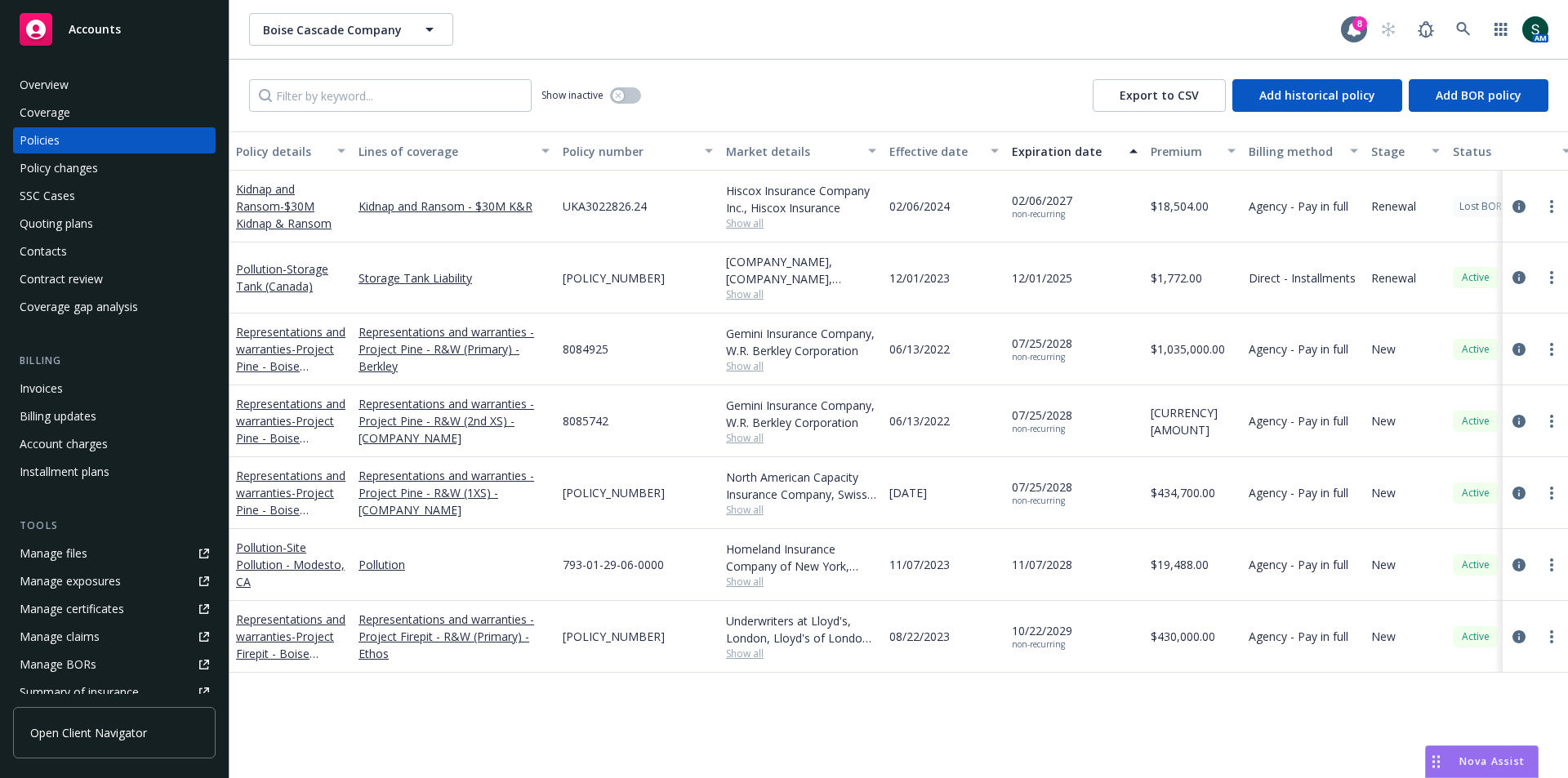 click on "Show inactive" at bounding box center [591, 96] 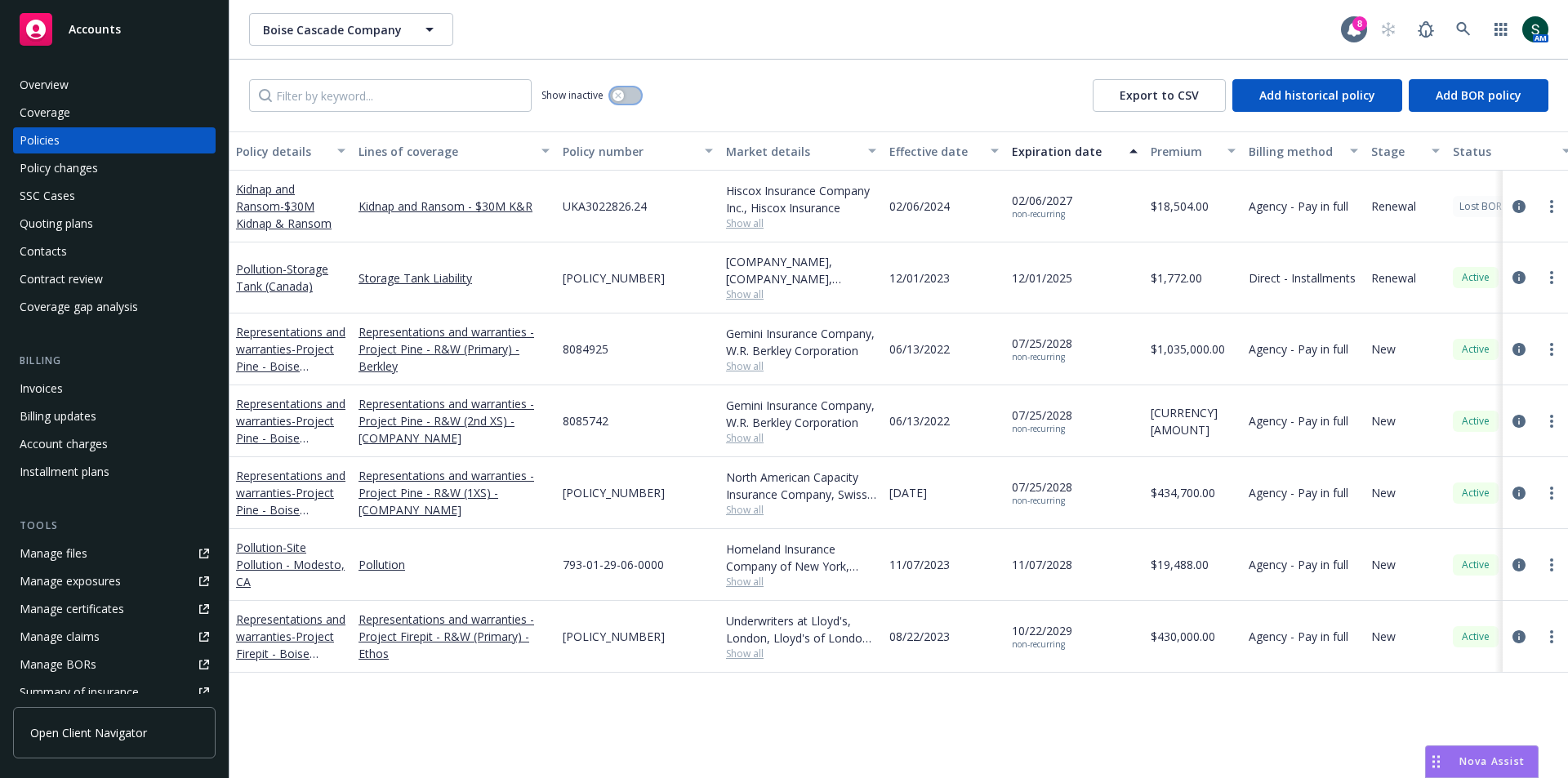 click at bounding box center (626, 96) 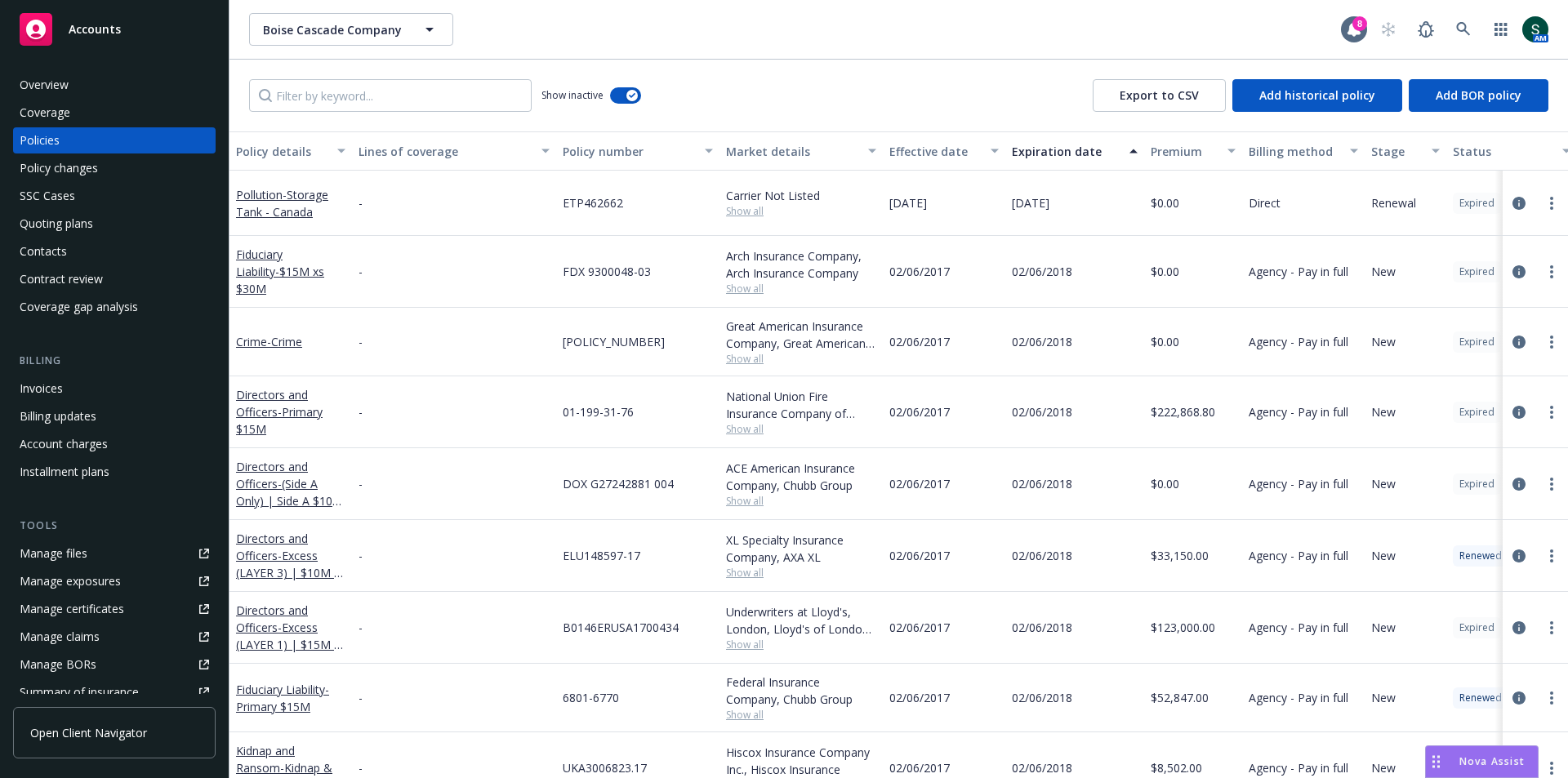 click on "Effective date" at bounding box center [935, 151] 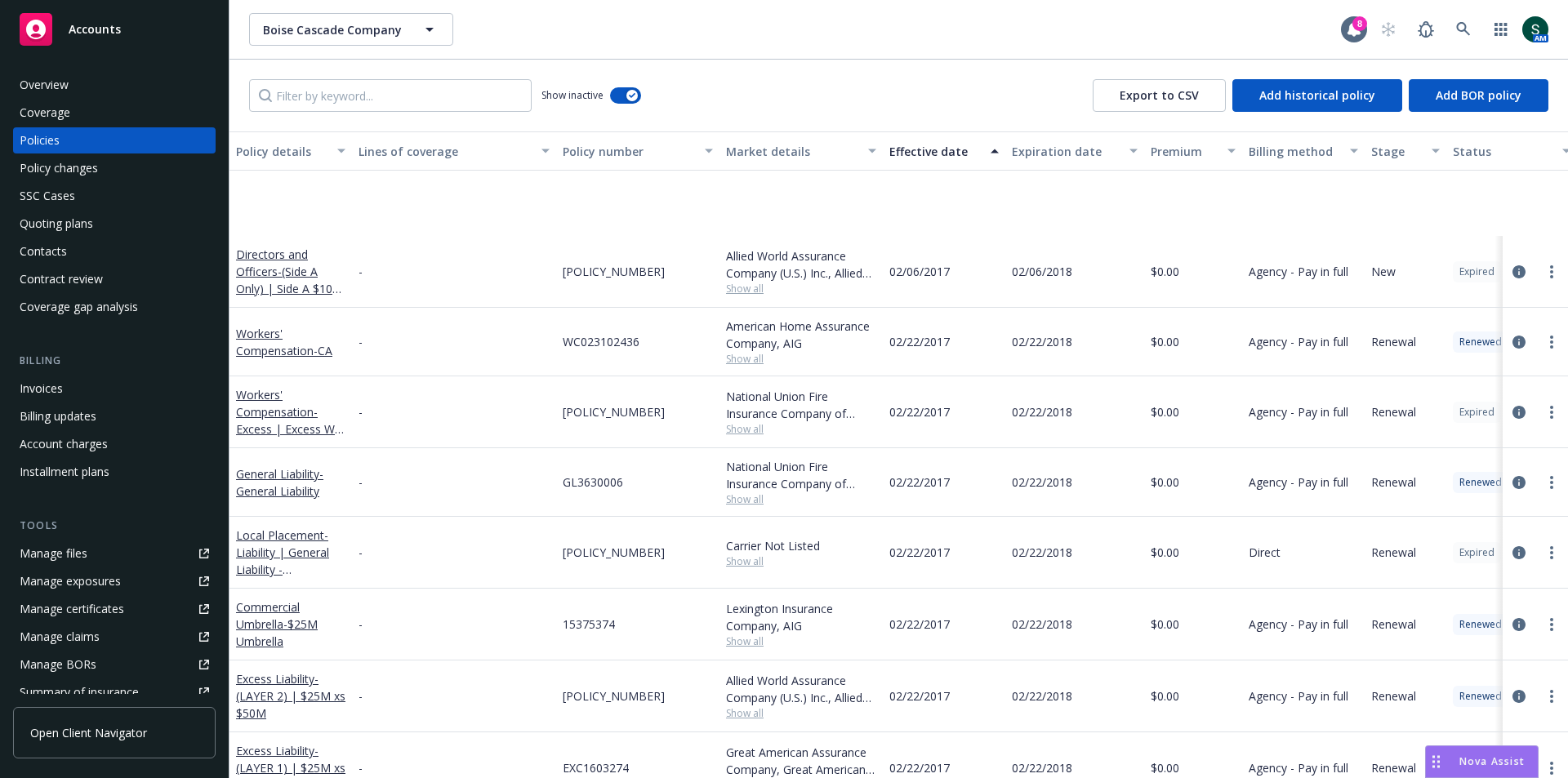 scroll, scrollTop: 1306, scrollLeft: 0, axis: vertical 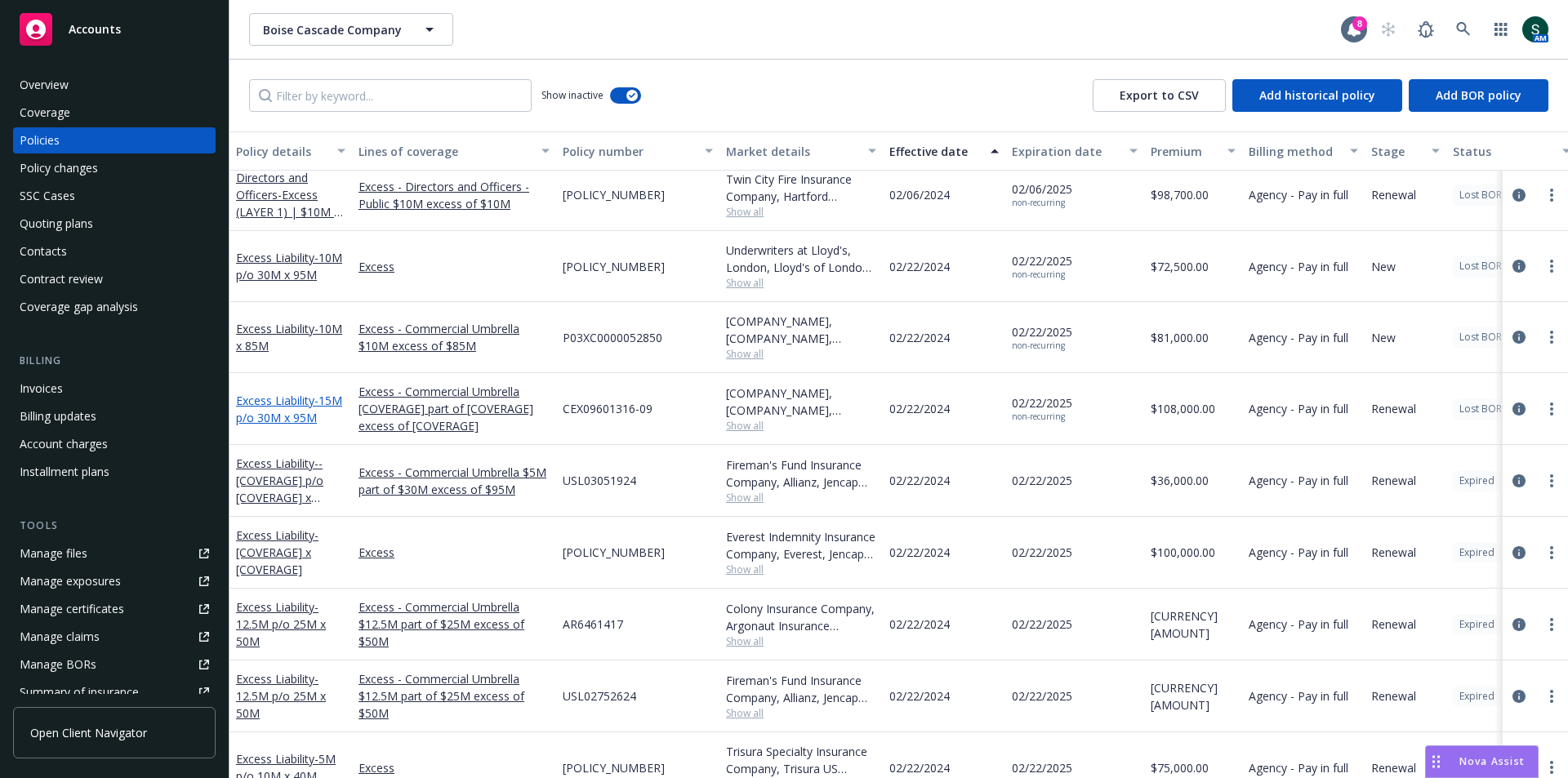 click on "-  15M p/o 30M x 95M" at bounding box center (289, 409) 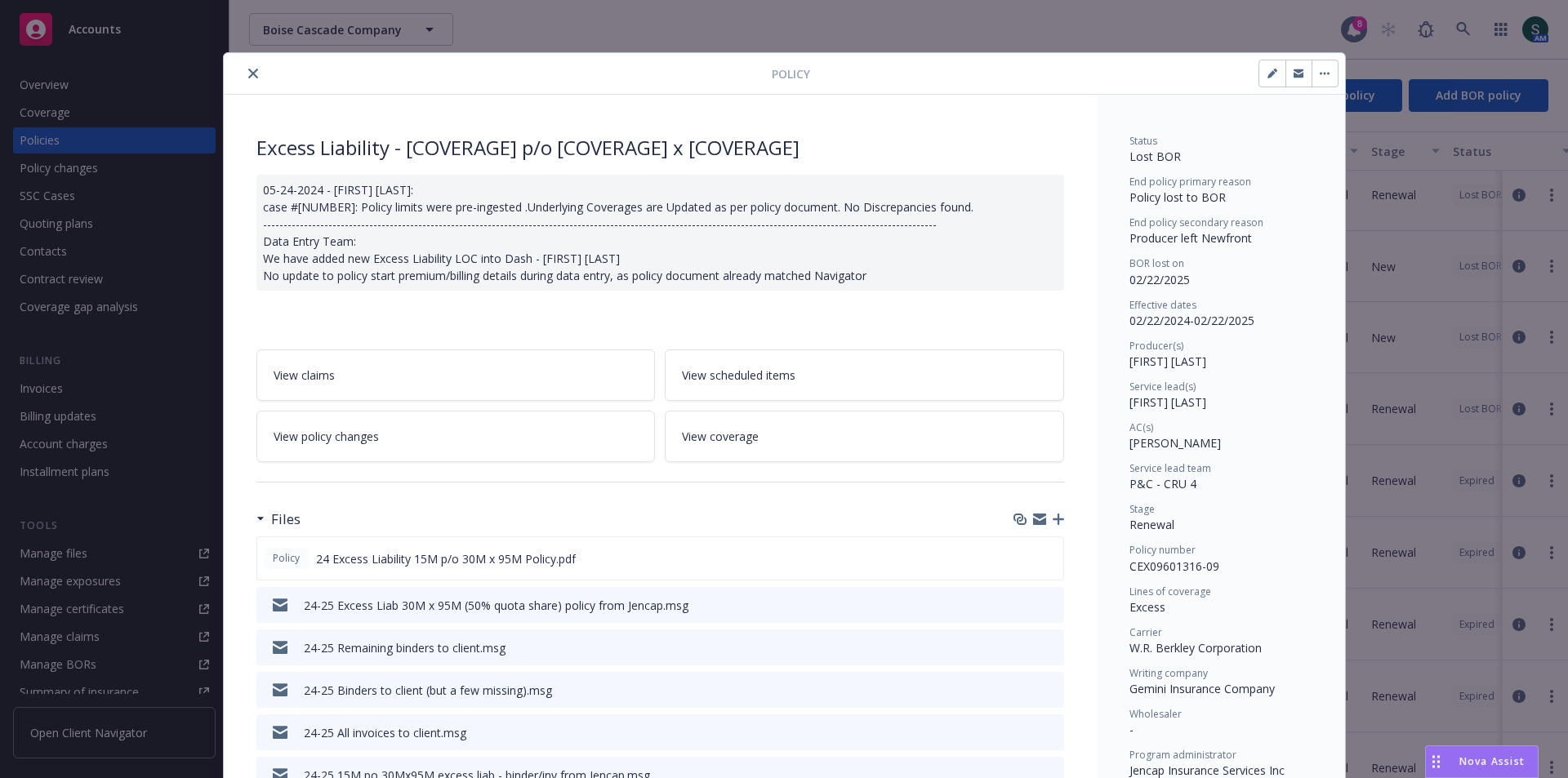 scroll, scrollTop: 49, scrollLeft: 0, axis: vertical 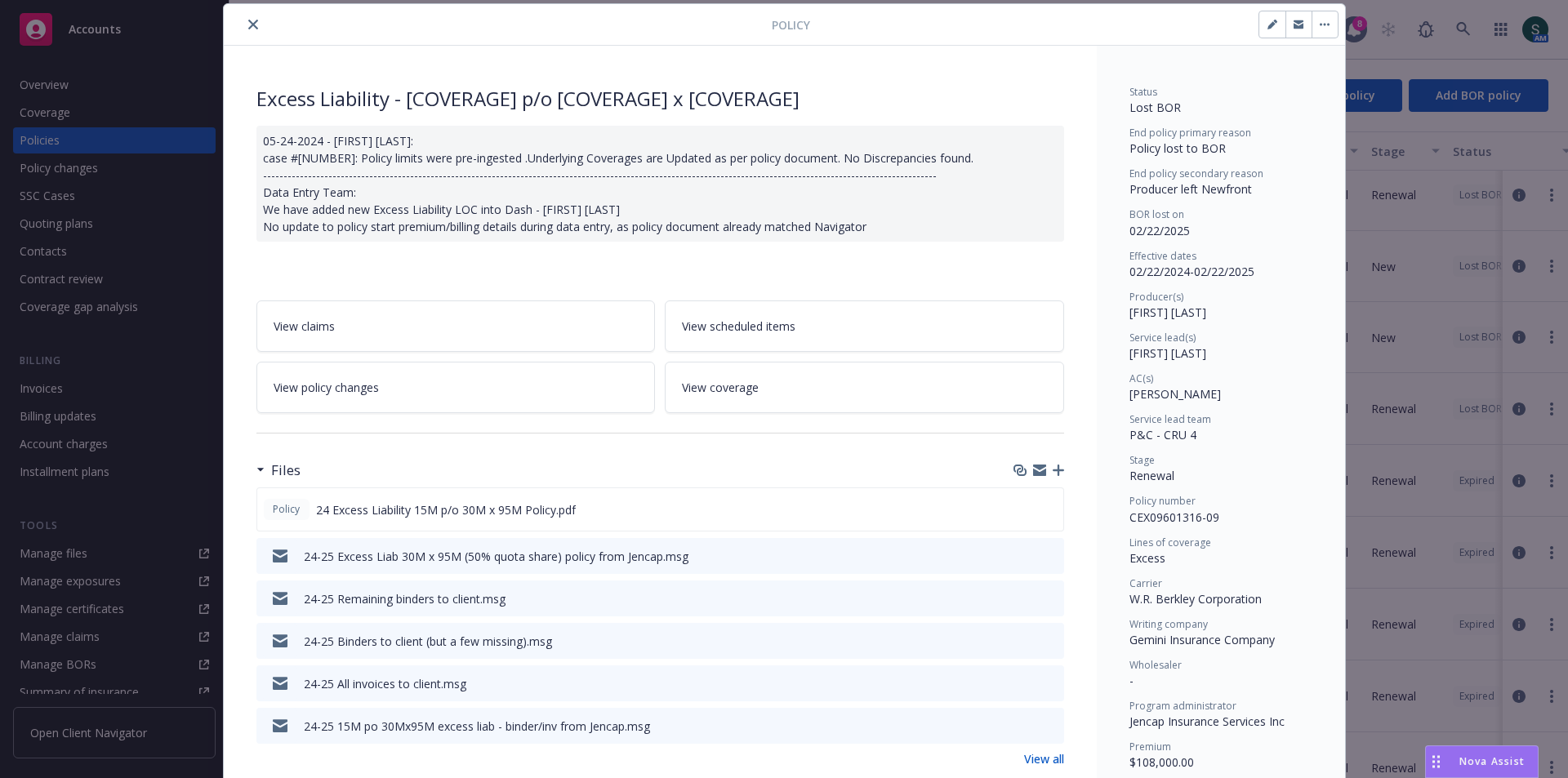 click 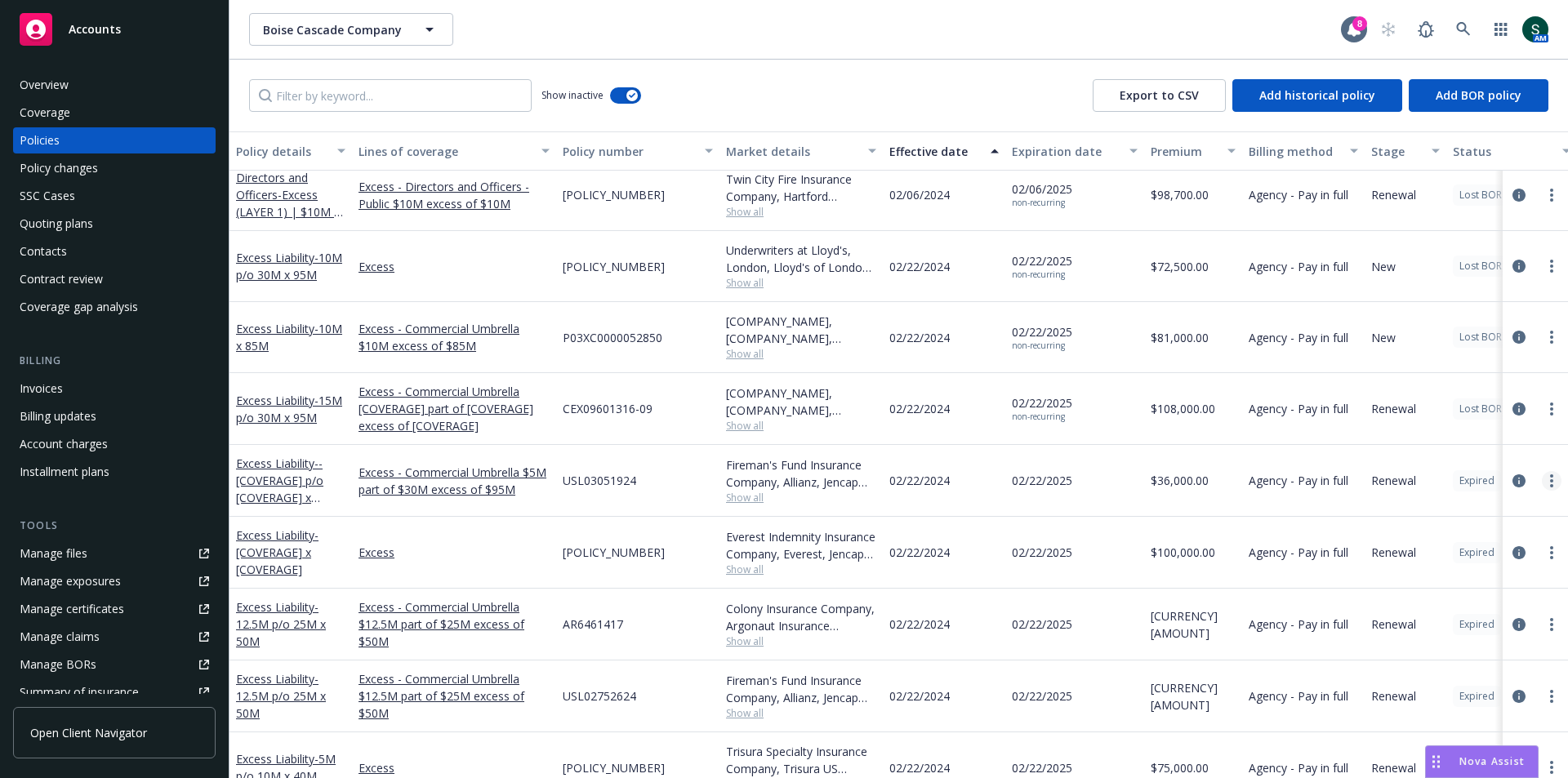 click 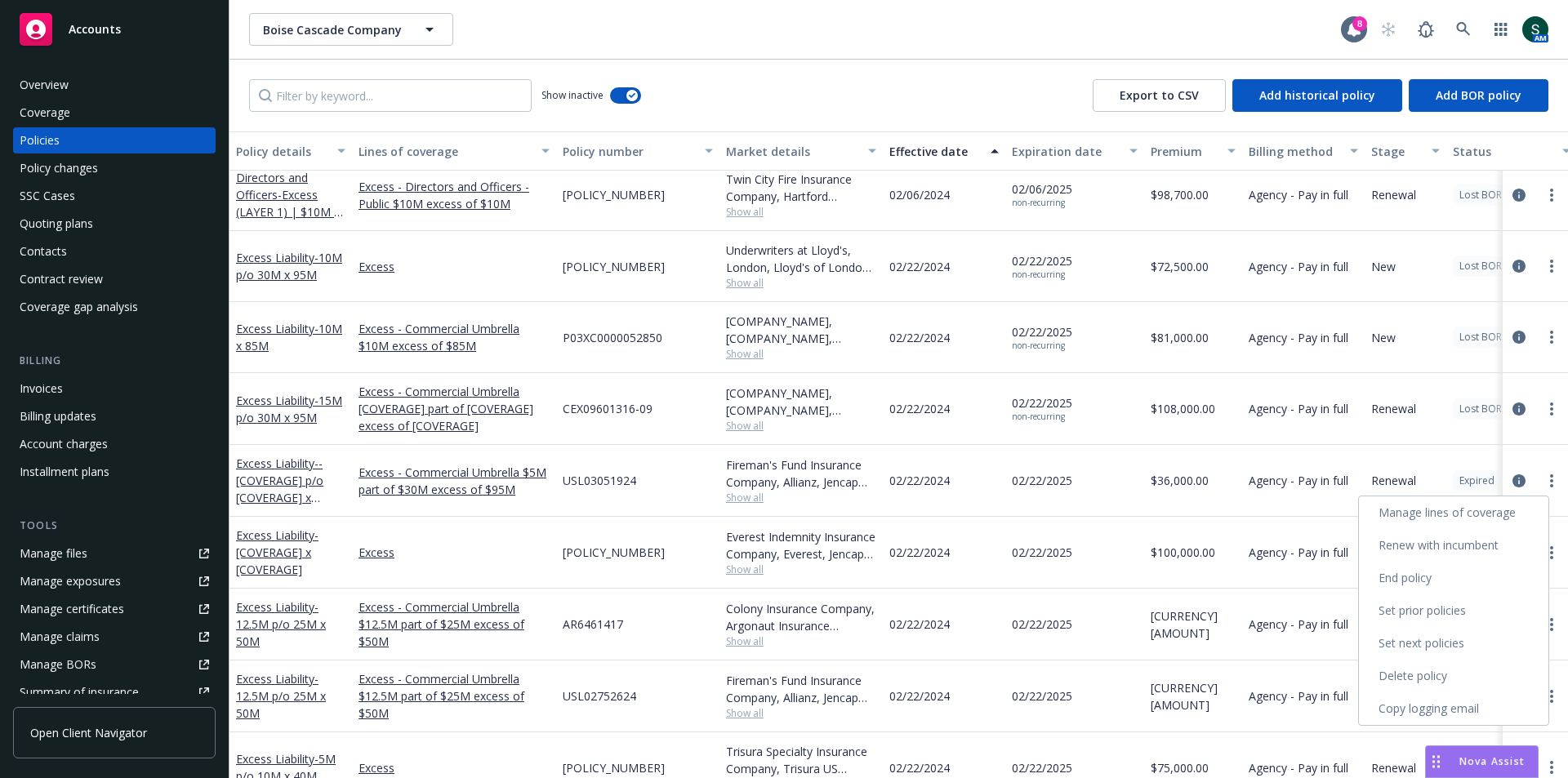 click on "End policy" at bounding box center [1454, 578] 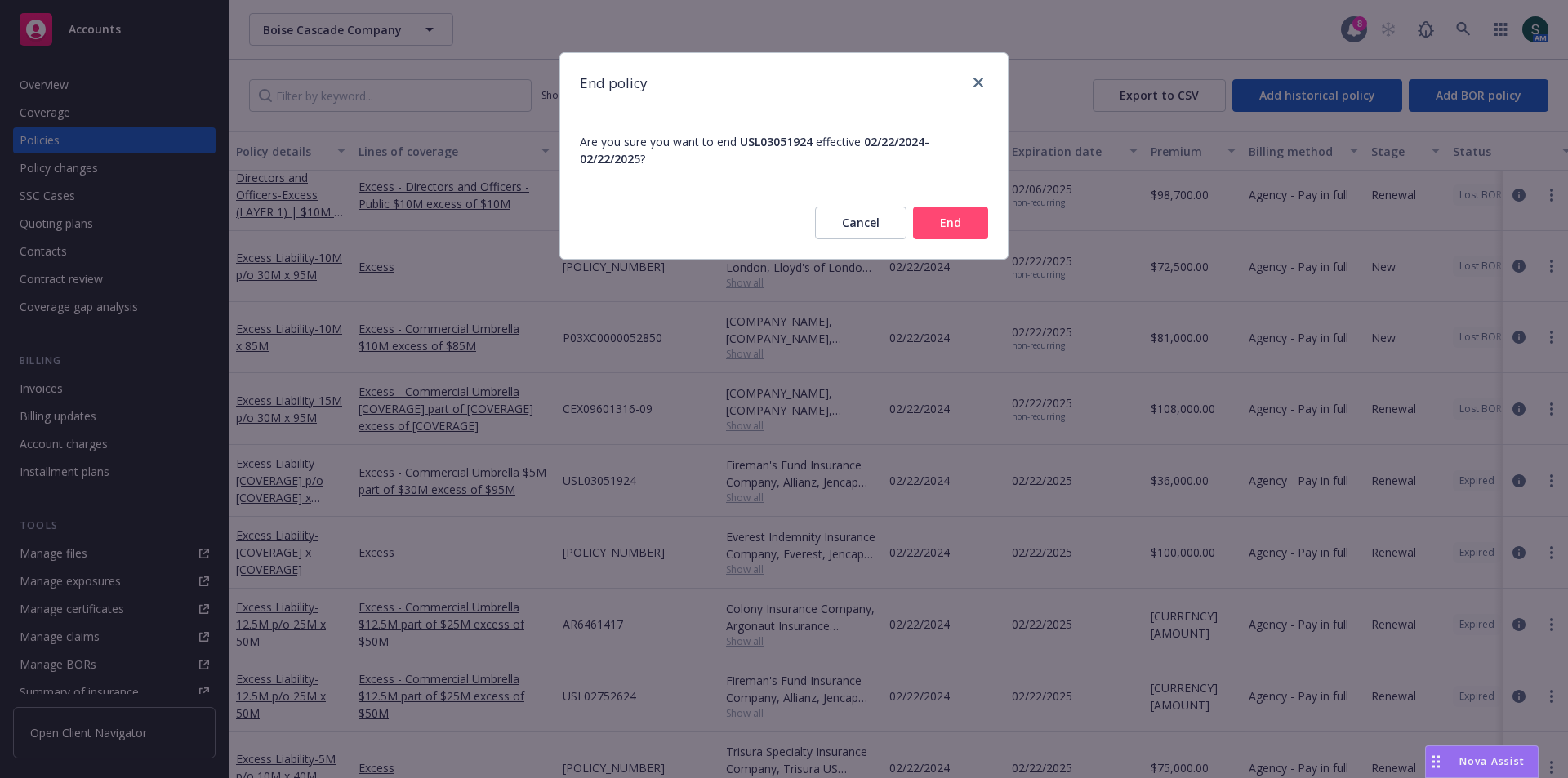 click on "End" at bounding box center (951, 223) 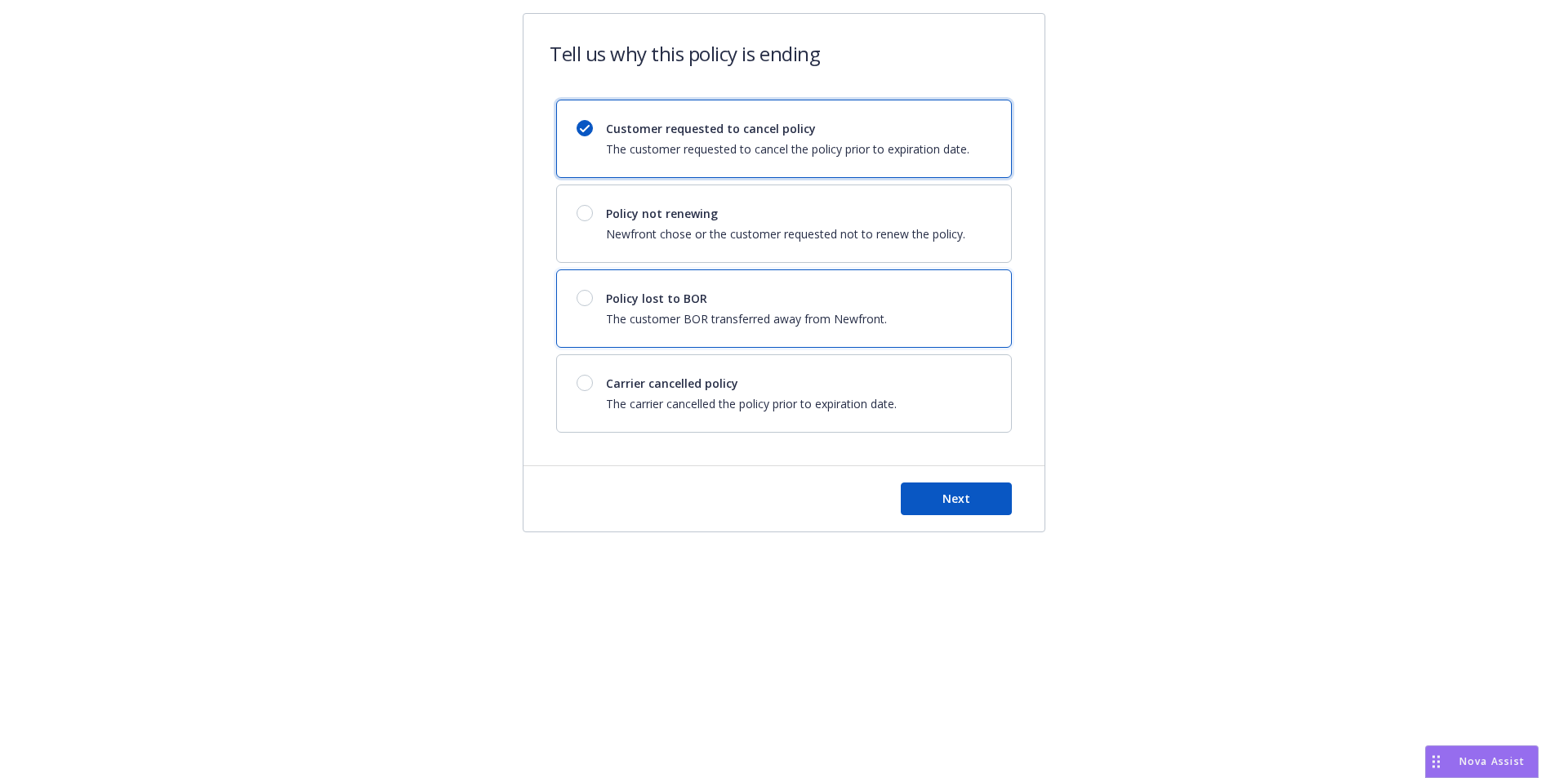 click at bounding box center (585, 298) 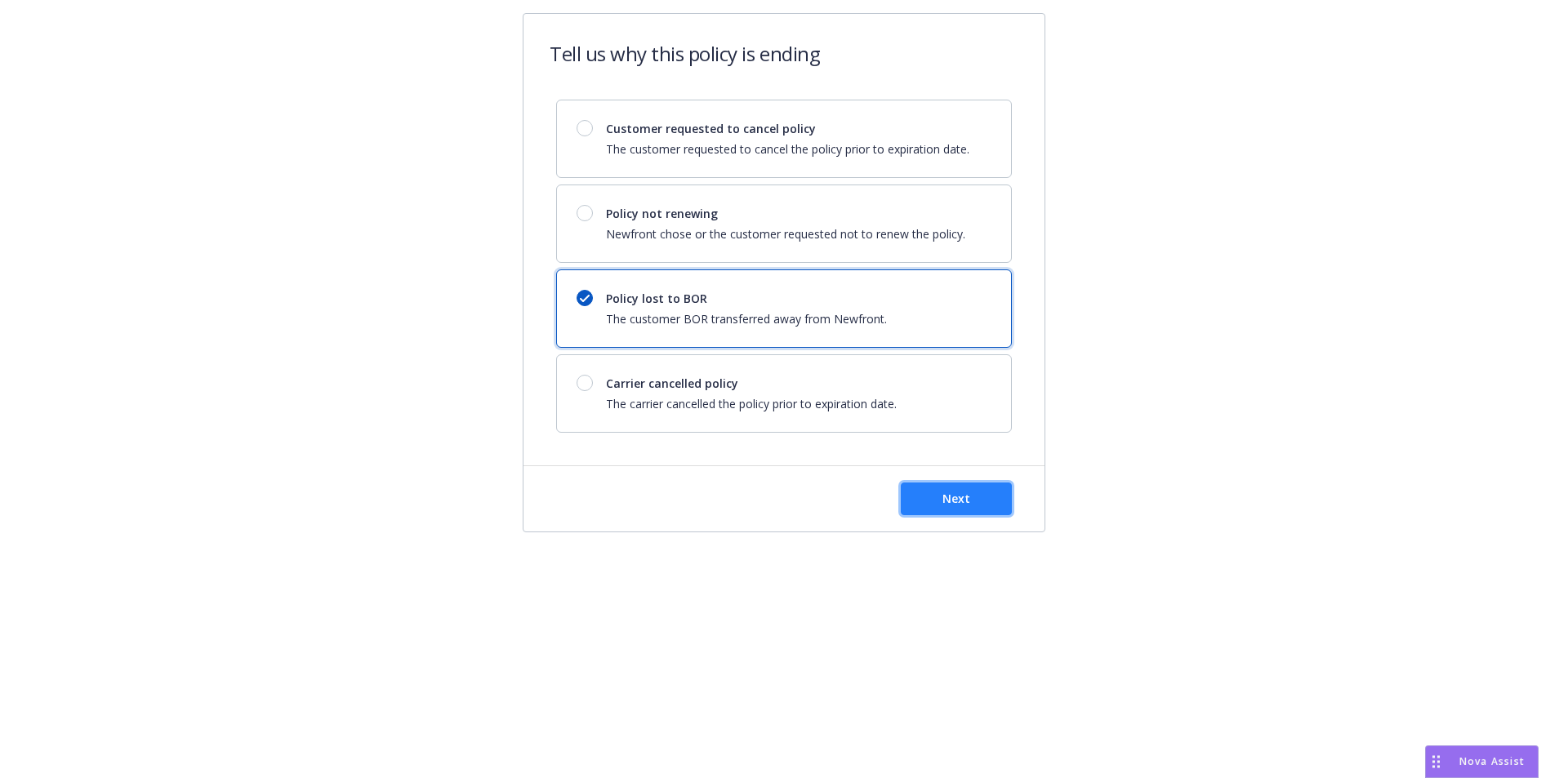 click on "Next" at bounding box center (956, 498) 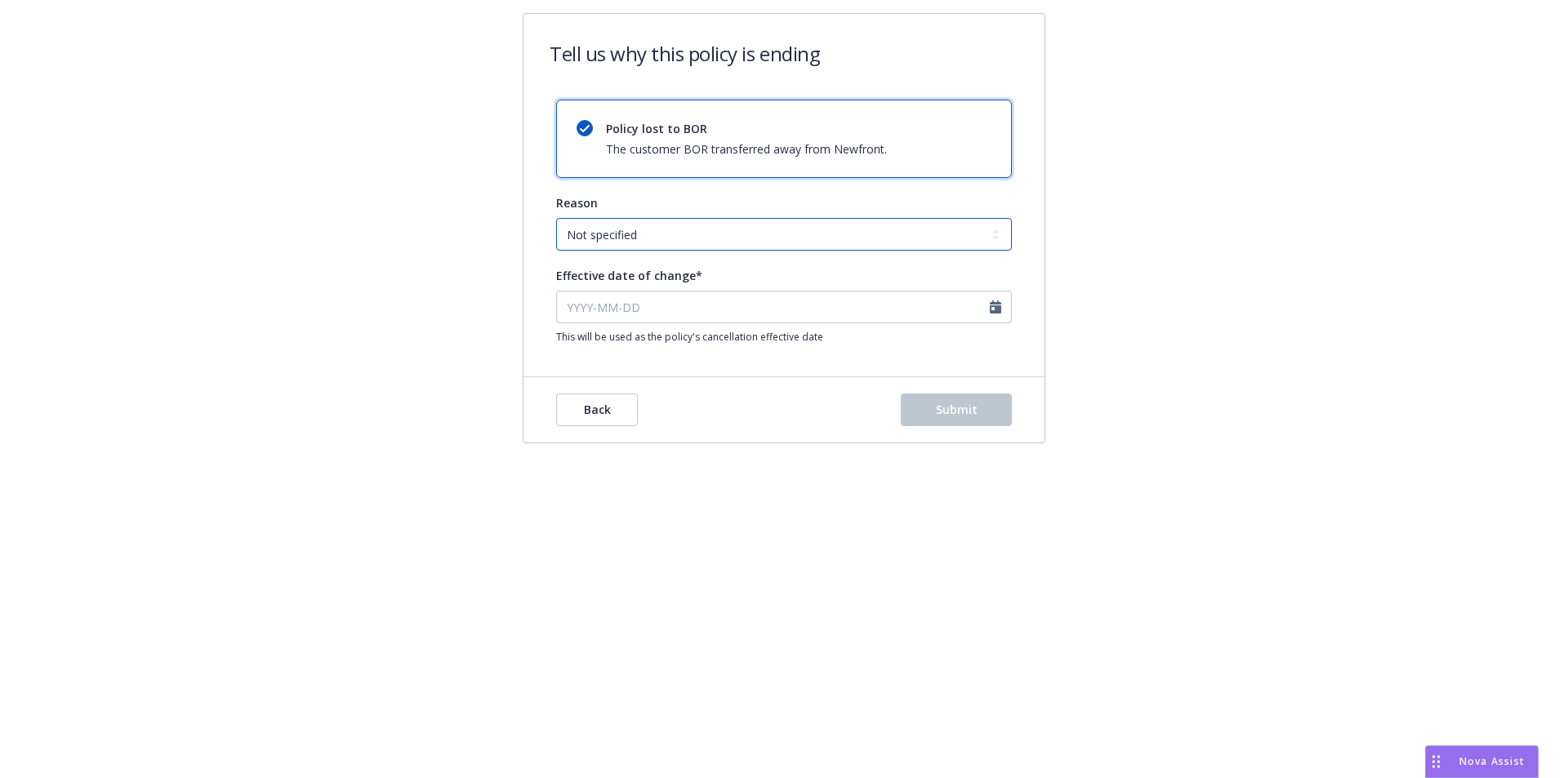 click on "Not specified Service Pricing Buyer change M&A, Bankruptcy, or Out of business Producer left Newfront Program consolidation" at bounding box center [784, 234] 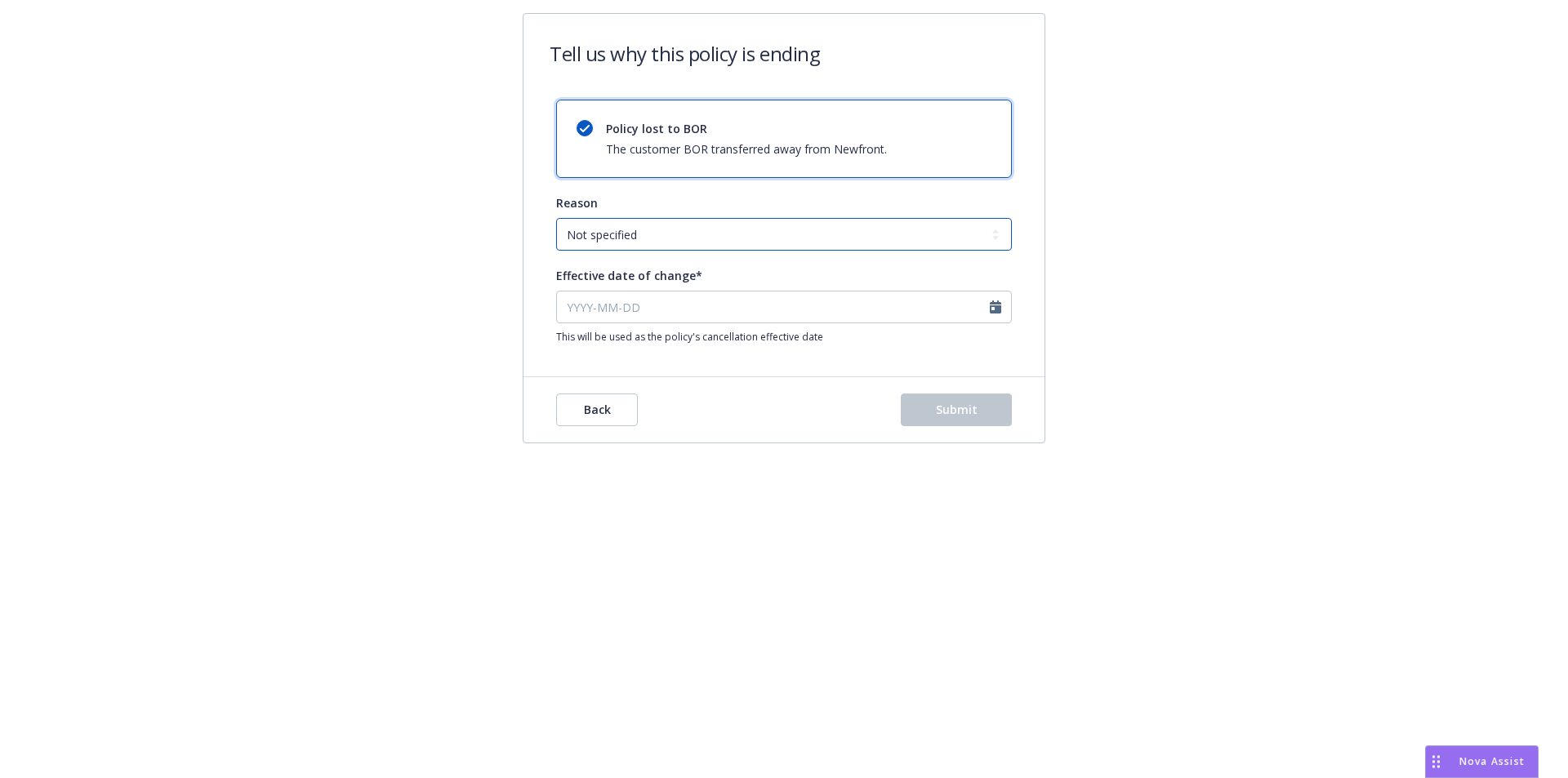 select on "Producer left Newfront" 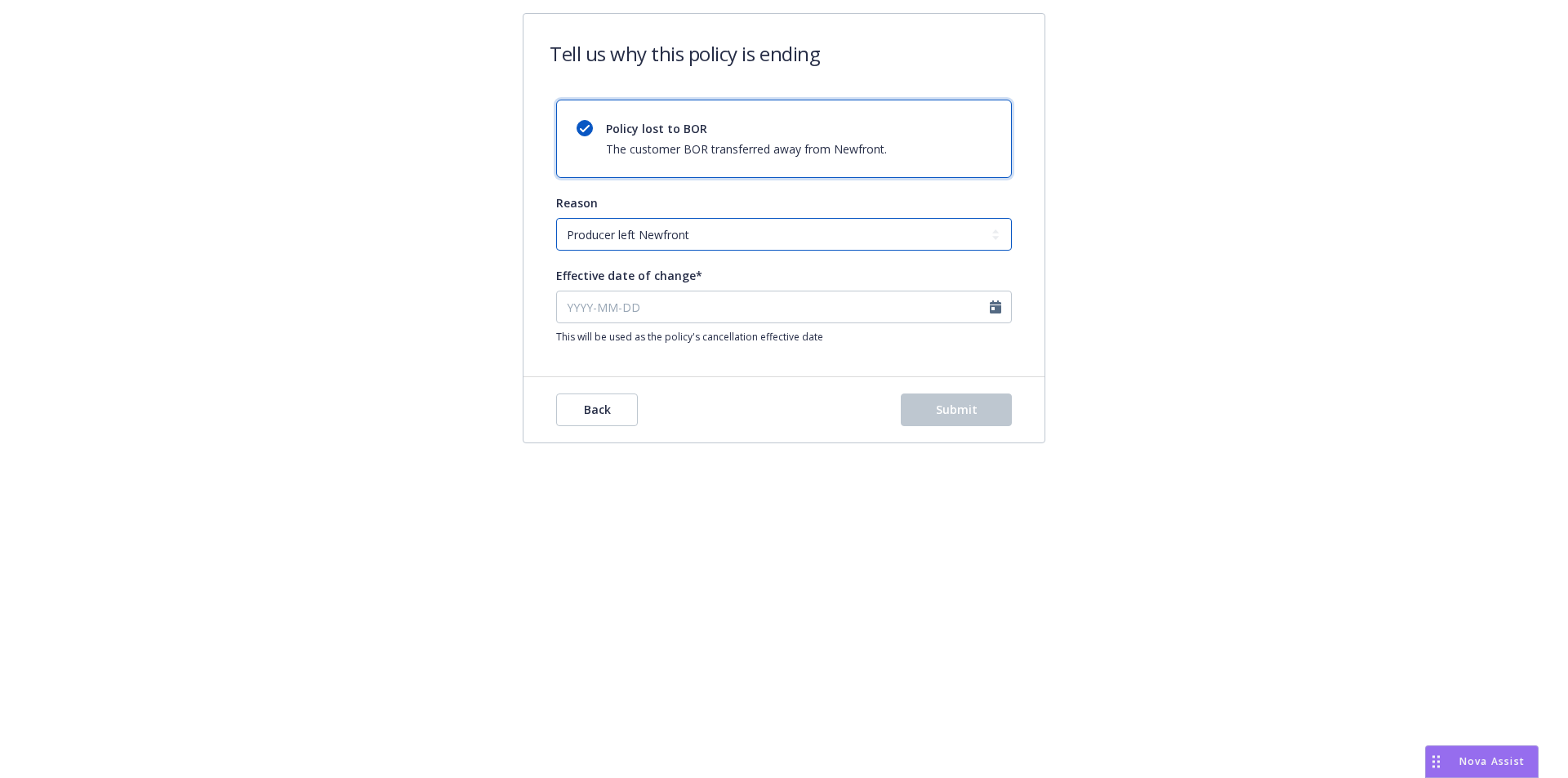 click on "Not specified Service Pricing Buyer change M&A, Bankruptcy, or Out of business Producer left Newfront Program consolidation" at bounding box center (784, 234) 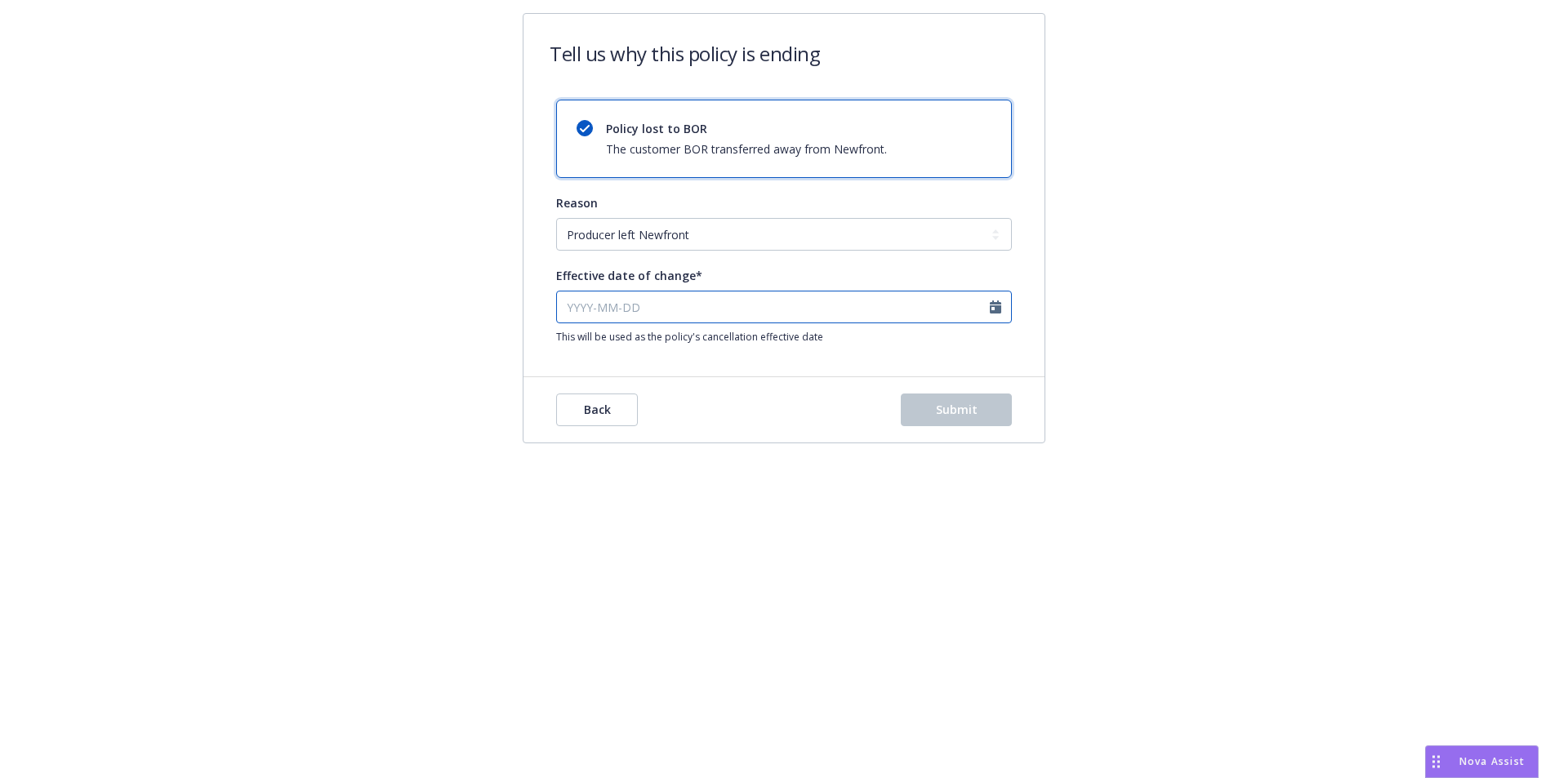 select on "August" 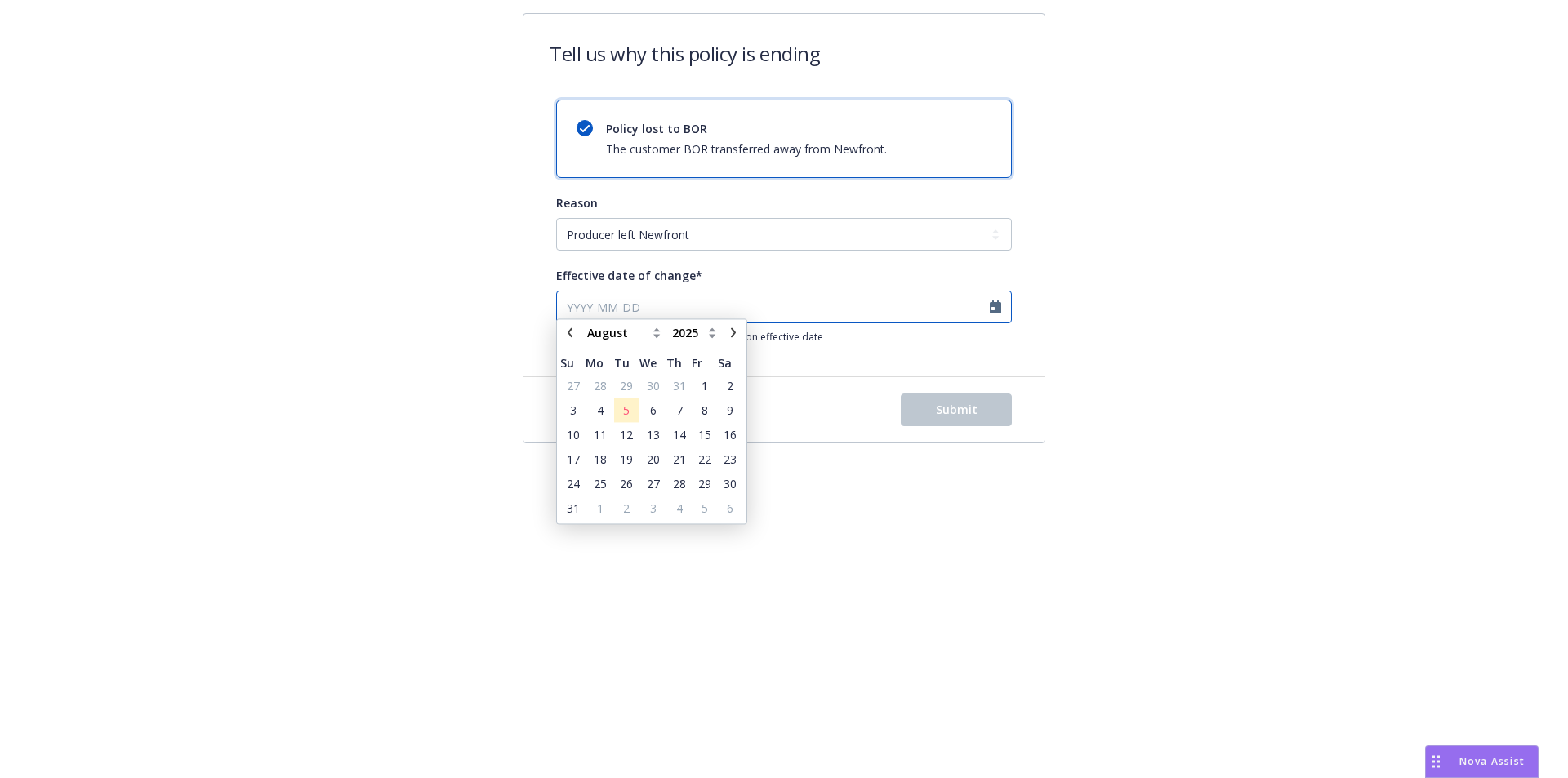 click on "Effective date of change*" at bounding box center (784, 307) 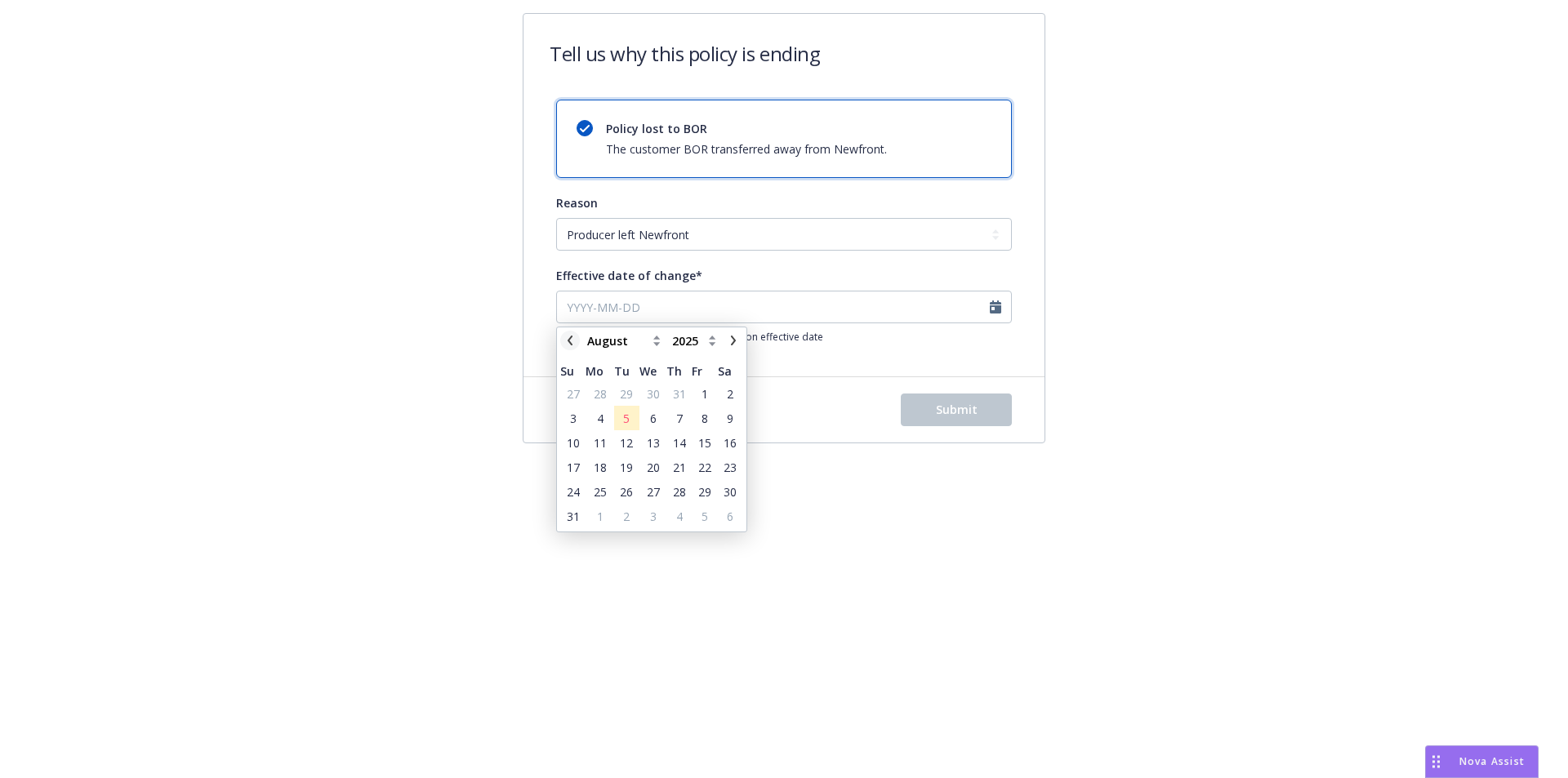 click at bounding box center [570, 340] 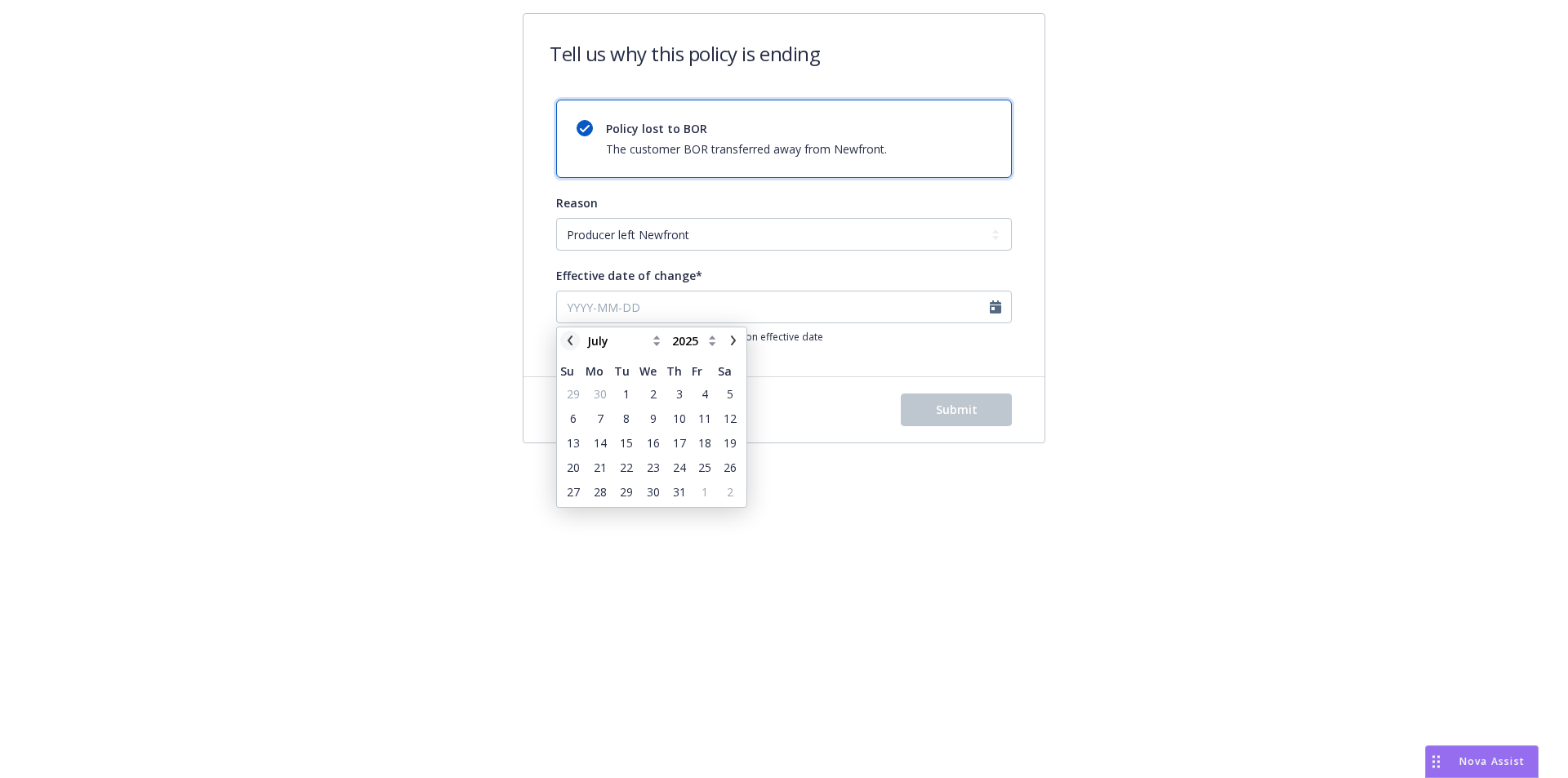 click at bounding box center [570, 340] 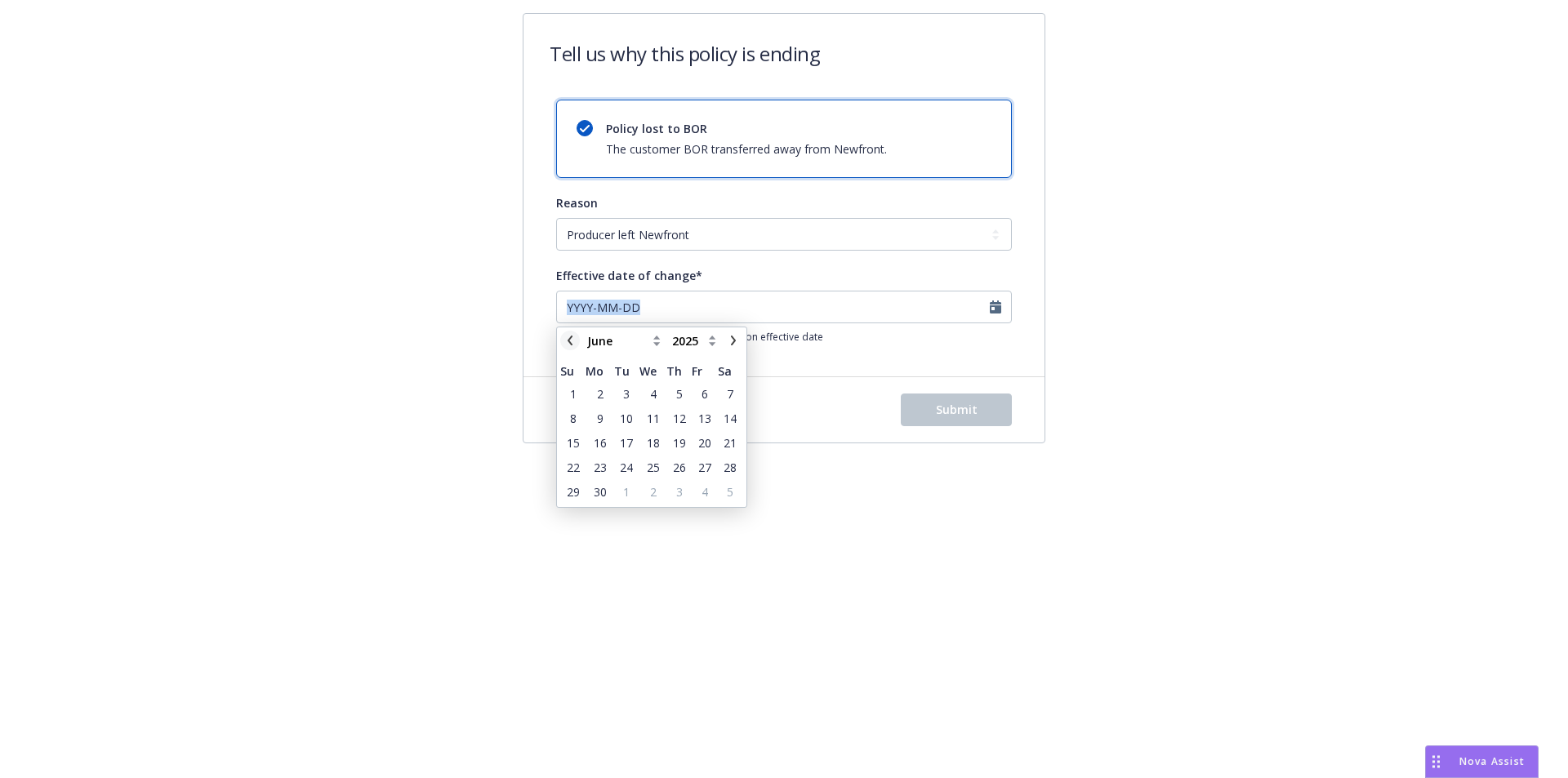 click at bounding box center (570, 340) 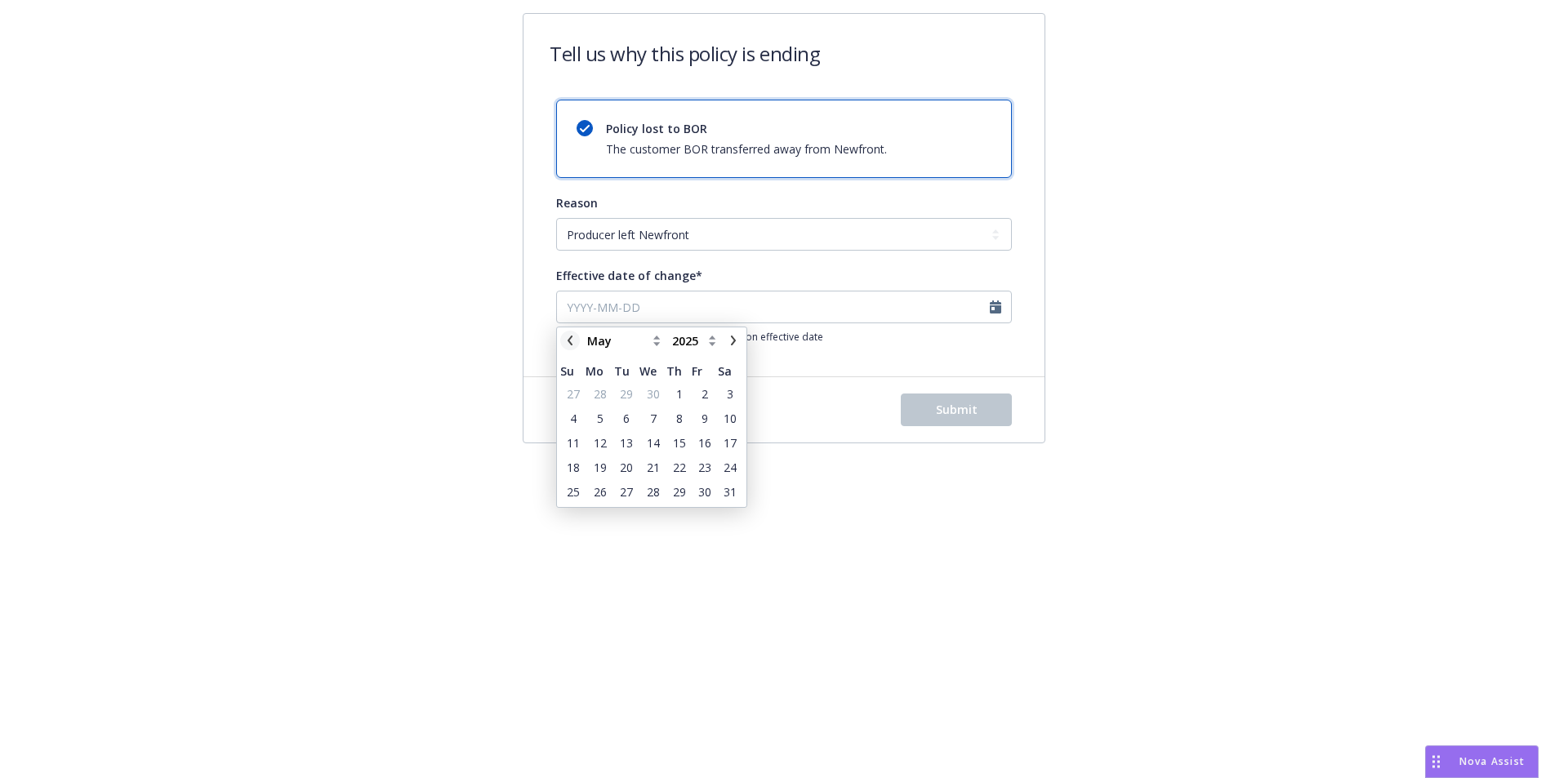 click at bounding box center [570, 340] 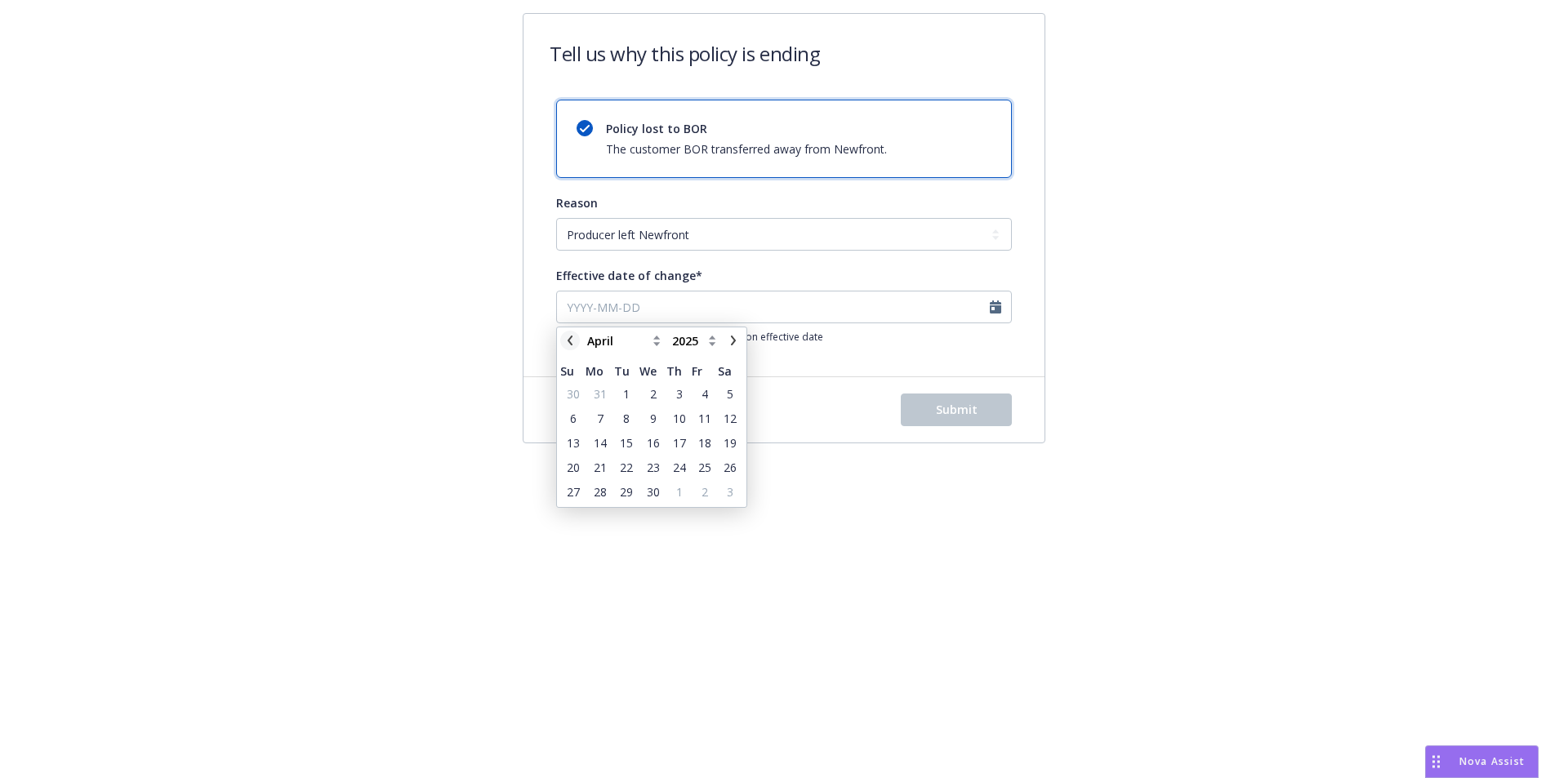 click at bounding box center (570, 340) 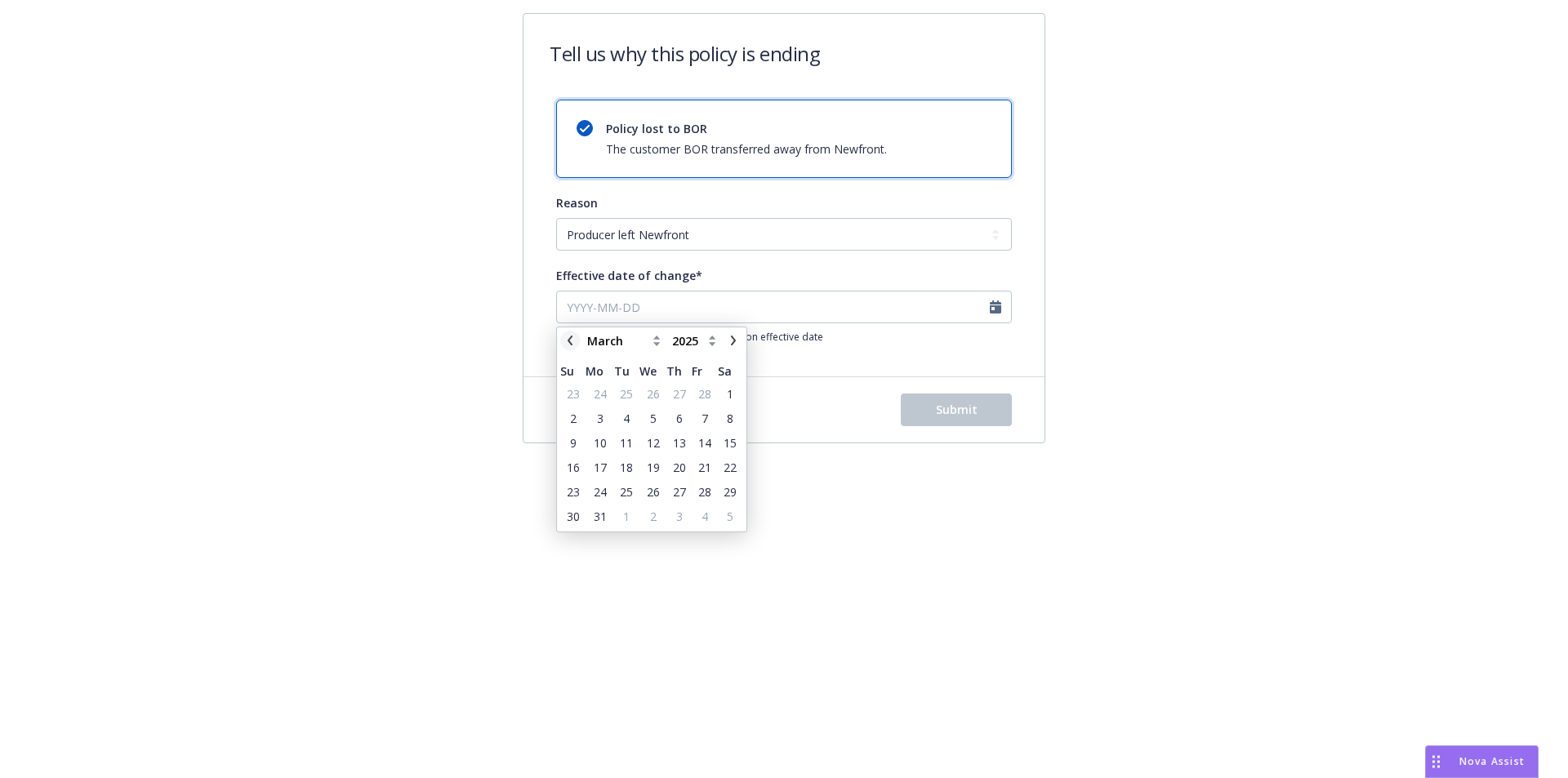 click at bounding box center [570, 340] 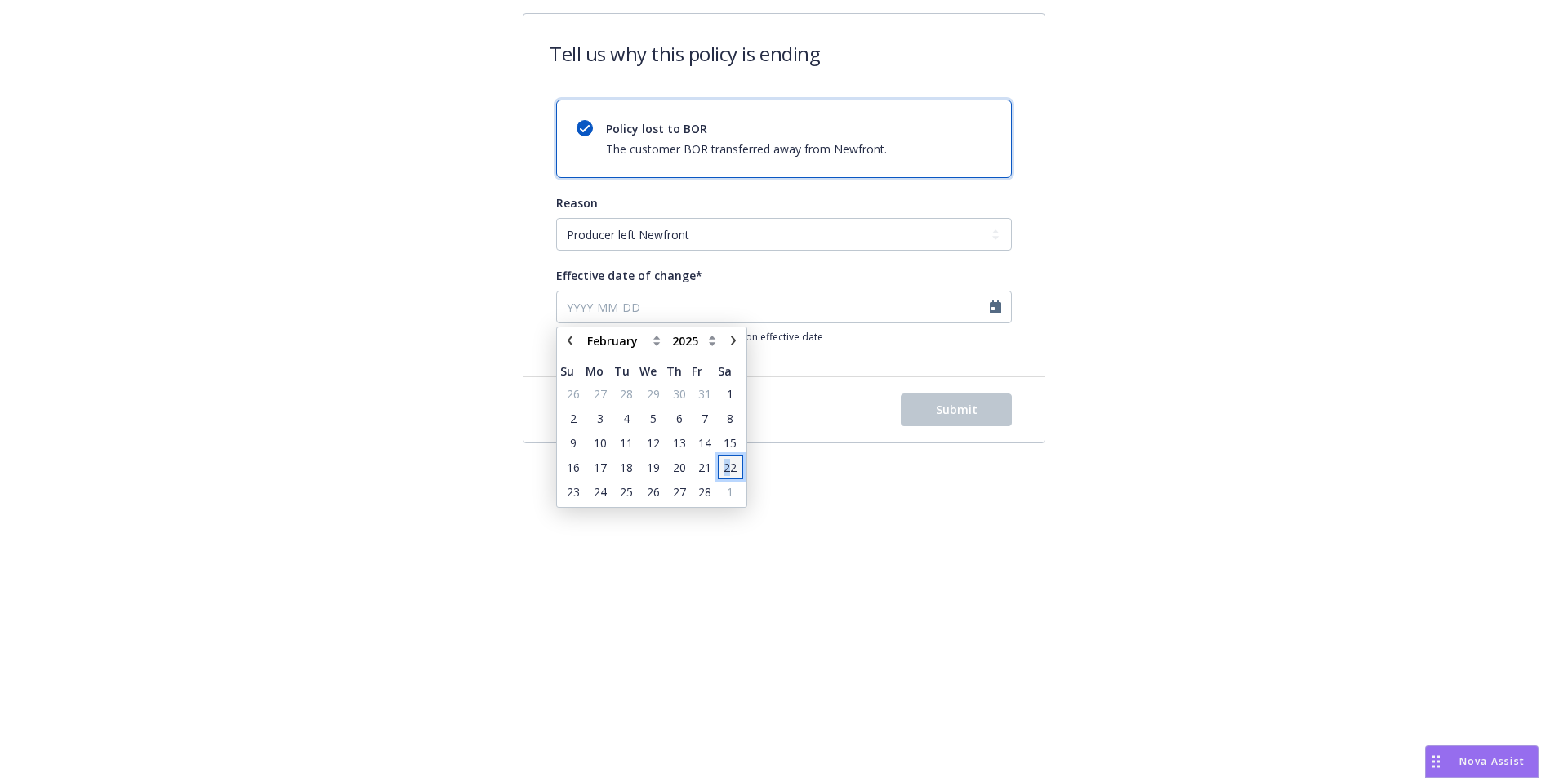 click on "22" at bounding box center (730, 467) 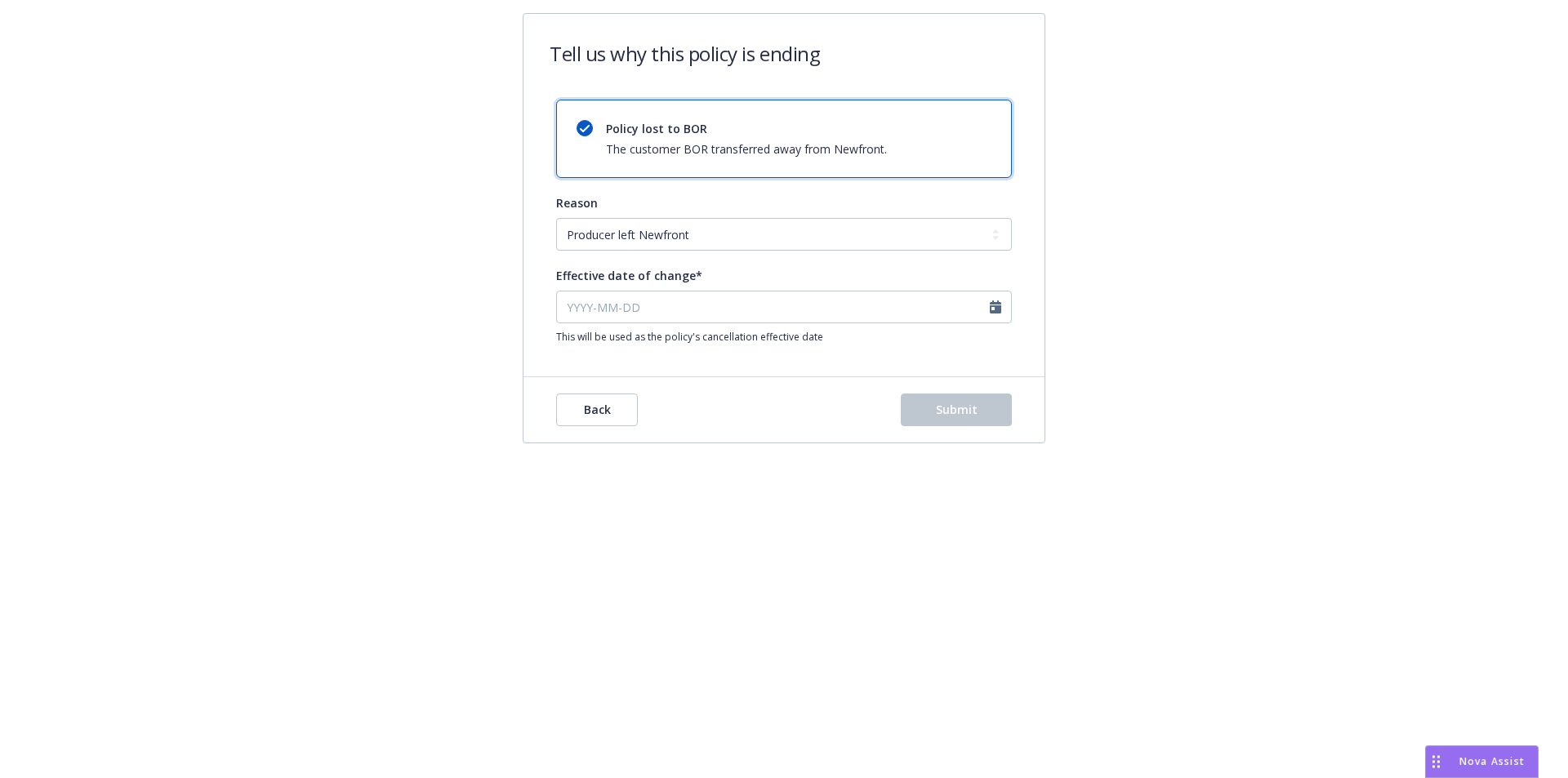 type on "[DATE]" 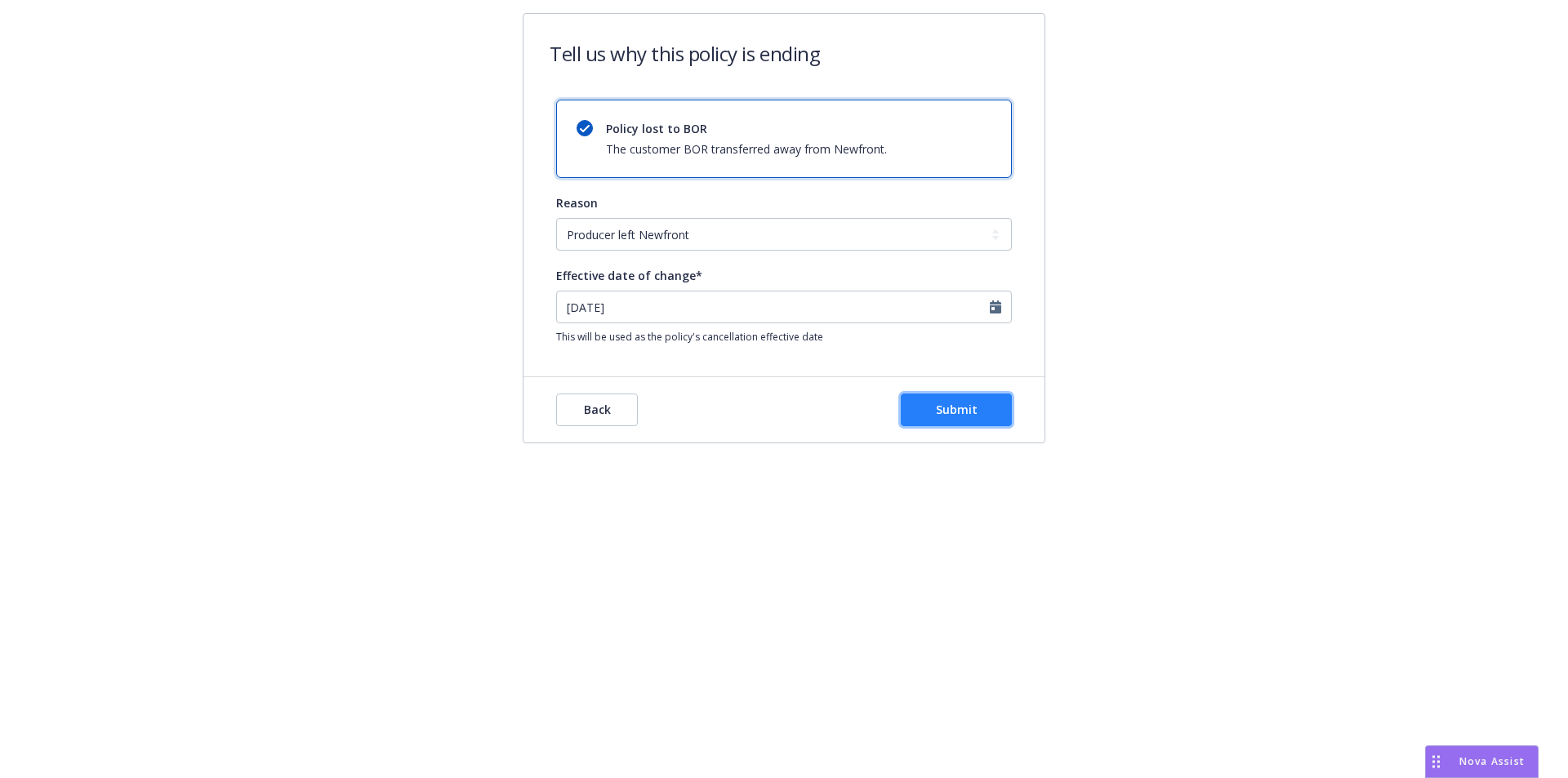 click on "Submit" at bounding box center (956, 409) 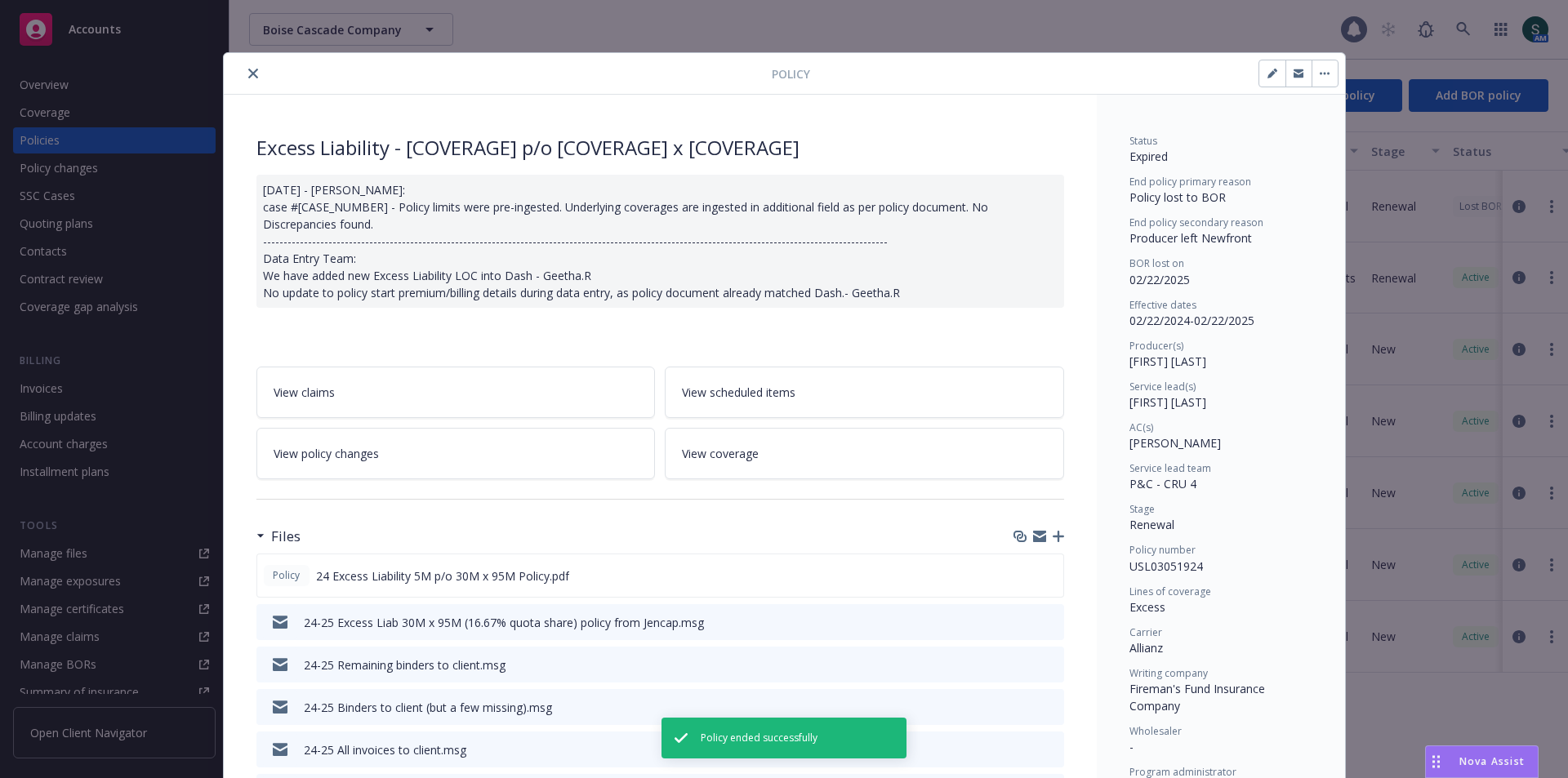 scroll, scrollTop: 49, scrollLeft: 0, axis: vertical 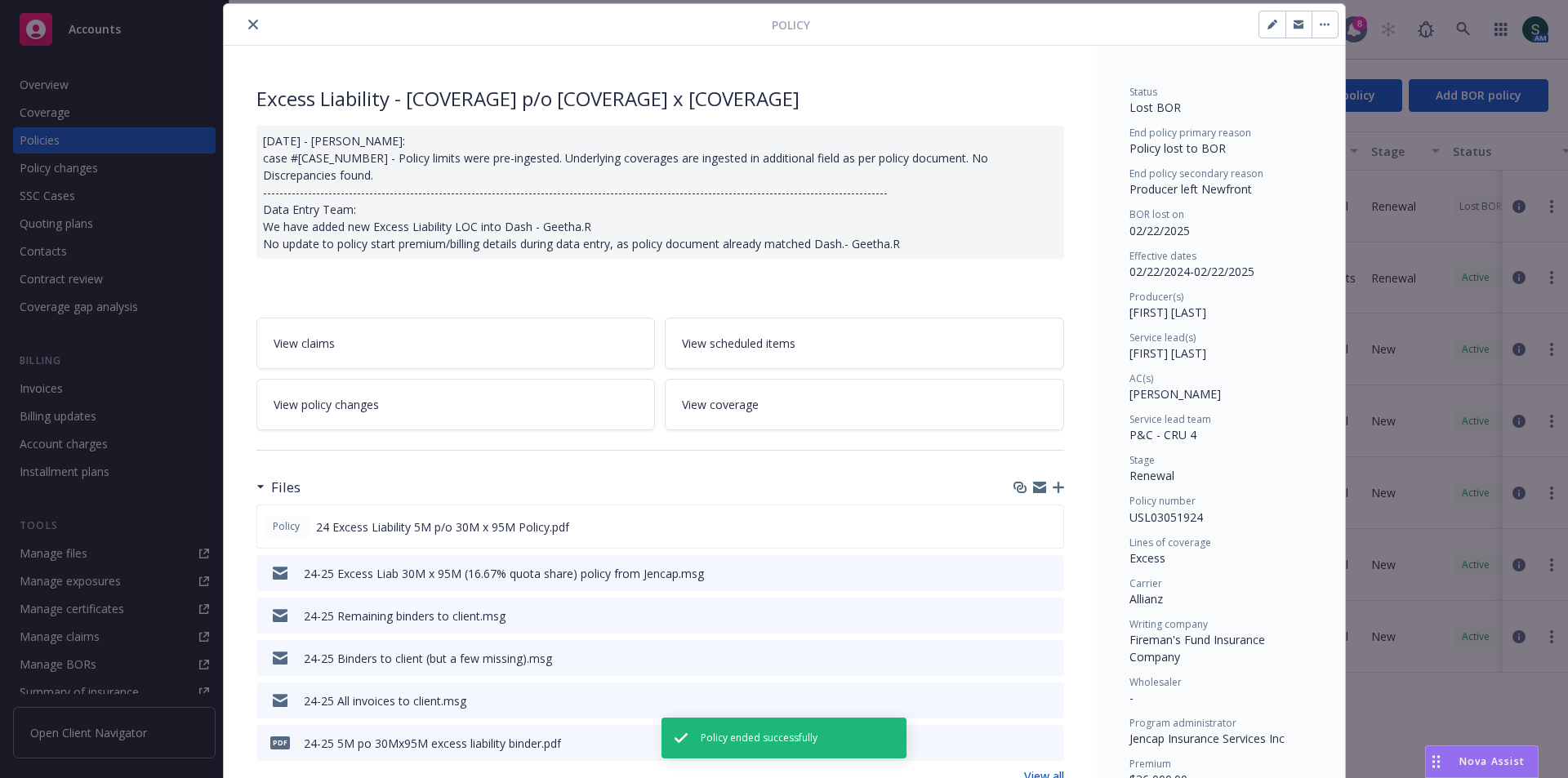 click 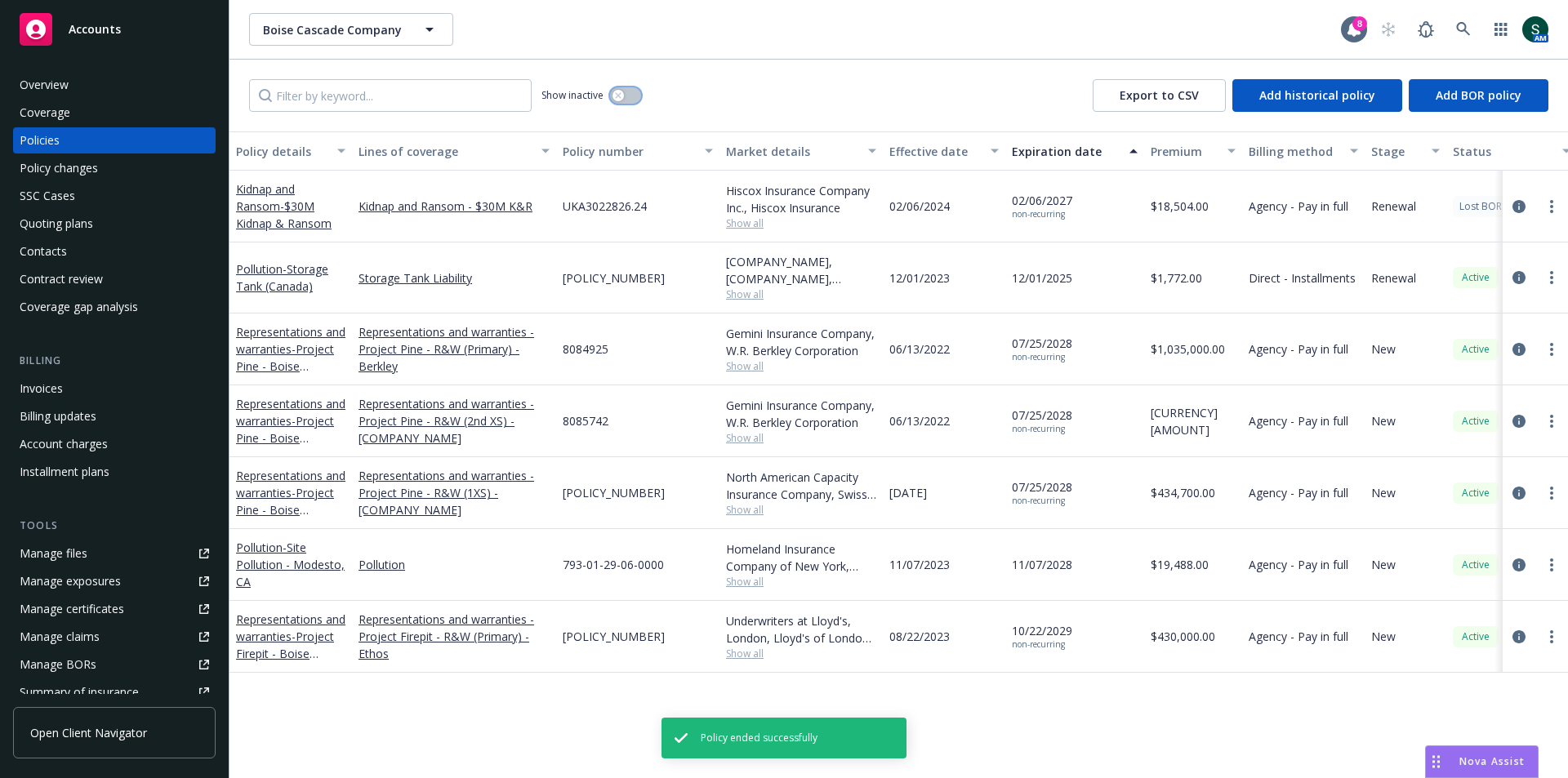 click at bounding box center [626, 96] 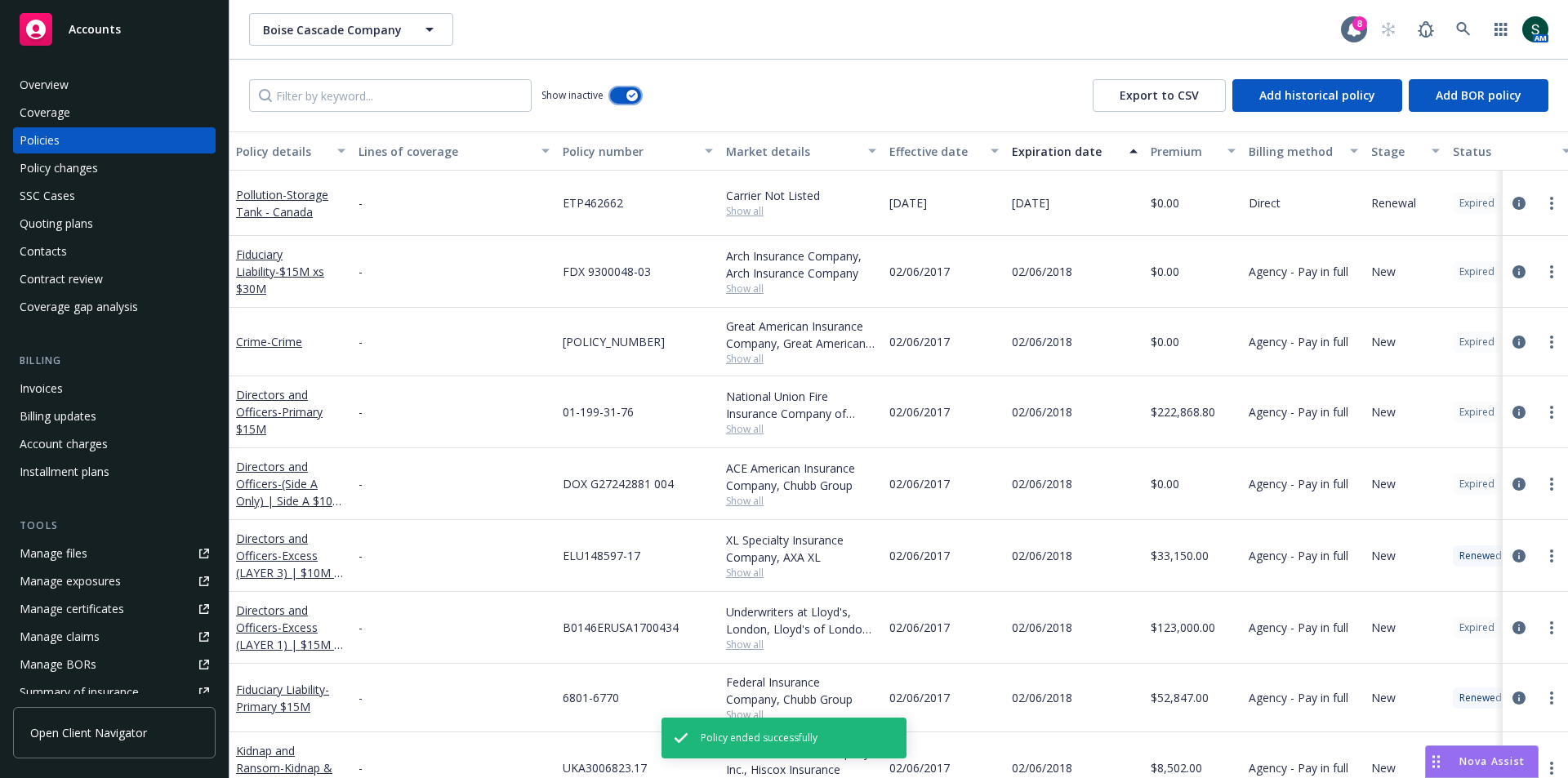 scroll, scrollTop: 490, scrollLeft: 0, axis: vertical 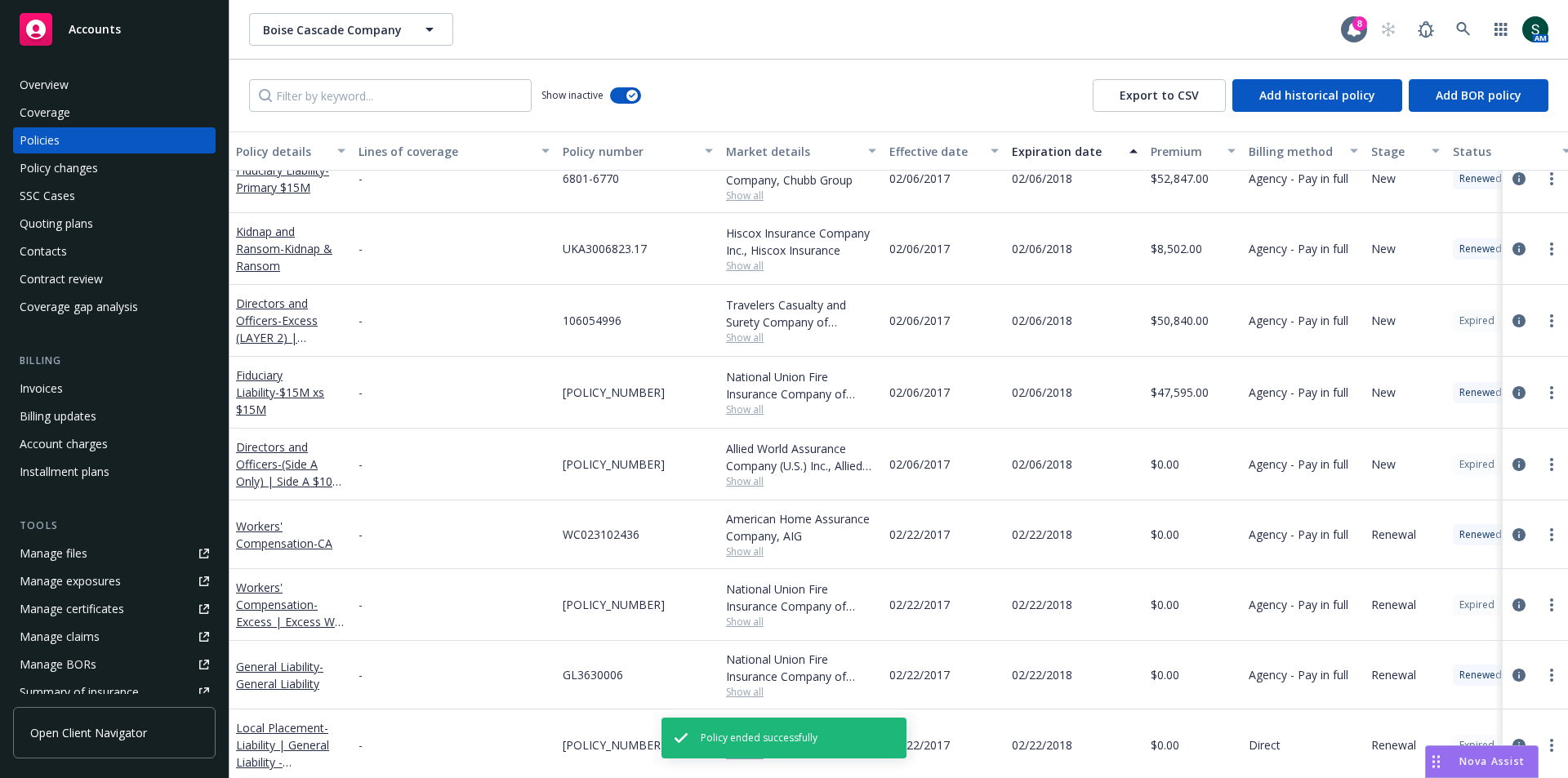 click on "Effective date" at bounding box center (935, 151) 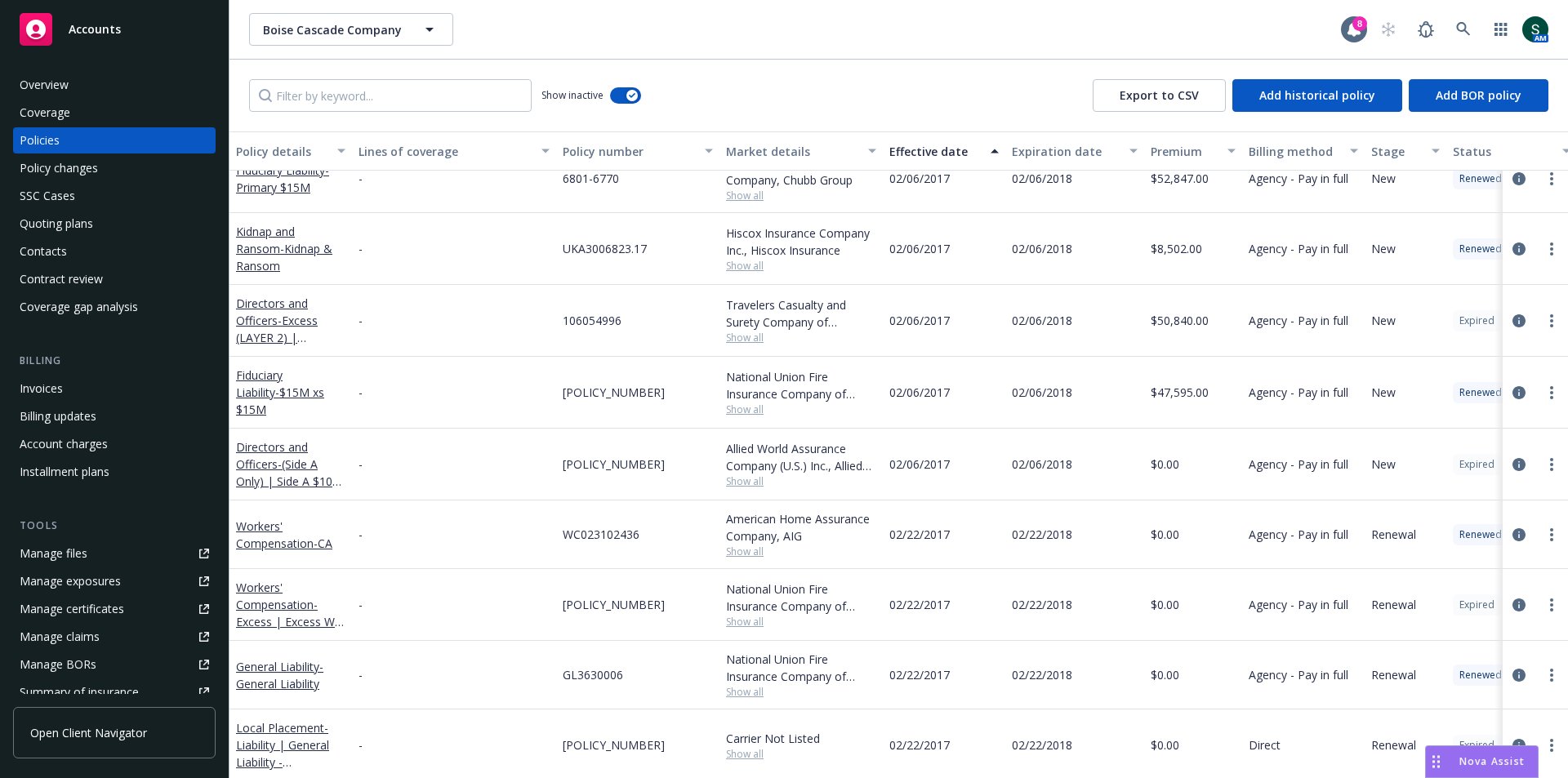 click on "Effective date" at bounding box center [935, 151] 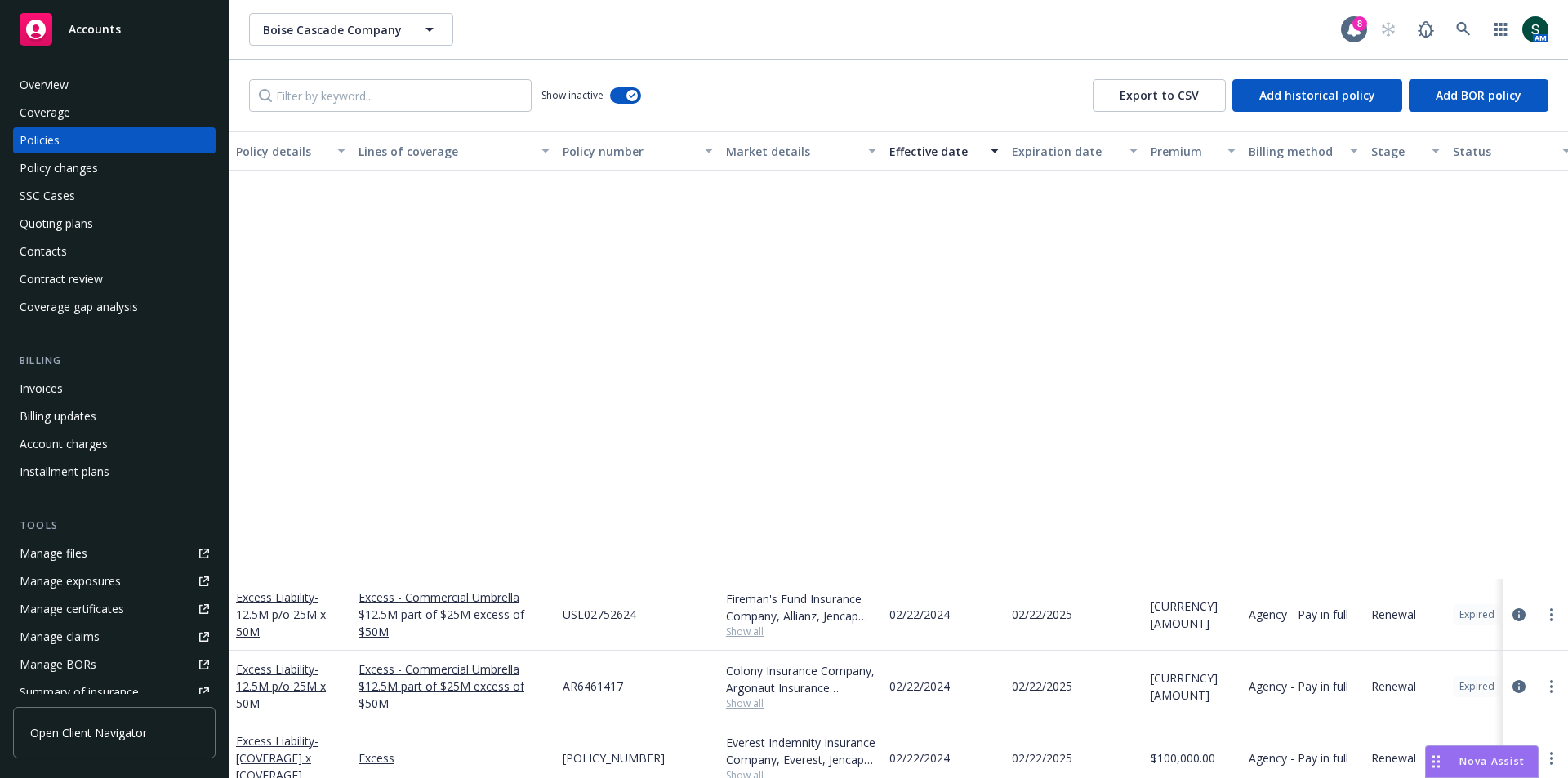 scroll, scrollTop: 1388, scrollLeft: 0, axis: vertical 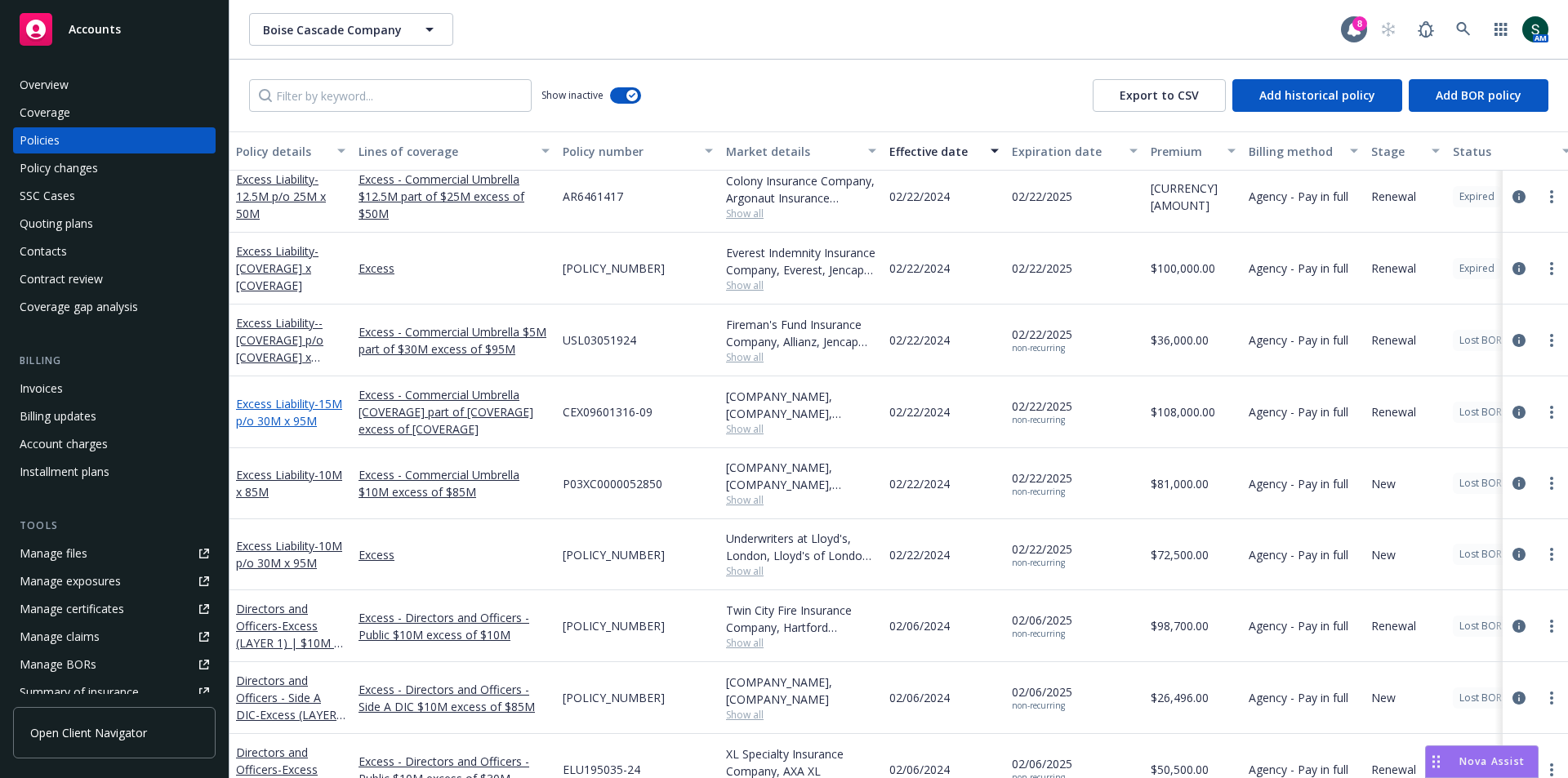 click on "-  15M p/o 30M x 95M" at bounding box center (289, 412) 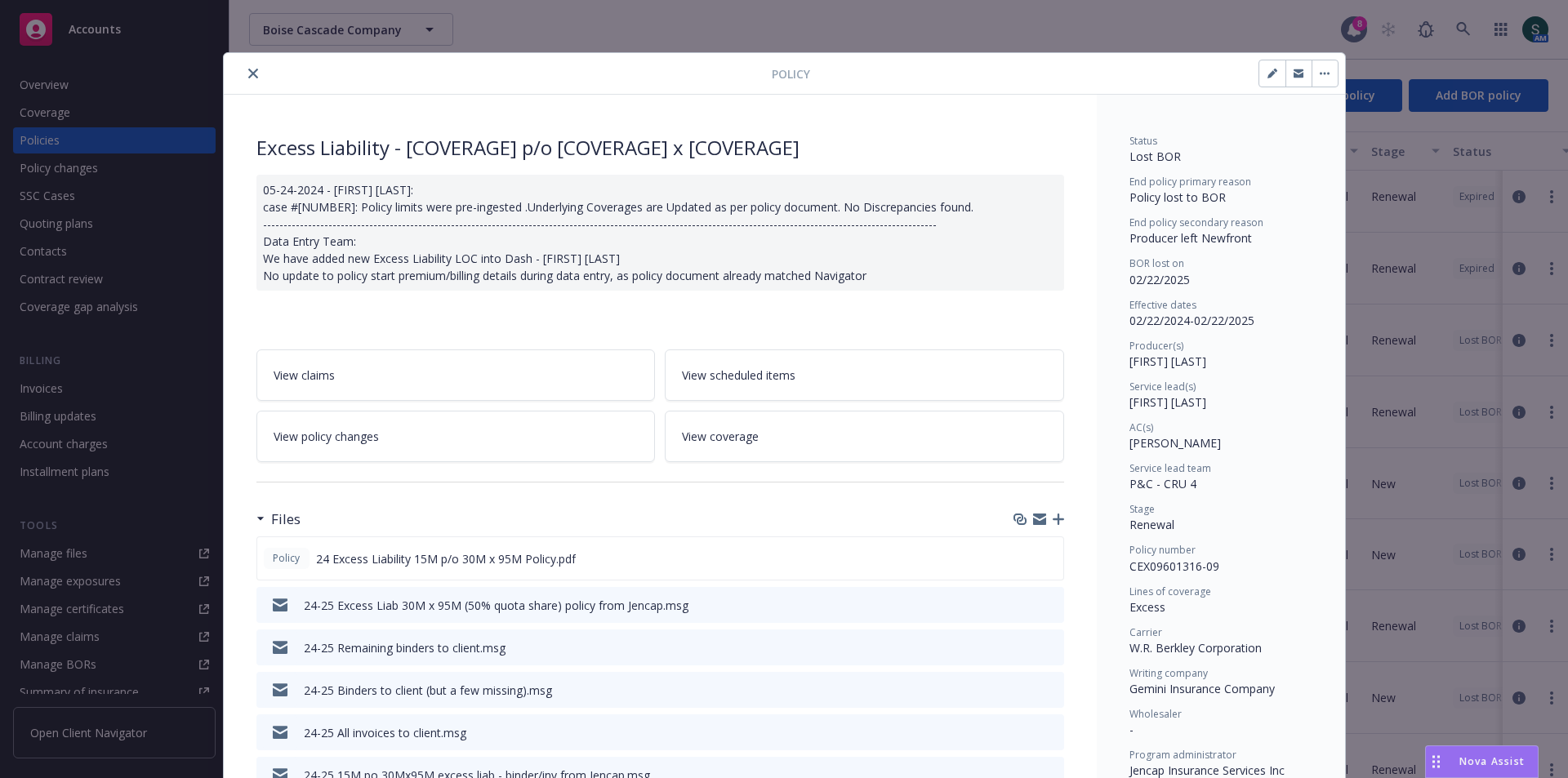 scroll, scrollTop: 49, scrollLeft: 0, axis: vertical 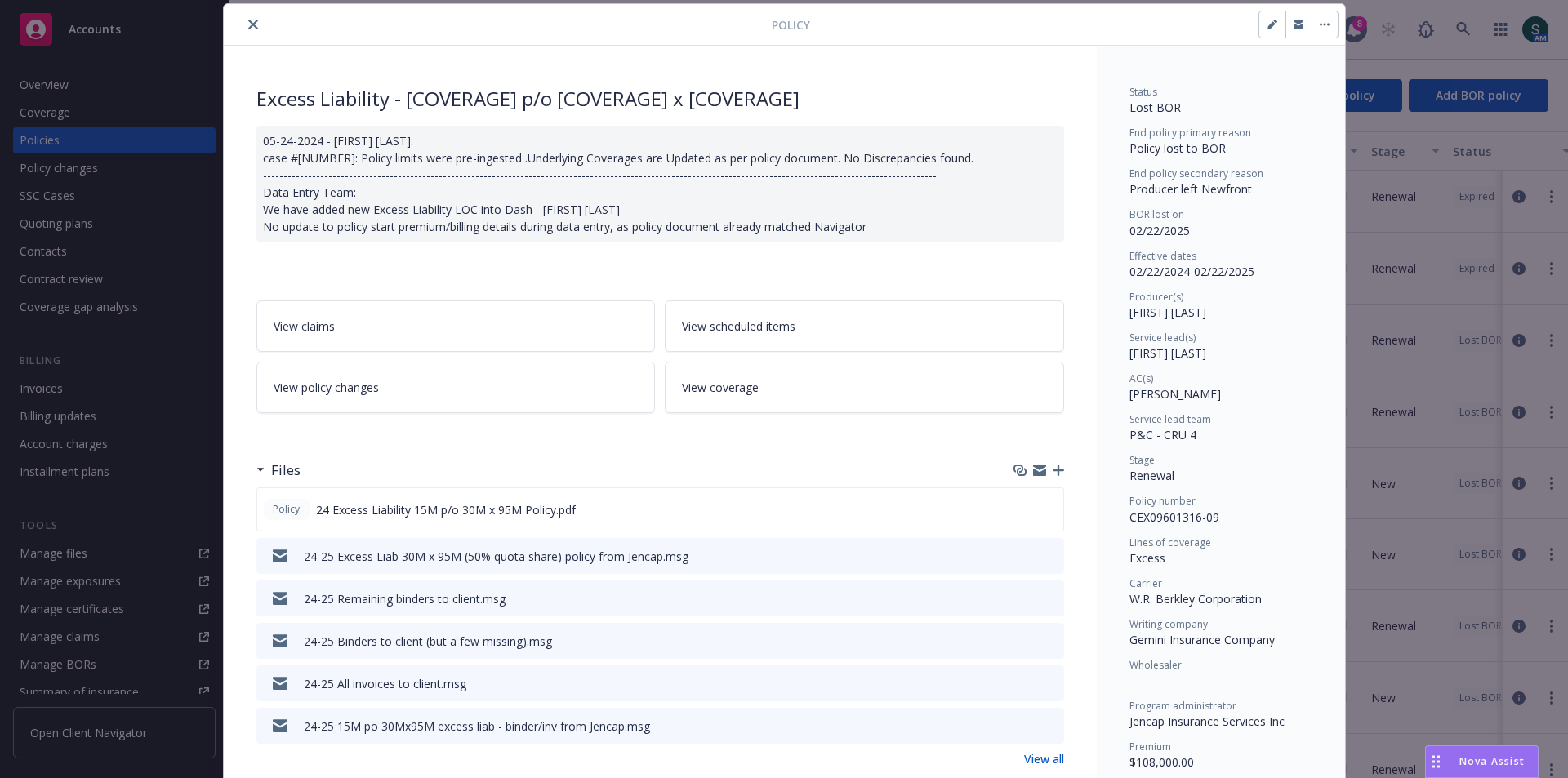 click 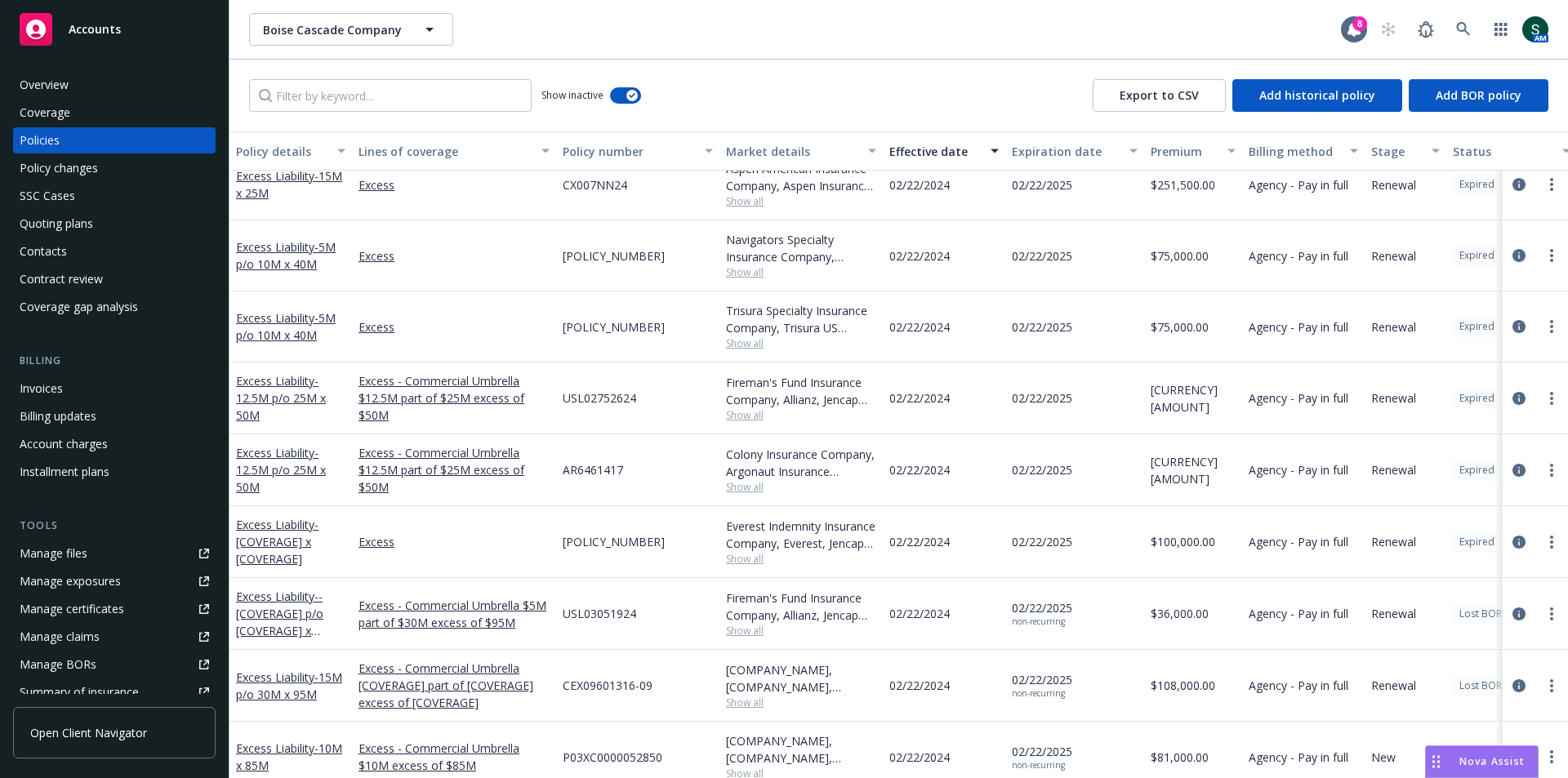 scroll, scrollTop: 1061, scrollLeft: 0, axis: vertical 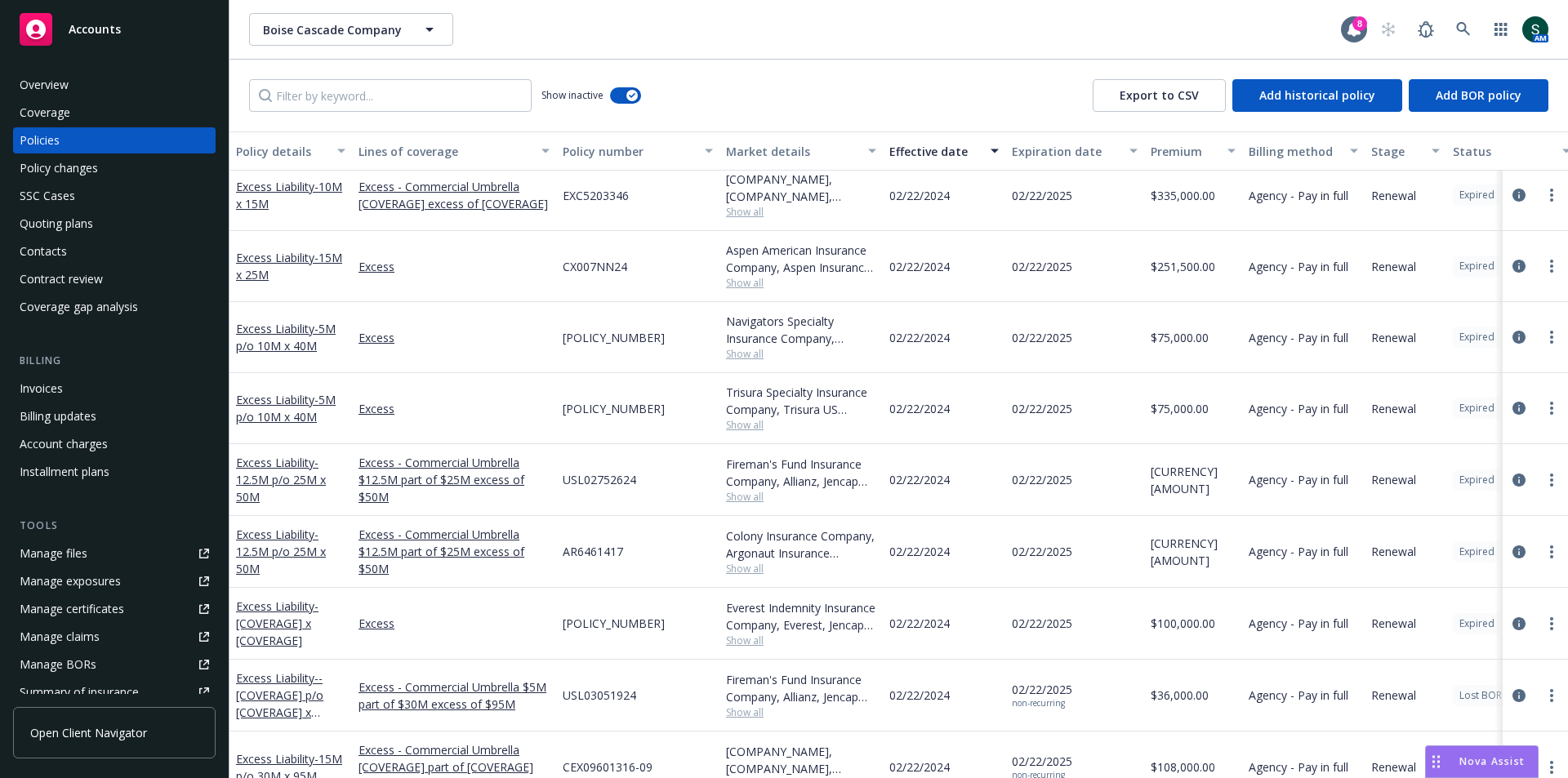 click on "Effective date" at bounding box center [935, 151] 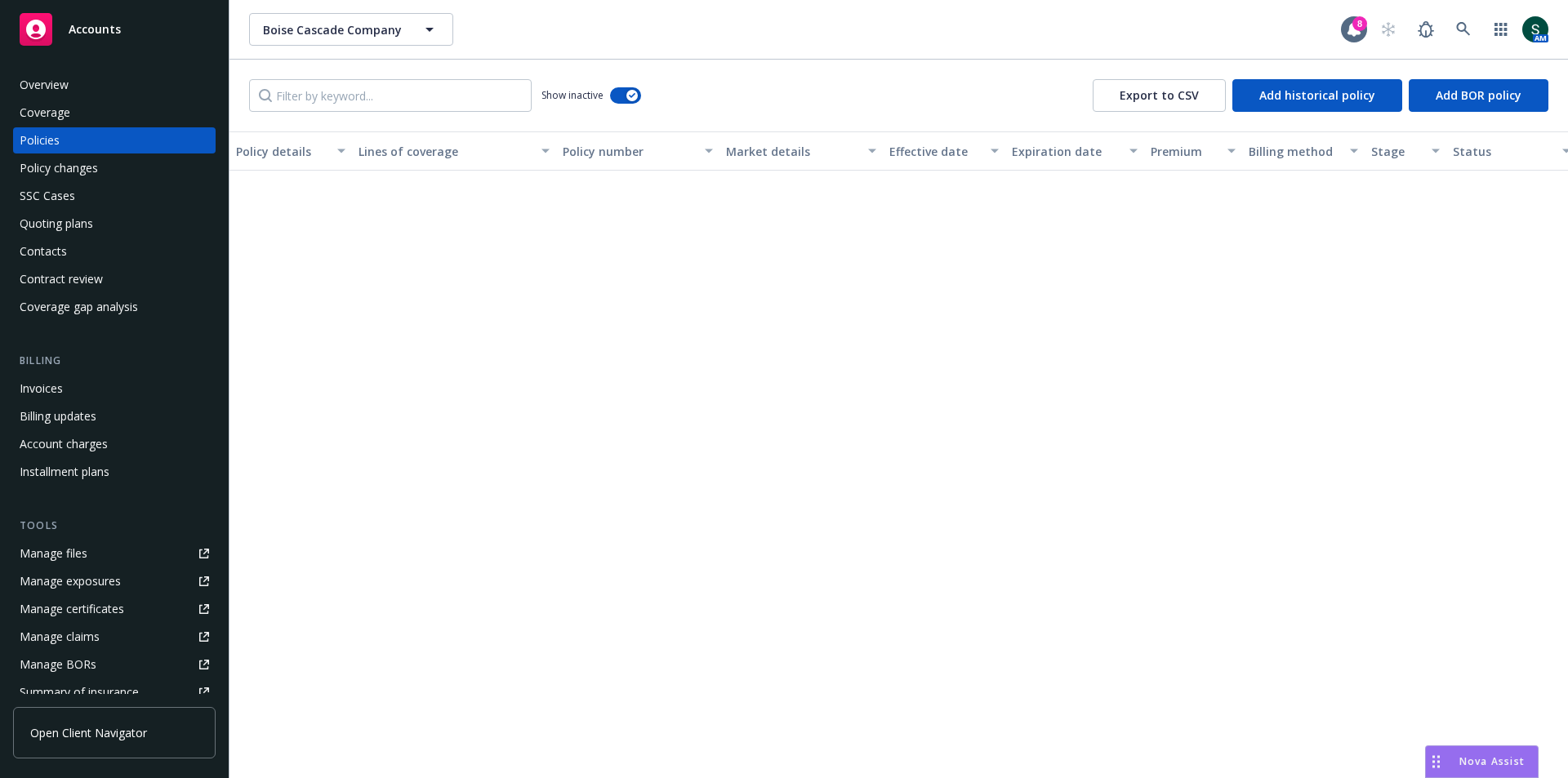 scroll, scrollTop: 773, scrollLeft: 0, axis: vertical 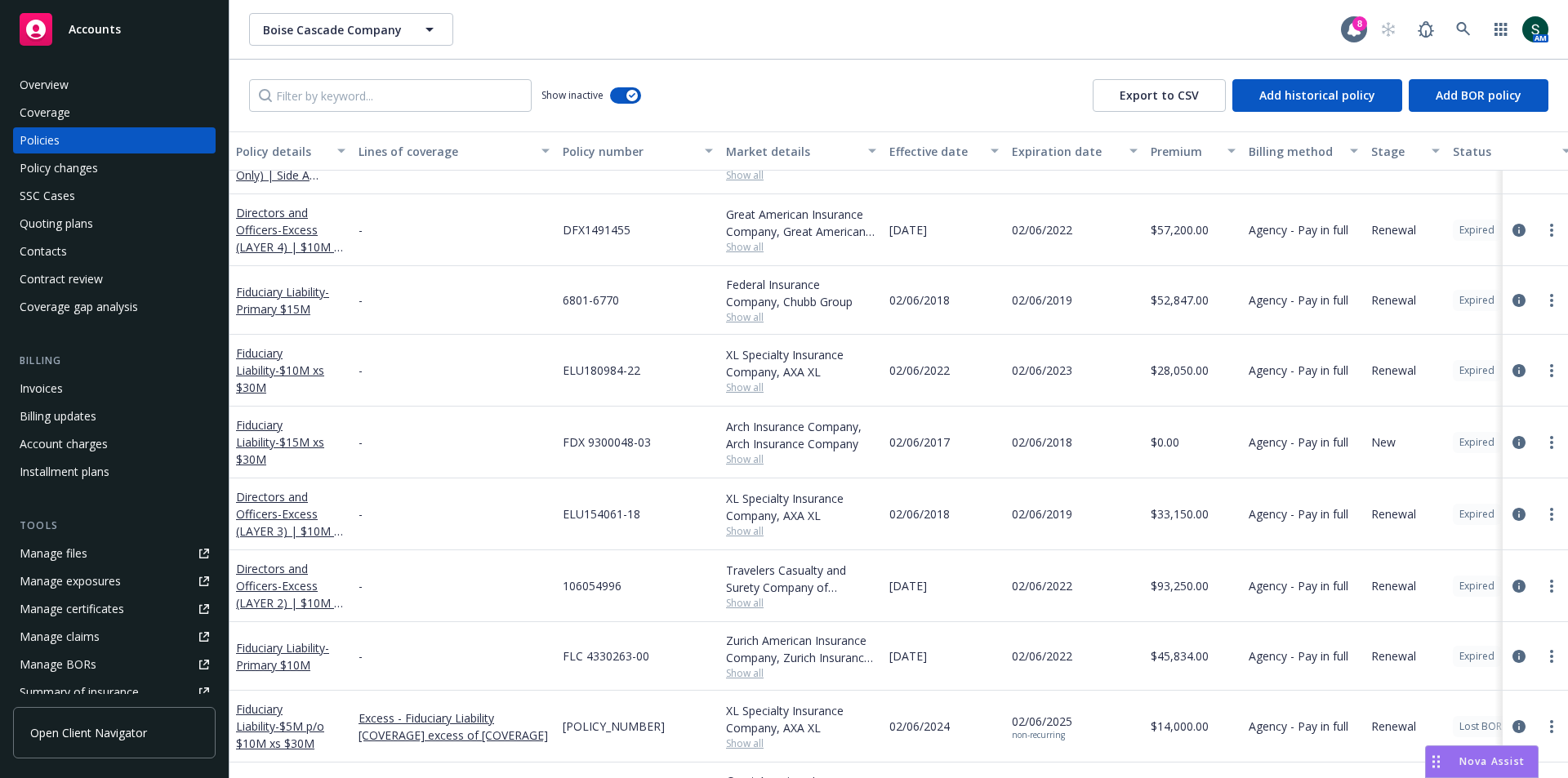 click on "Effective date" at bounding box center [935, 151] 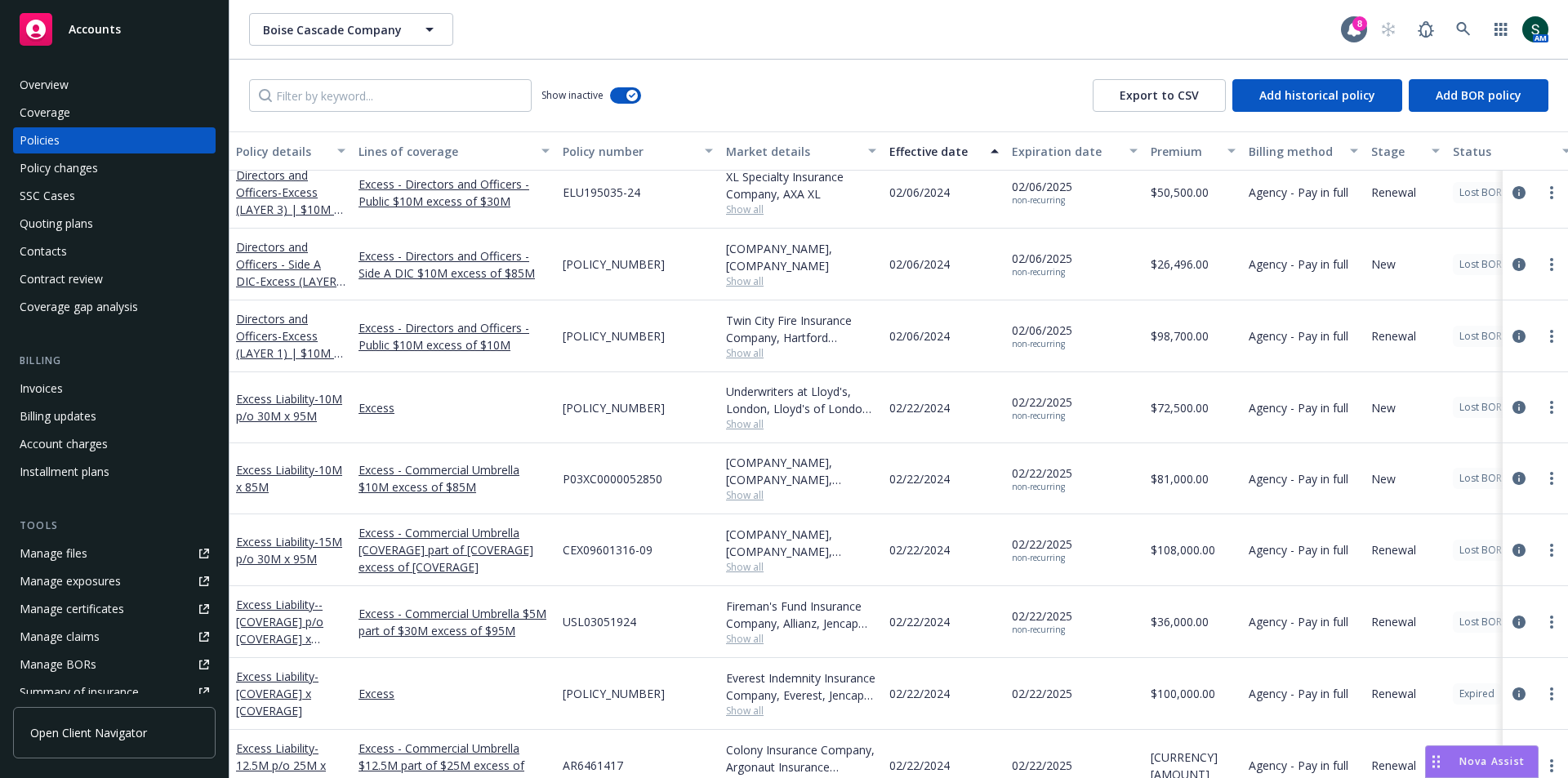 scroll, scrollTop: 16915, scrollLeft: 0, axis: vertical 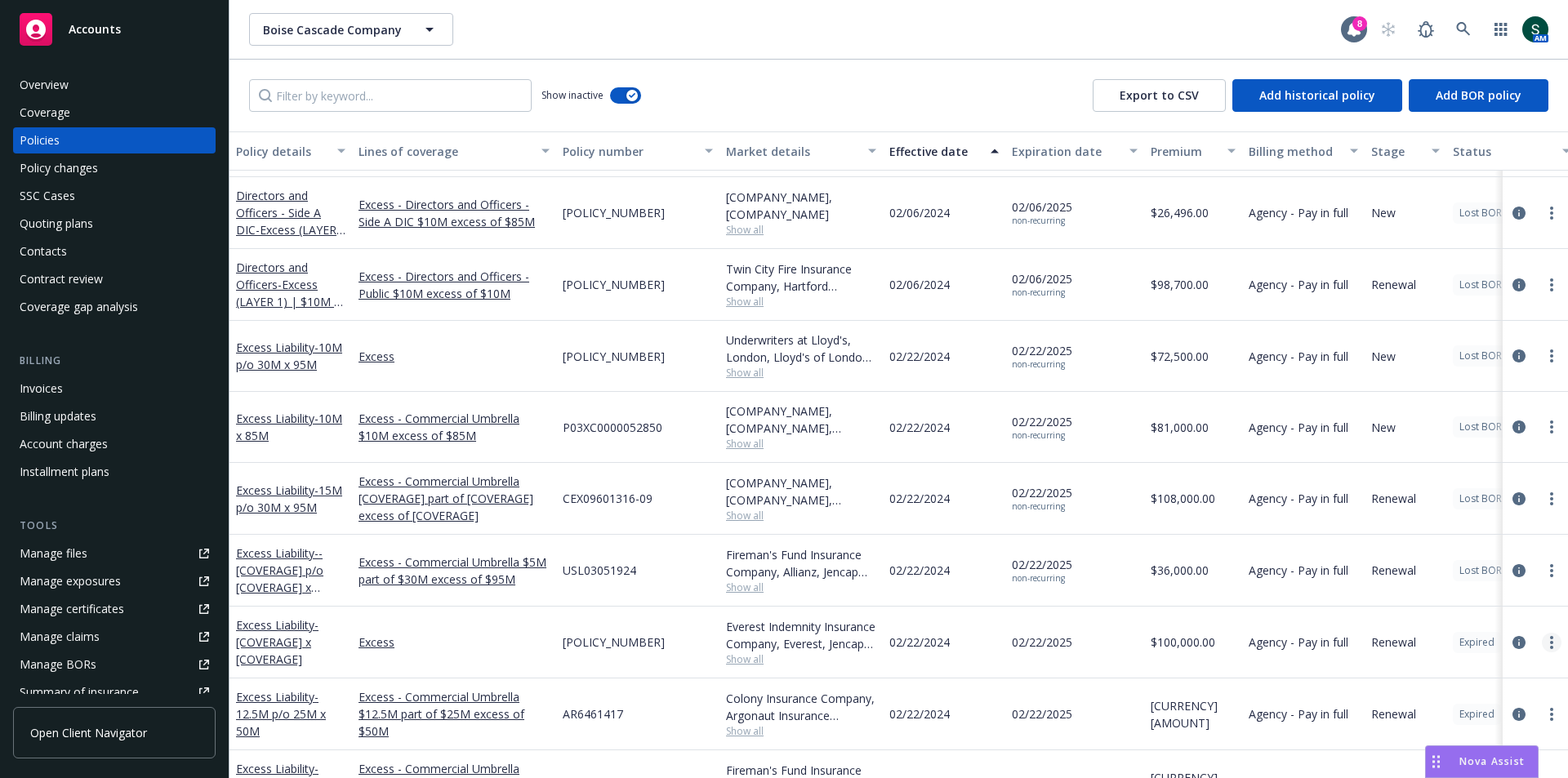click at bounding box center [1552, 642] 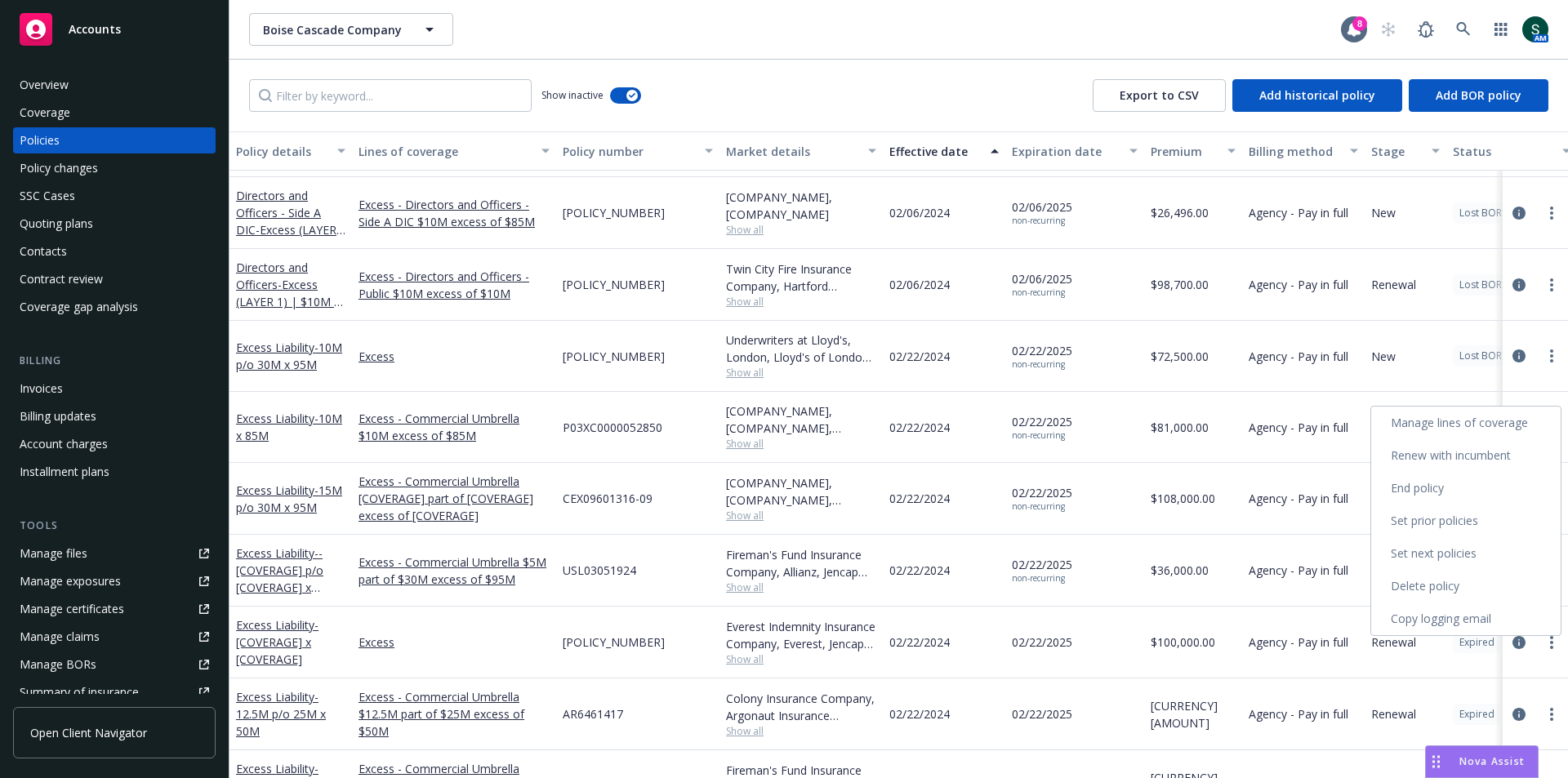 click on "End policy" at bounding box center (1466, 488) 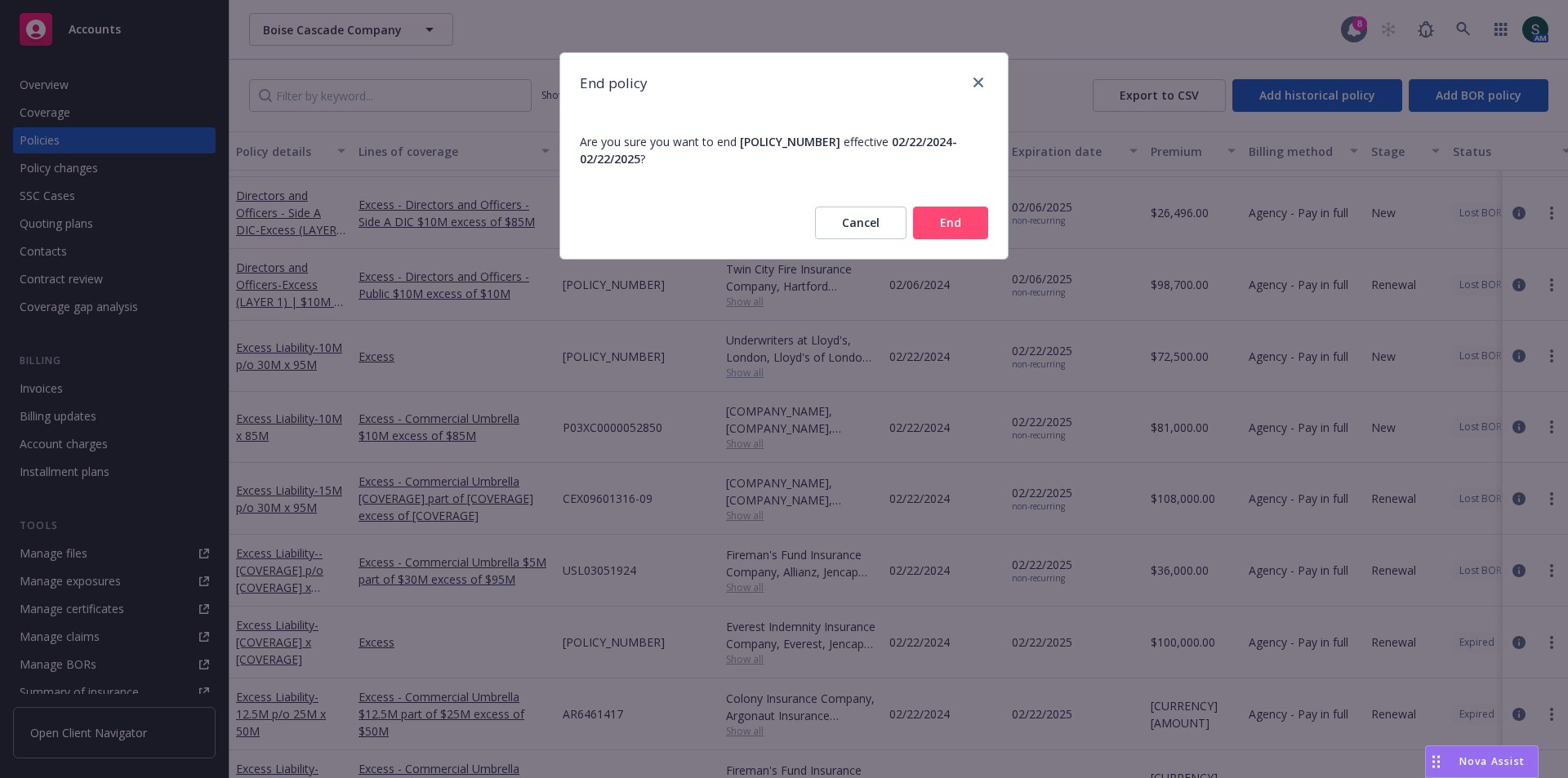 click on "End" at bounding box center [951, 223] 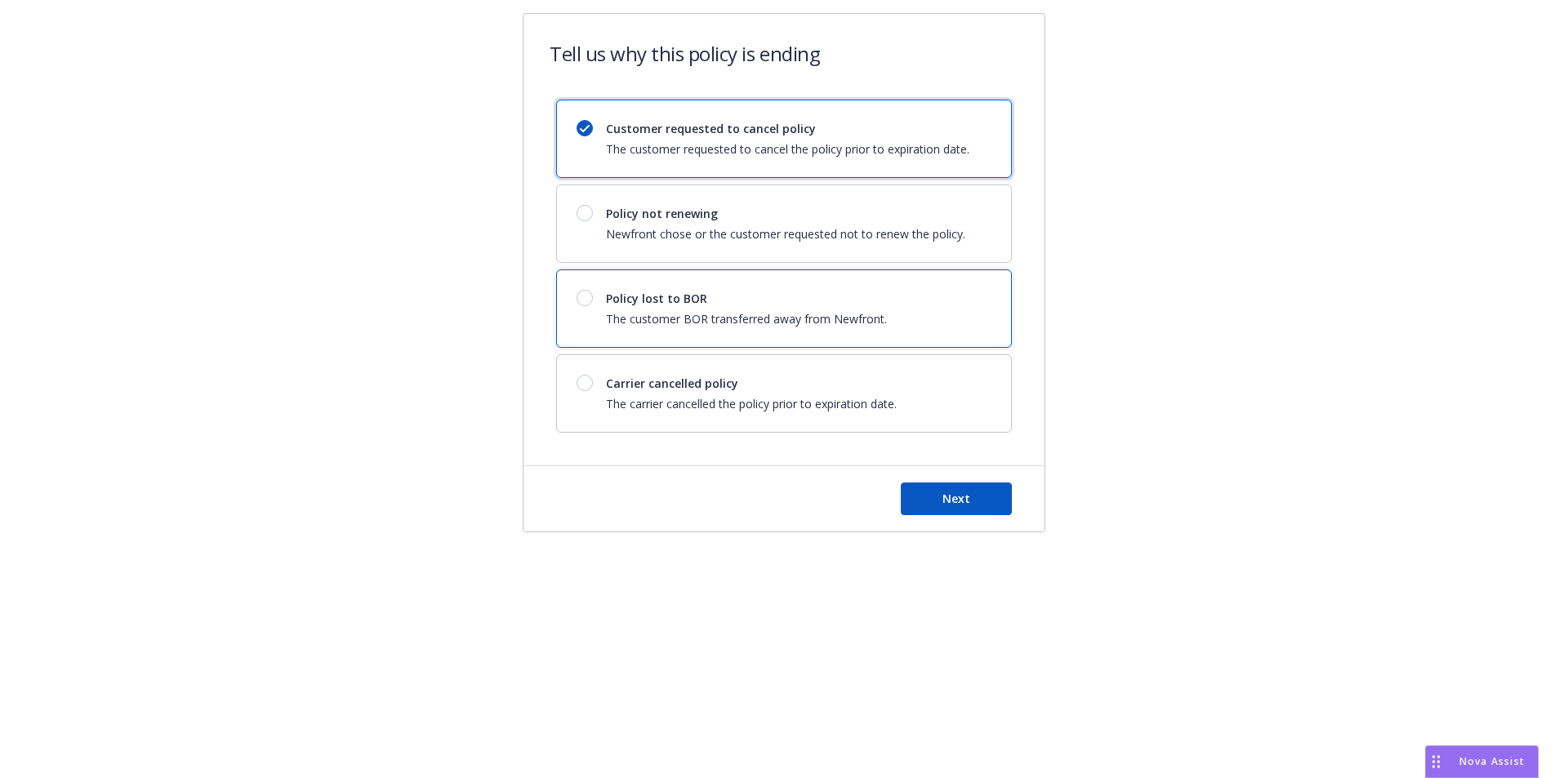 click at bounding box center (591, 298) 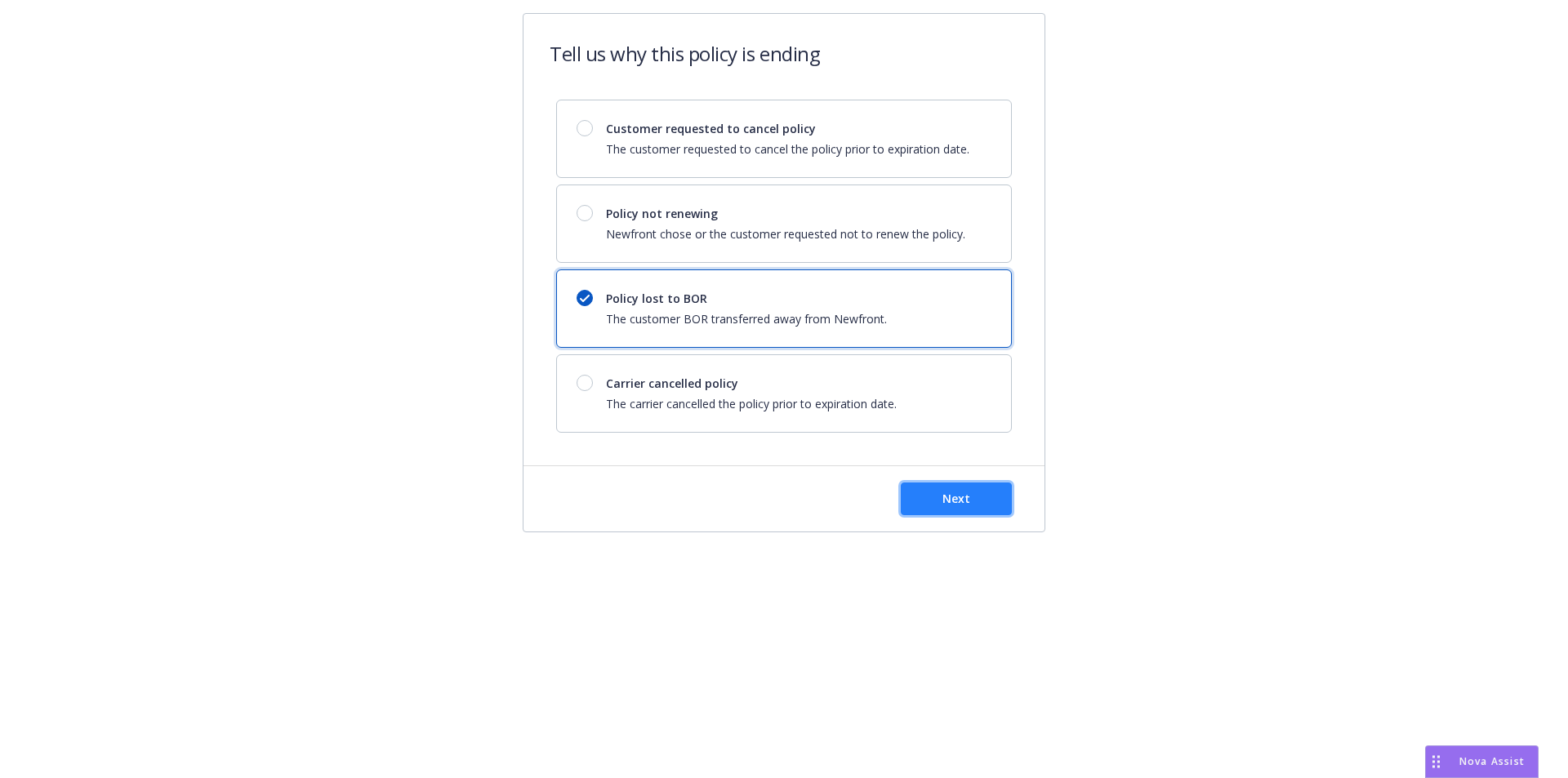 click on "Next" at bounding box center (956, 499) 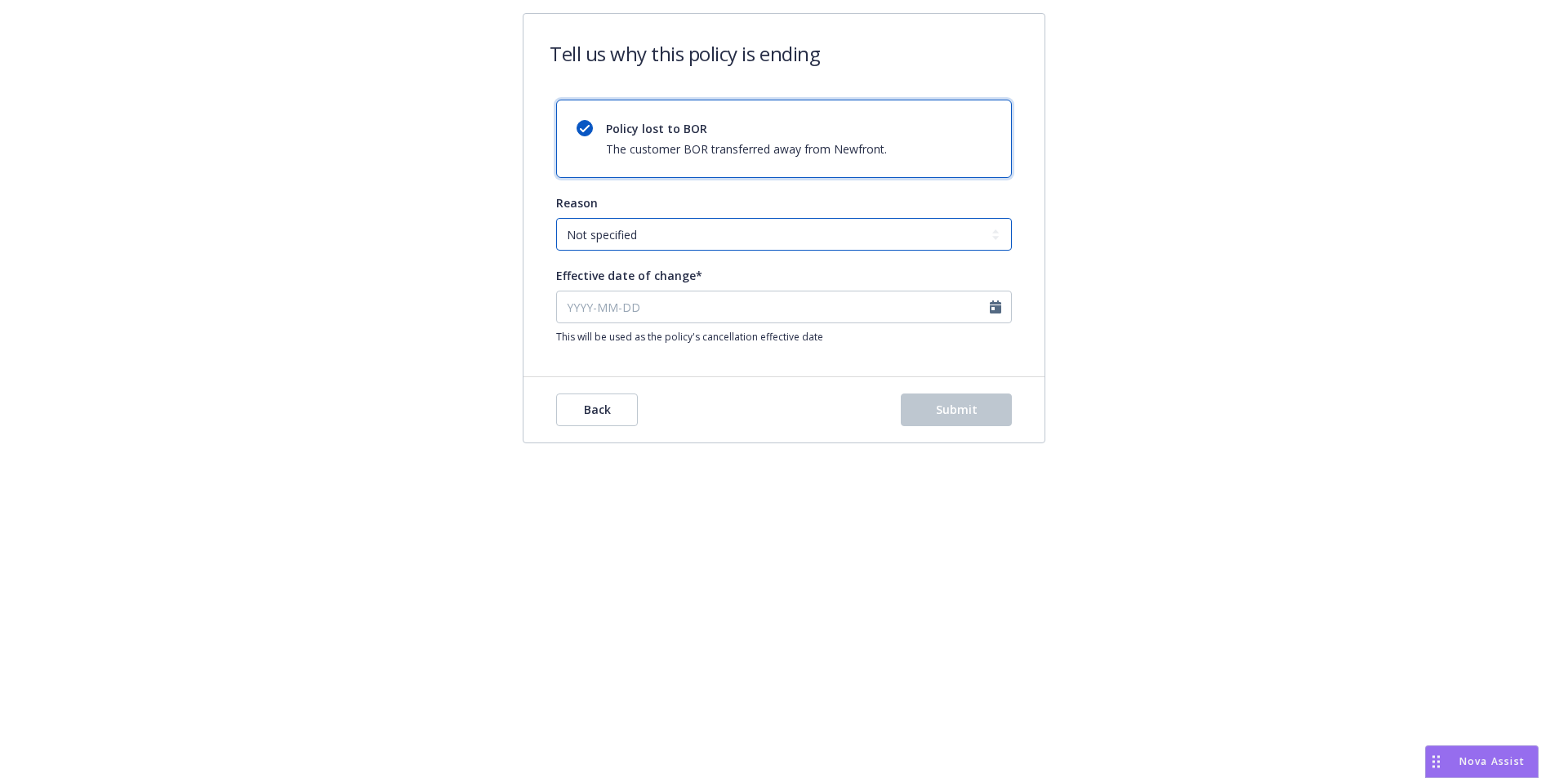 click on "Not specified Service Pricing Buyer change M&A, Bankruptcy, or Out of business Producer left Newfront Program consolidation" at bounding box center [784, 234] 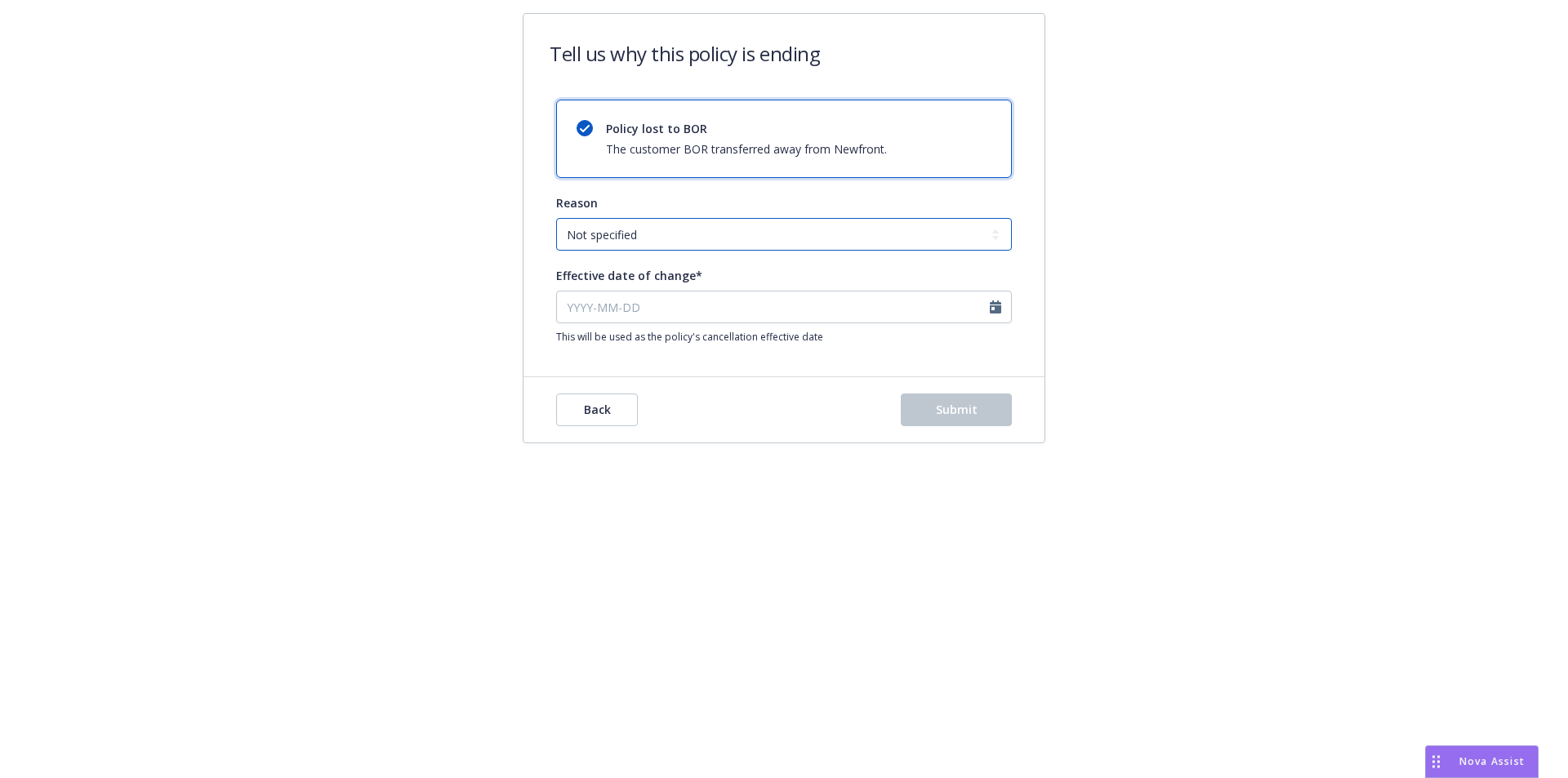 select on "Producer left Newfront" 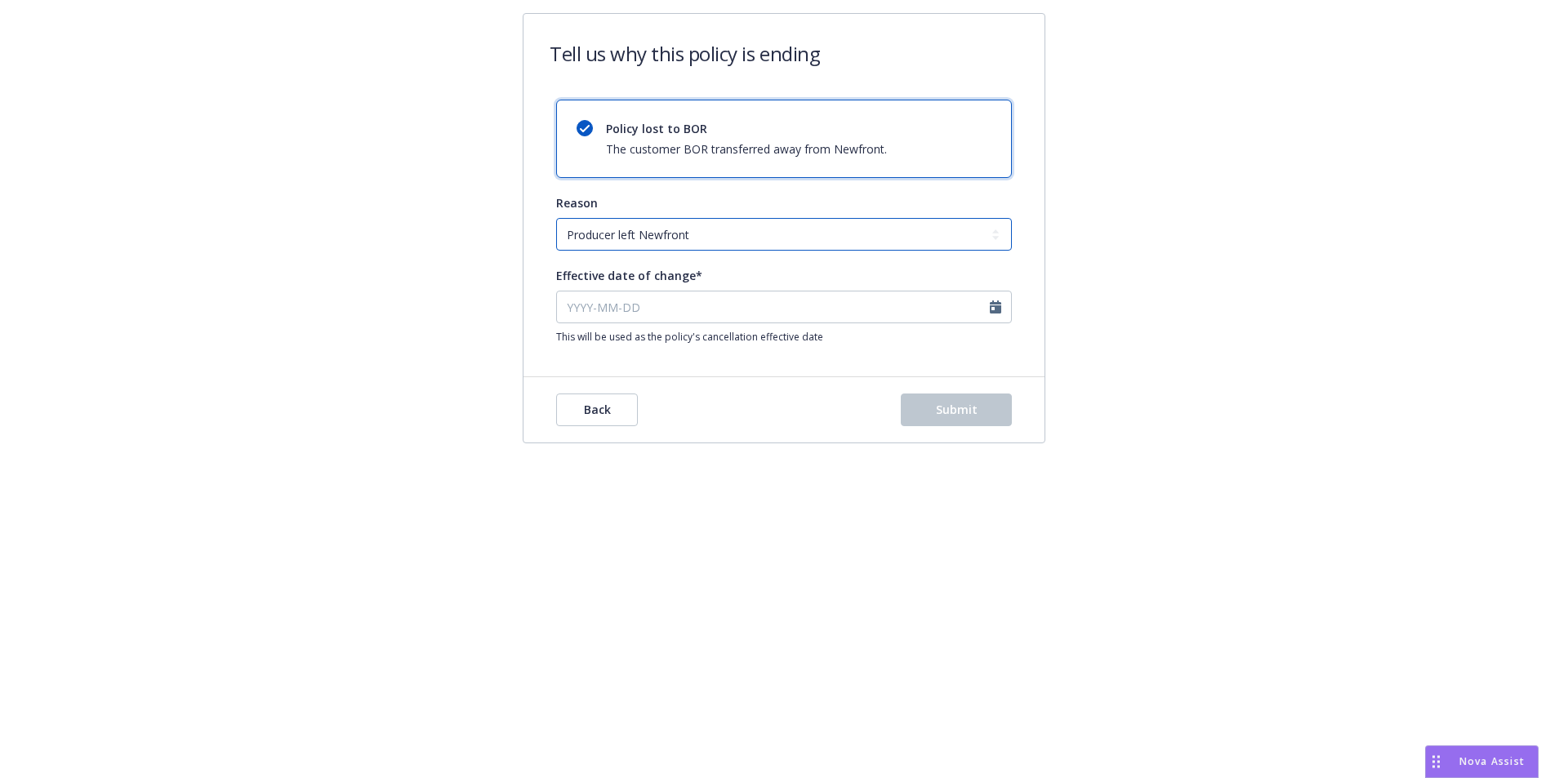 click on "Not specified Service Pricing Buyer change M&A, Bankruptcy, or Out of business Producer left Newfront Program consolidation" at bounding box center (784, 234) 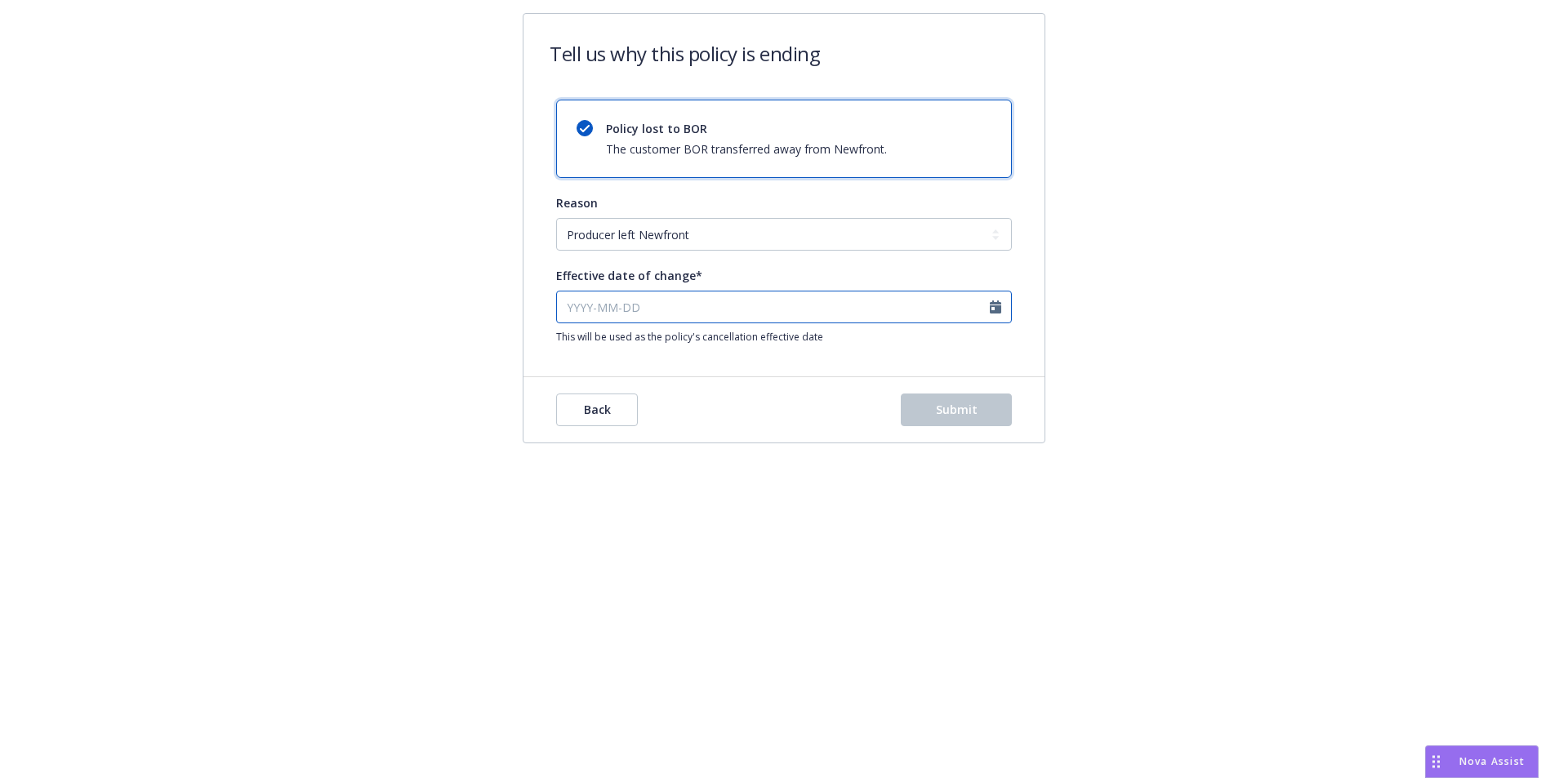 click on "Effective date of change*" at bounding box center [784, 307] 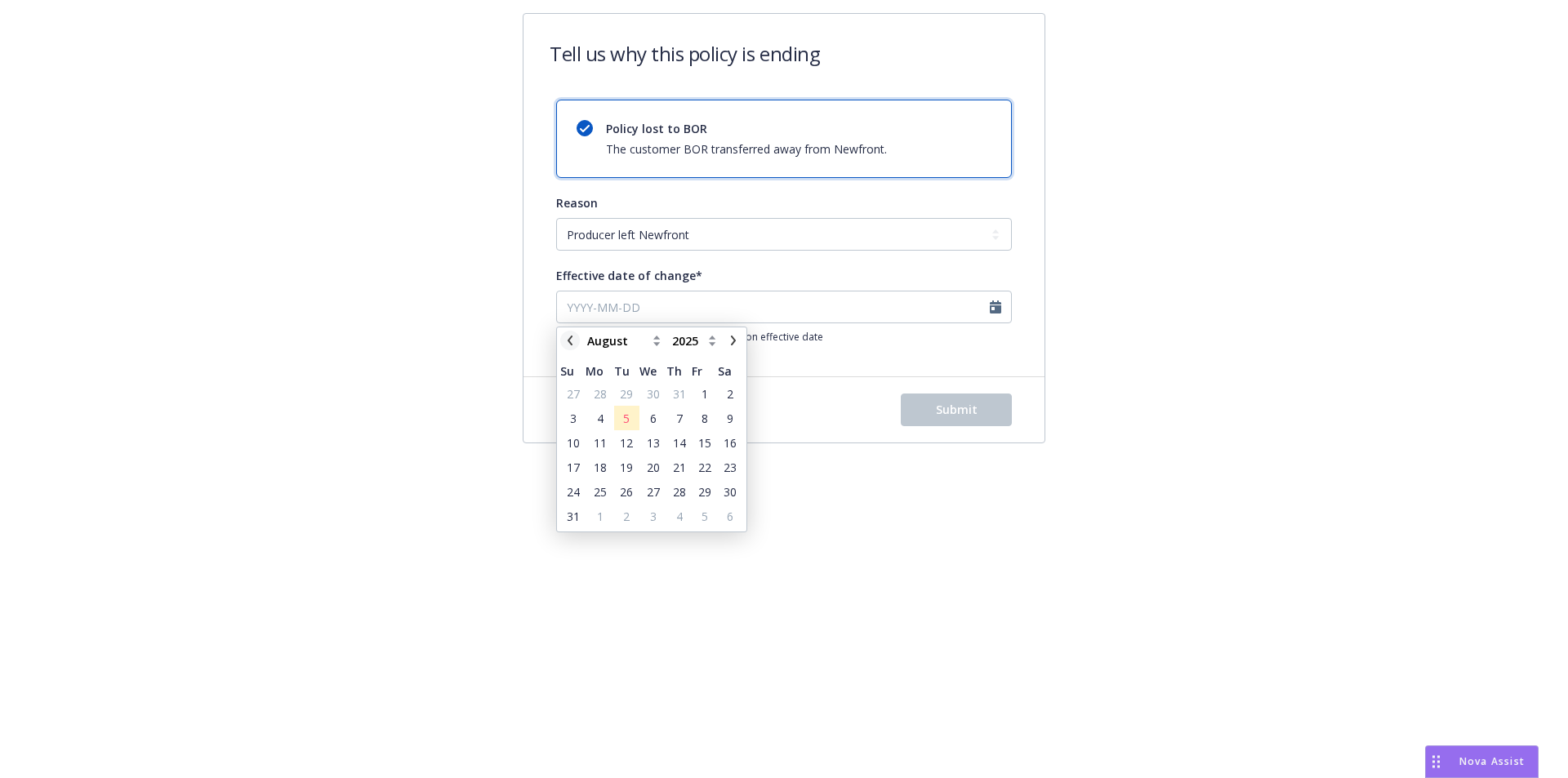 click 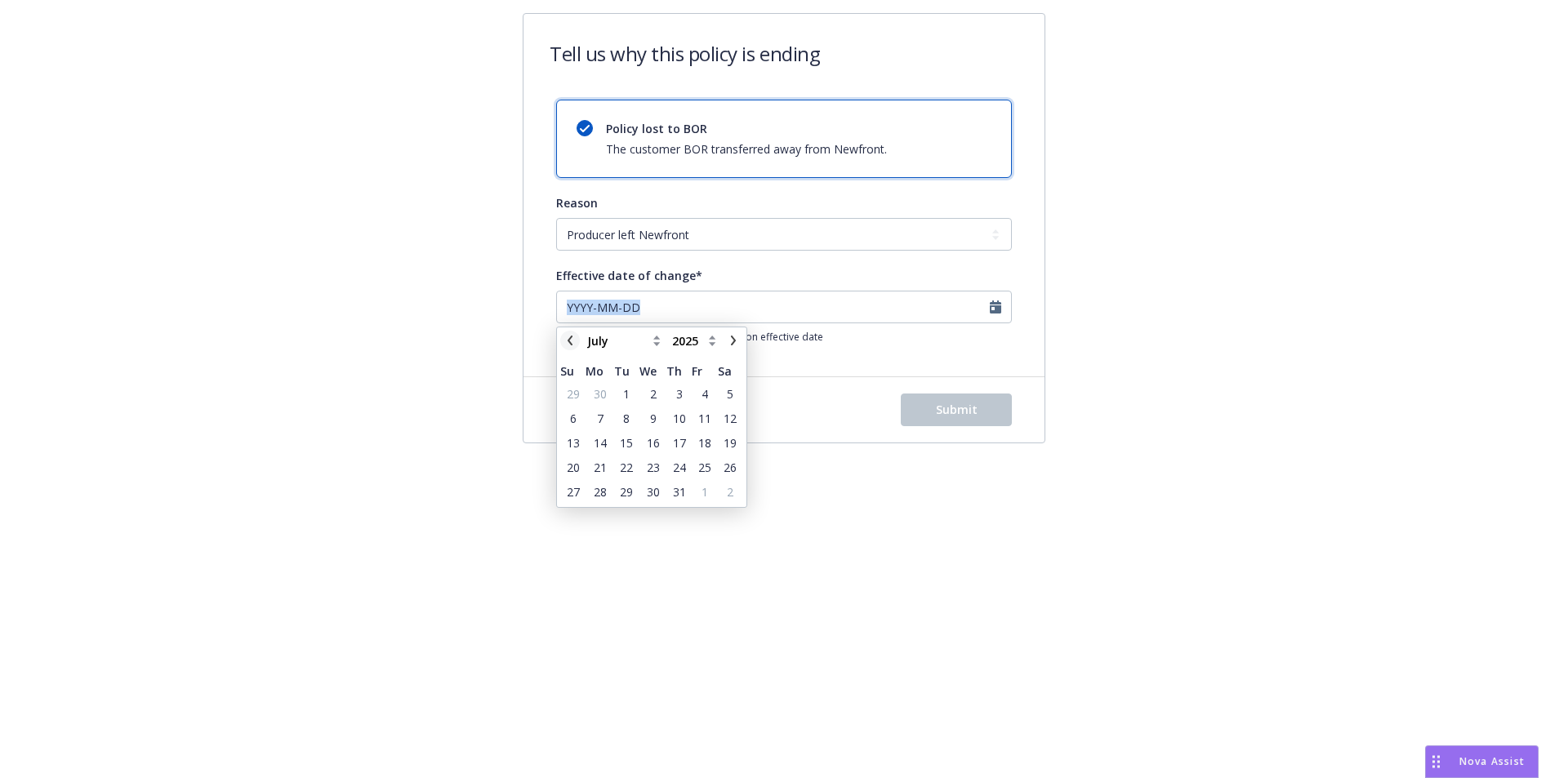 click 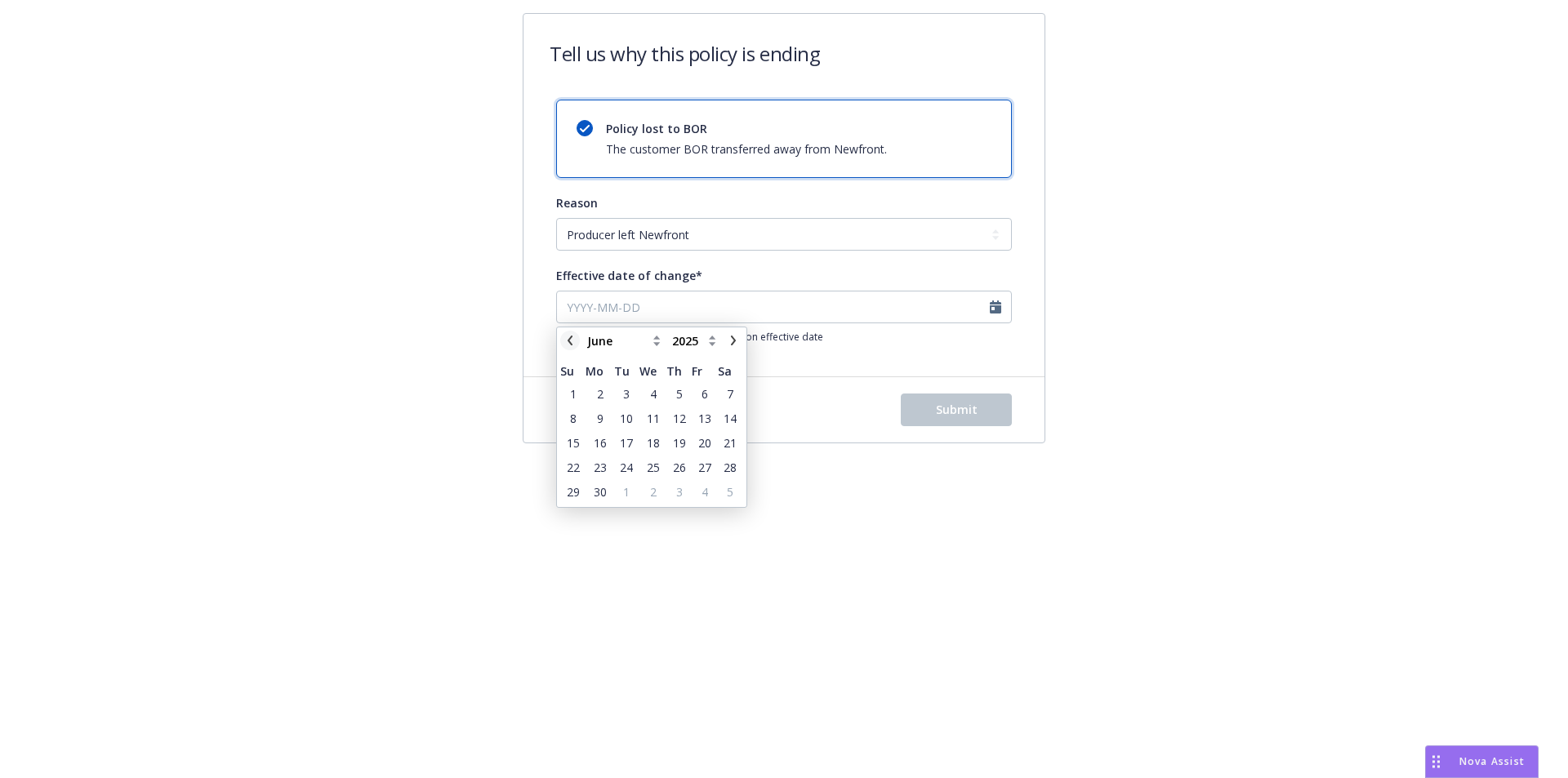 click 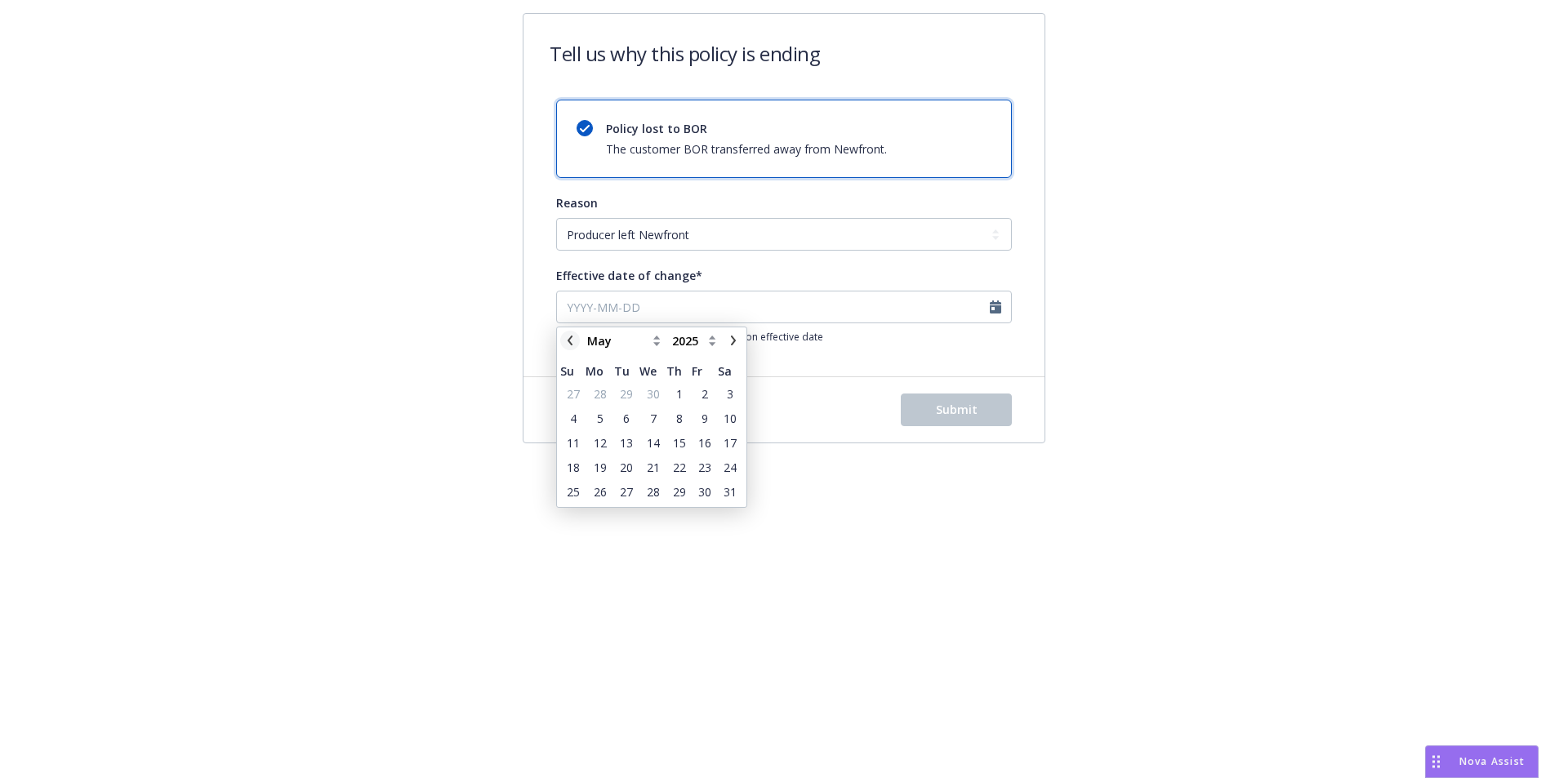 click 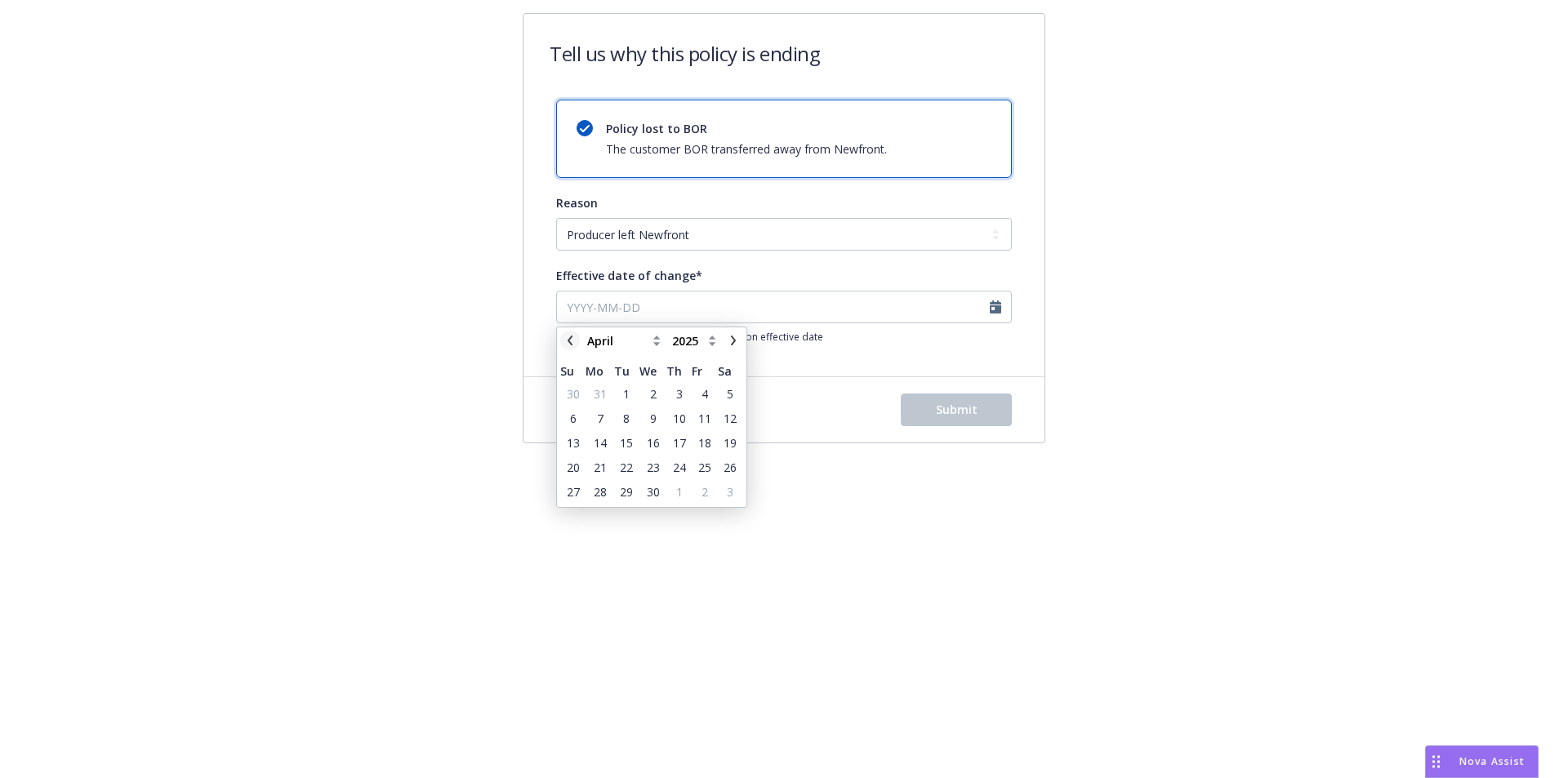 click 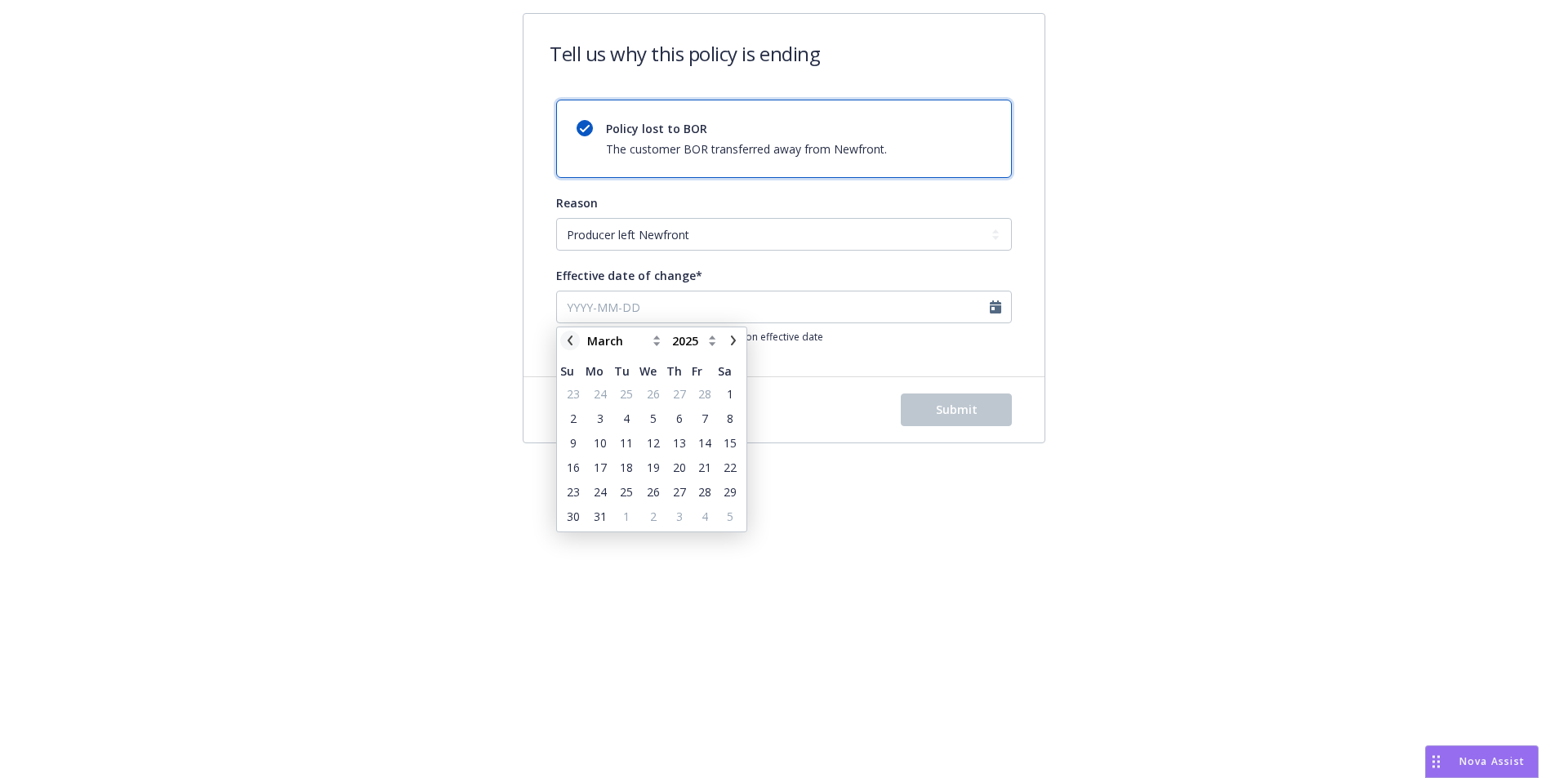 click 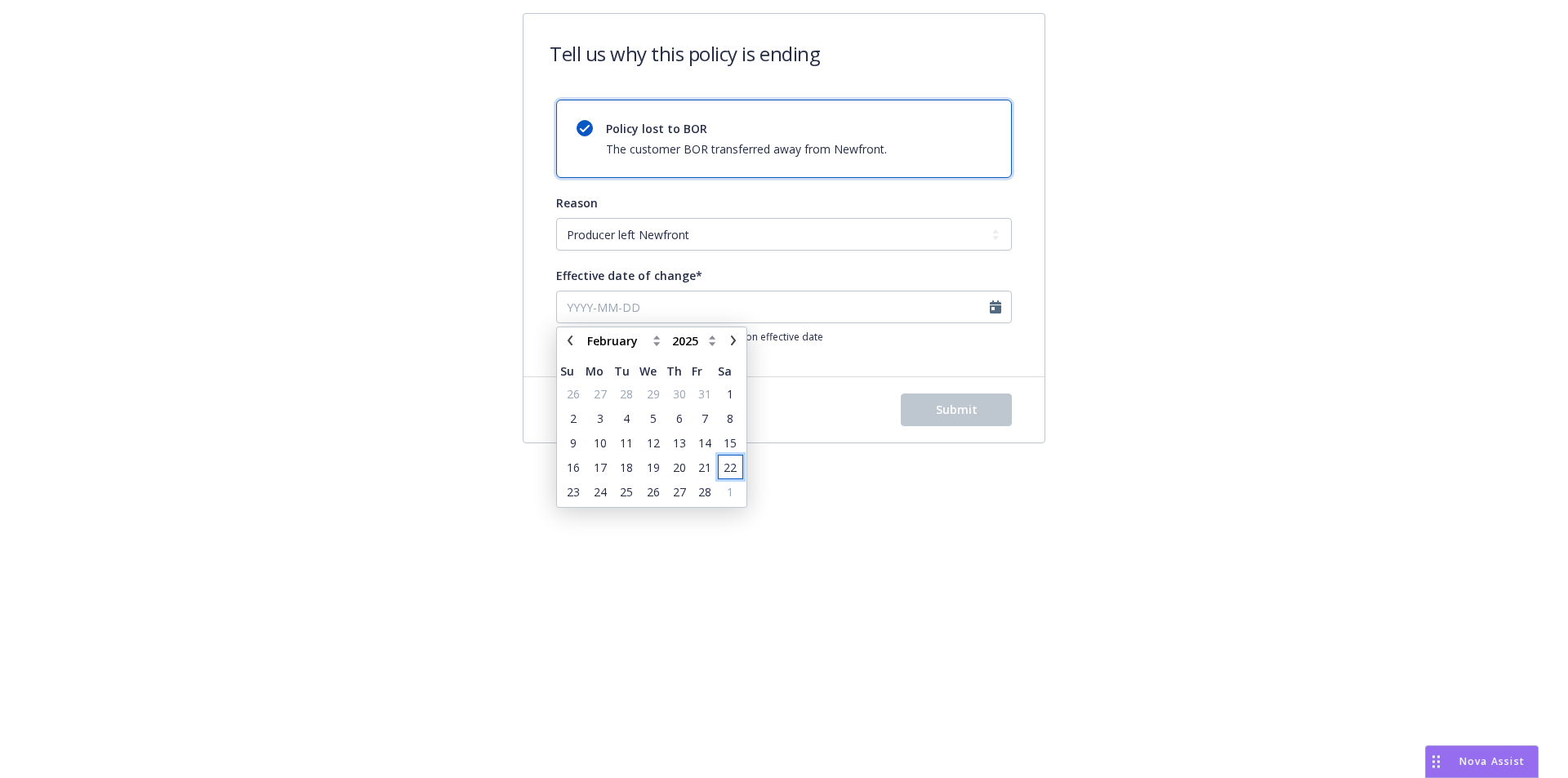 click on "22" at bounding box center (730, 467) 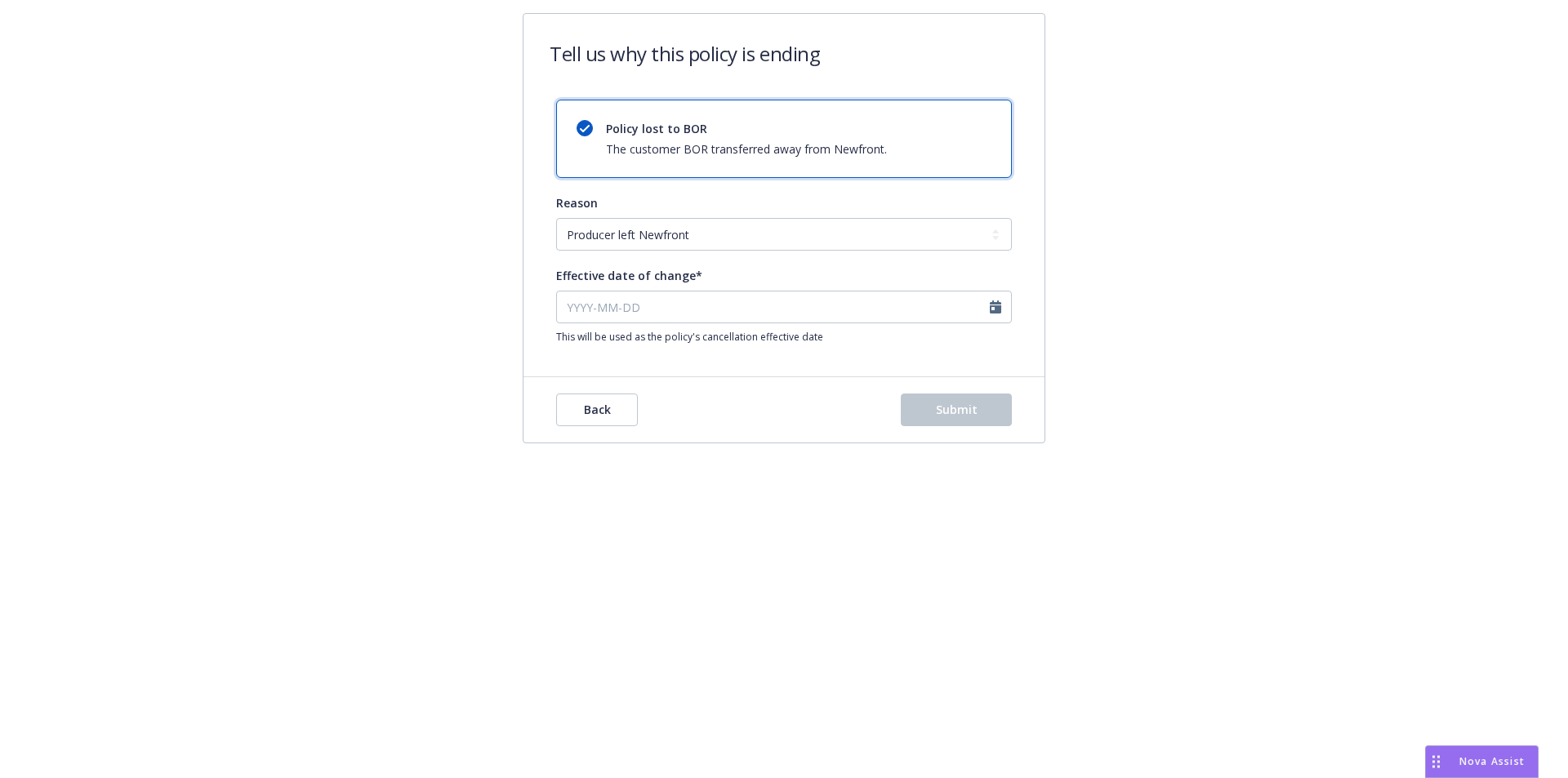 type on "[DATE]" 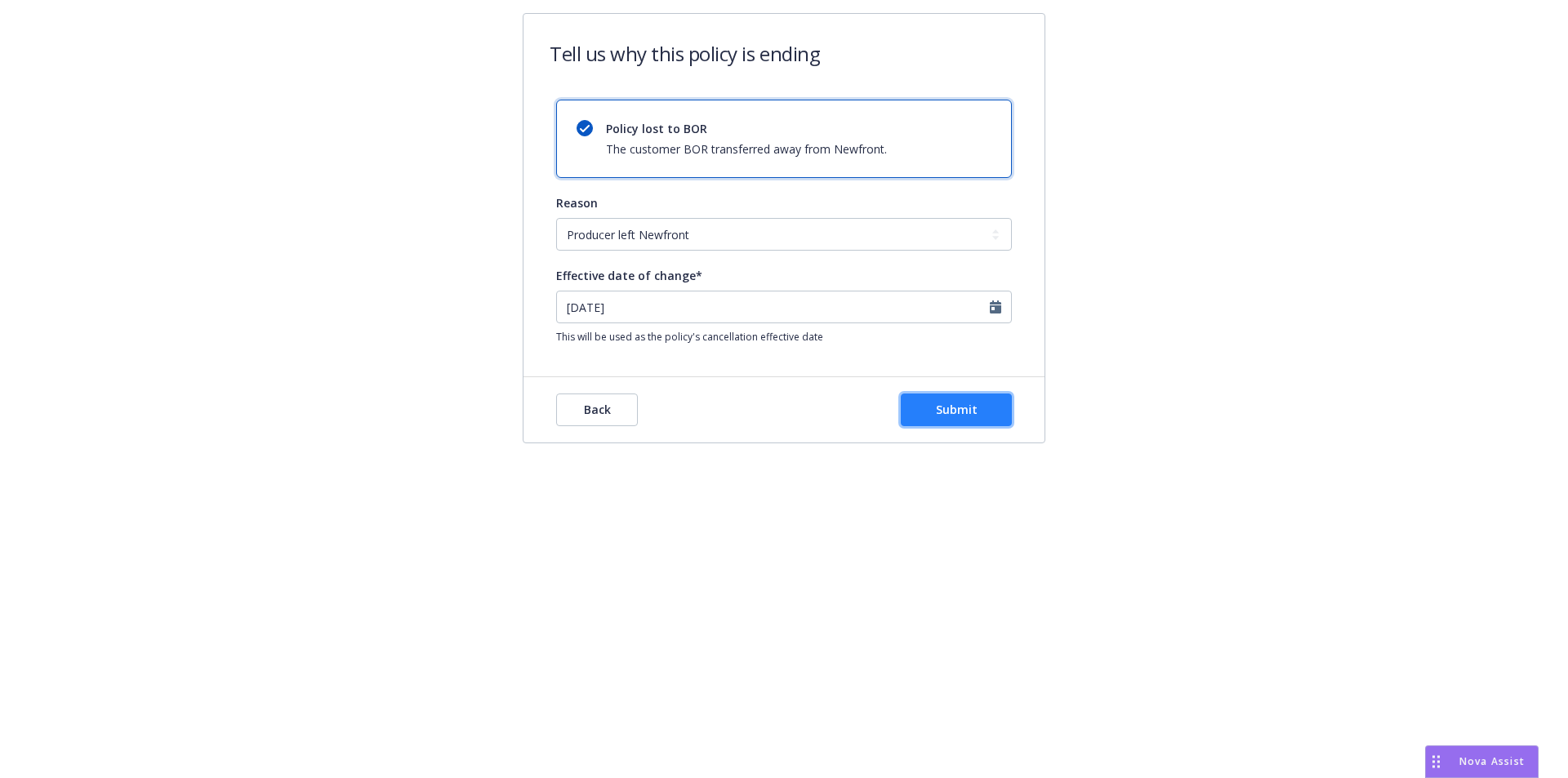 click on "Submit" at bounding box center [956, 410] 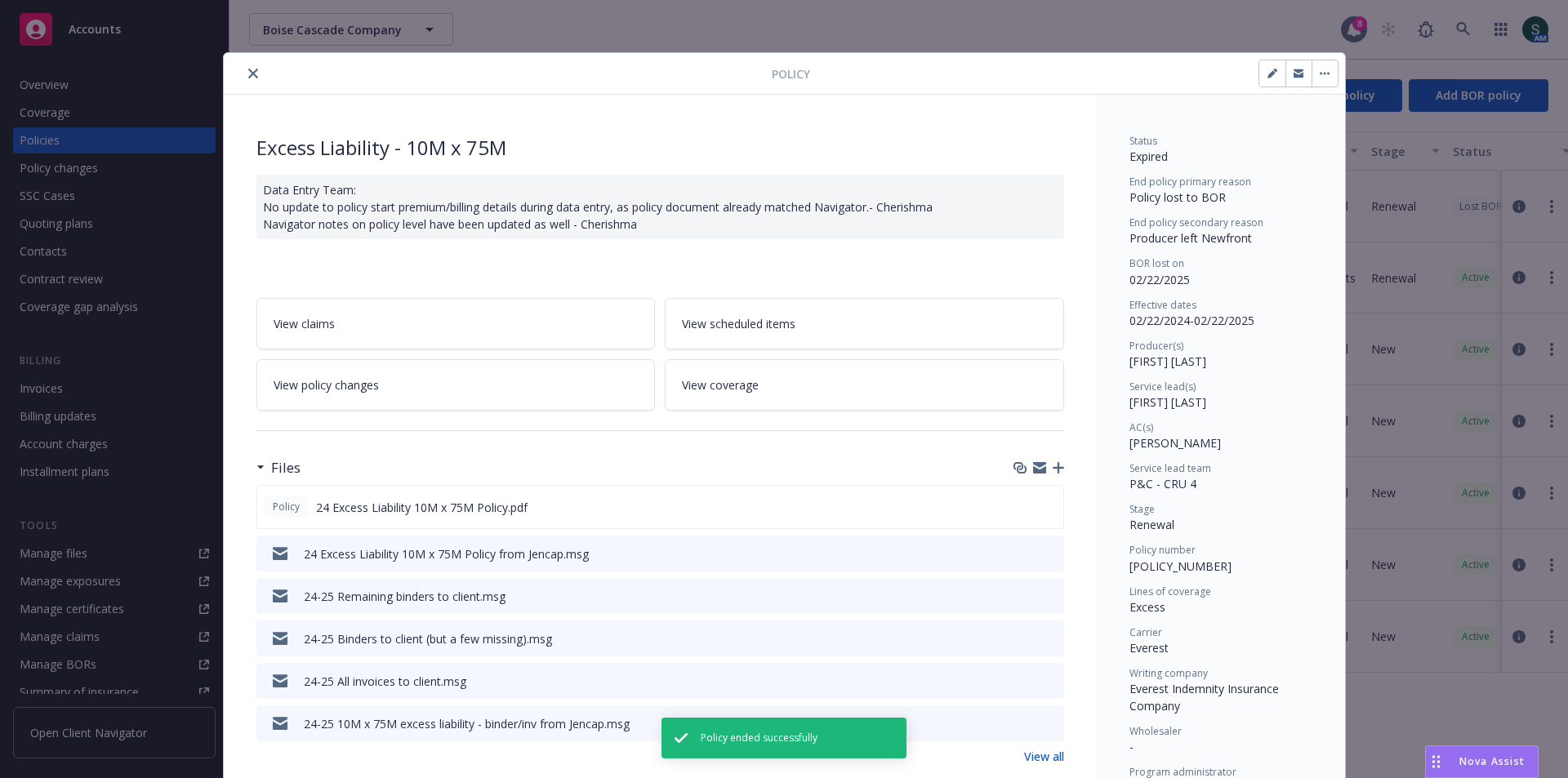 scroll, scrollTop: 49, scrollLeft: 0, axis: vertical 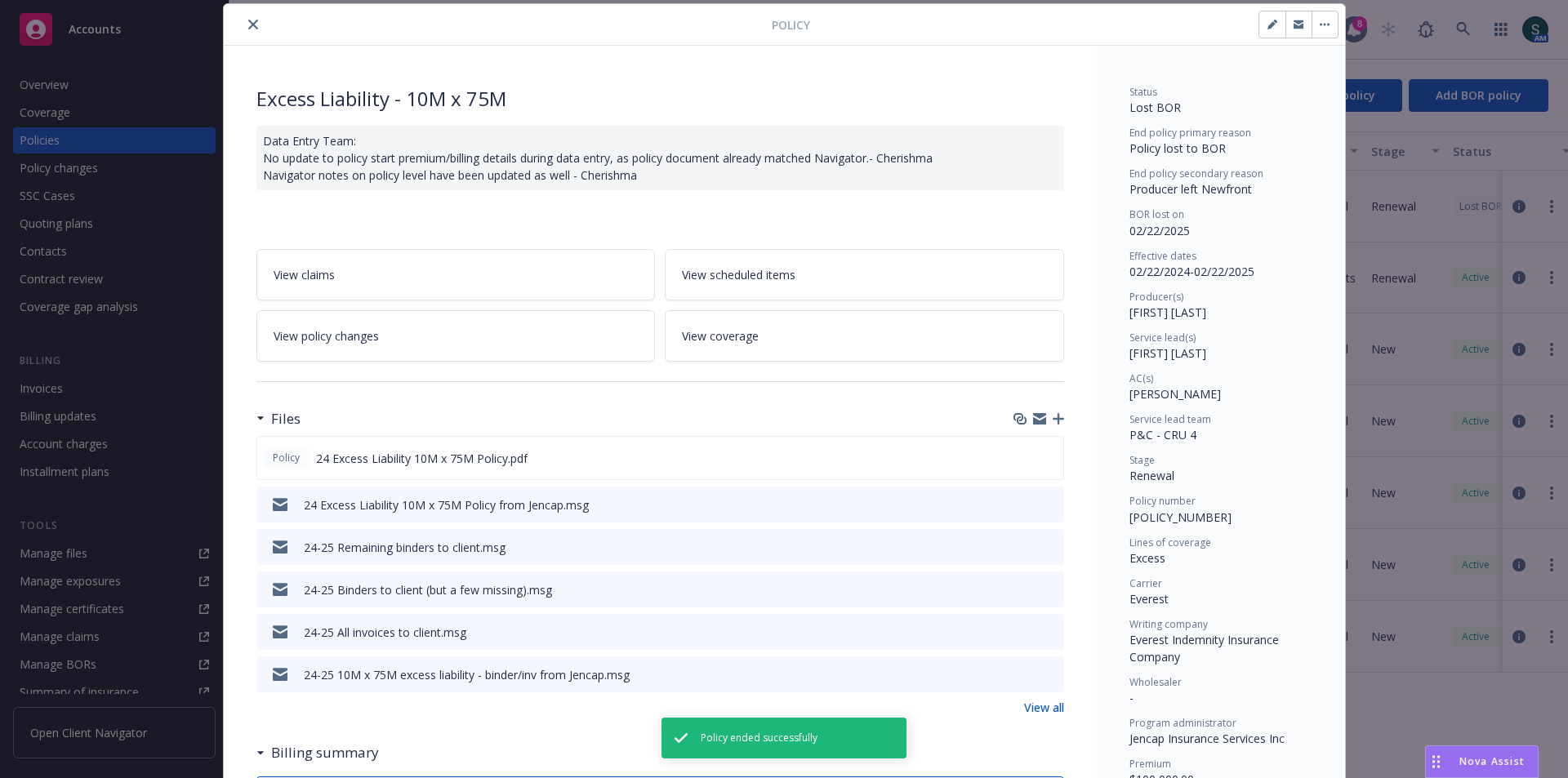 click 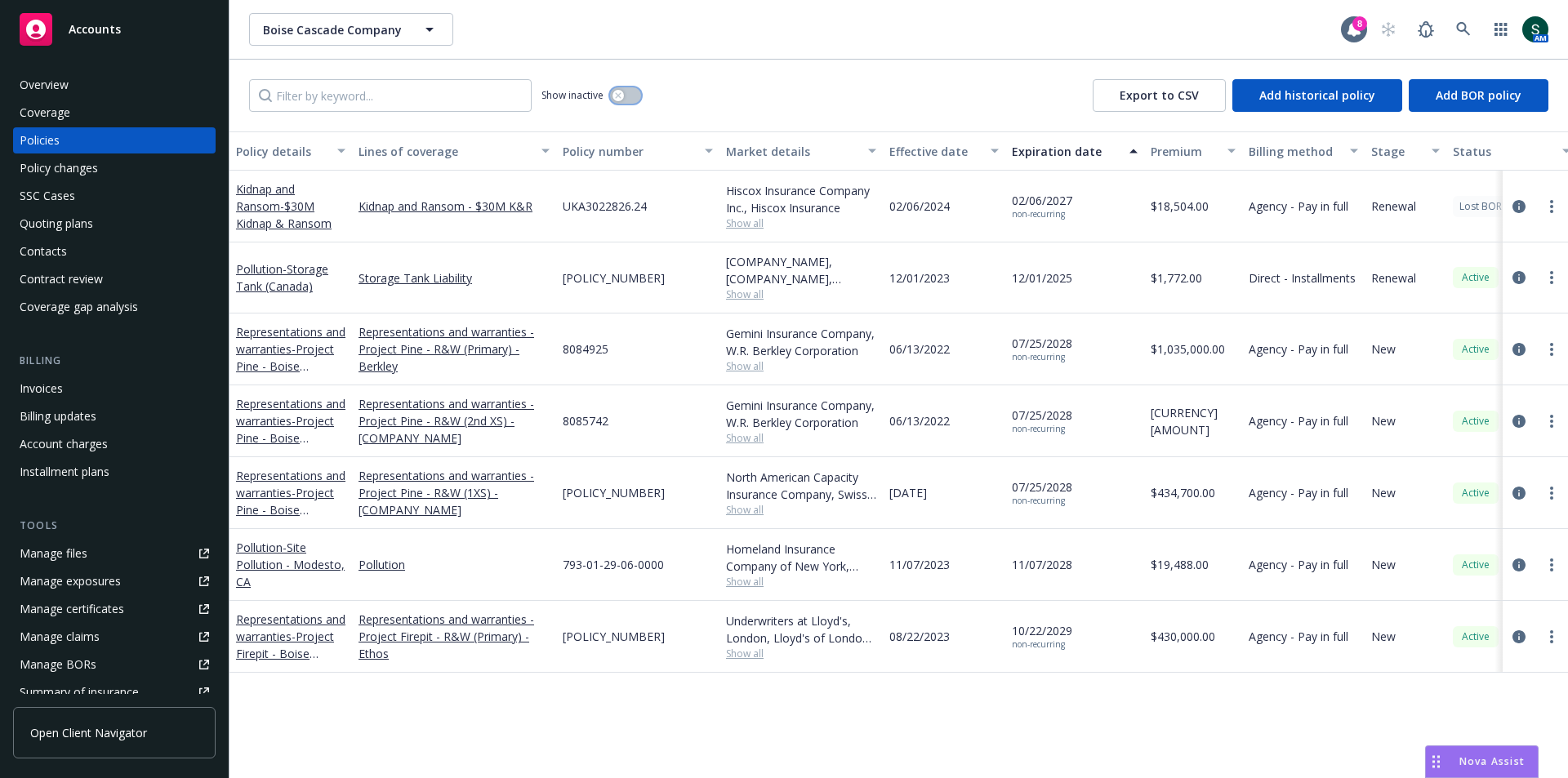 click at bounding box center [626, 96] 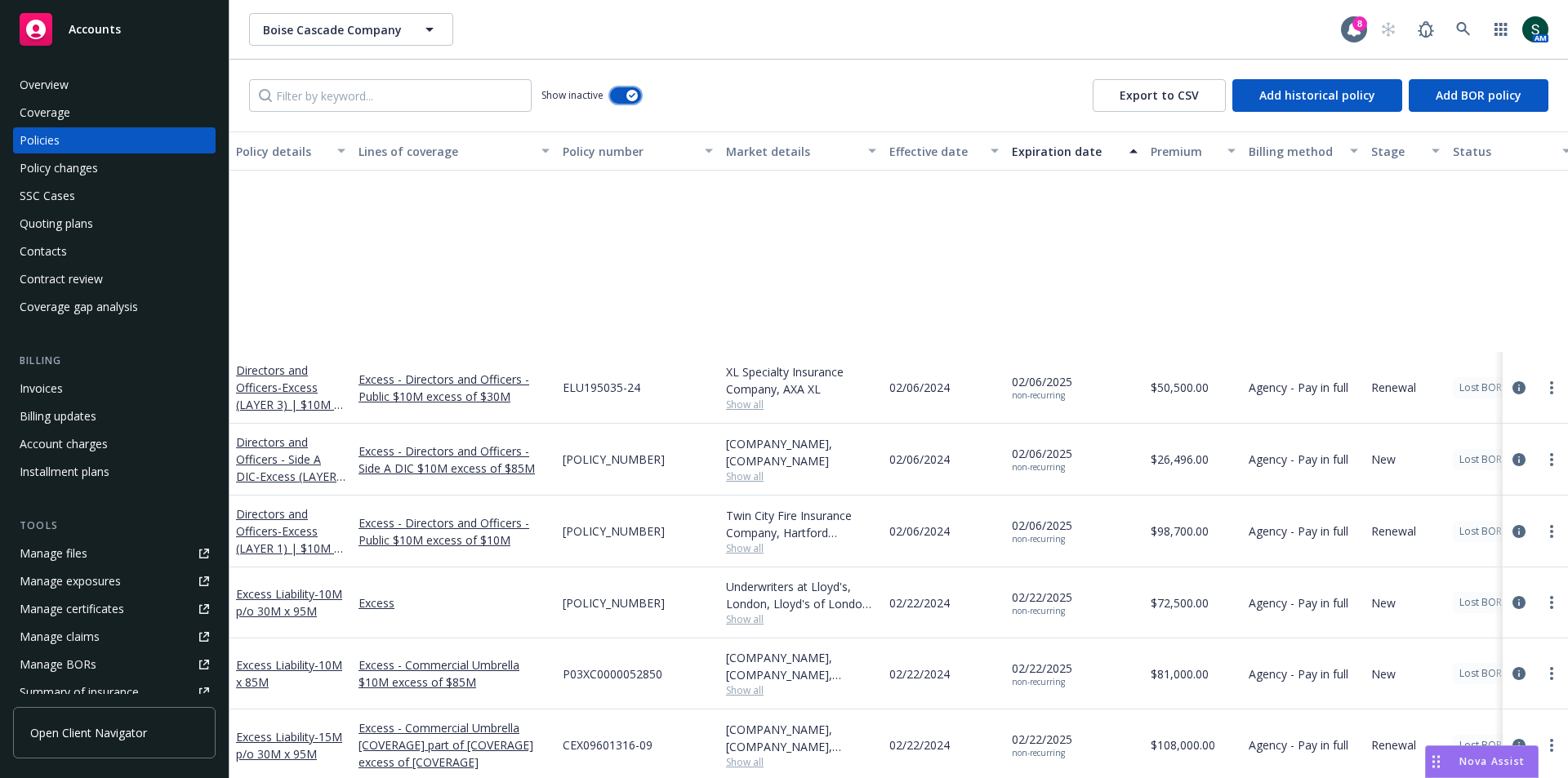 scroll, scrollTop: 16582, scrollLeft: 0, axis: vertical 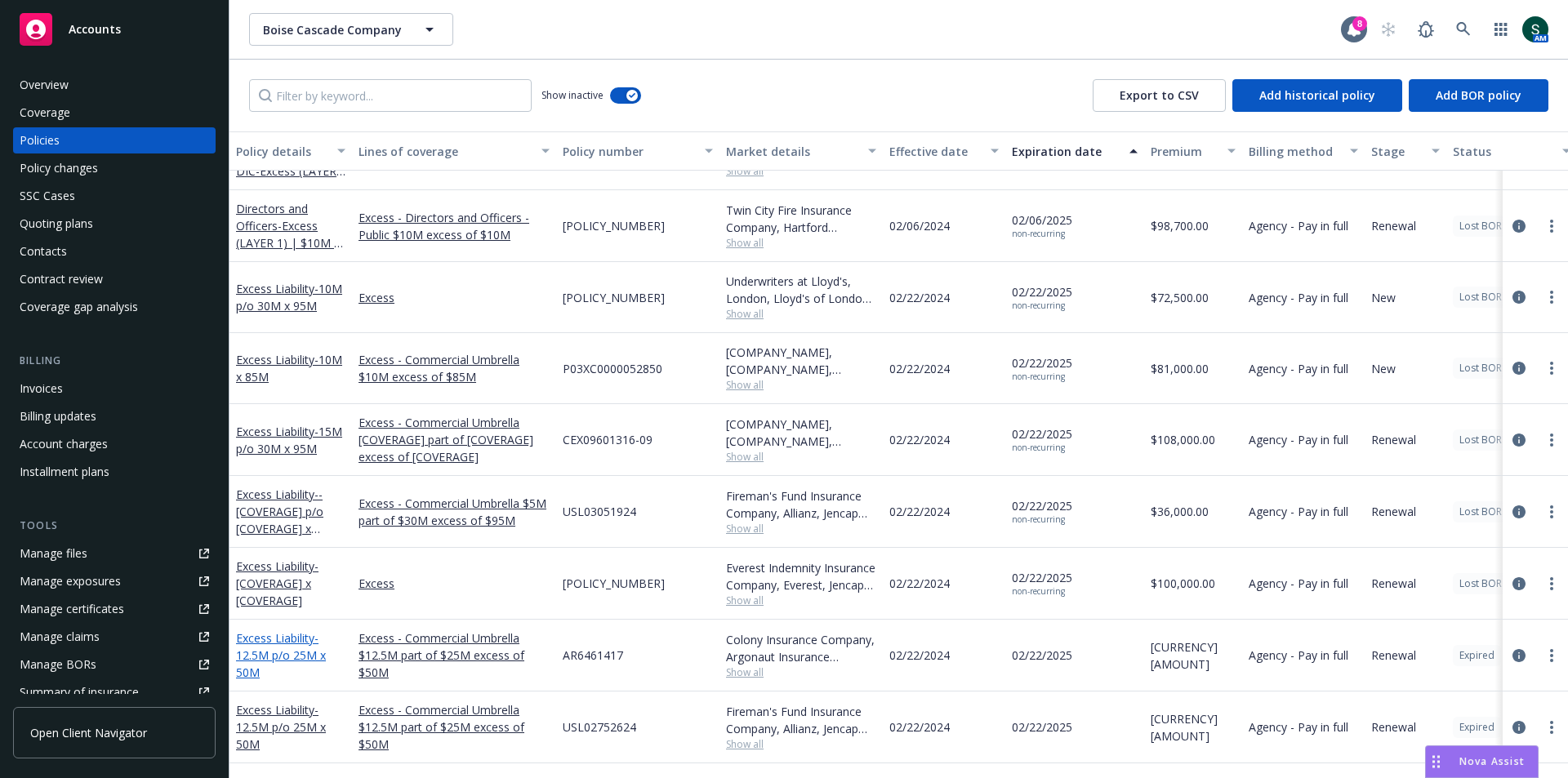 click on "Excess Liability  -  12.5M p/o 25M x 50M" at bounding box center [281, 655] 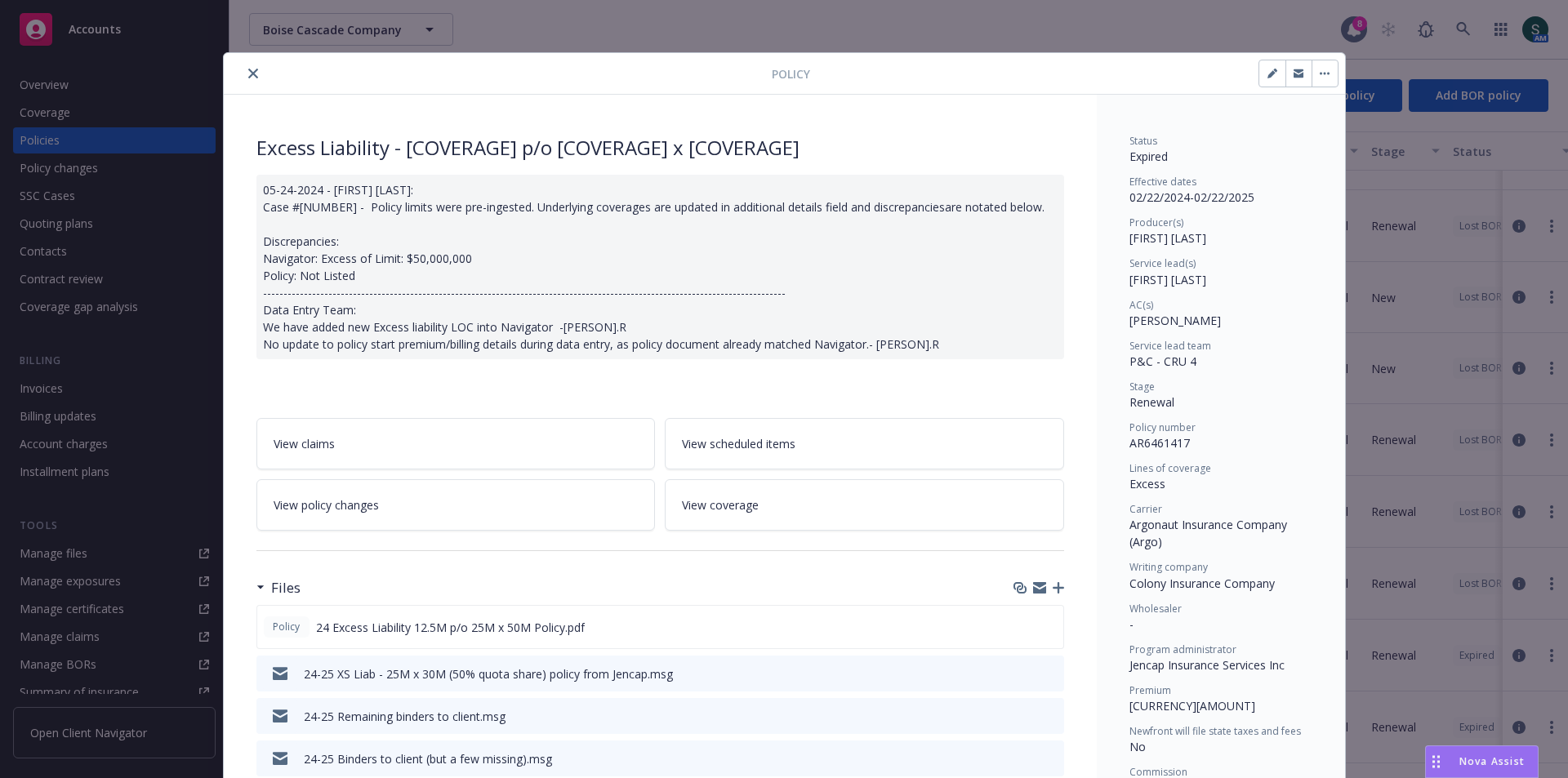 click on "Policy" at bounding box center (784, 73) 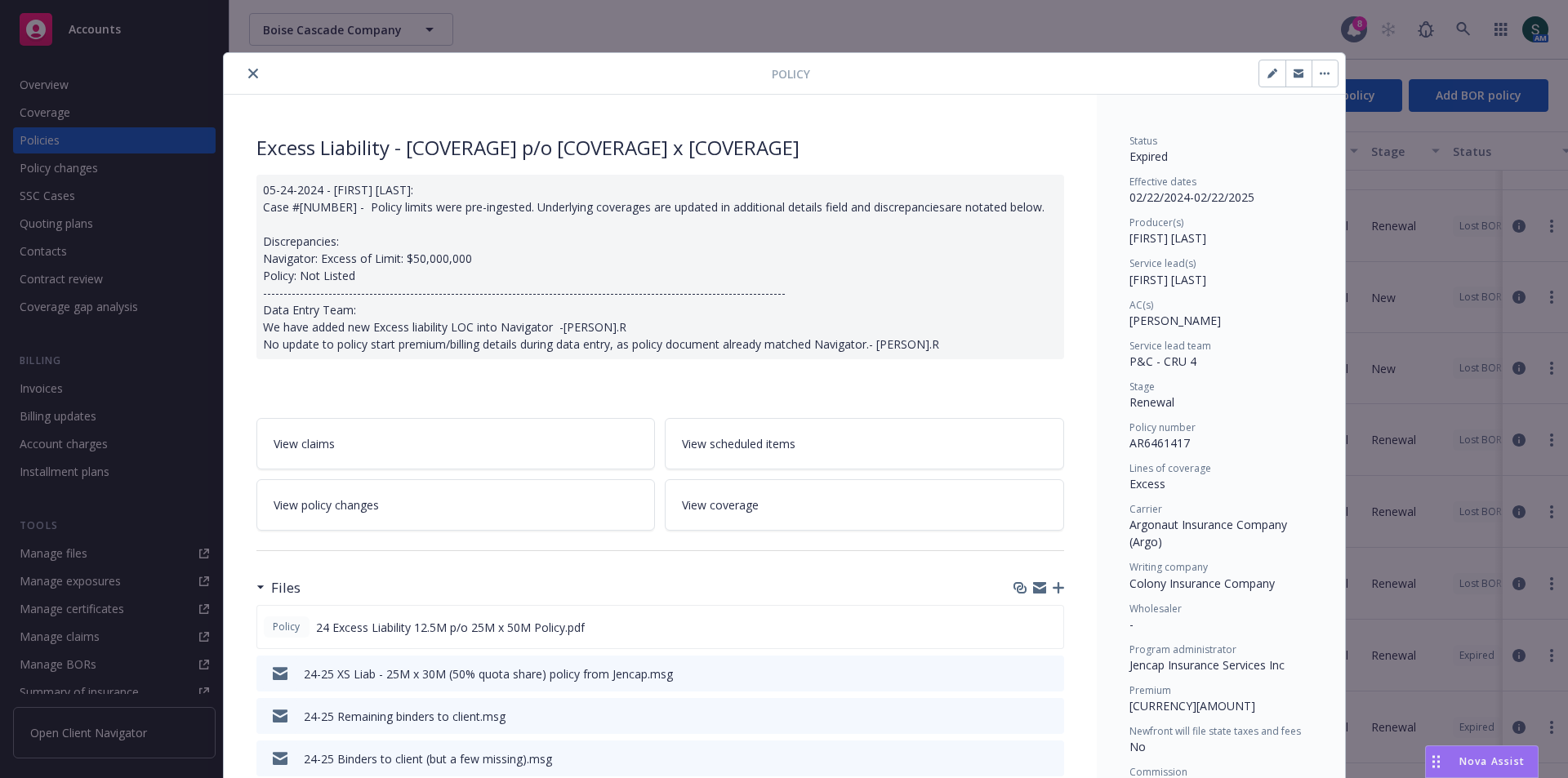 click at bounding box center [1325, 73] 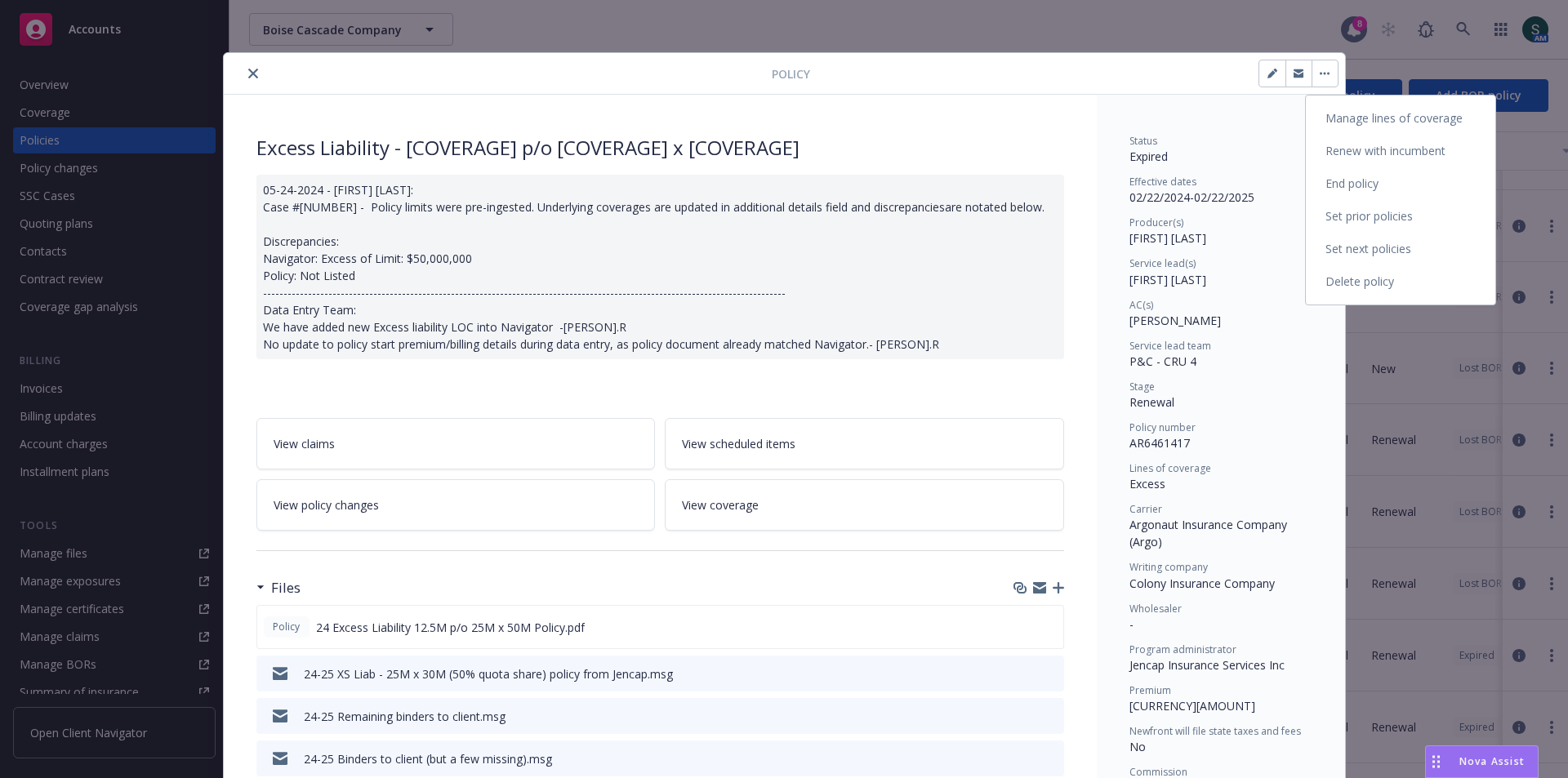 click on "End policy" at bounding box center (1401, 184) 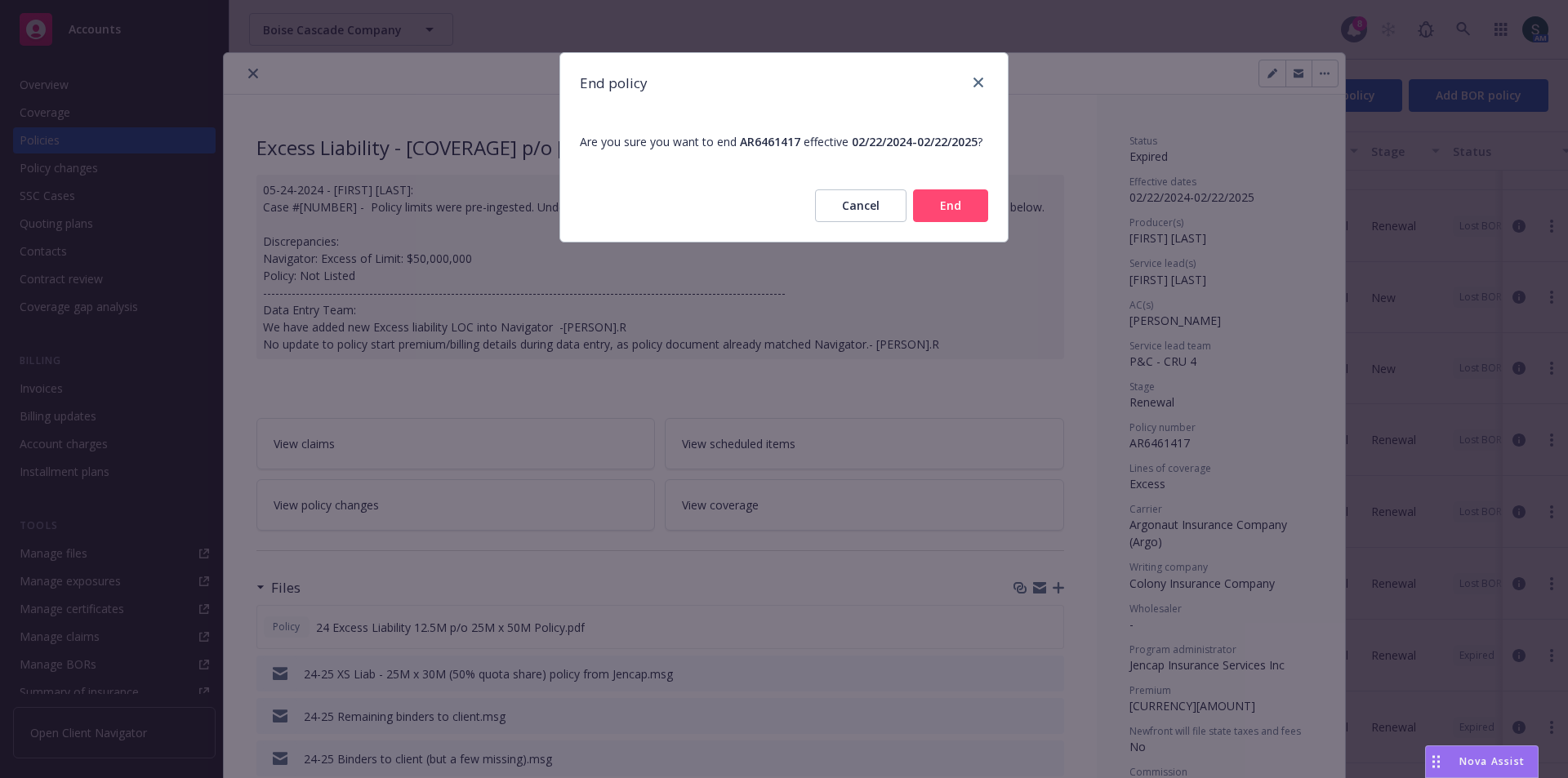 click on "End" at bounding box center (951, 206) 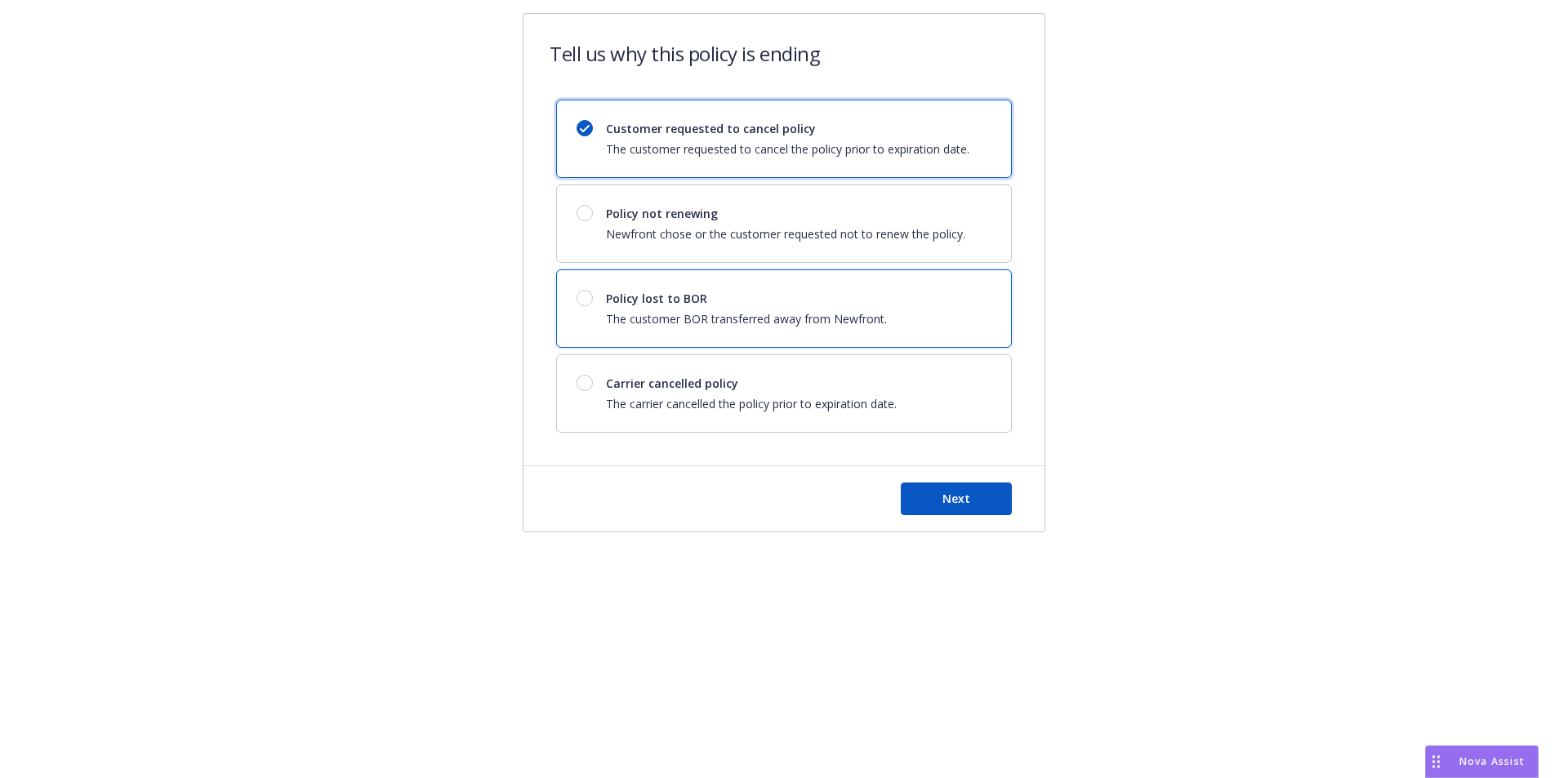 click at bounding box center (591, 298) 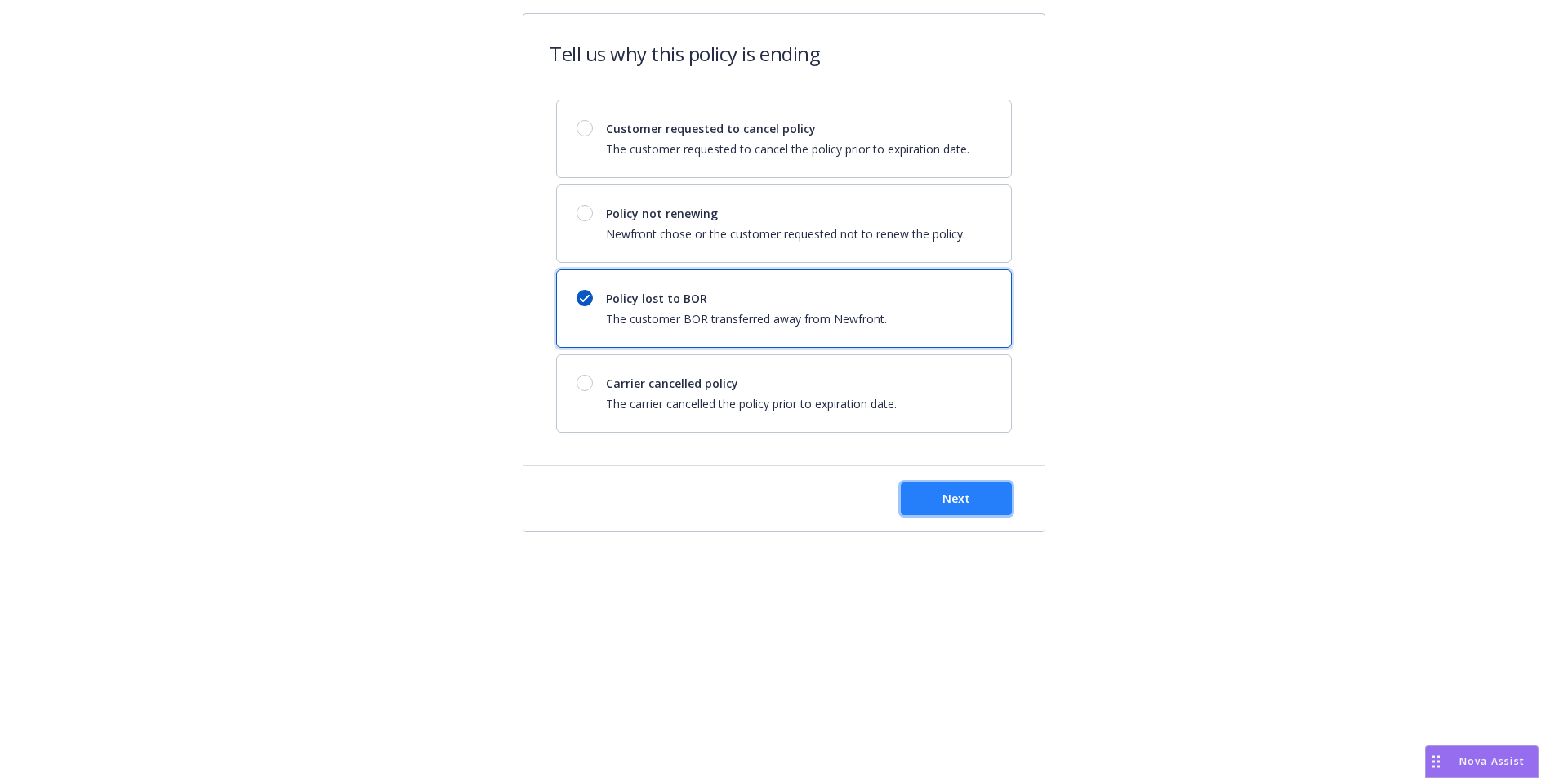 click on "Next" at bounding box center [956, 499] 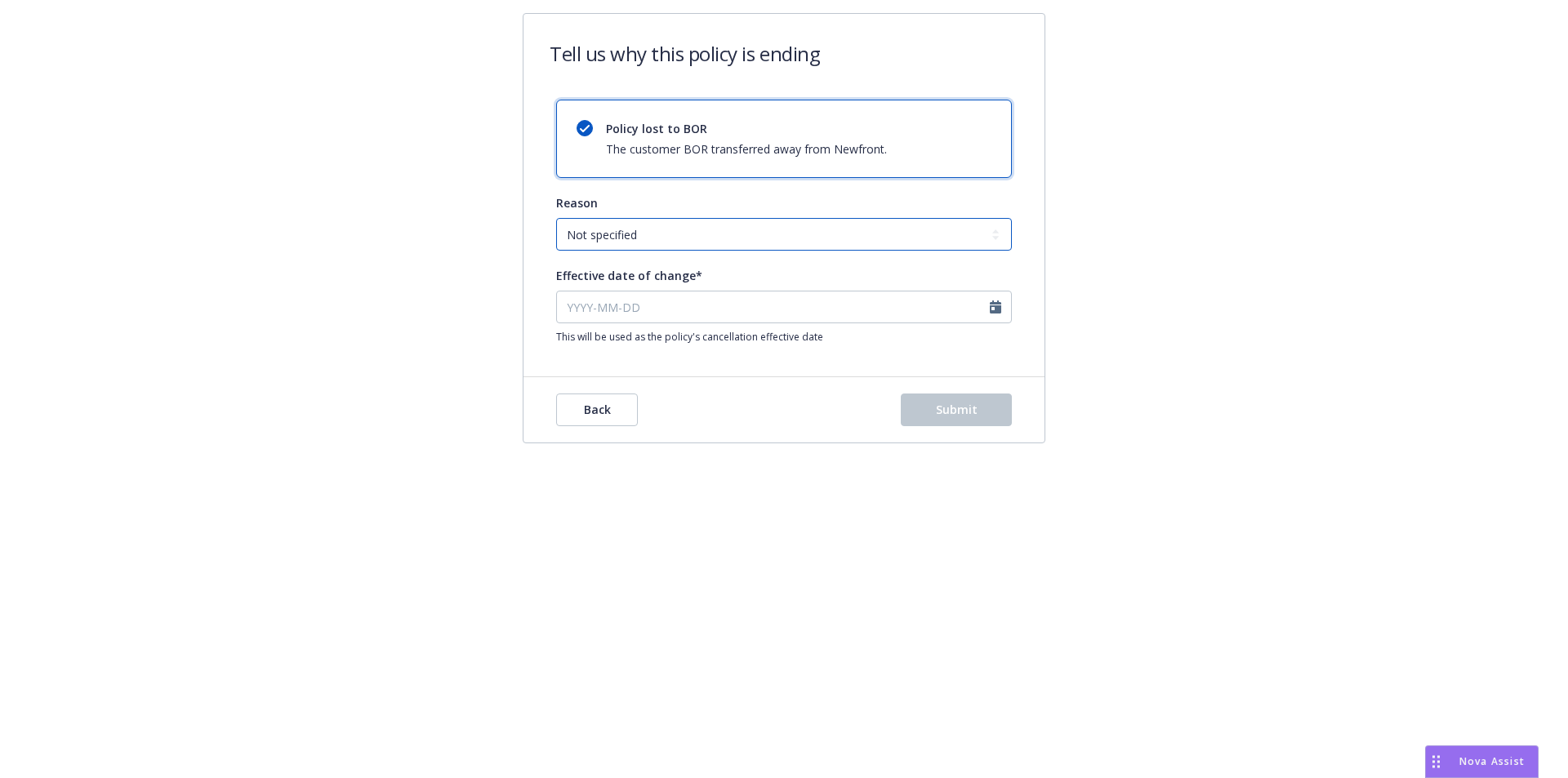 click on "Not specified Service Pricing Buyer change M&A, Bankruptcy, or Out of business Producer left Newfront Program consolidation" at bounding box center [784, 234] 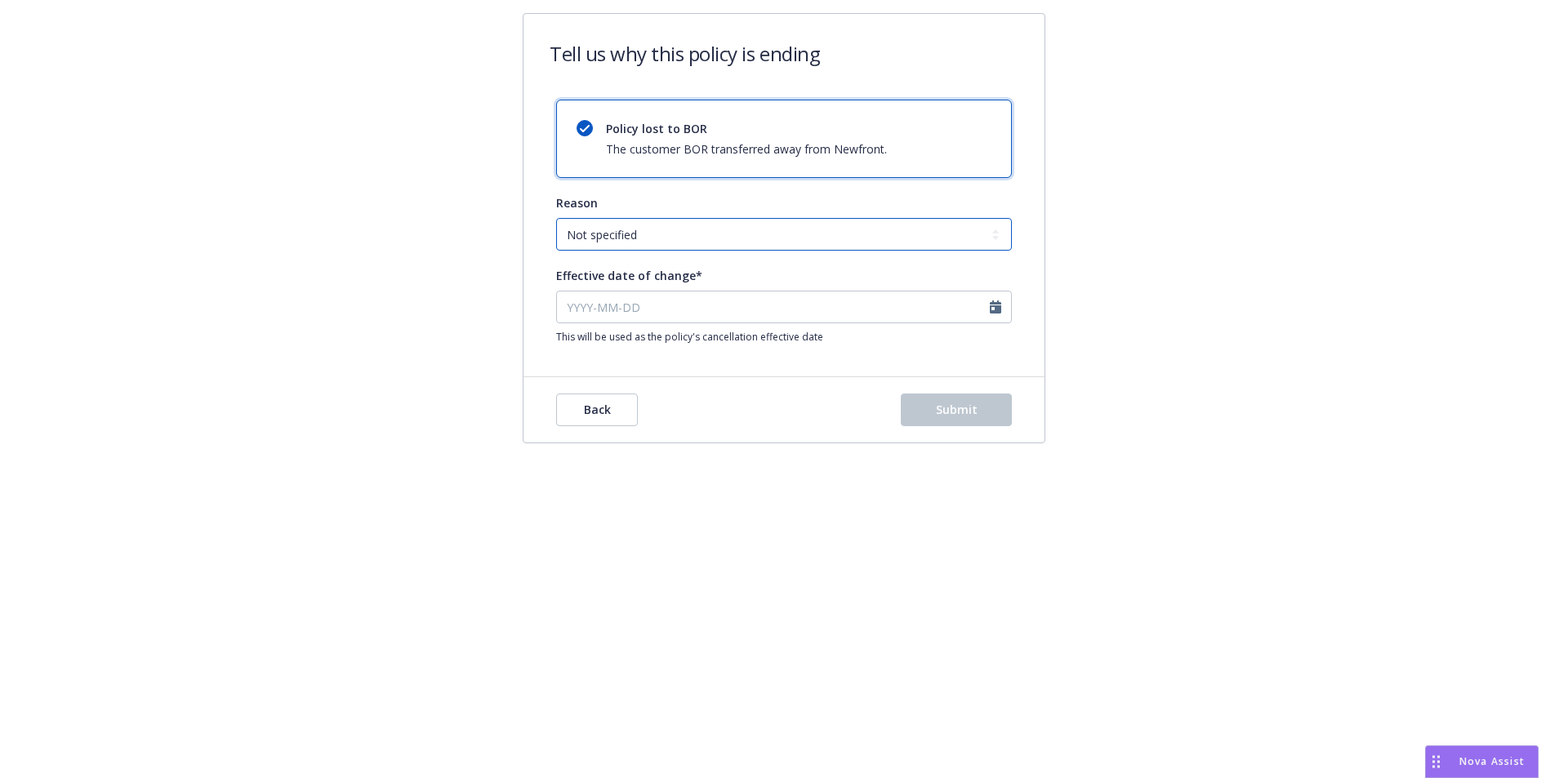 select on "Producer left Newfront" 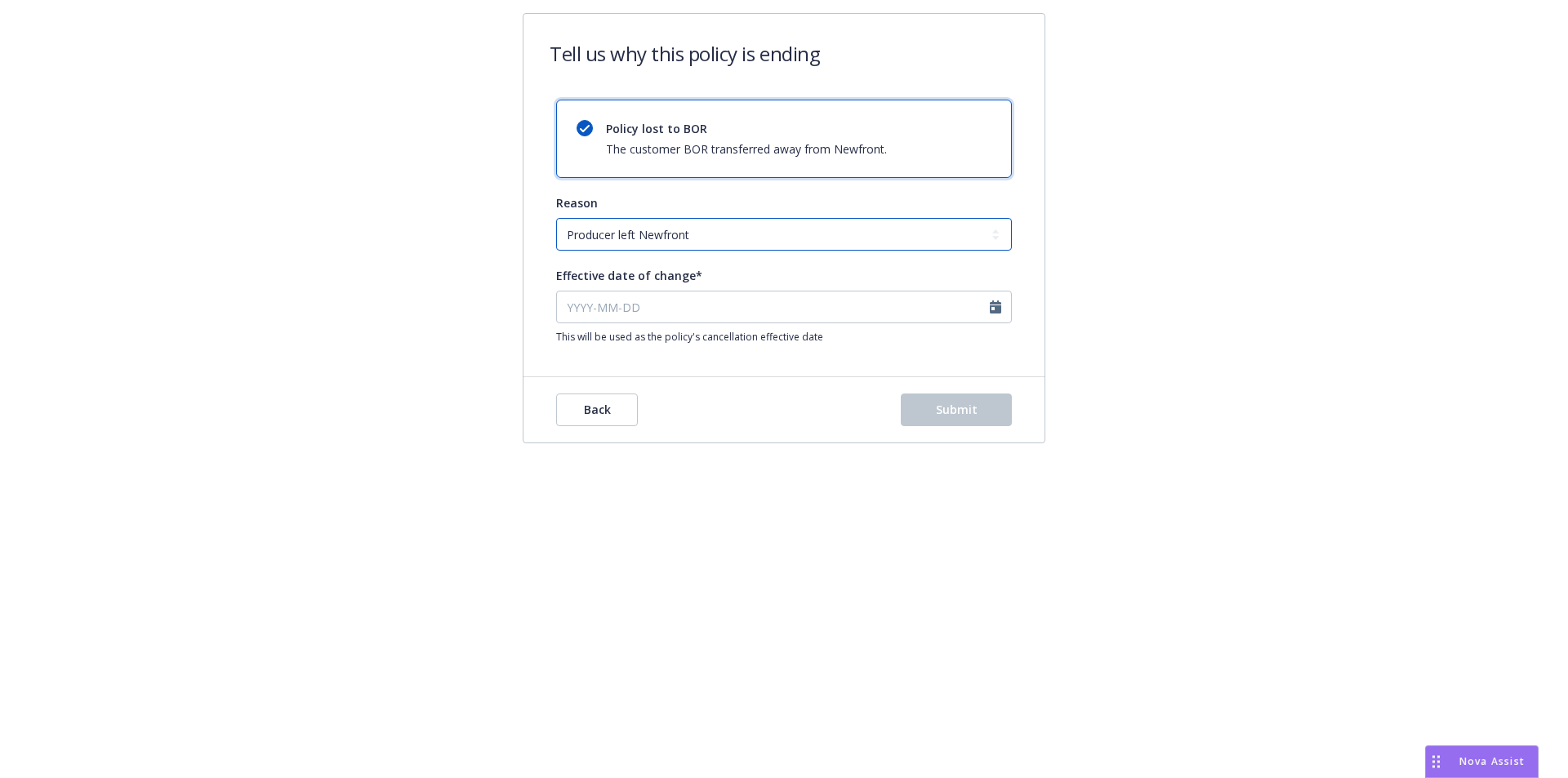 click on "Not specified Service Pricing Buyer change M&A, Bankruptcy, or Out of business Producer left Newfront Program consolidation" at bounding box center [784, 234] 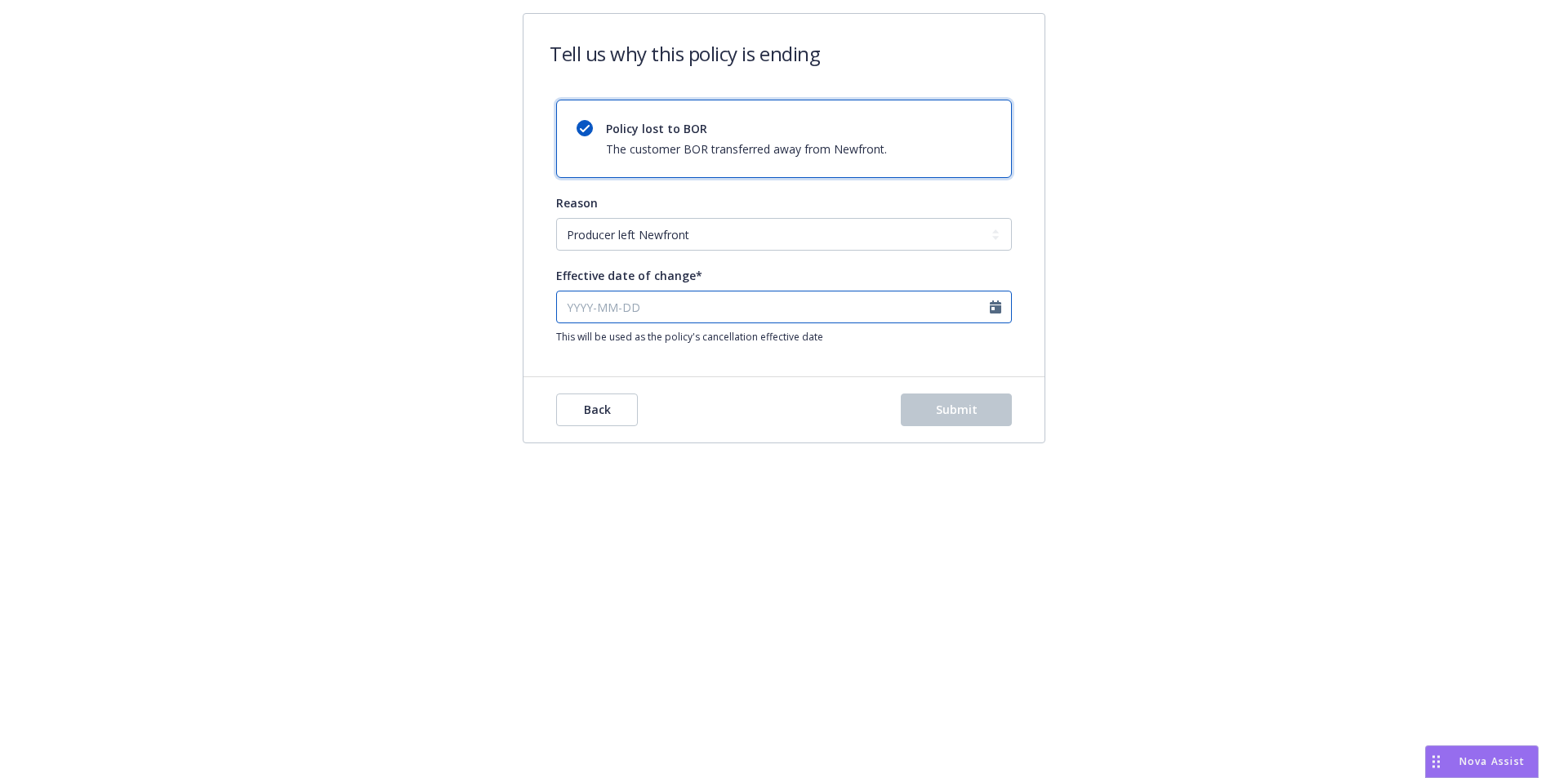 select on "August" 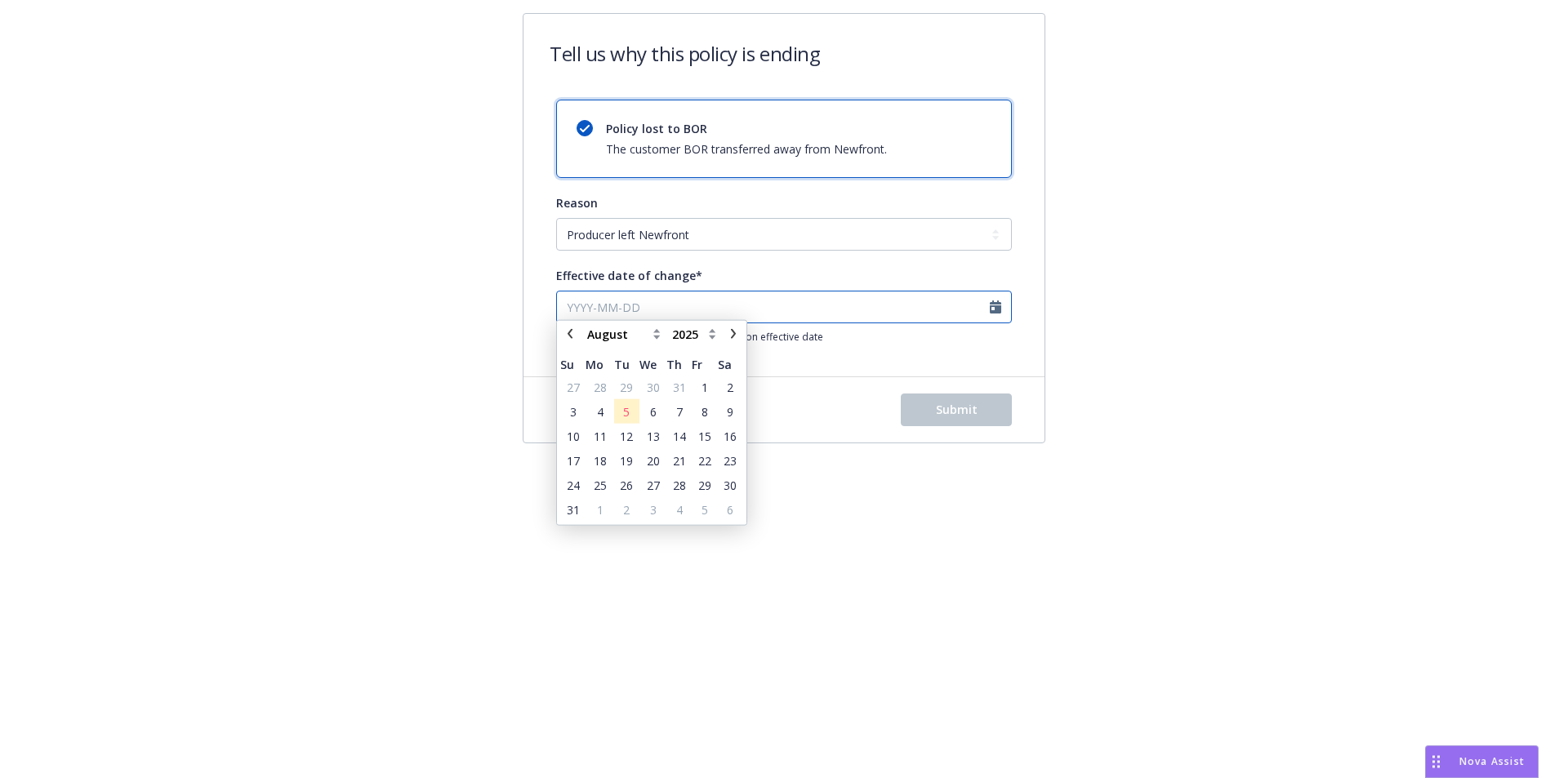 click on "Effective date of change*" at bounding box center [784, 307] 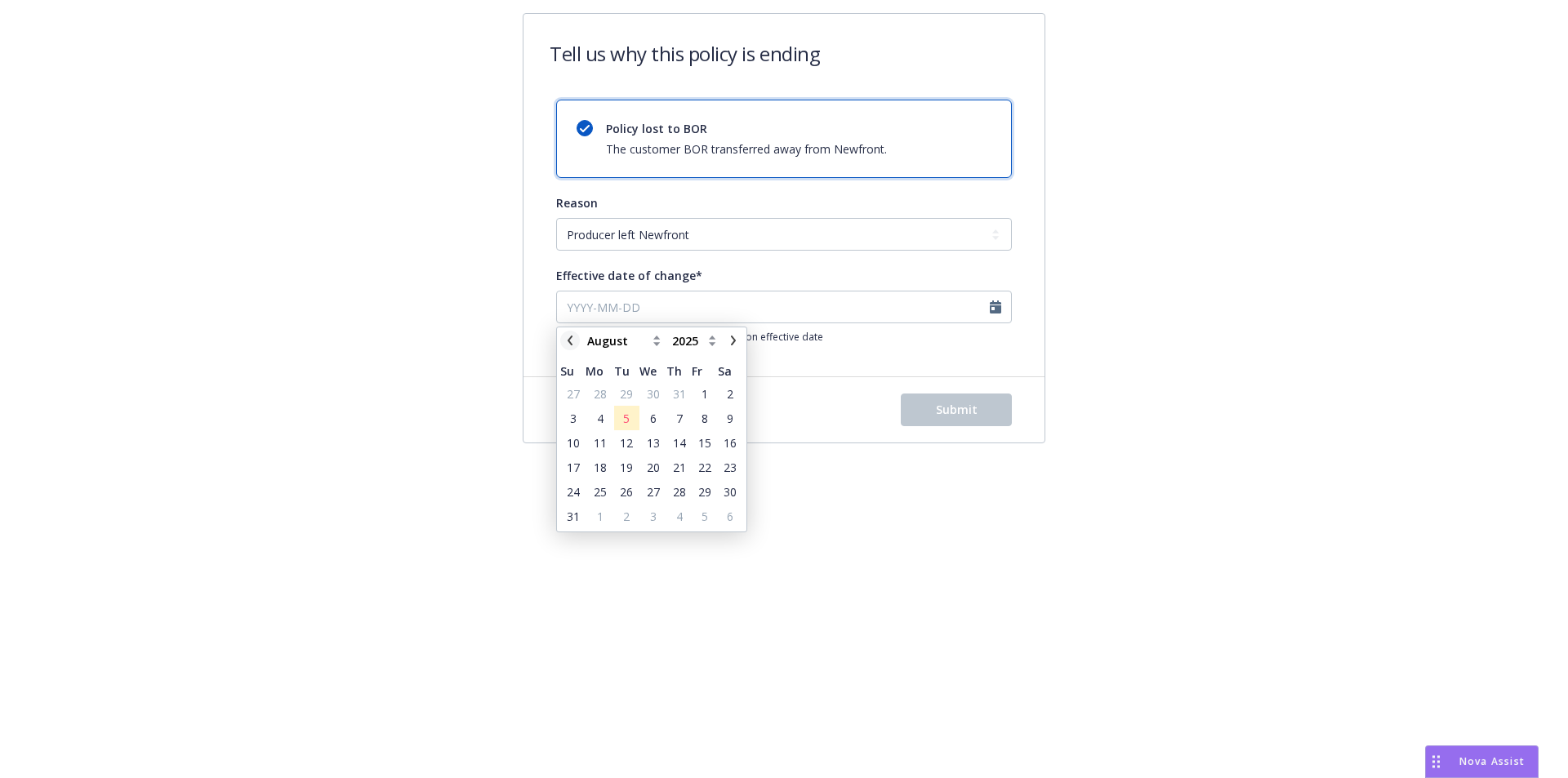 click at bounding box center (570, 340) 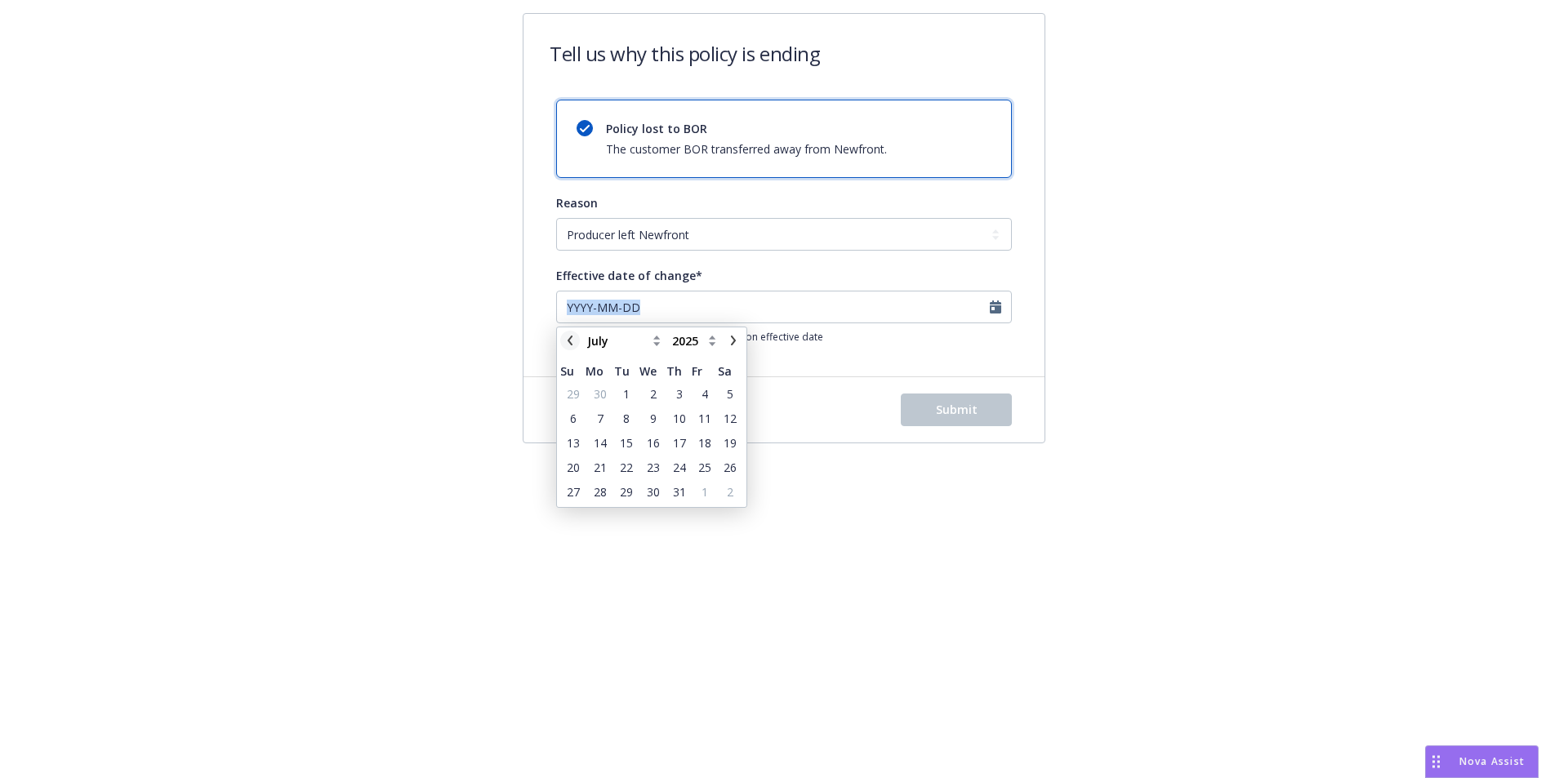 click at bounding box center (570, 340) 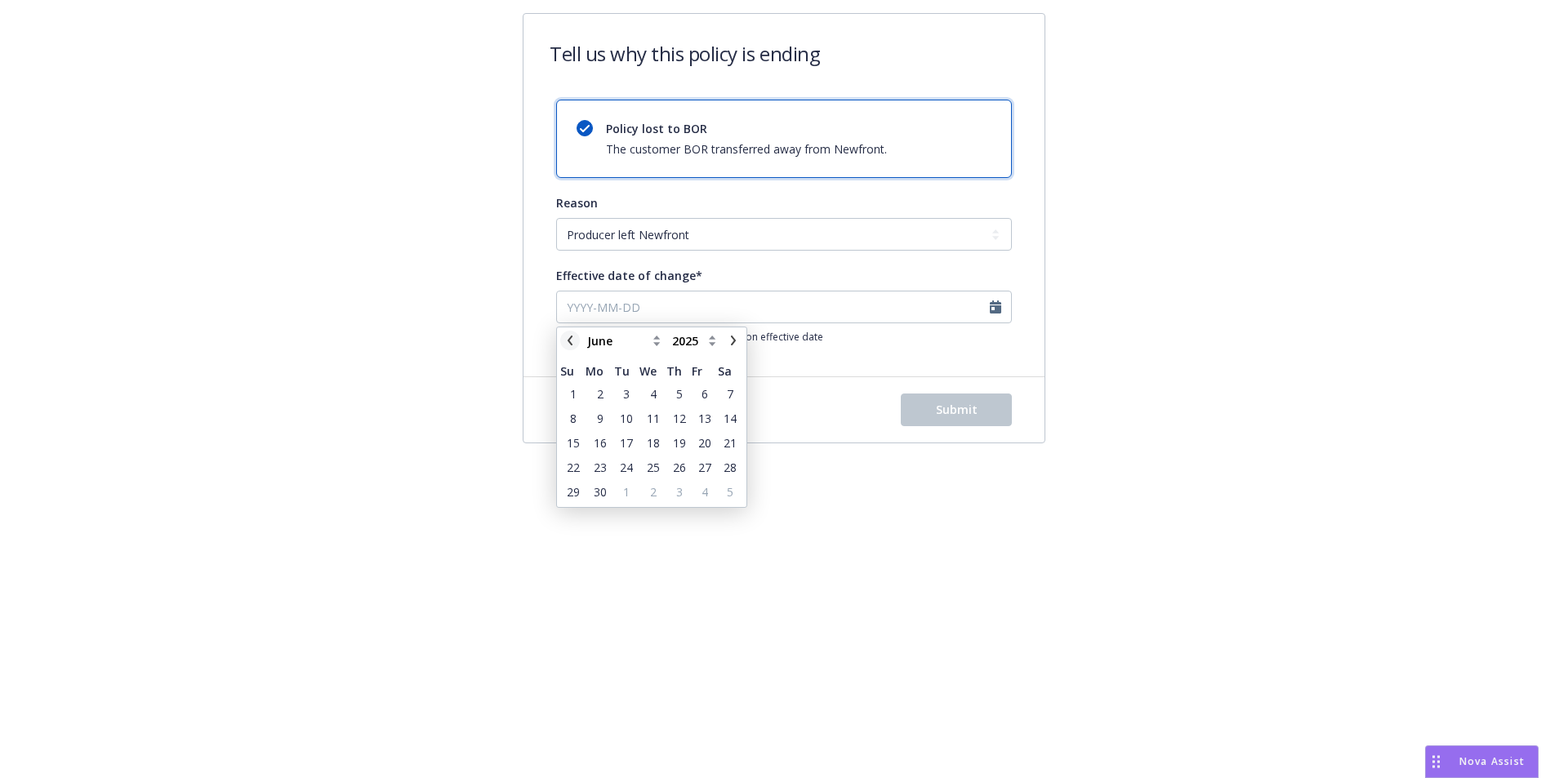 click at bounding box center (570, 340) 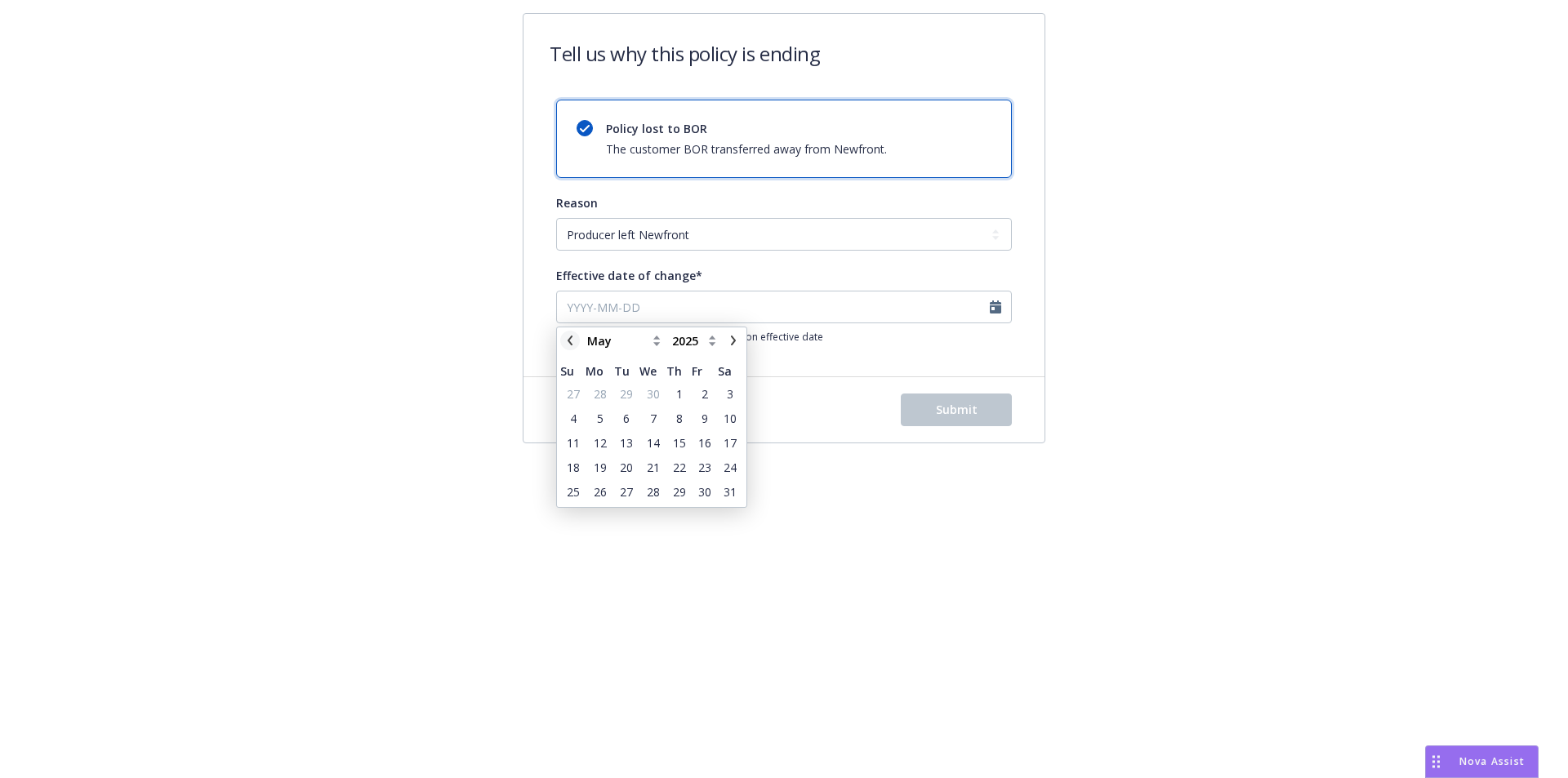 click at bounding box center [570, 340] 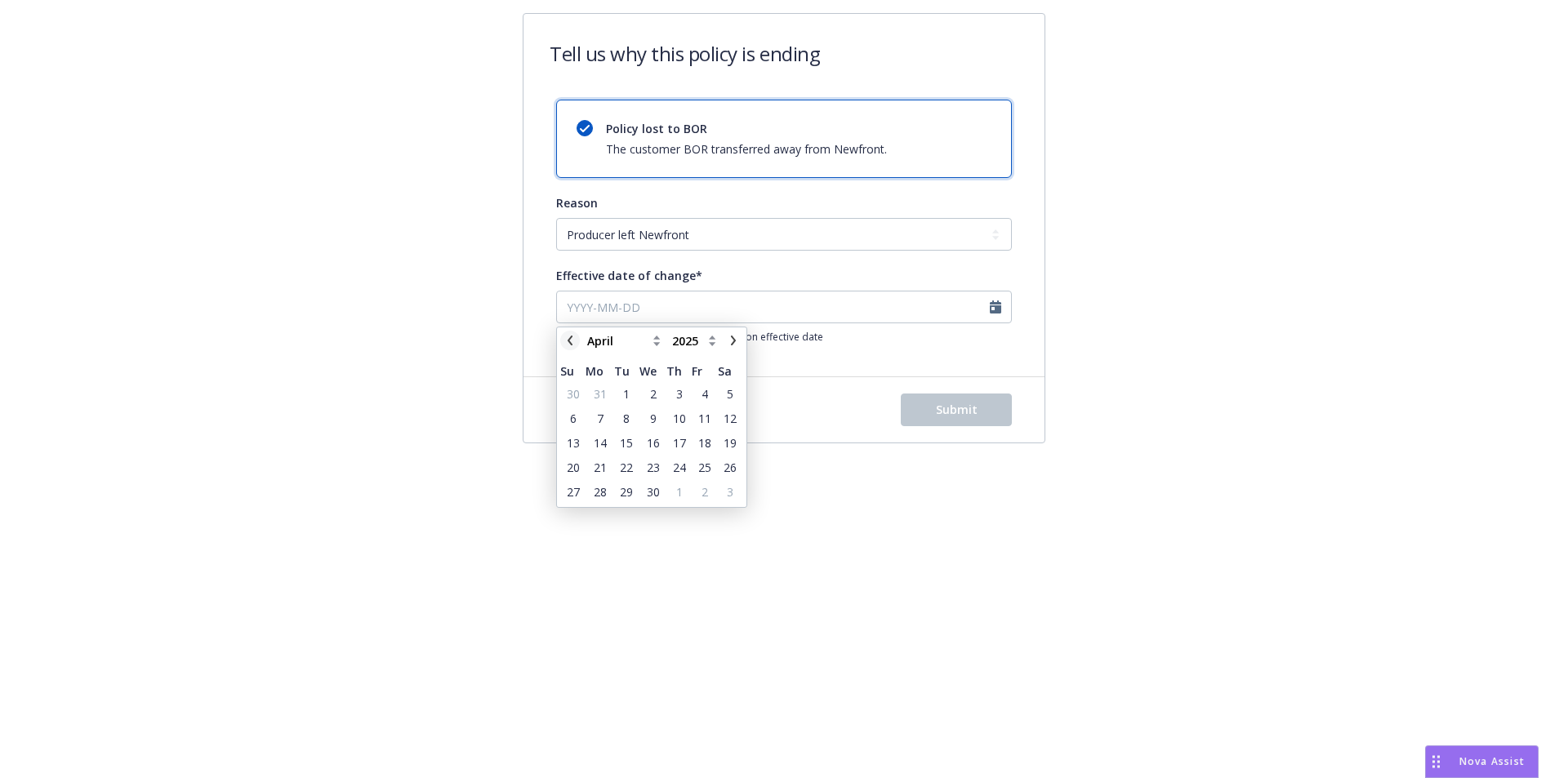 click at bounding box center [570, 340] 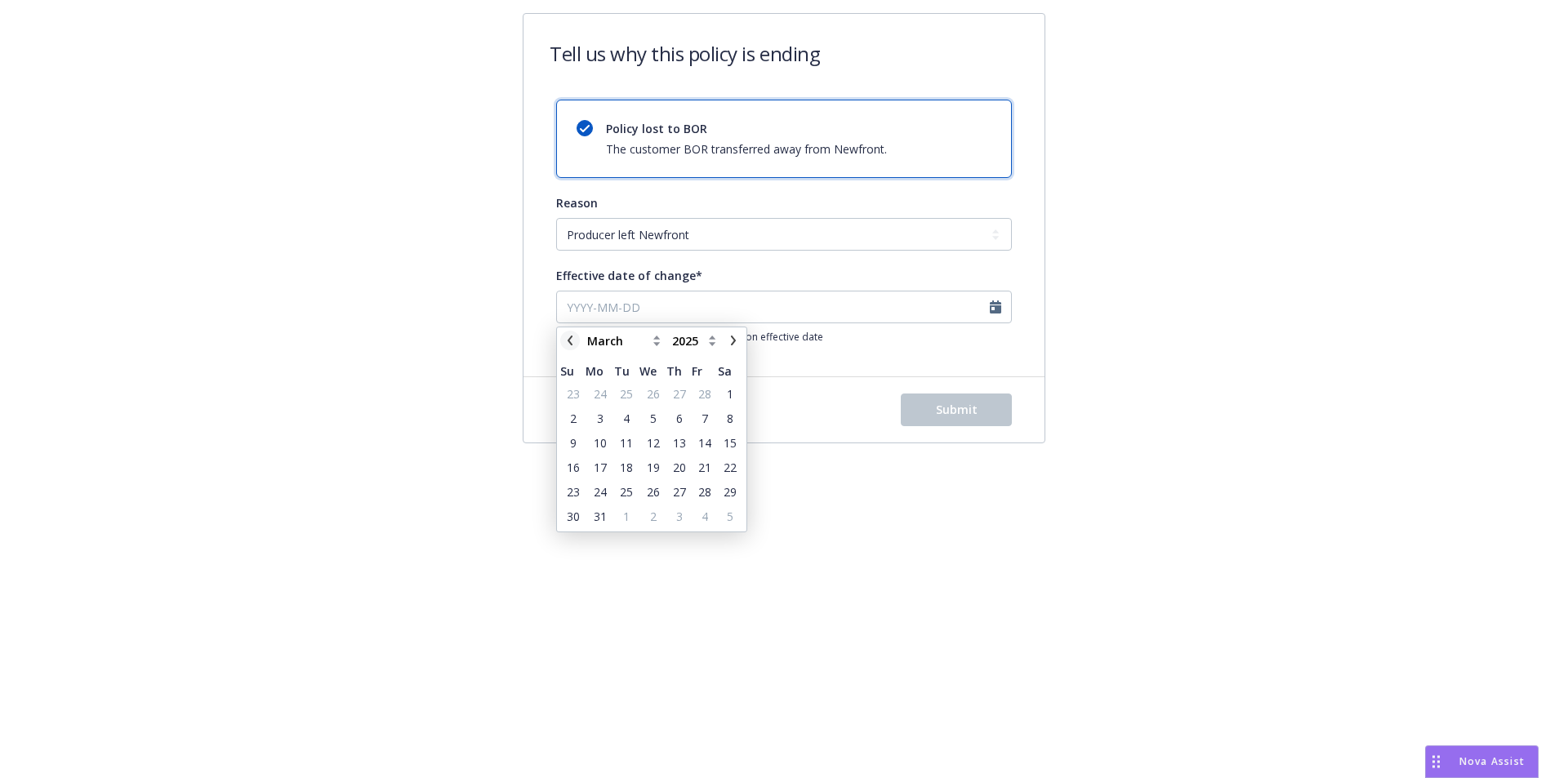 click at bounding box center [570, 340] 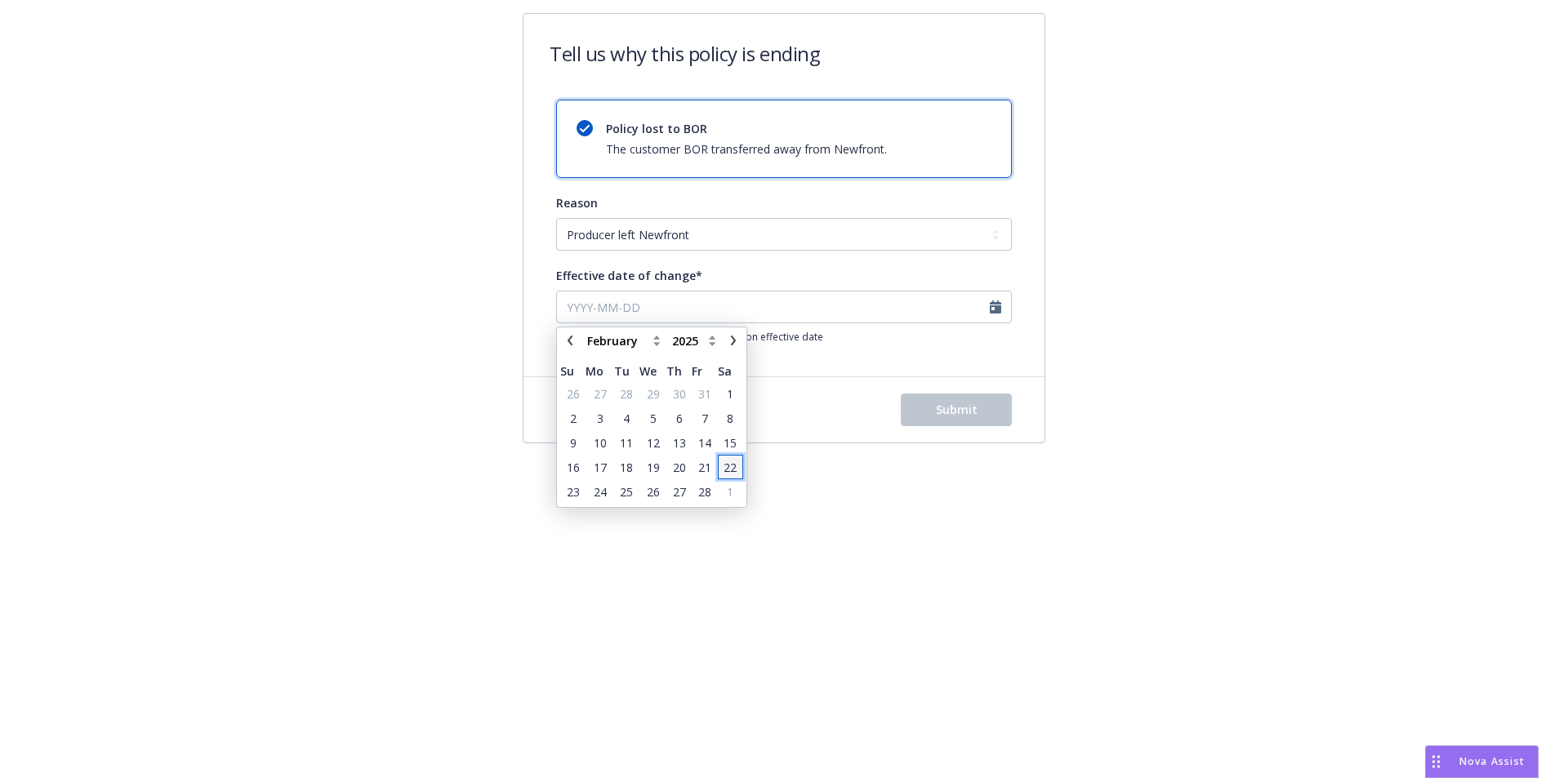click on "22" at bounding box center (730, 467) 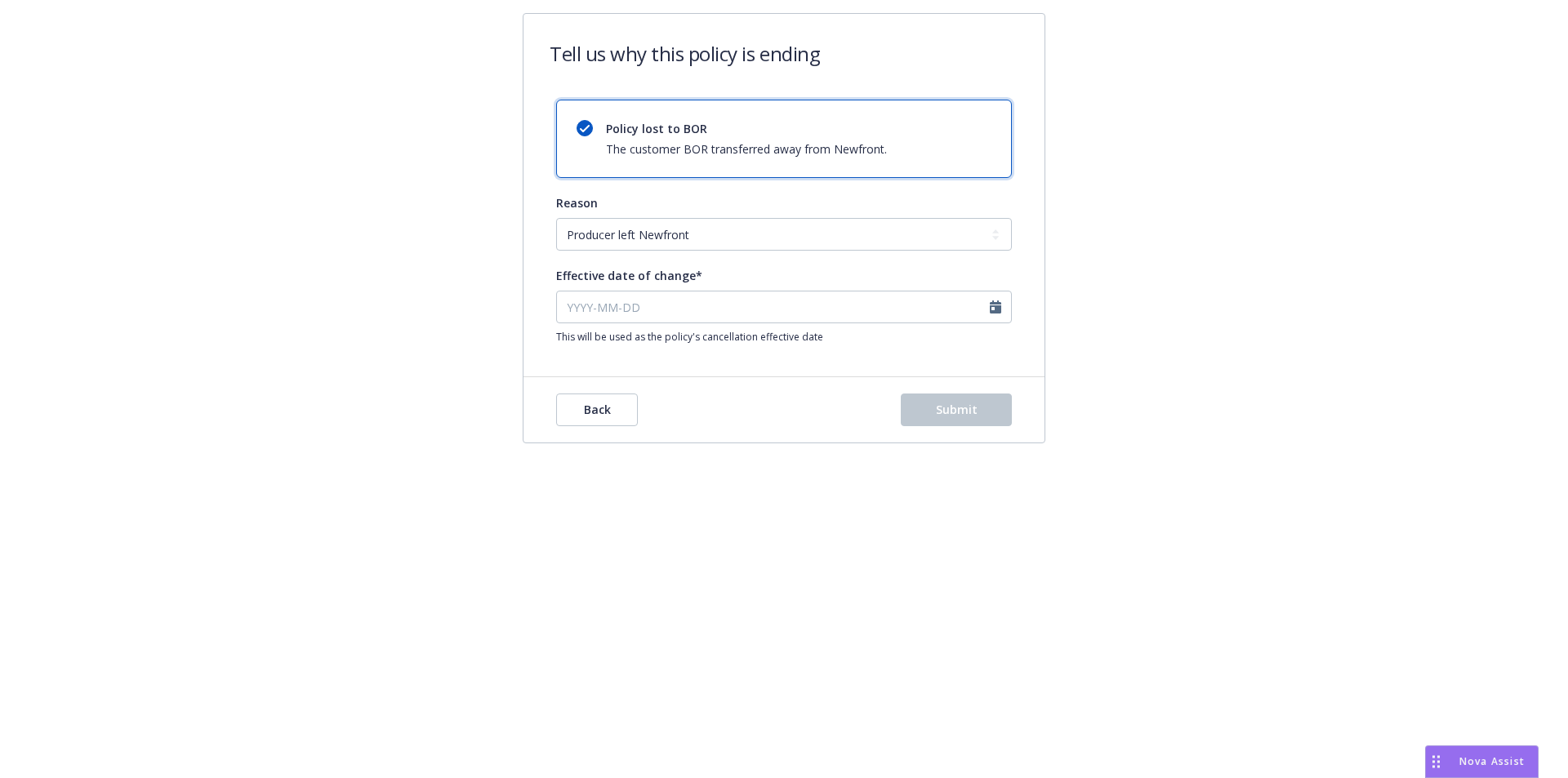 type on "[DATE]" 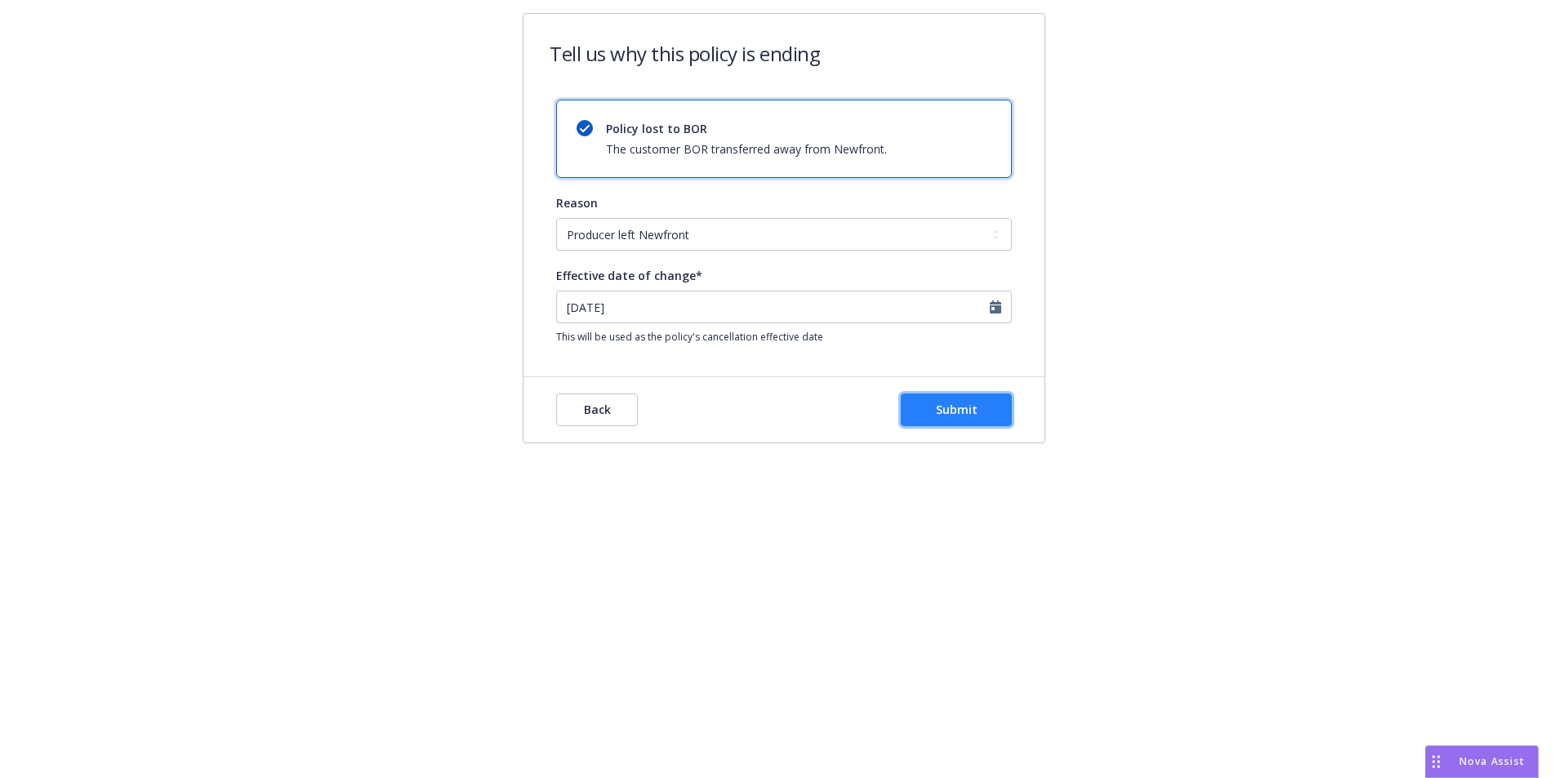 click on "Submit" at bounding box center (956, 409) 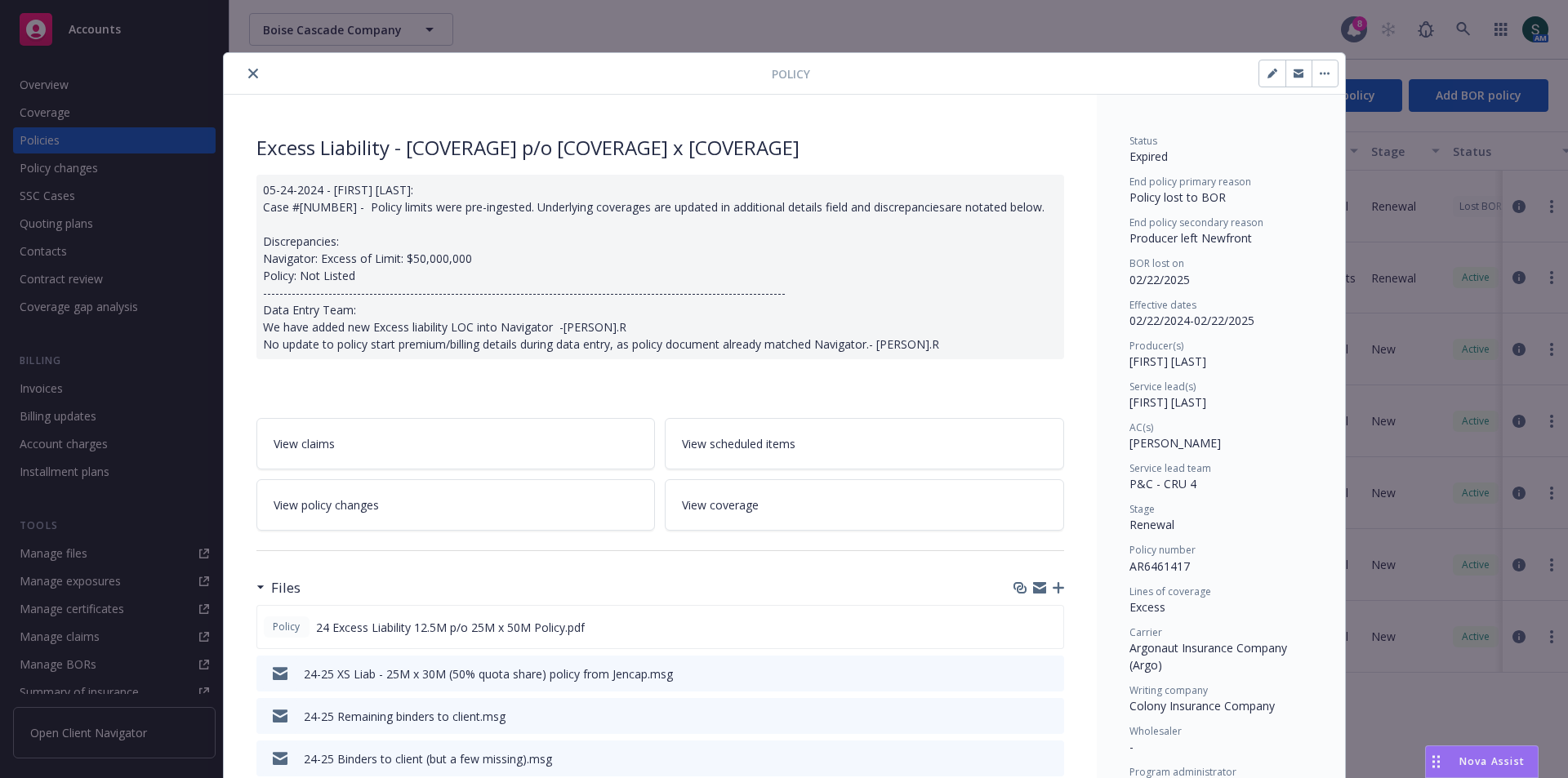 scroll, scrollTop: 49, scrollLeft: 0, axis: vertical 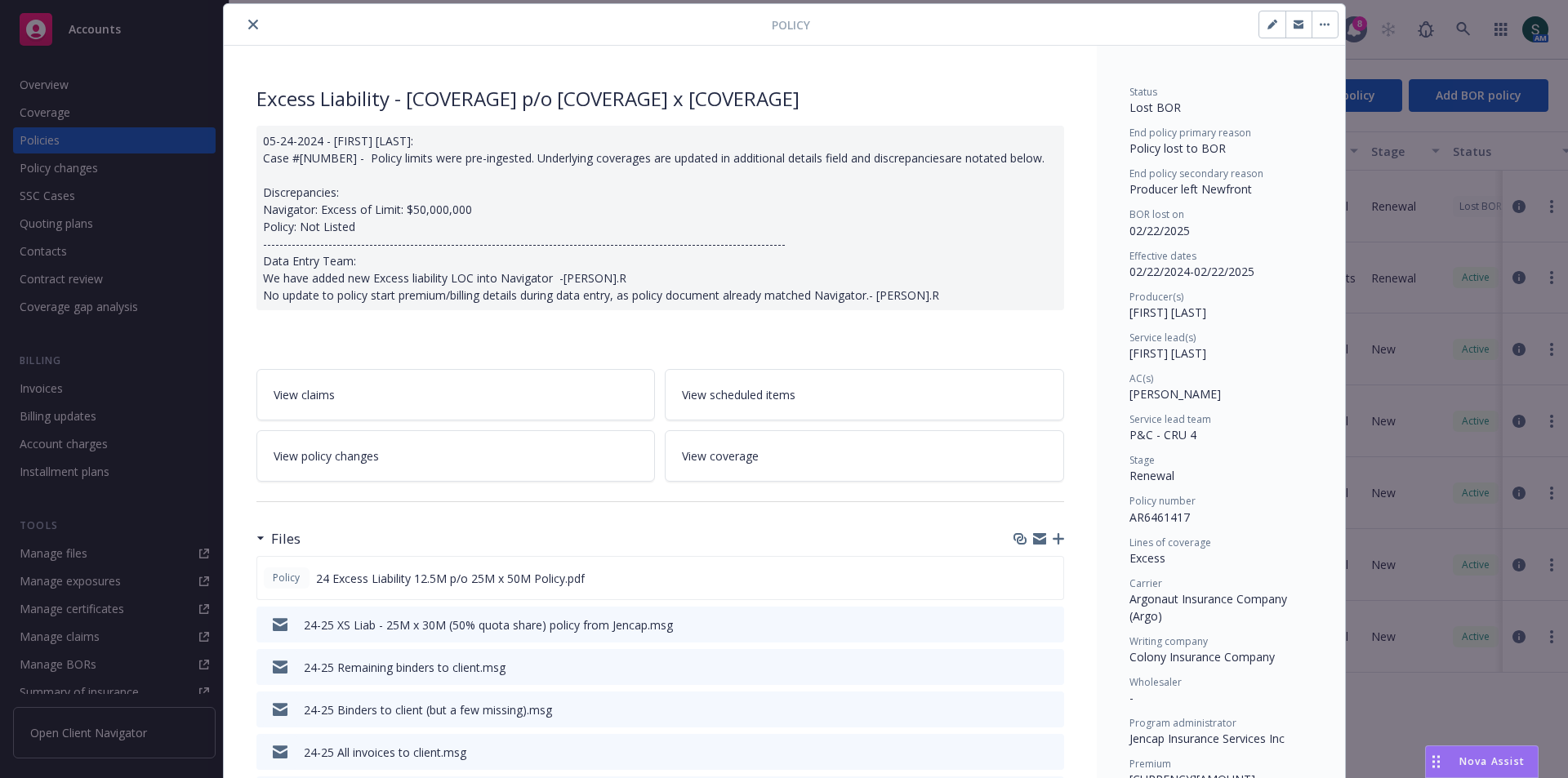 click on "Policy Excess Liability   - 12.5M p/o 25M x 50M 05-24-2024 - [FIRST] [LAST]:
Case #[NUMBER] -  Policy limits were pre-ingested. Underlying coverages are updated in additional details field and discrepanciesare notated below.
Discrepancies:
Navigator: Excess of Limit: $50,000,000
Policy: Not Listed
--------------------------------------------------------------------------------------------------------------------------------
Data Entry Team:
We have added new Excess liability LOC into Navigator  -[PERSON].R
No update to policy start premium/billing details during data entry, as policy document already matched Navigator.- [PERSON].R
View claims View scheduled items View policy changes View coverage Files Policy 24 Excess Liability 12.5M p/o 25M x 50M Policy.pdf 24-25 XS Liab - 25M x 30M (50% quota share) policy from Jencap.msg 24-25 Remaining binders to client.msg 24-25 Binders to client (but a few missing).msg 24-25 All invoices to client.msg pdf 24-25 12.5M po 25Mx50M excess liab - carrier invoice.pdf   ." at bounding box center (784, 389) 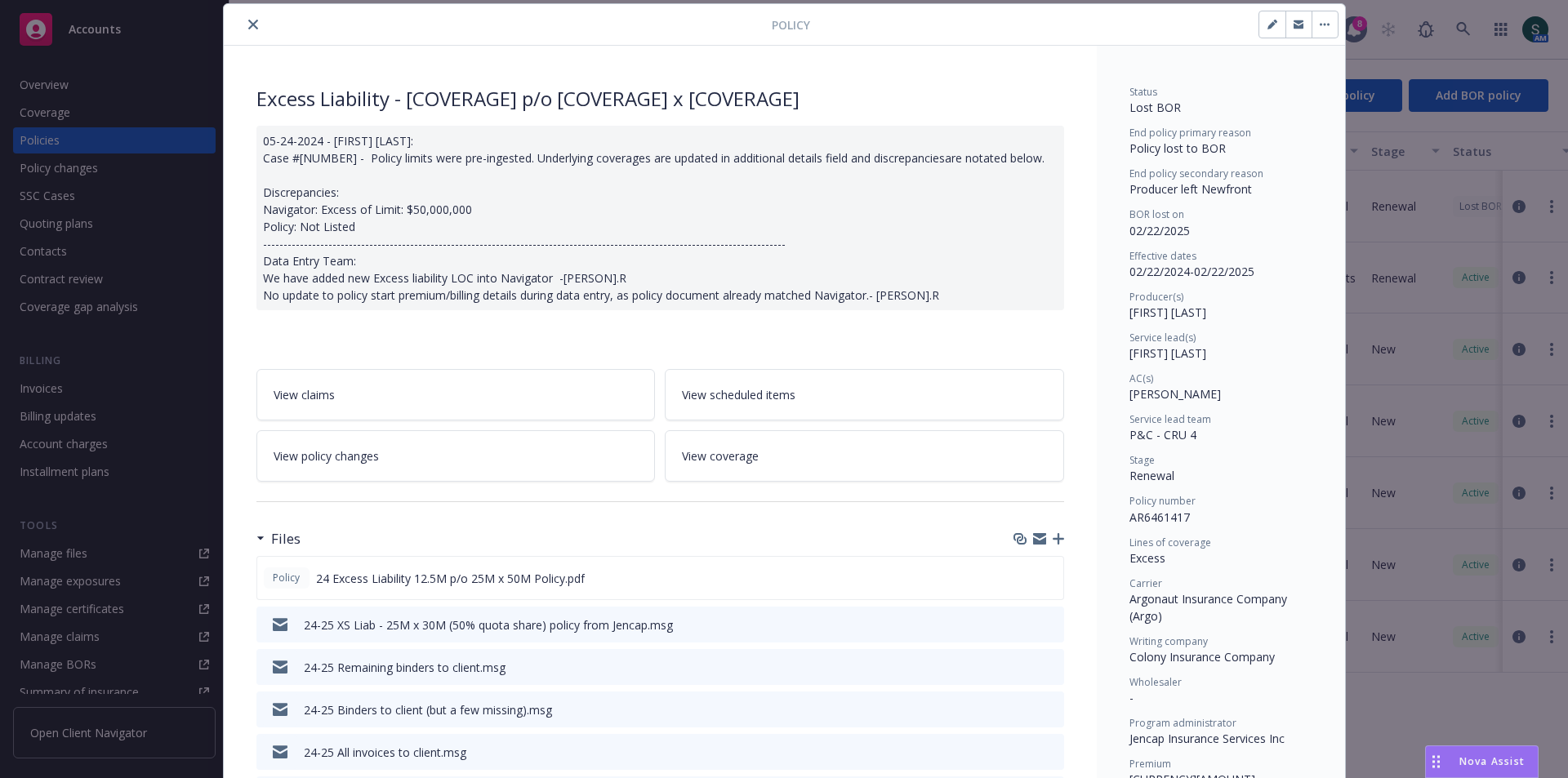 click 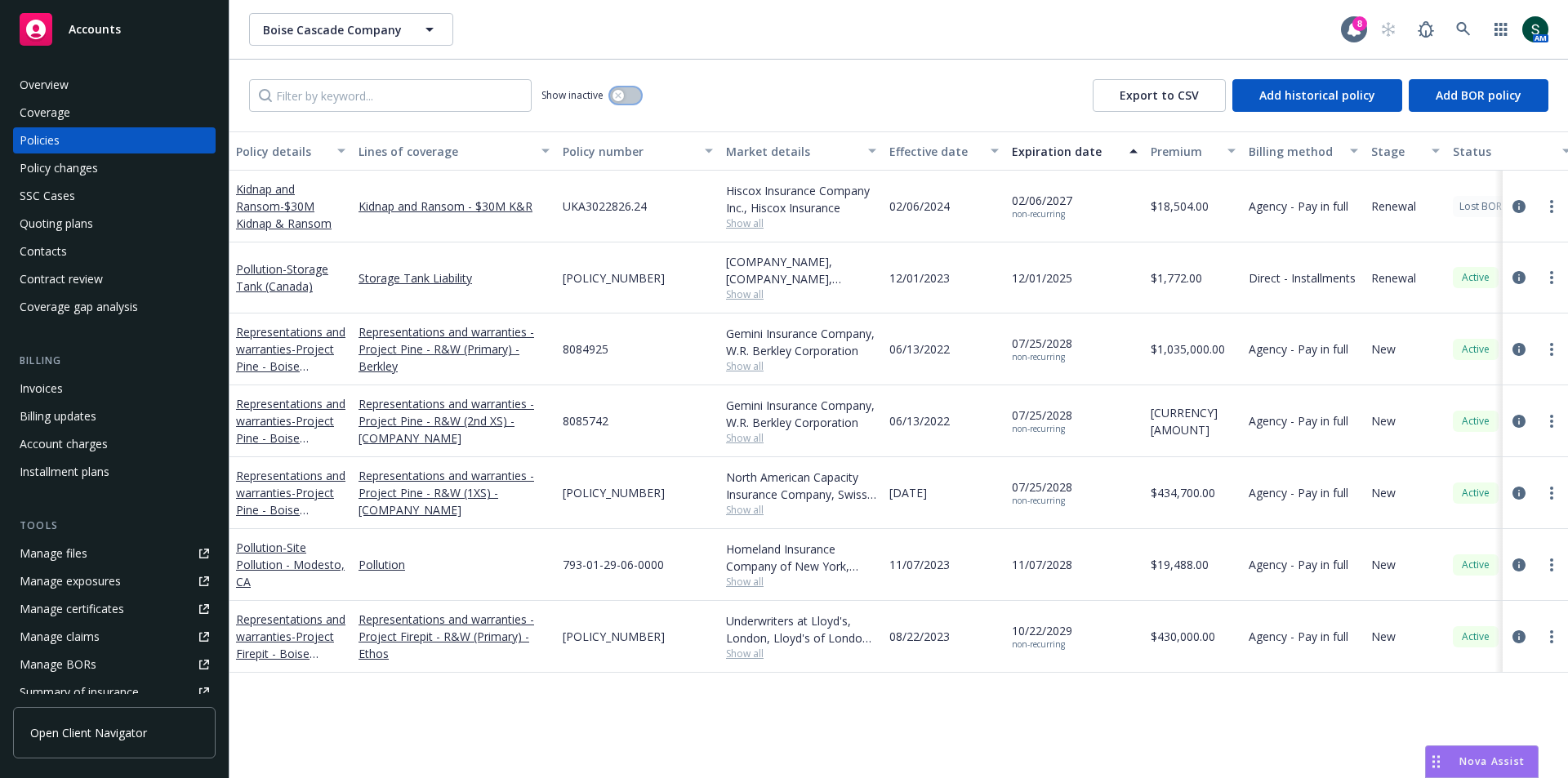 click at bounding box center [626, 96] 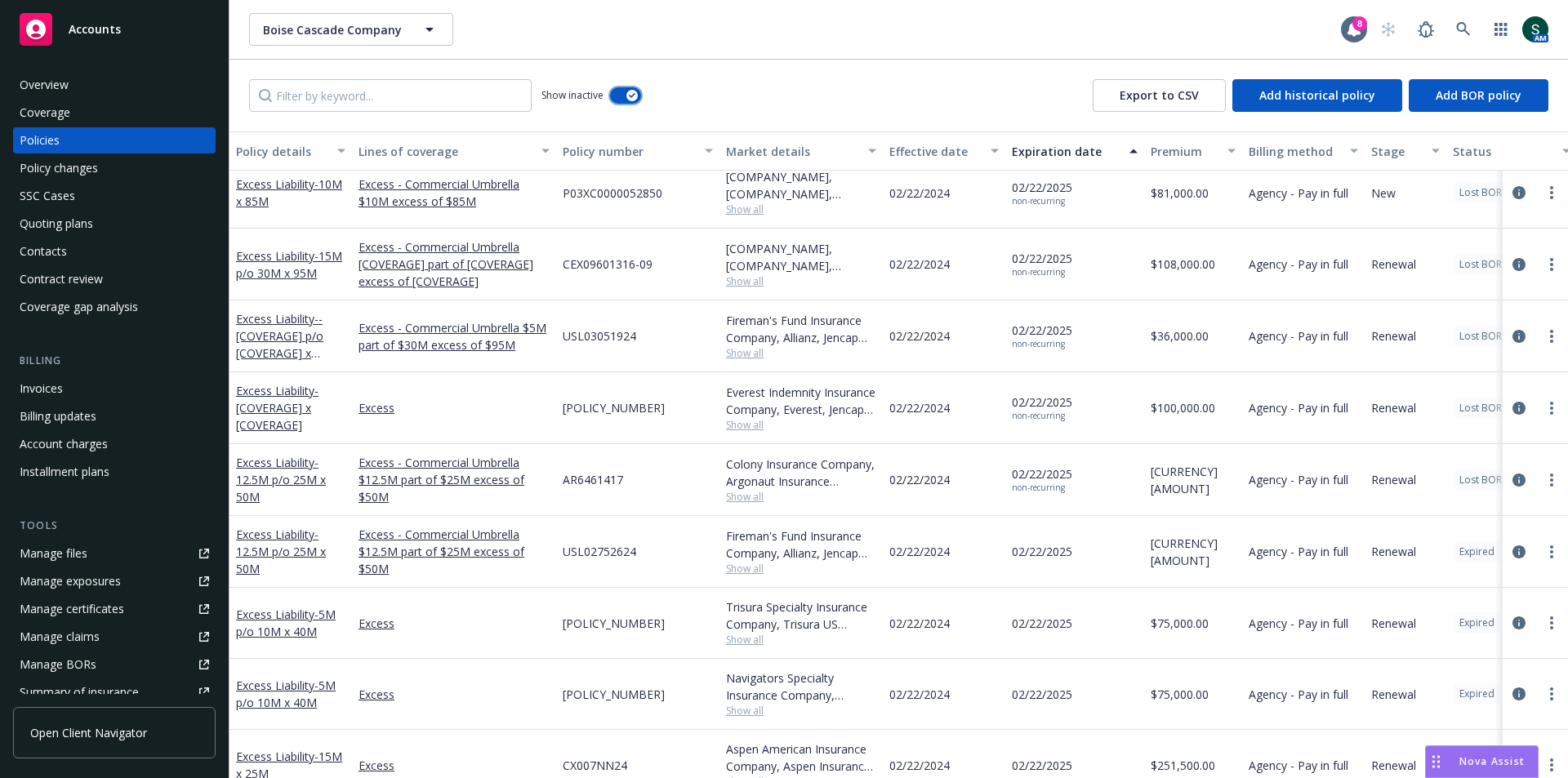 scroll, scrollTop: 16742, scrollLeft: 0, axis: vertical 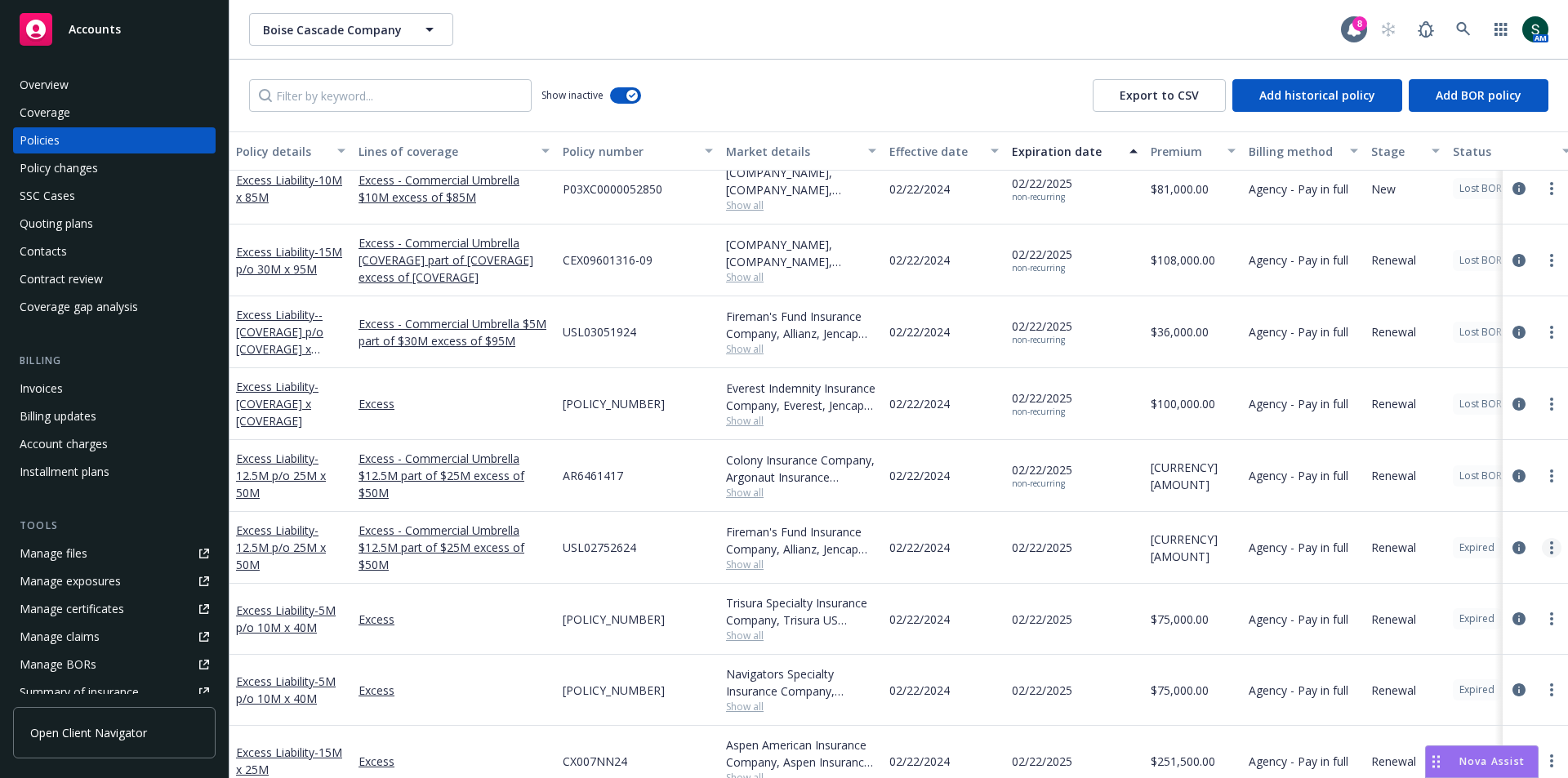 click at bounding box center (1552, 548) 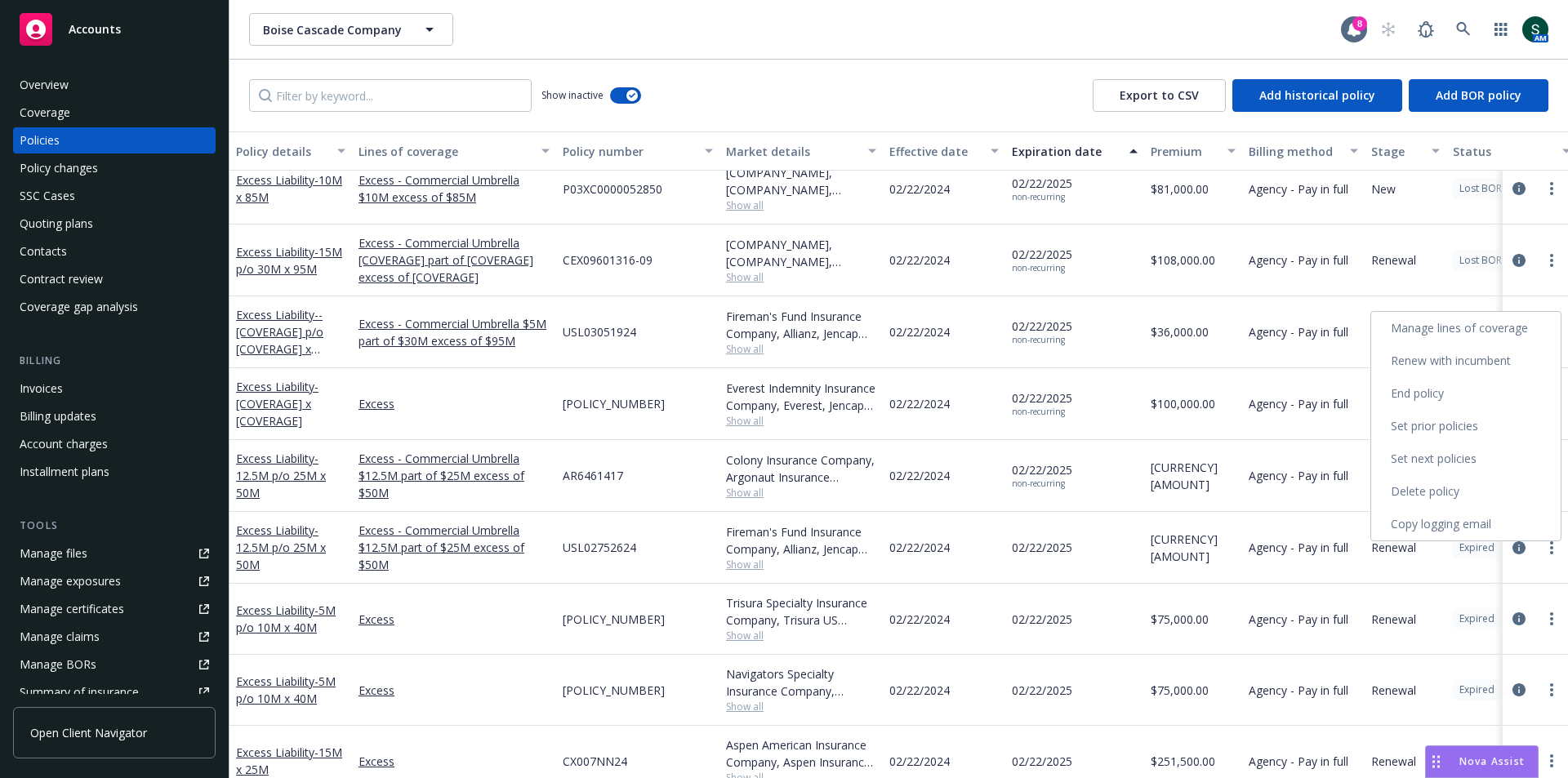 click on "End policy" at bounding box center [1466, 393] 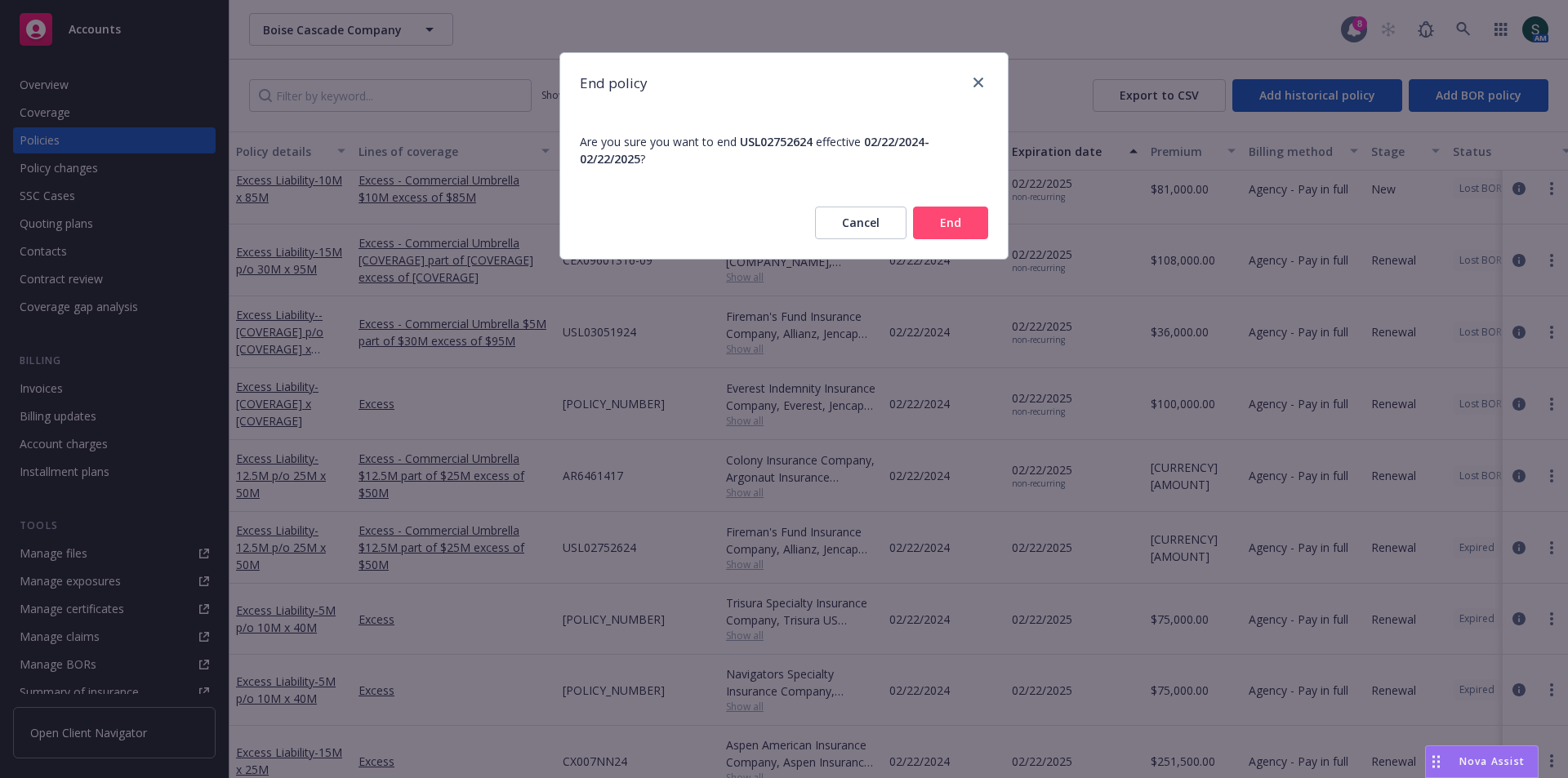 click on "End" at bounding box center (951, 223) 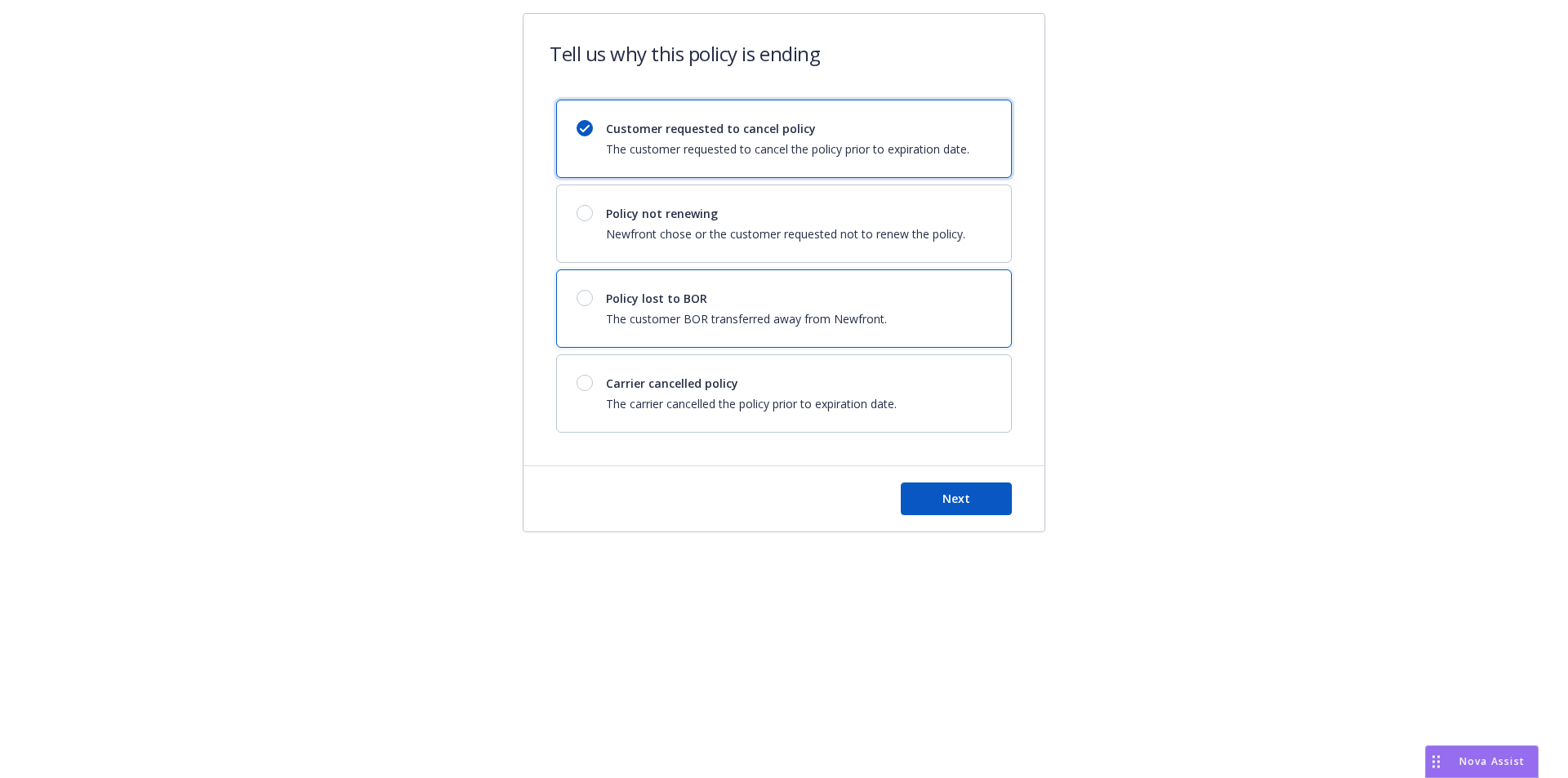 click on "Policy lost to BOR The customer BOR transferred away from Newfront." at bounding box center [784, 309] 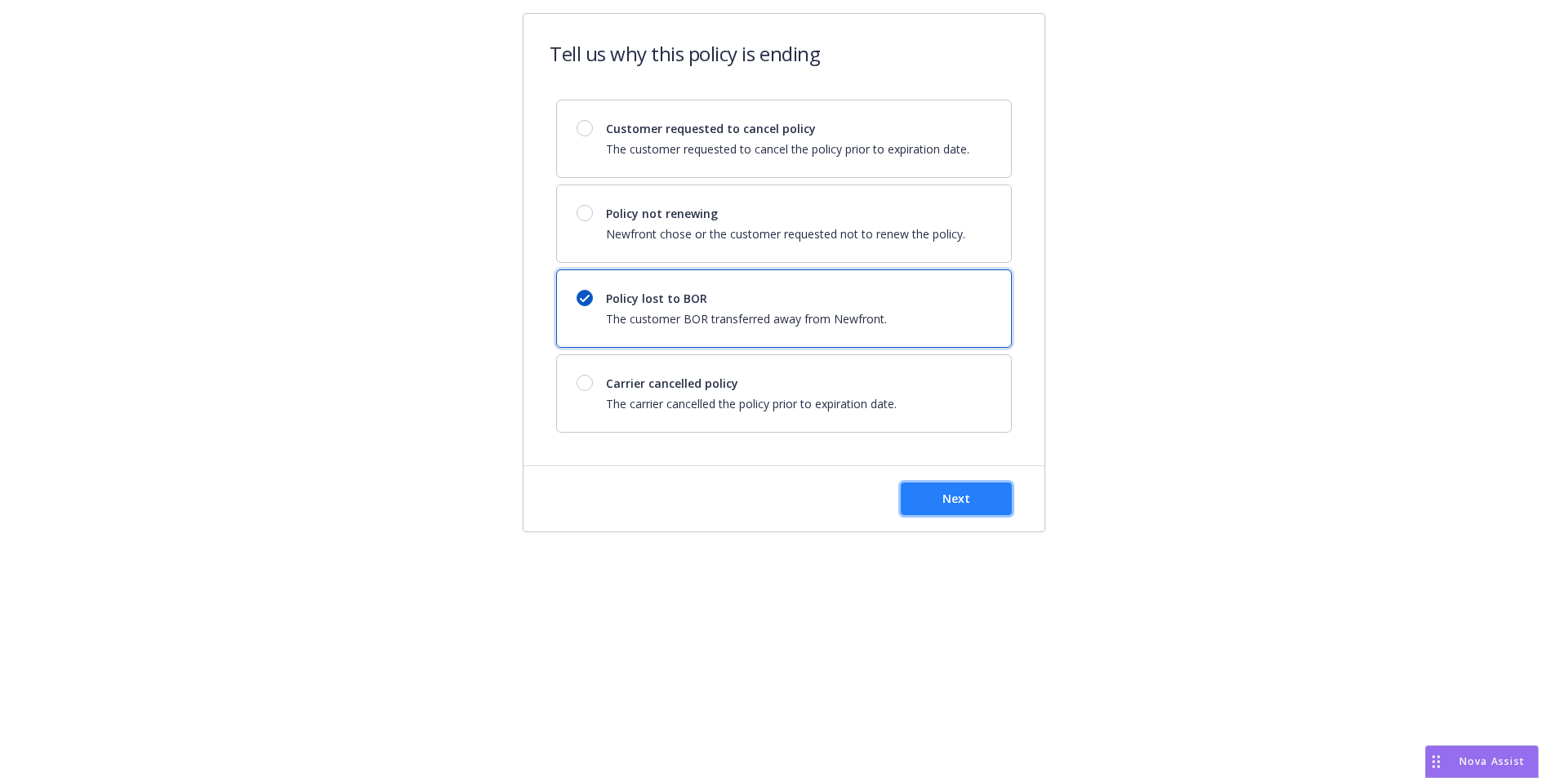 click on "Next" at bounding box center [956, 499] 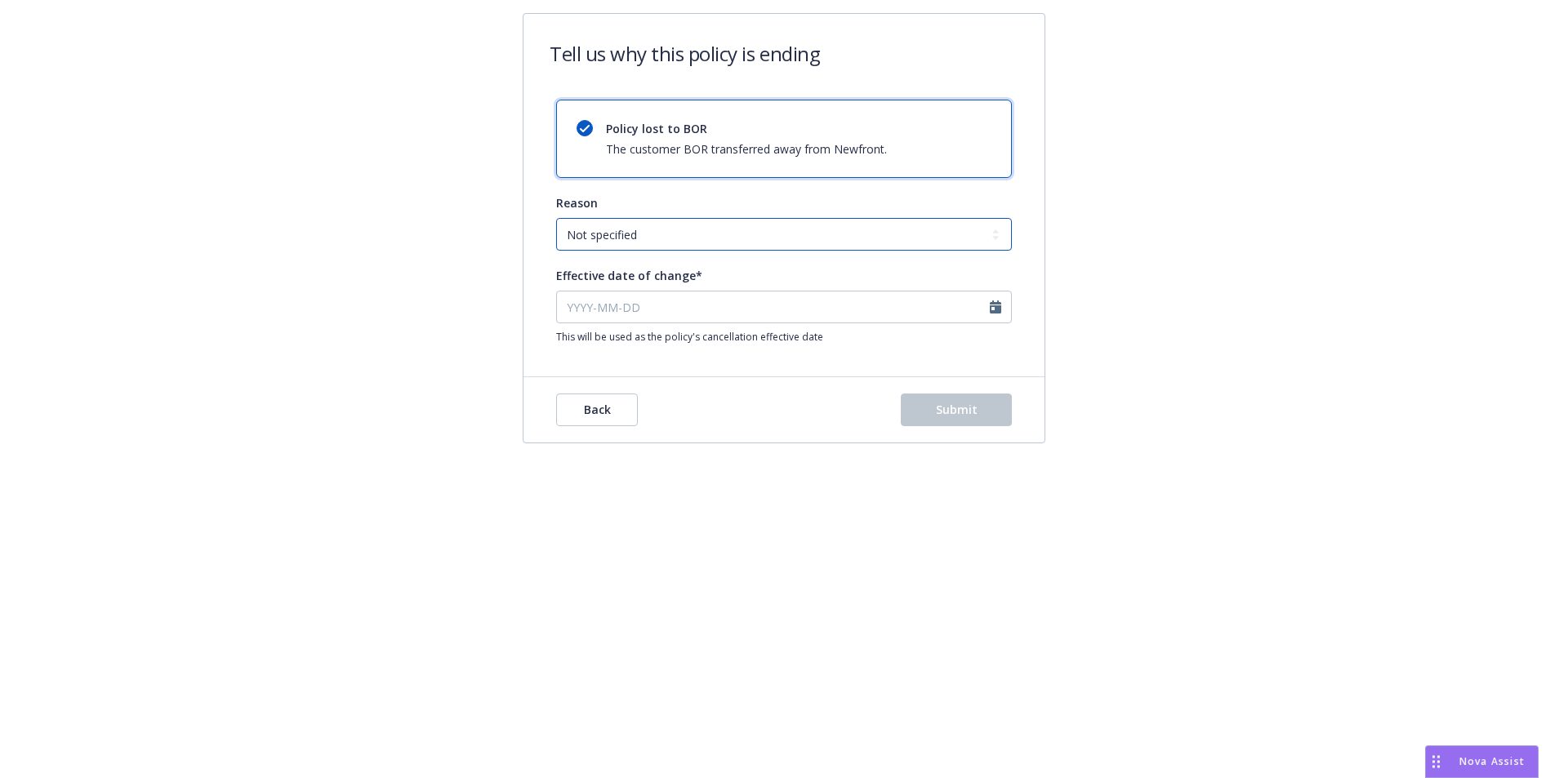 click on "Not specified Service Pricing Buyer change M&A, Bankruptcy, or Out of business Producer left Newfront Program consolidation" at bounding box center [784, 234] 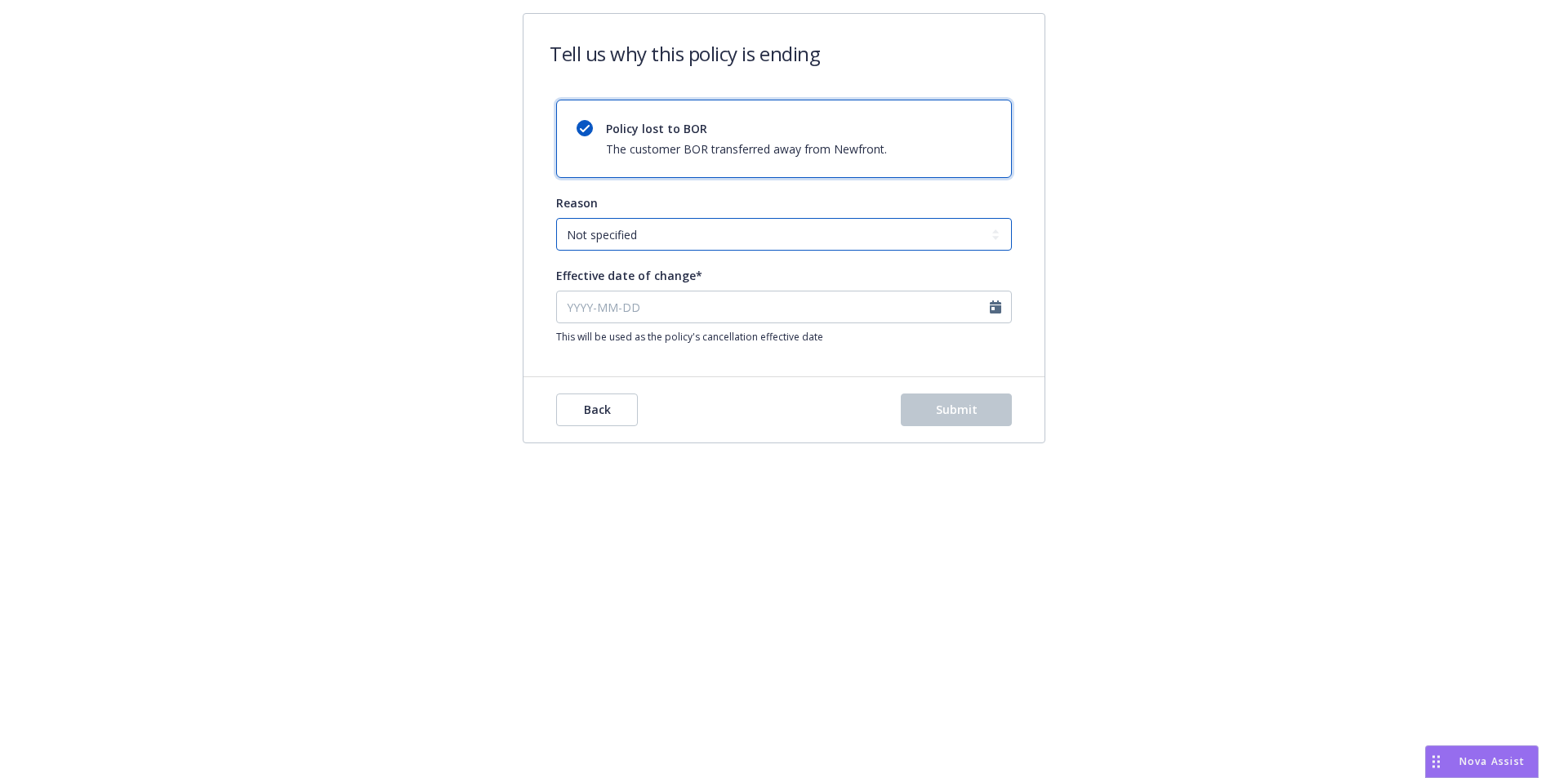 select on "Producer left Newfront" 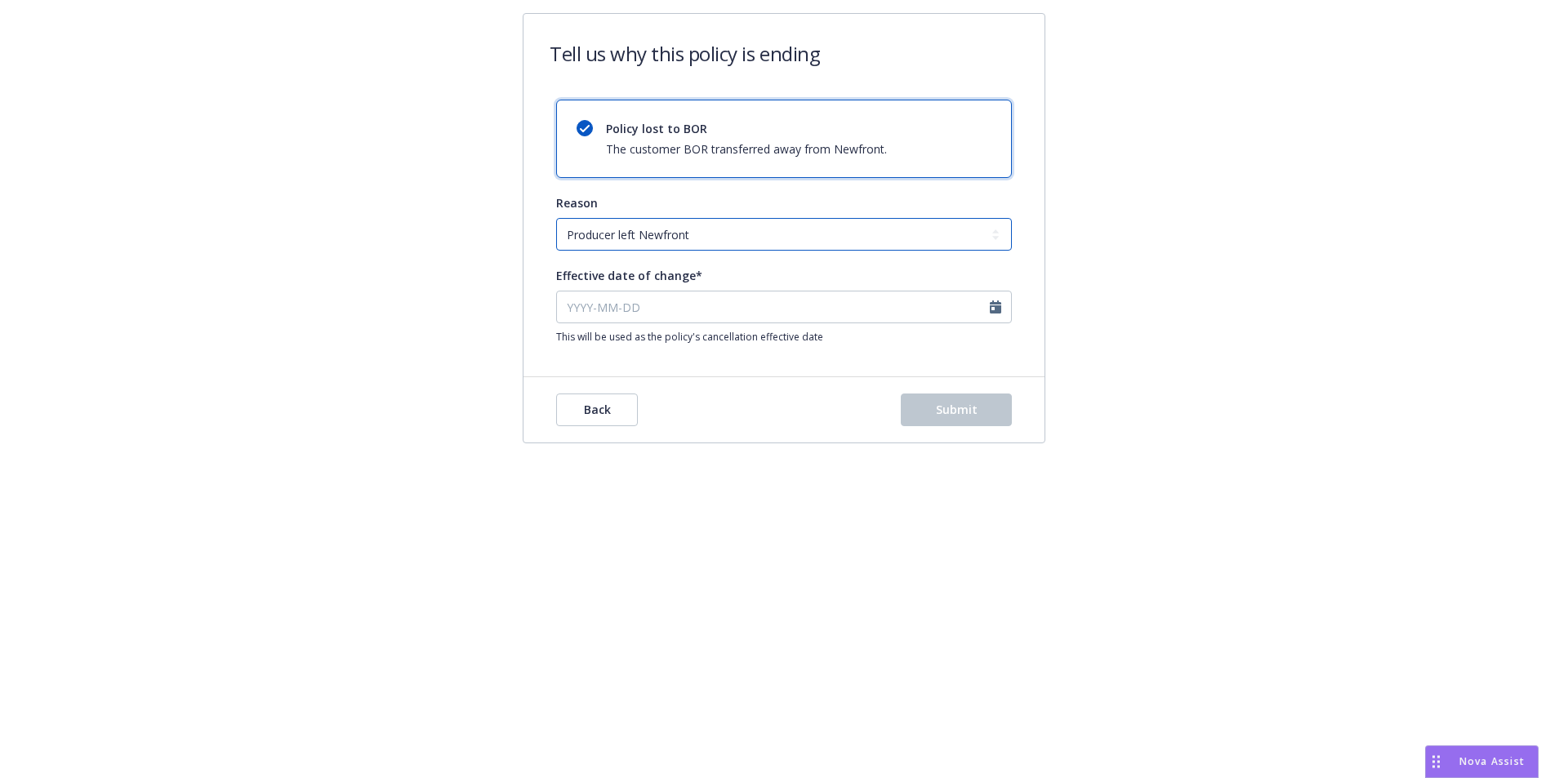 click on "Not specified Service Pricing Buyer change M&A, Bankruptcy, or Out of business Producer left Newfront Program consolidation" at bounding box center (784, 234) 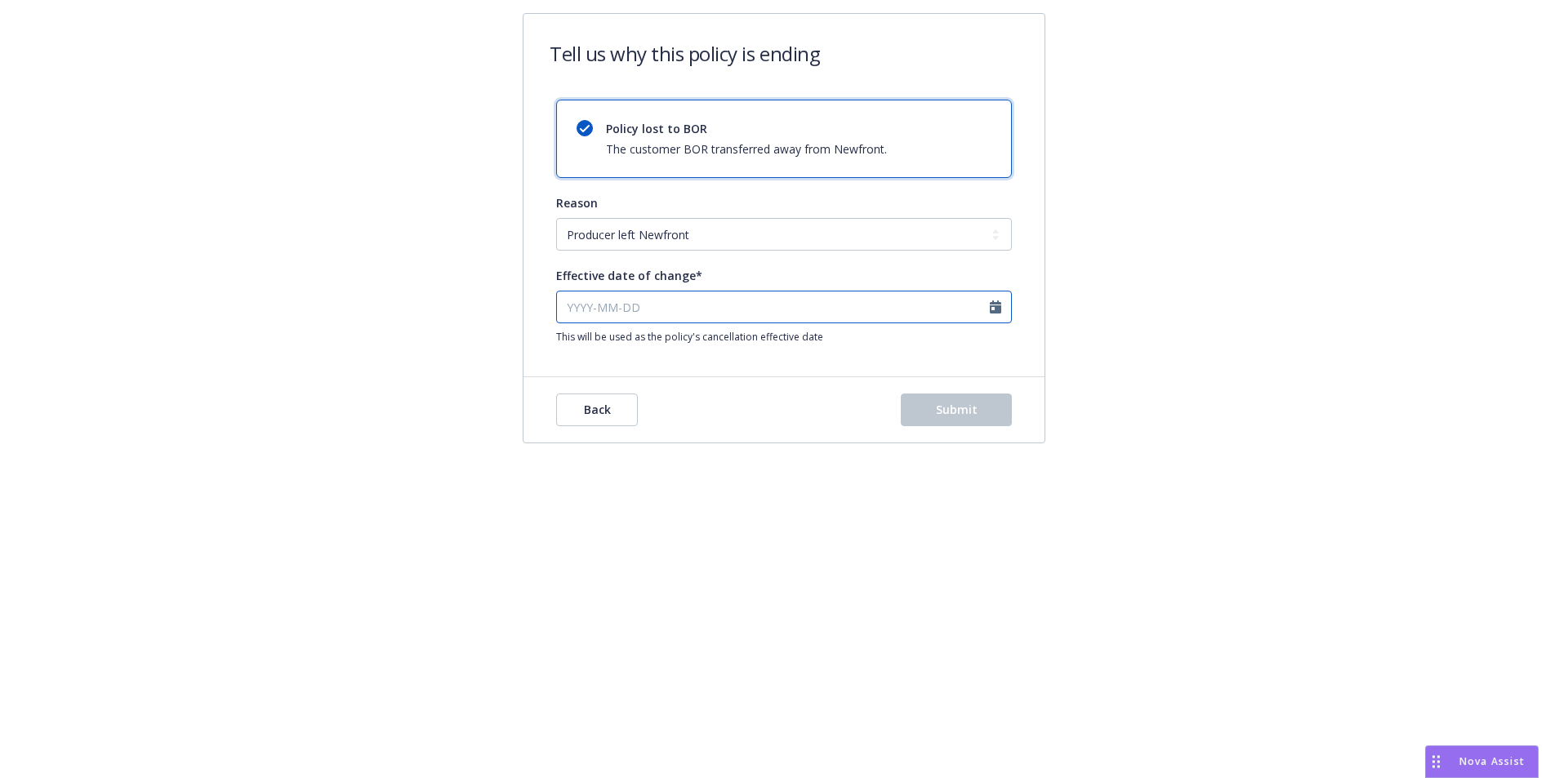 select on "August" 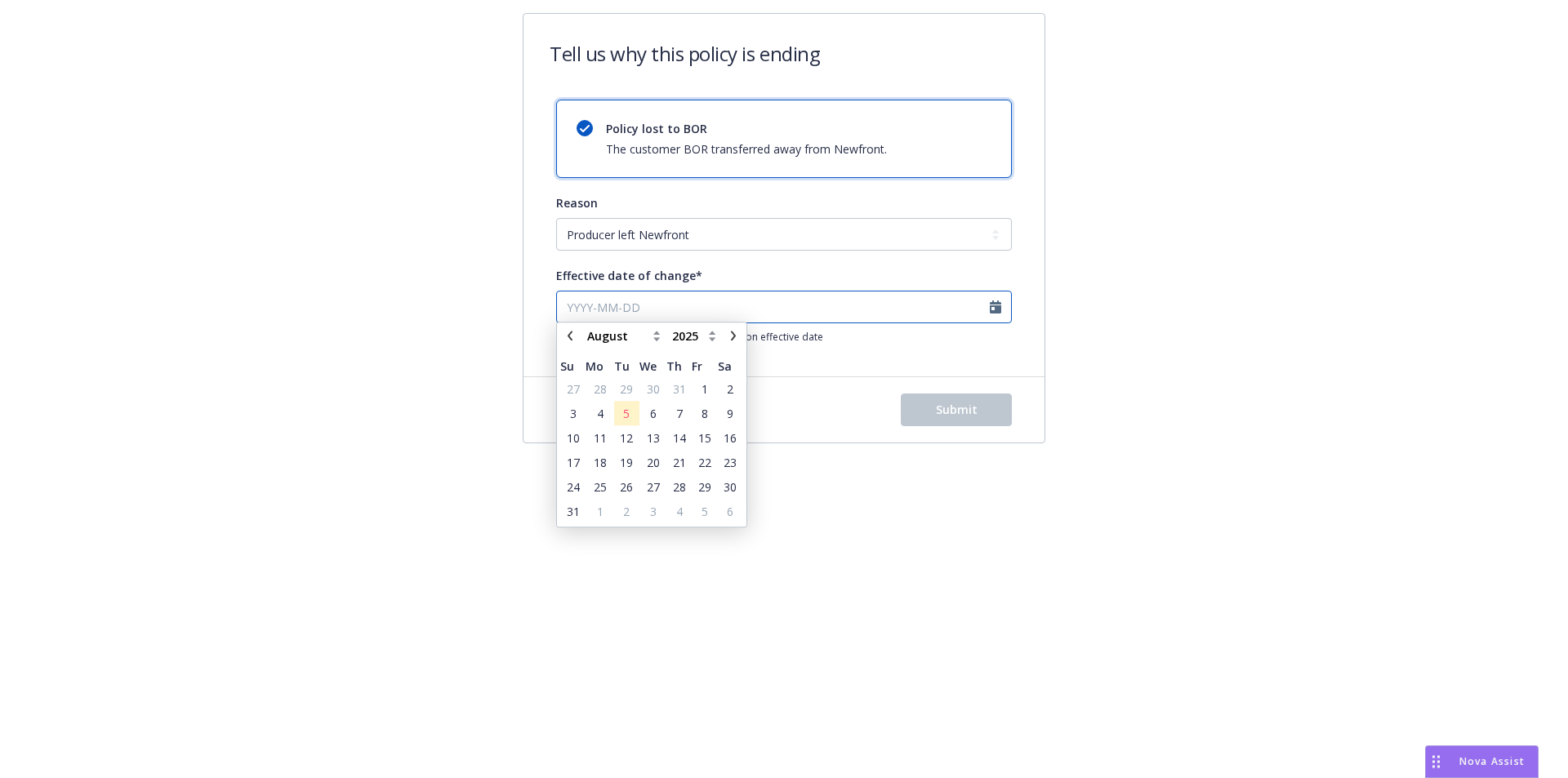 click on "Effective date of change*" at bounding box center (784, 307) 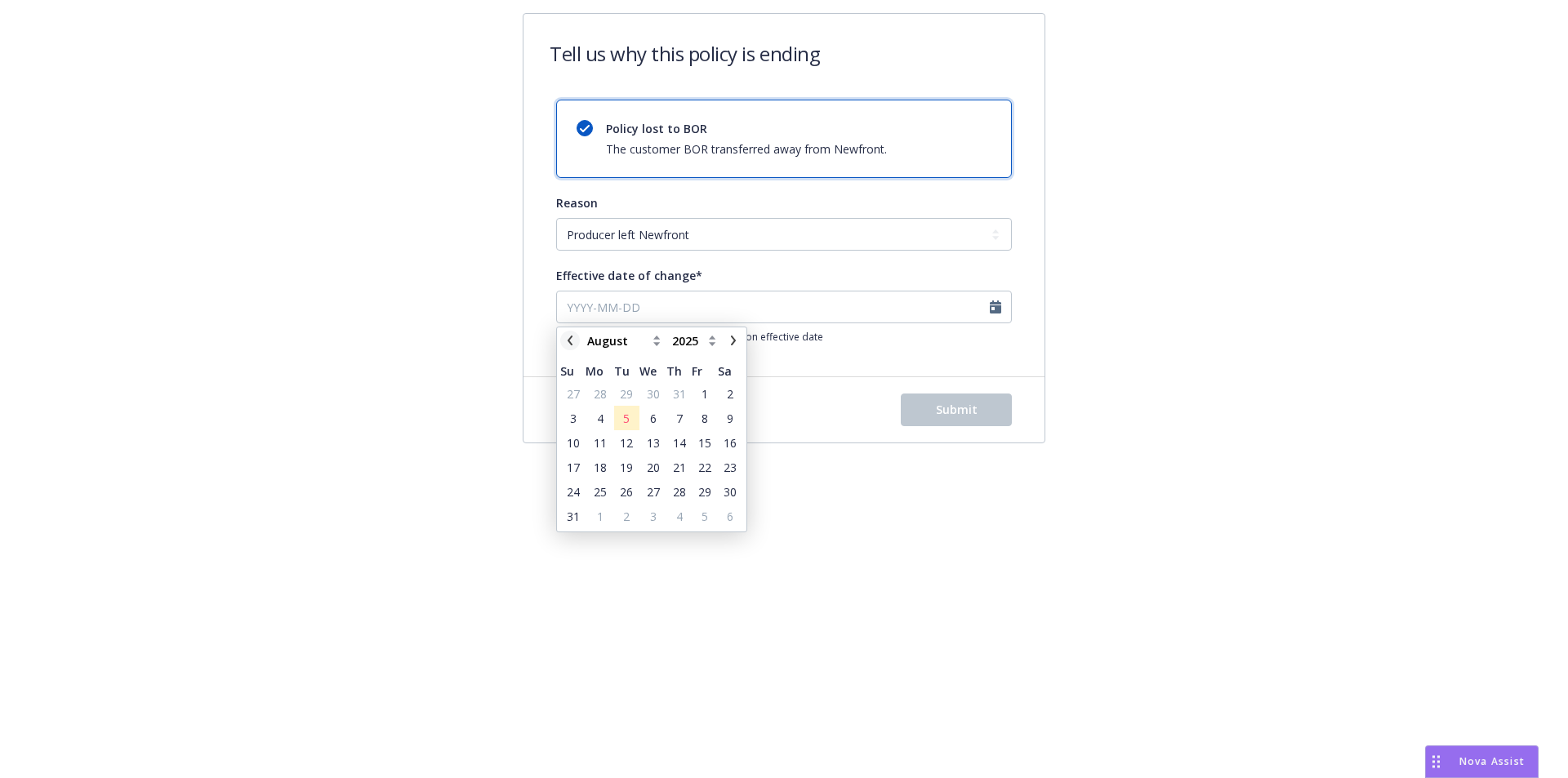 click 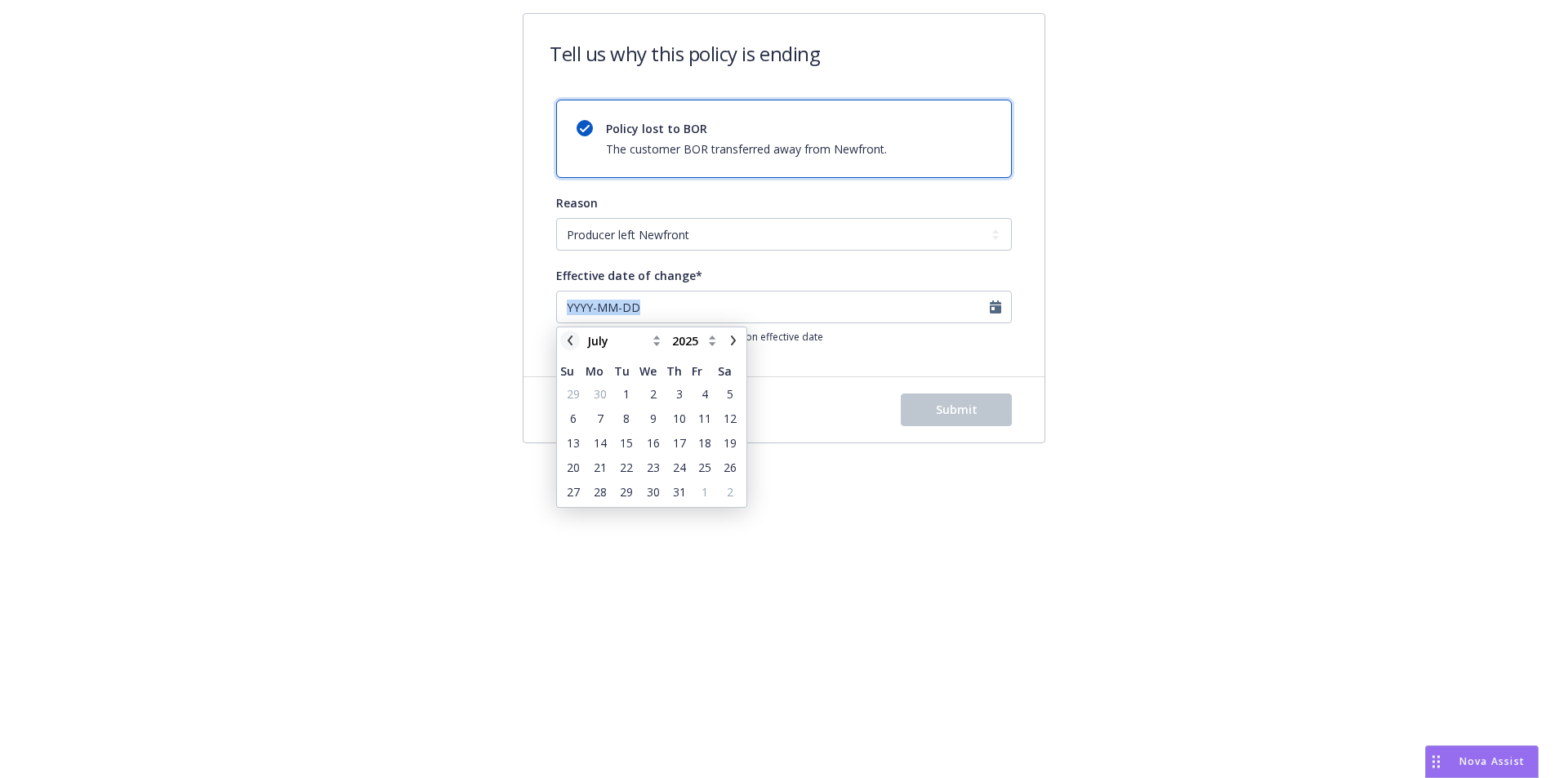 click 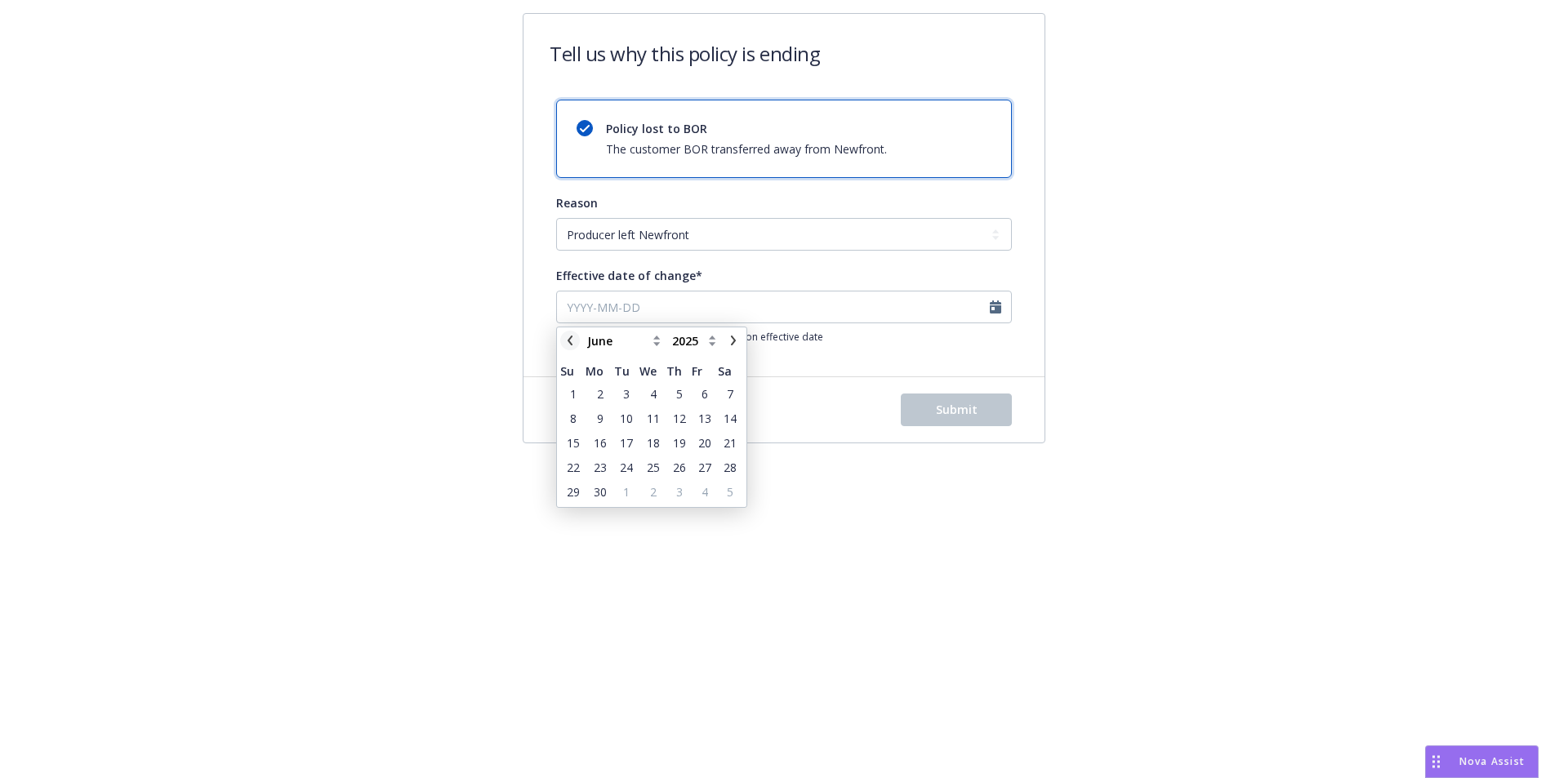 click 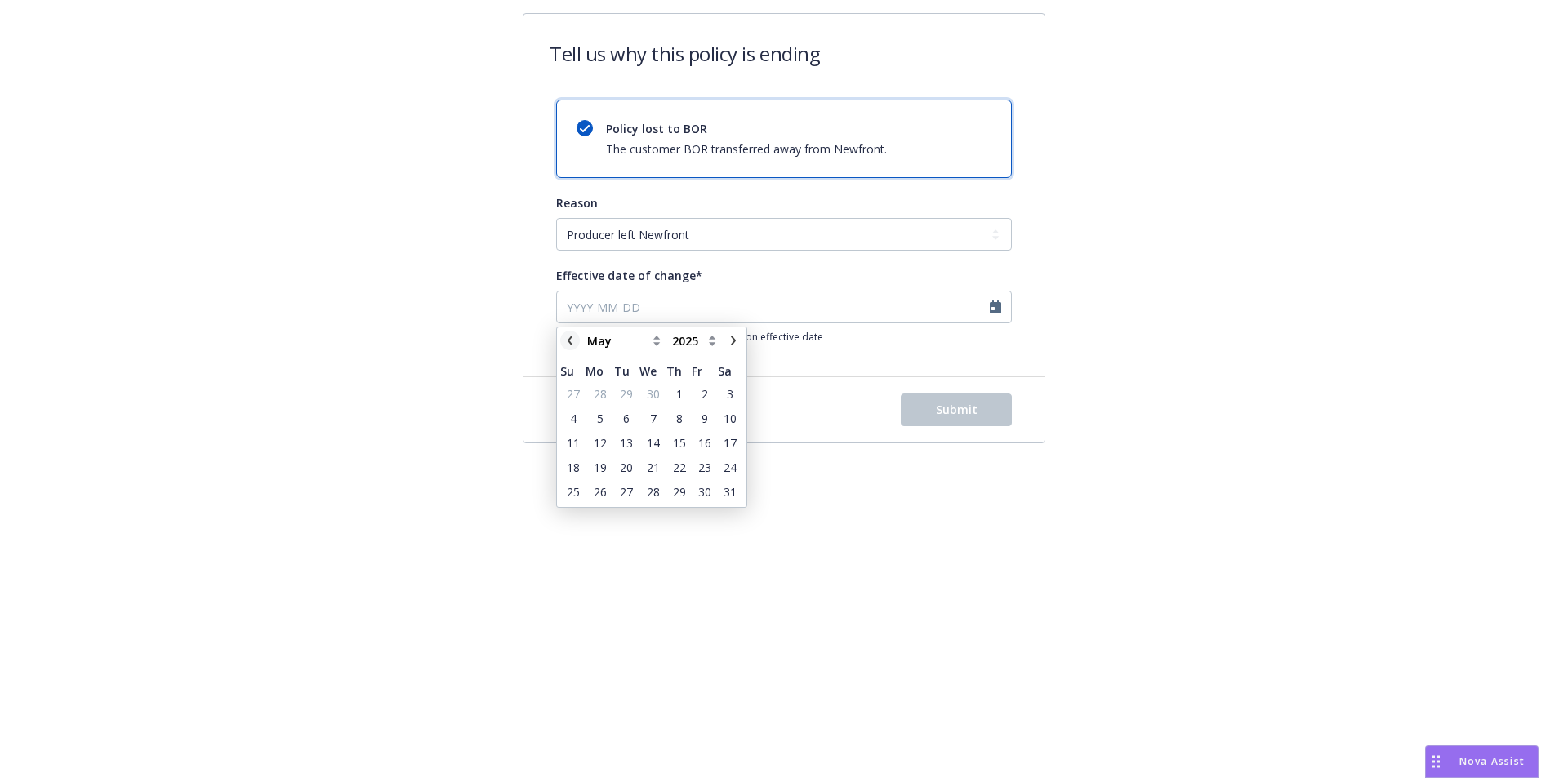 click 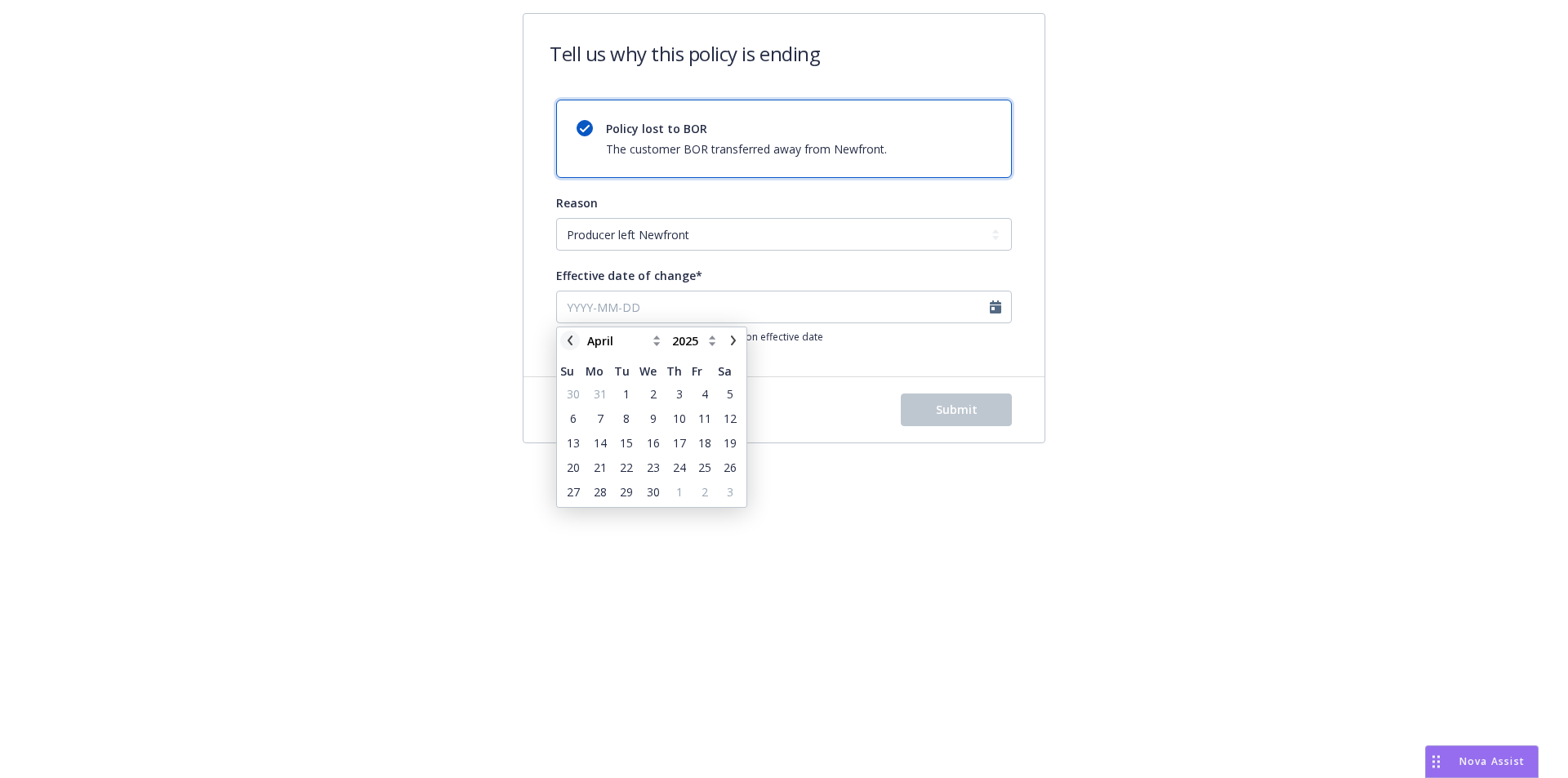 click 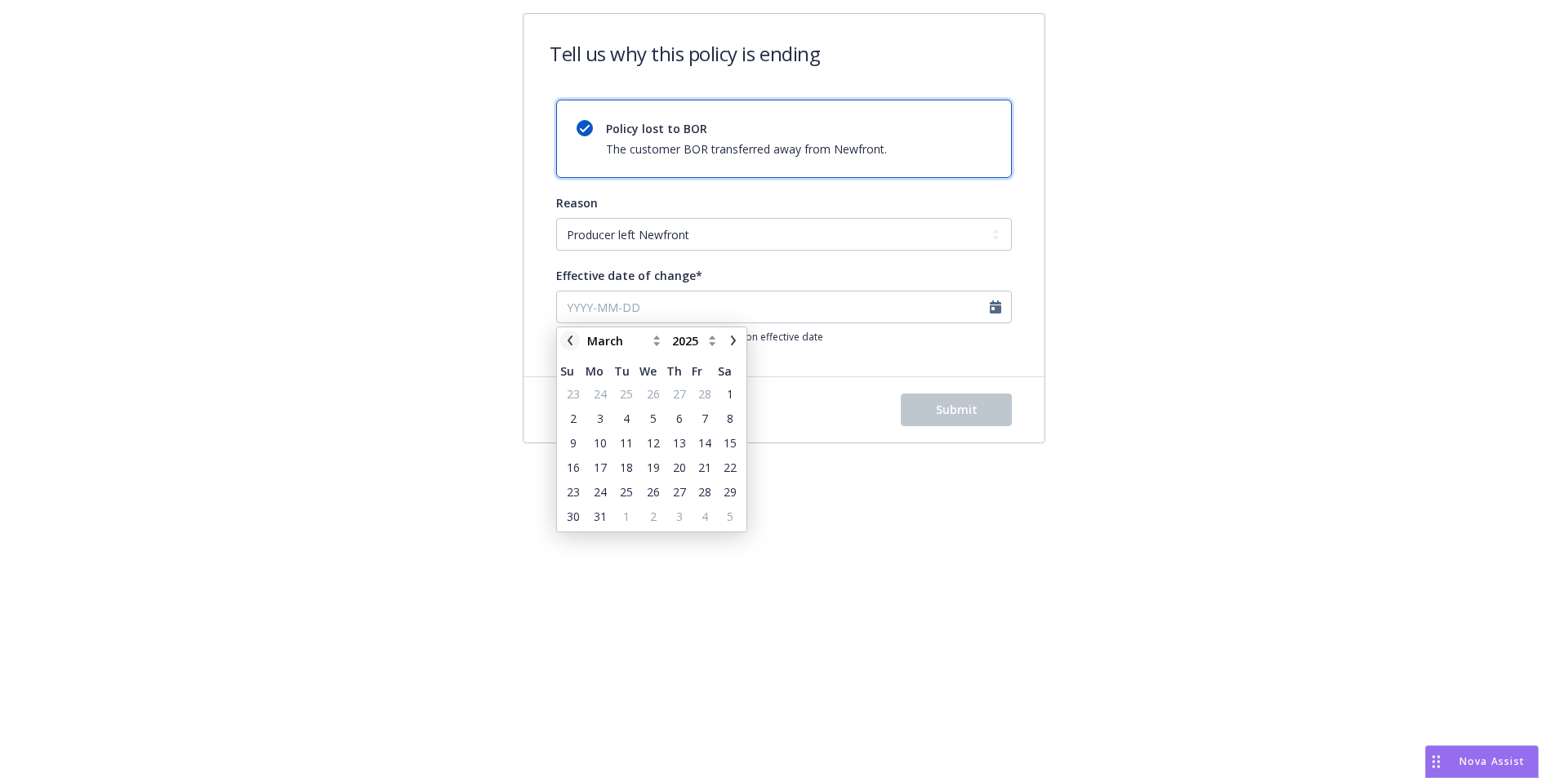 click 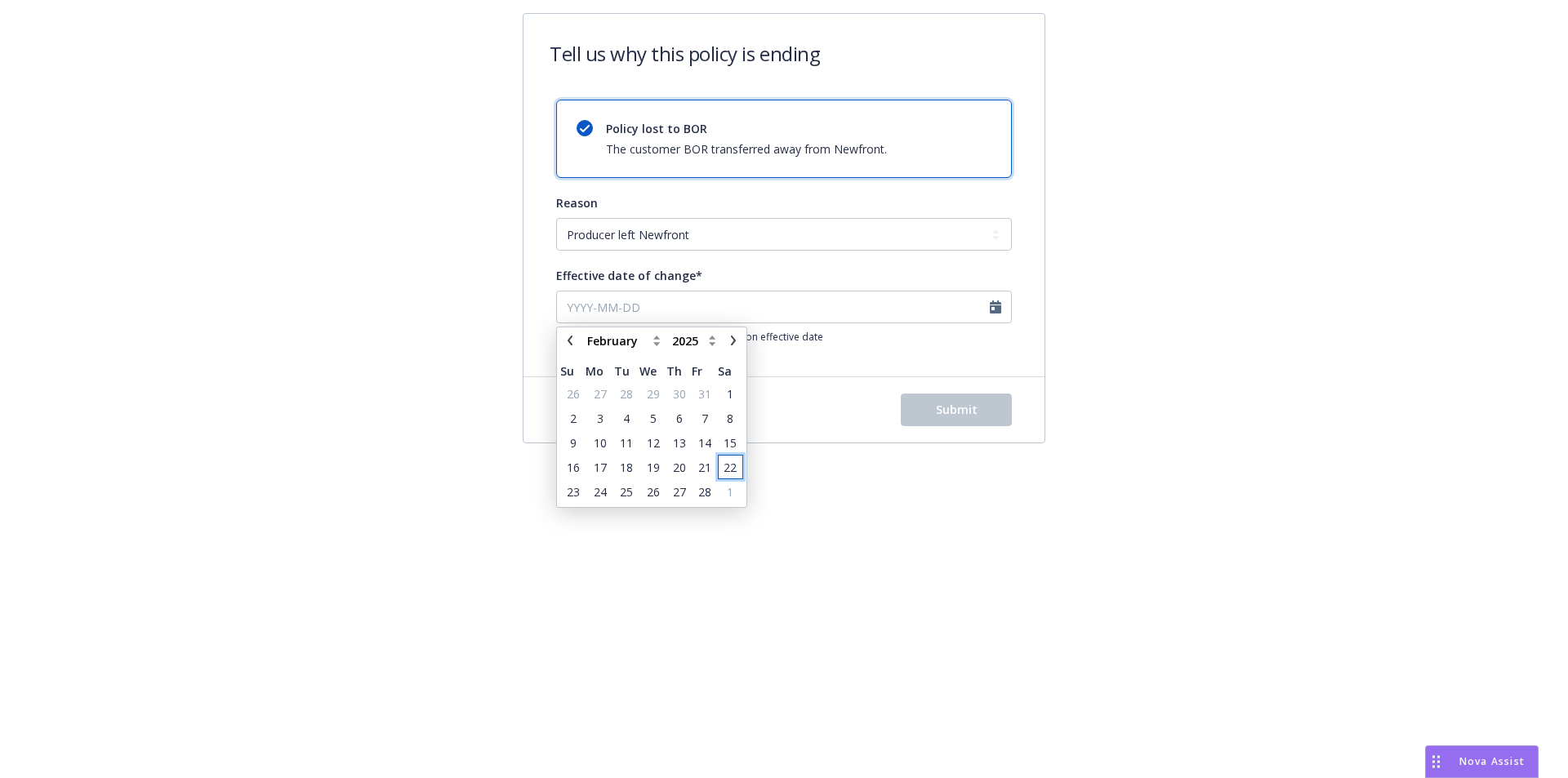 click on "22" at bounding box center (730, 467) 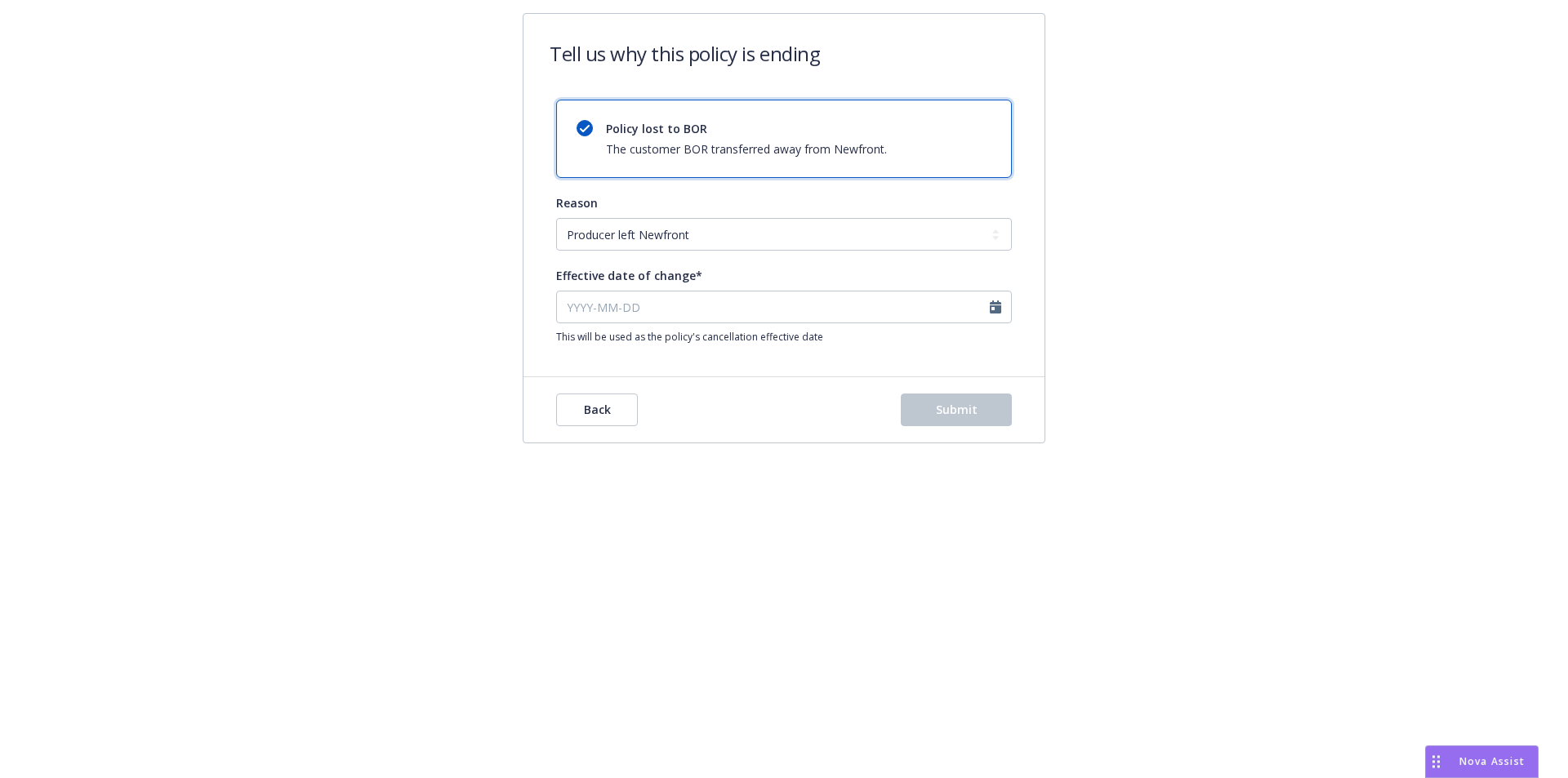 type on "[DATE]" 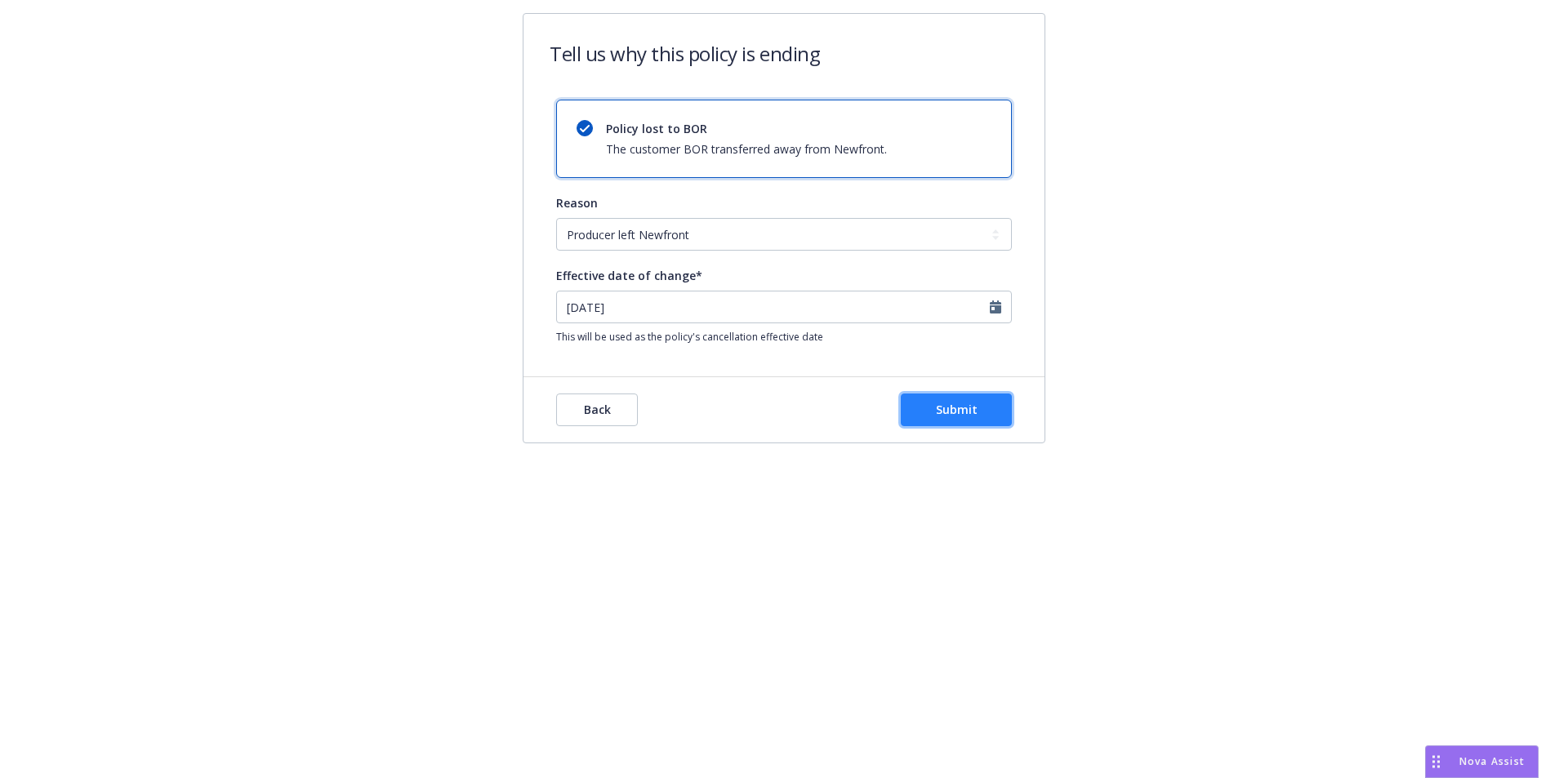 click on "Submit" at bounding box center (956, 409) 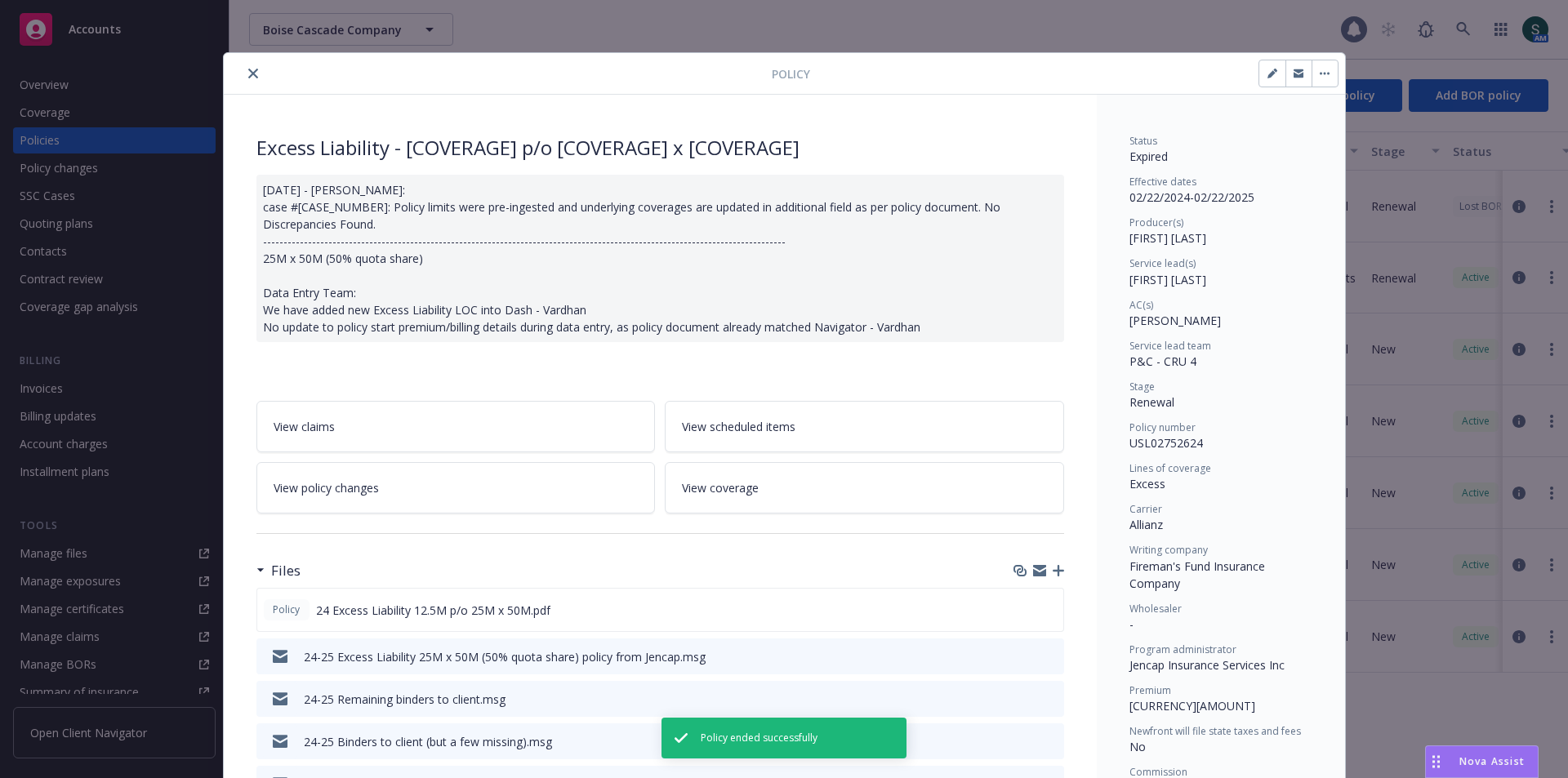 scroll, scrollTop: 49, scrollLeft: 0, axis: vertical 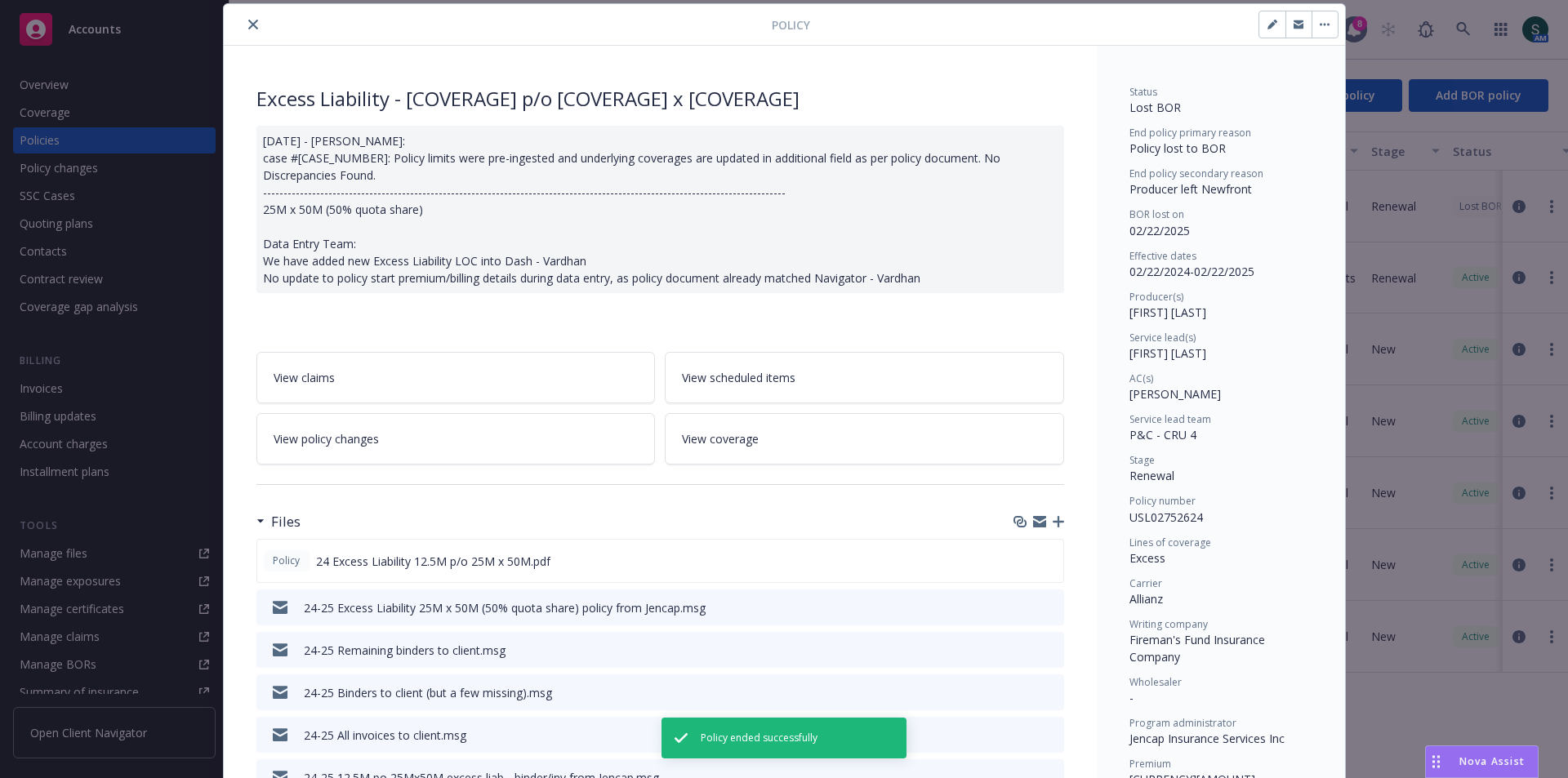 click 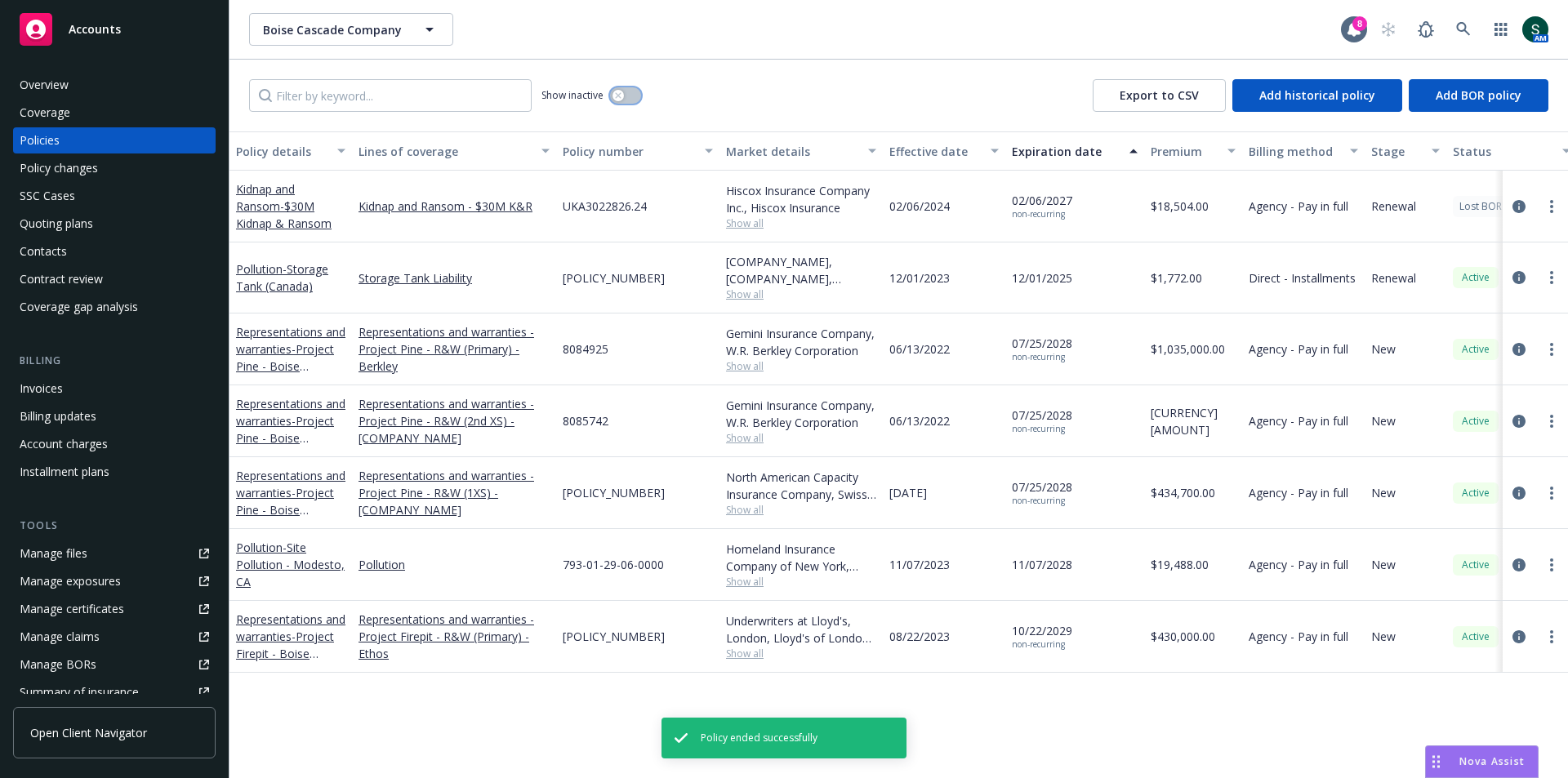 click at bounding box center [626, 96] 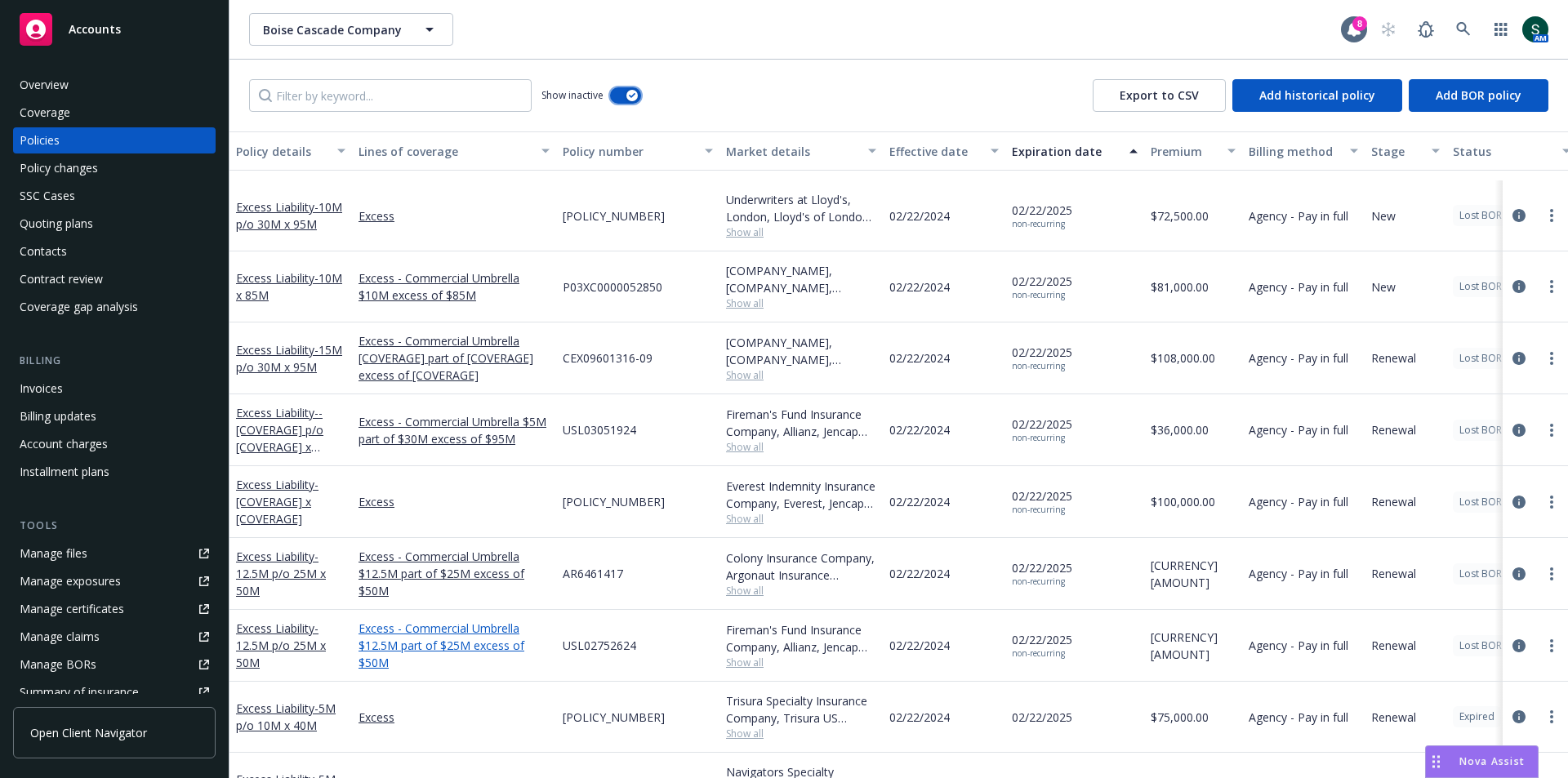 scroll, scrollTop: 16726, scrollLeft: 0, axis: vertical 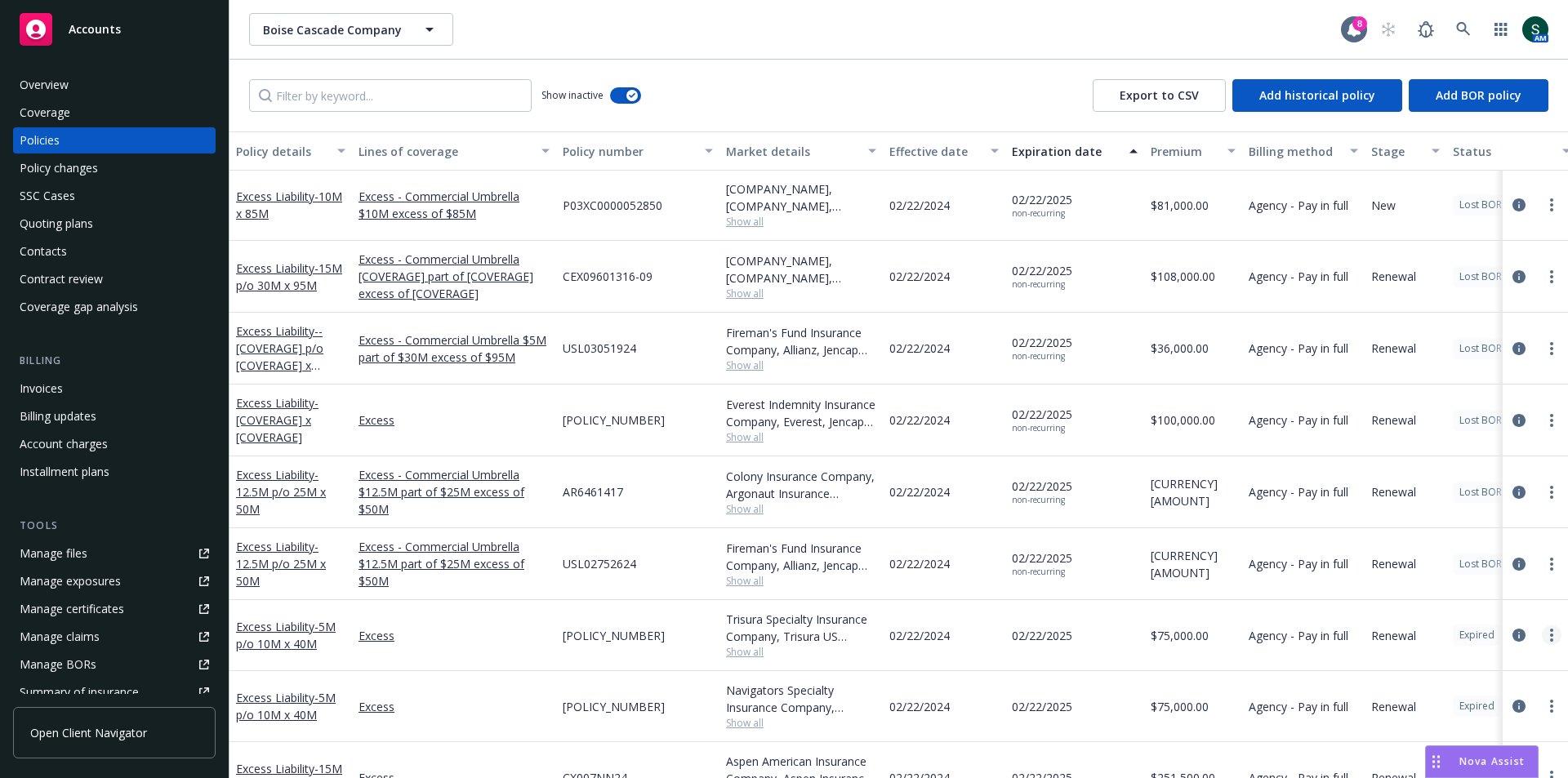 click 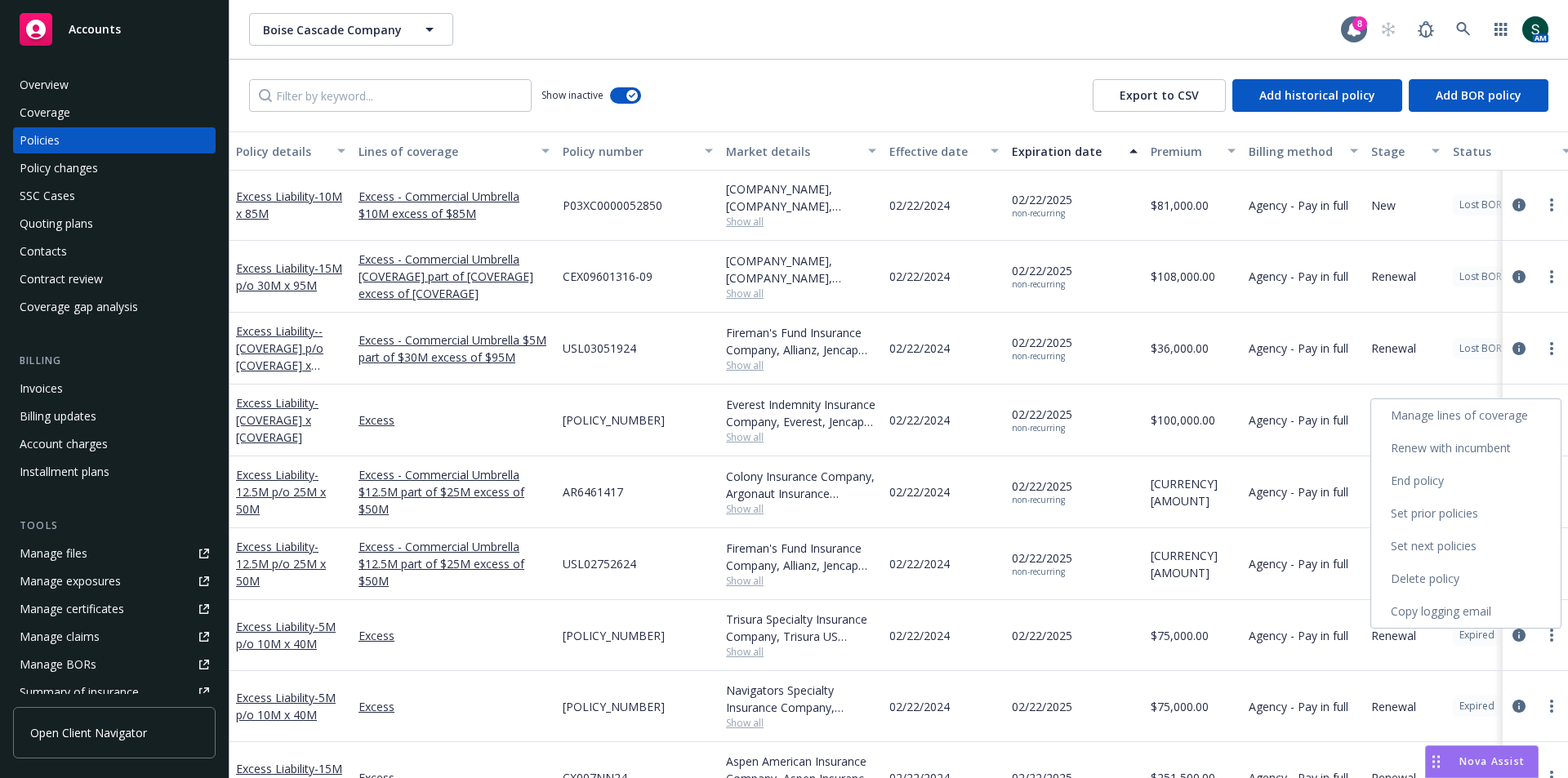 click on "End policy" at bounding box center [1466, 481] 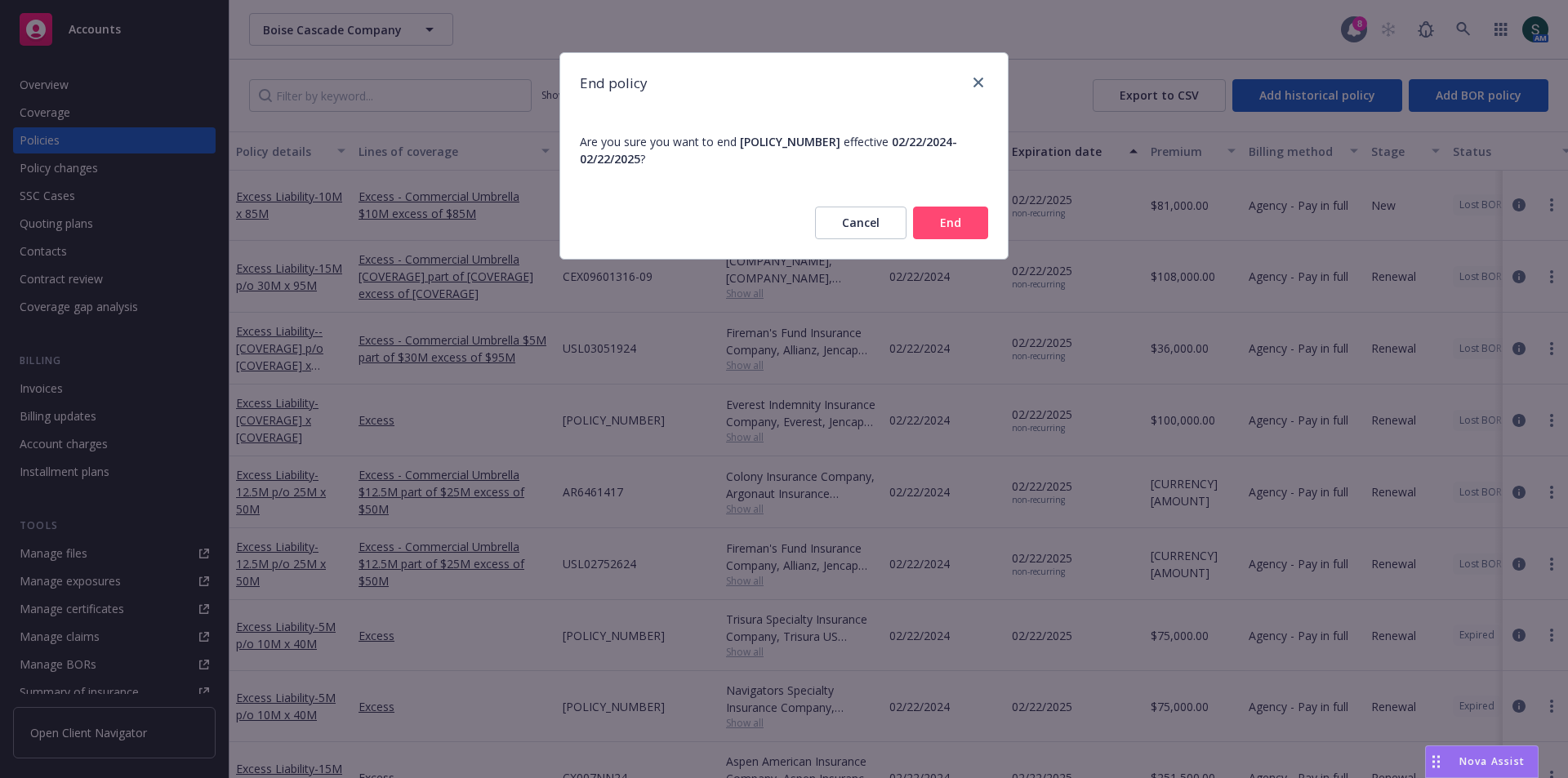 click on "End" at bounding box center [951, 223] 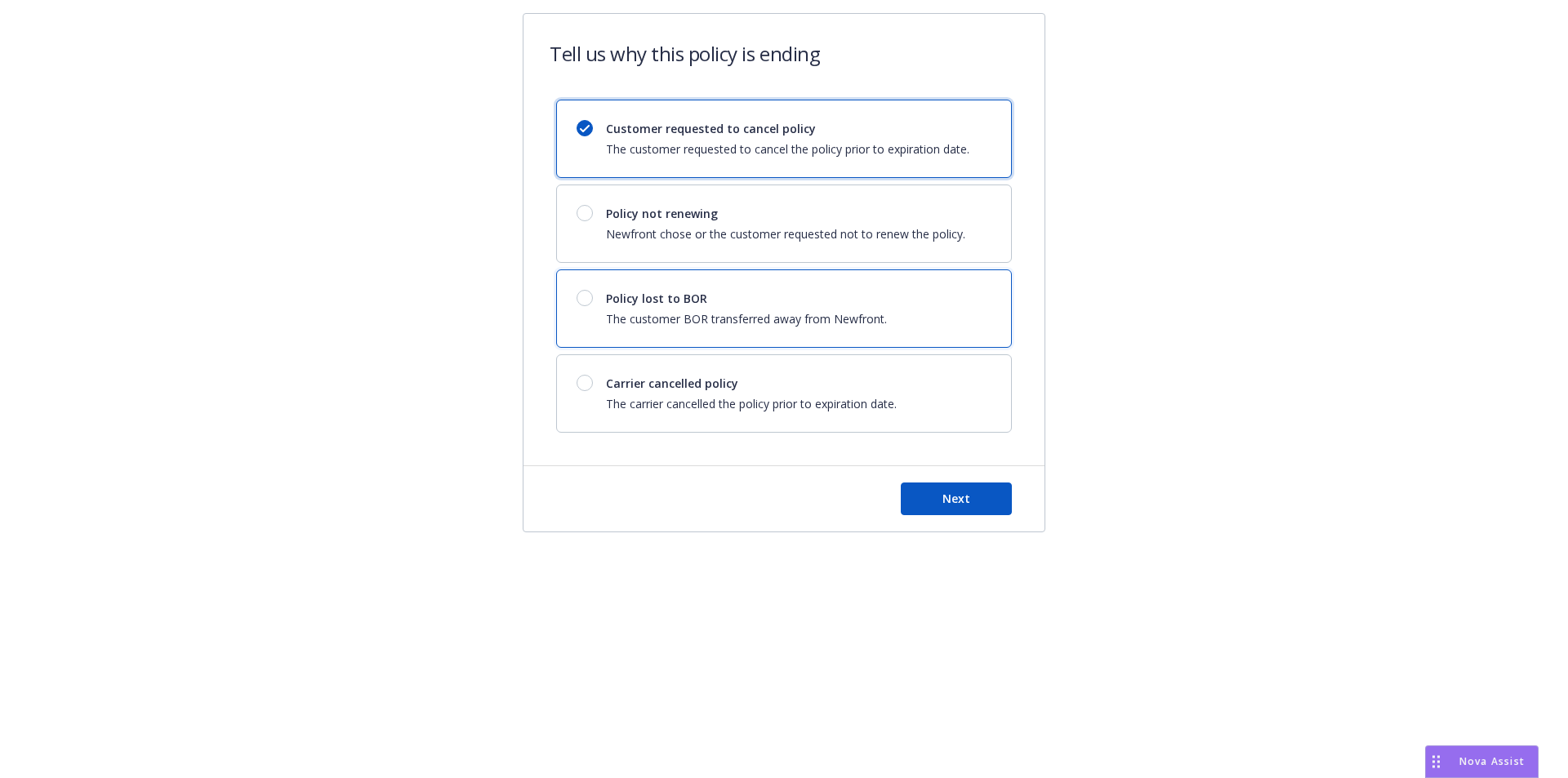 click on "Policy lost to BOR" at bounding box center [746, 298] 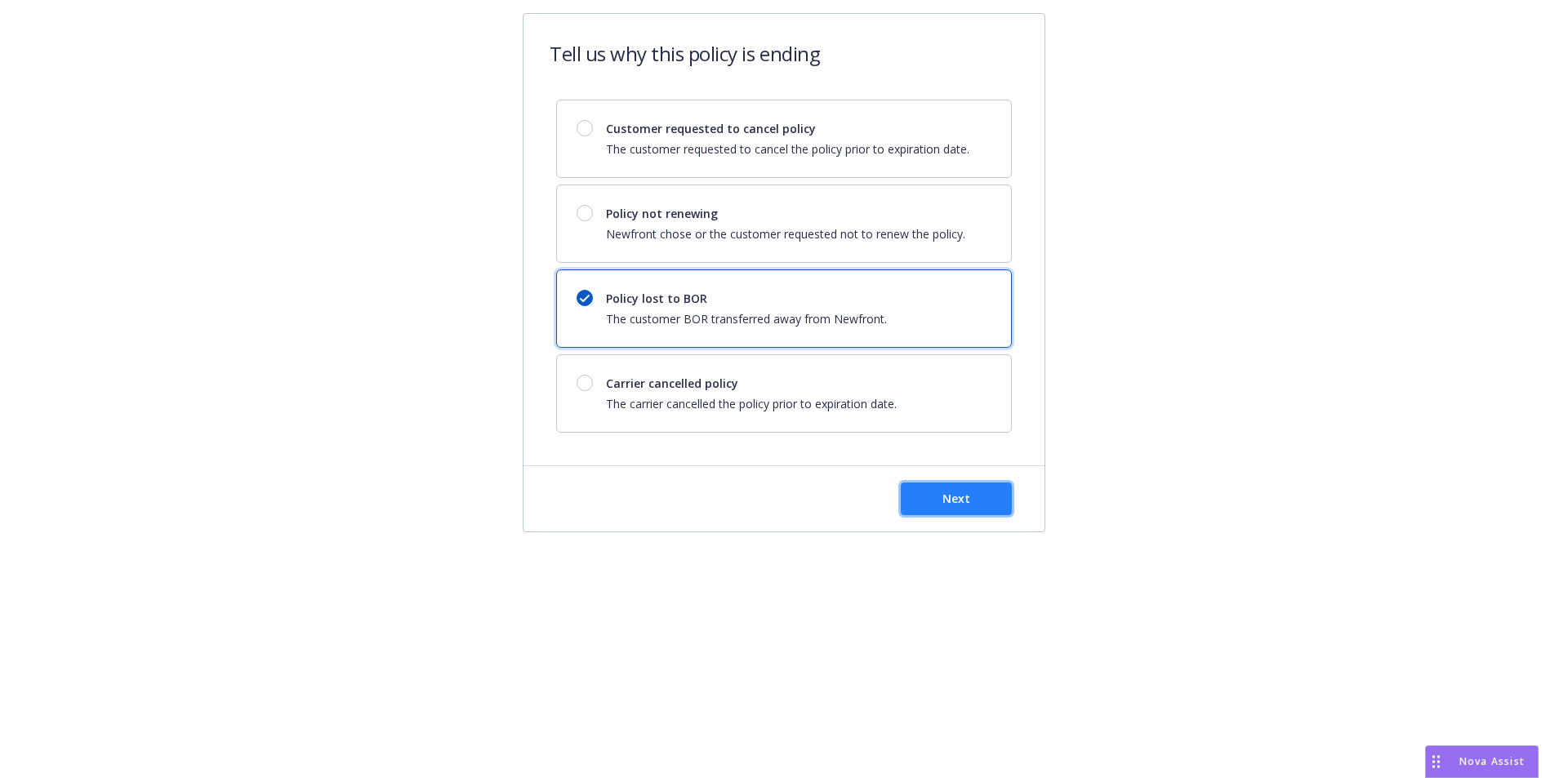 click on "Next" at bounding box center (956, 499) 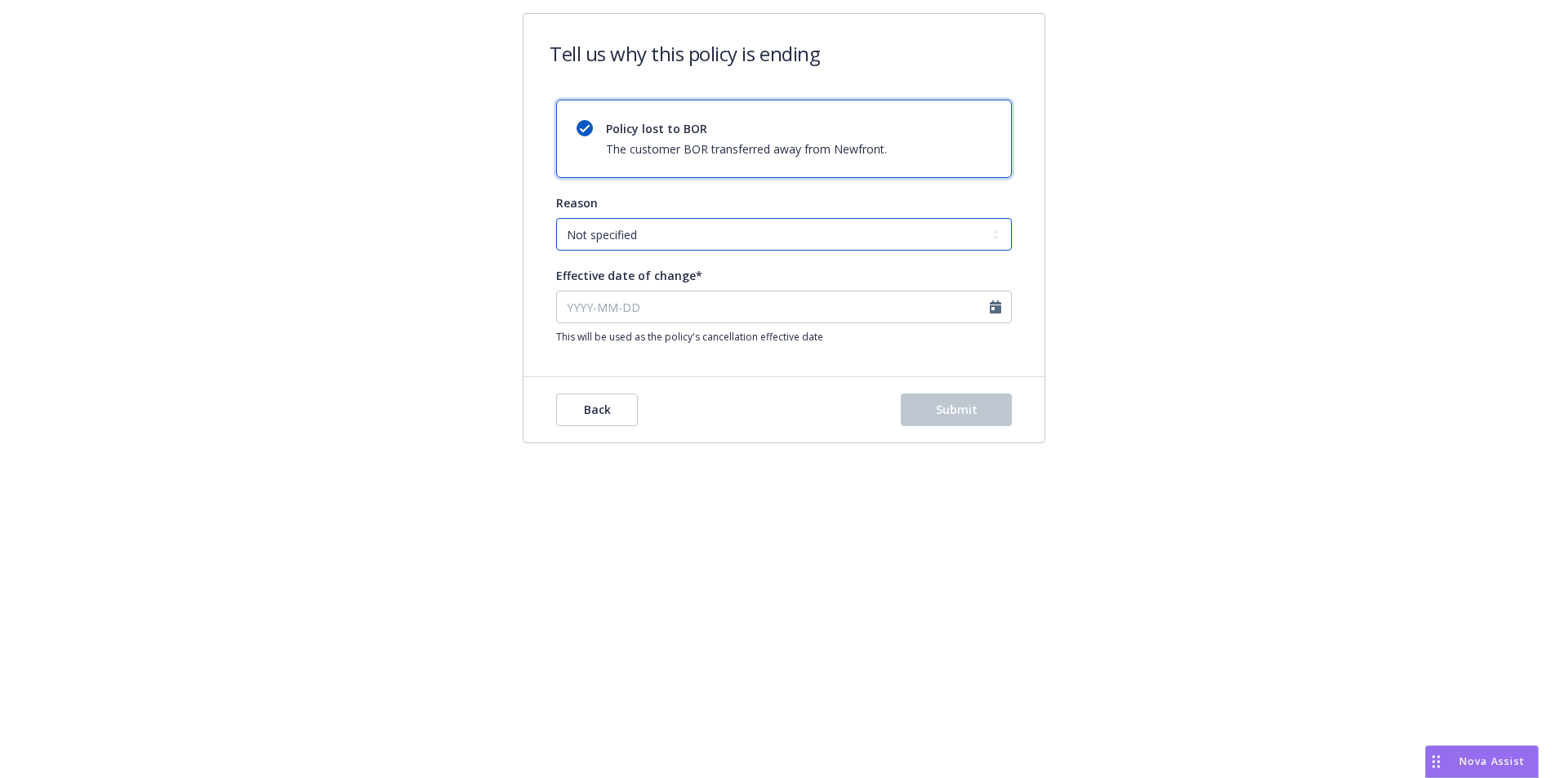 click on "Not specified Service Pricing Buyer change M&A, Bankruptcy, or Out of business Producer left Newfront Program consolidation" at bounding box center (784, 234) 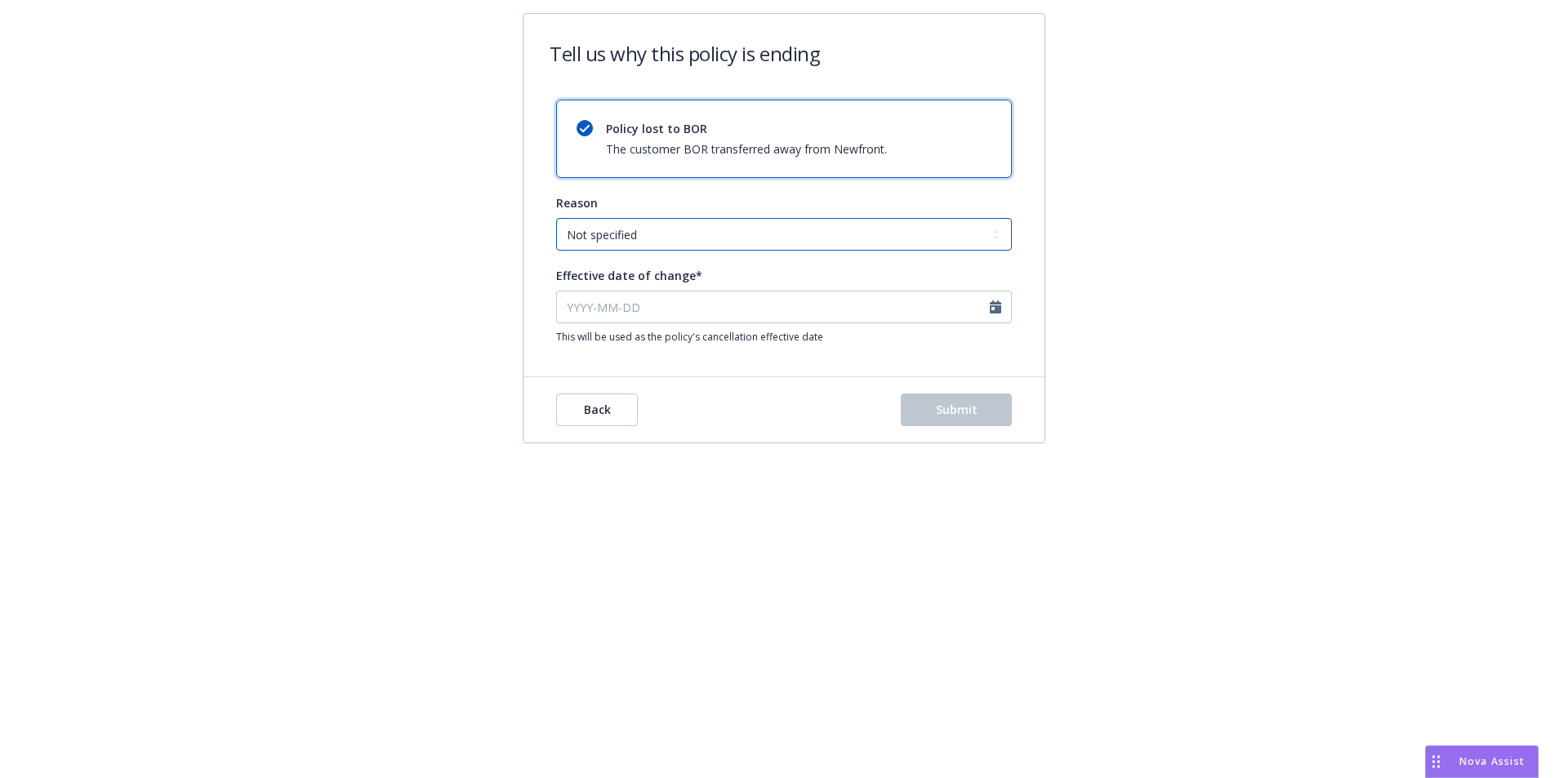 select on "Producer left Newfront" 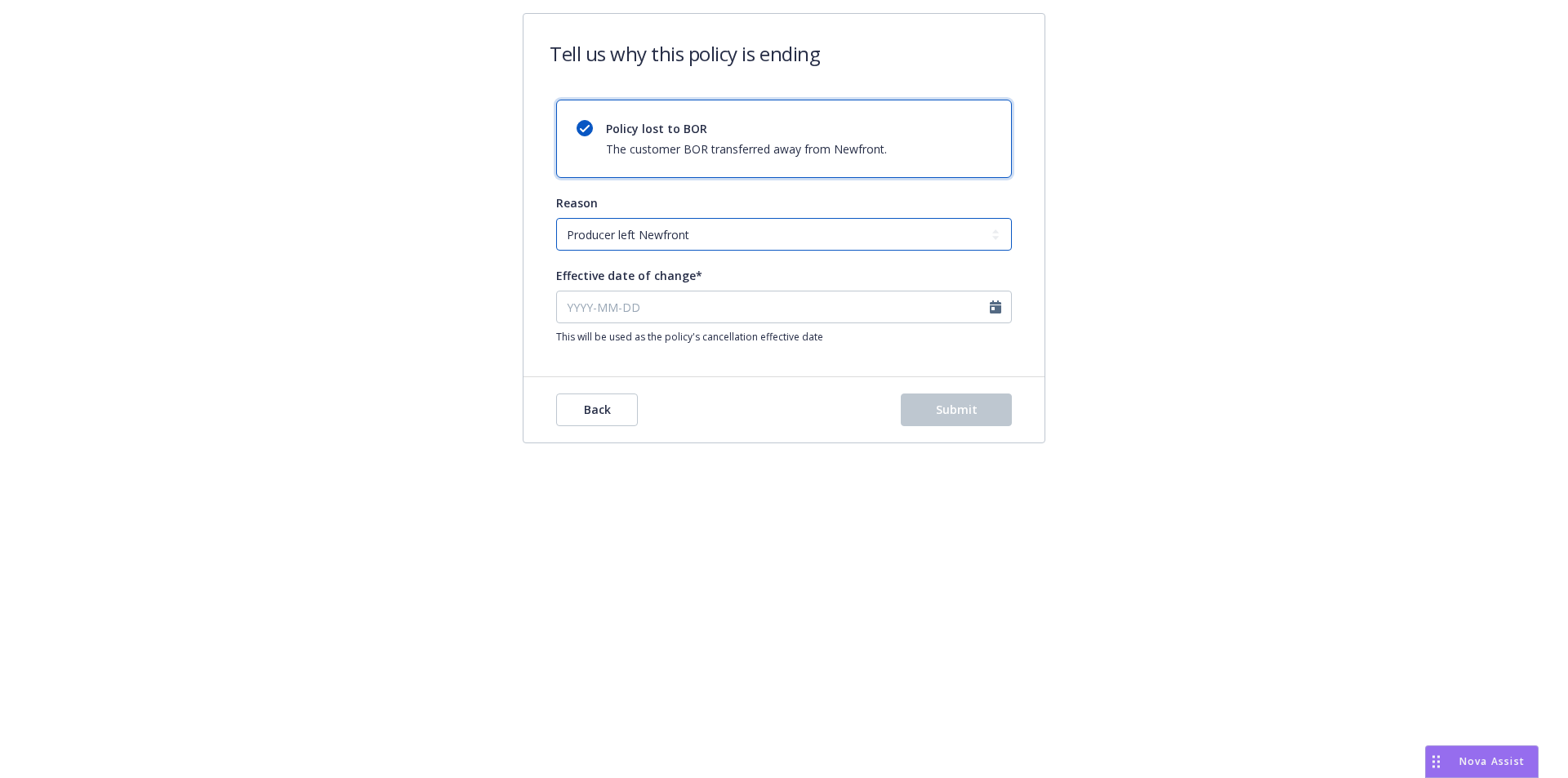 click on "Not specified Service Pricing Buyer change M&A, Bankruptcy, or Out of business Producer left Newfront Program consolidation" at bounding box center [784, 234] 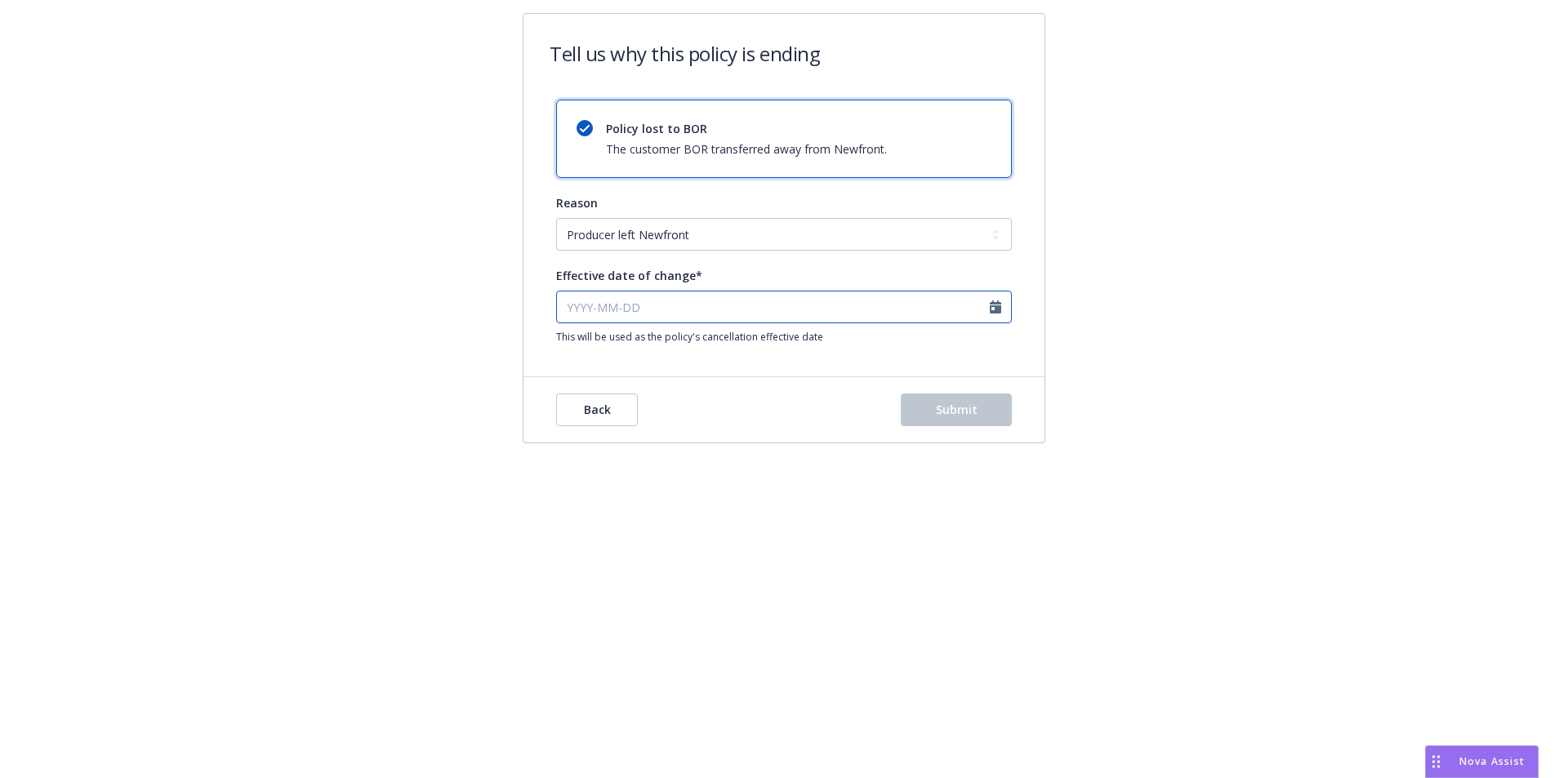 click on "Effective date of change*" at bounding box center [784, 307] 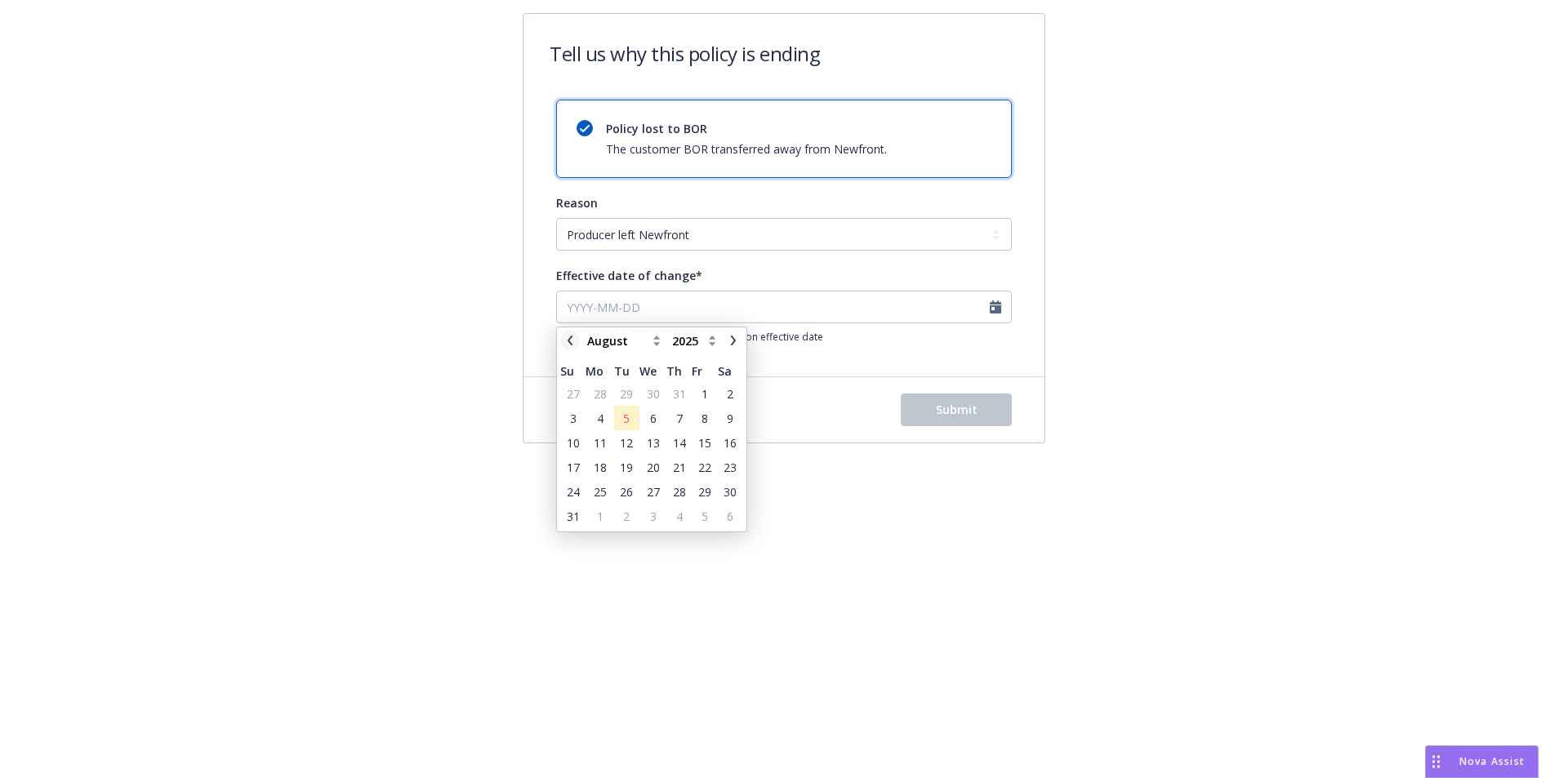 click 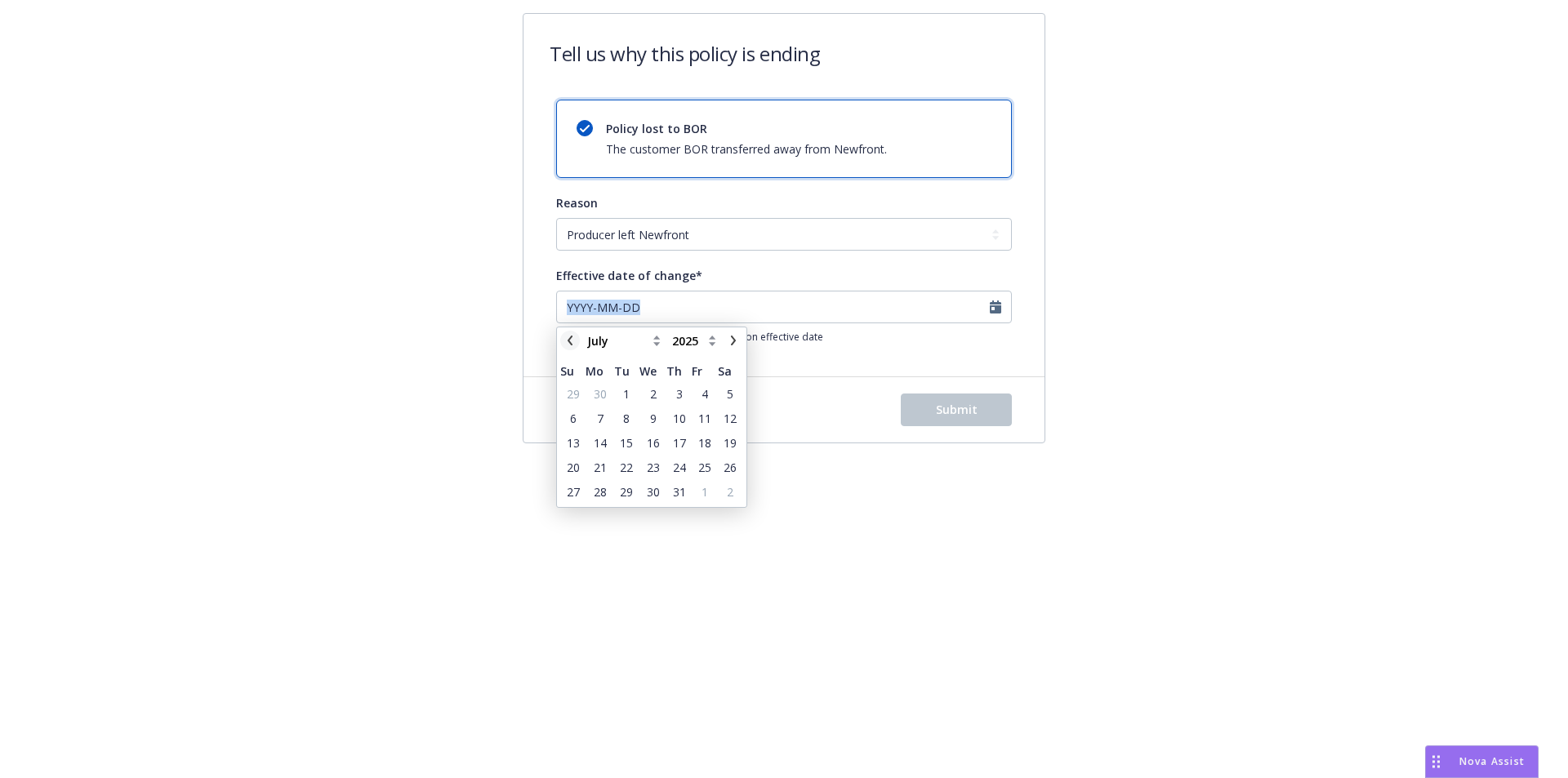 click 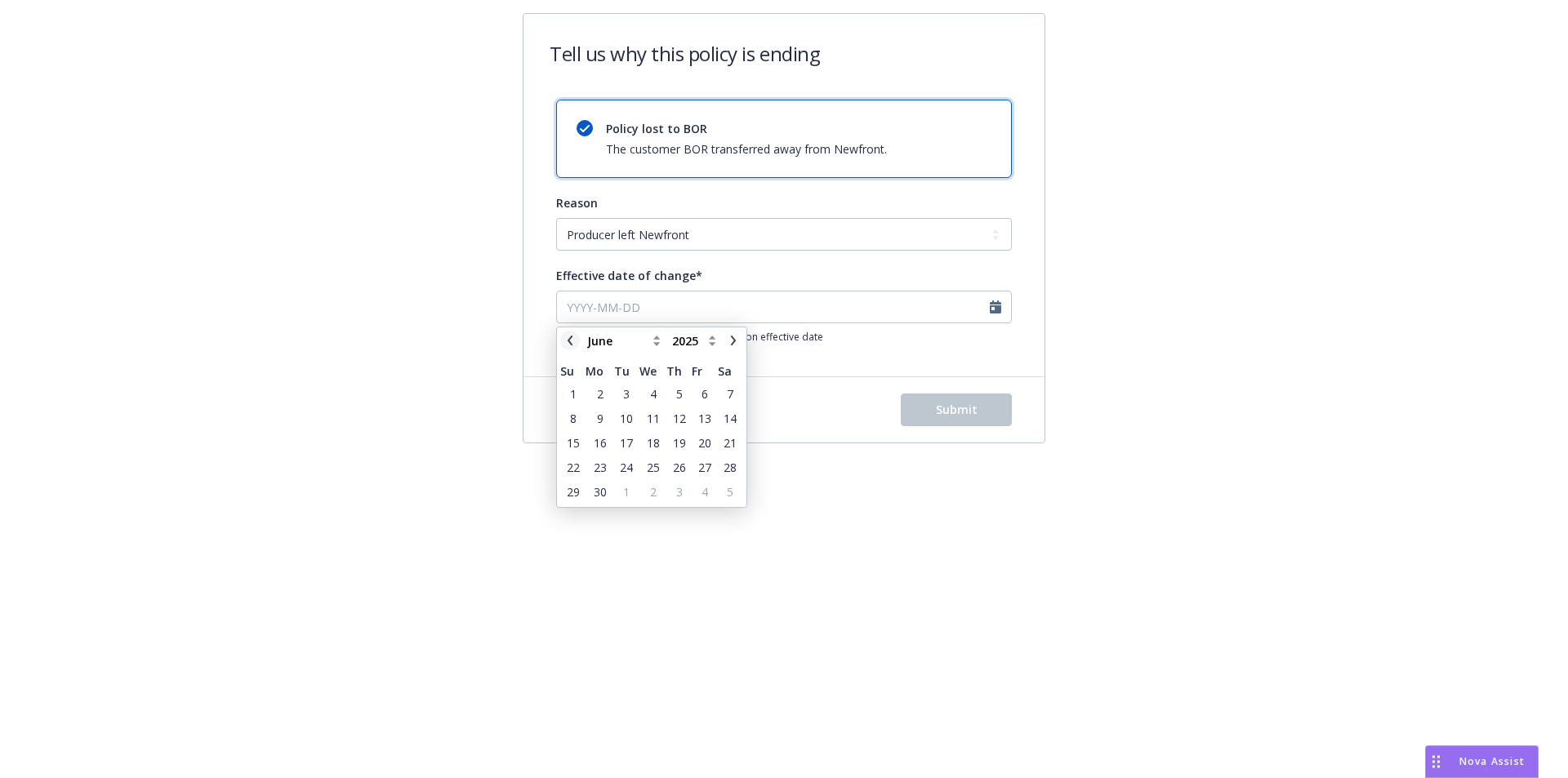 click 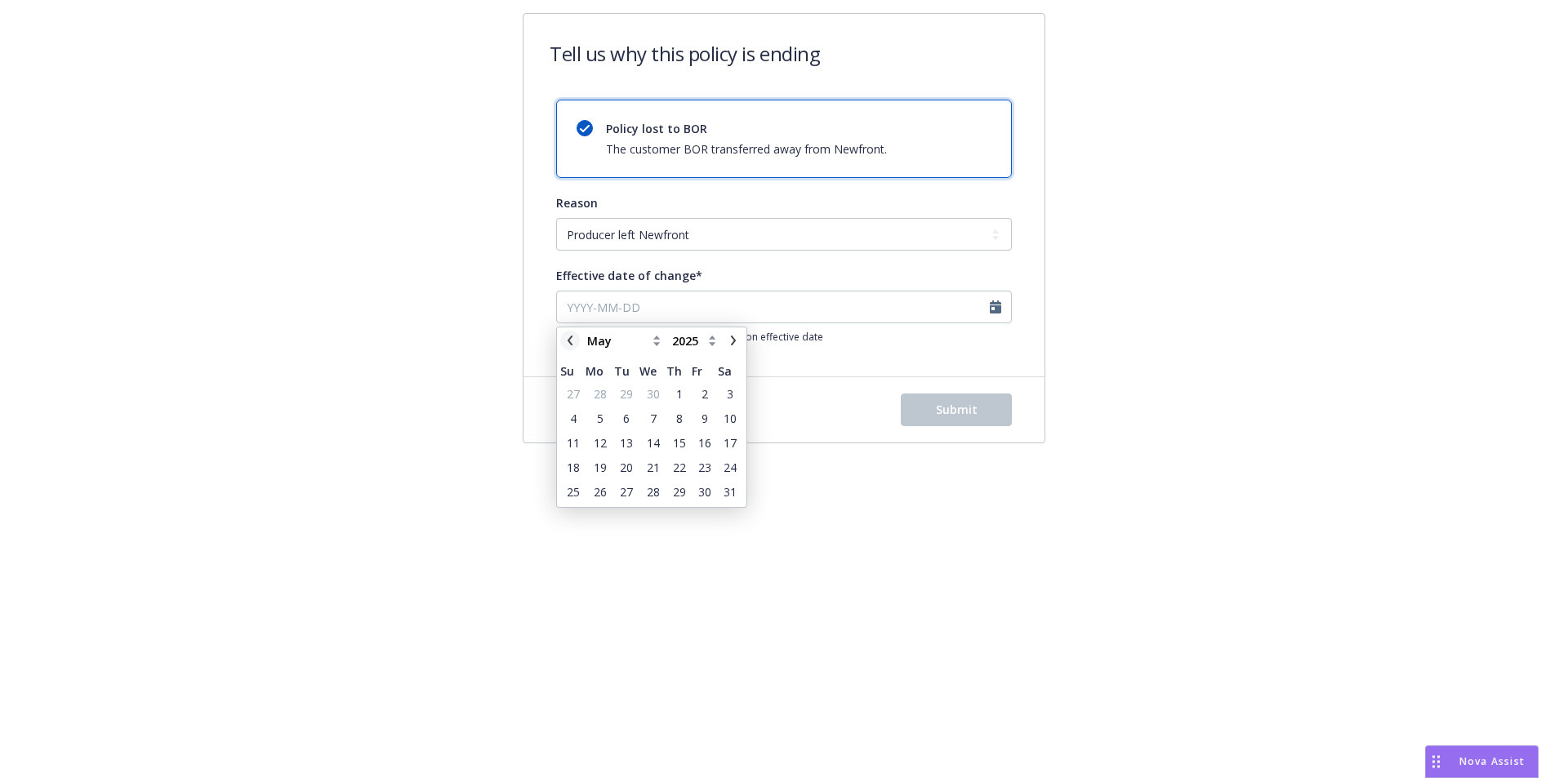 click 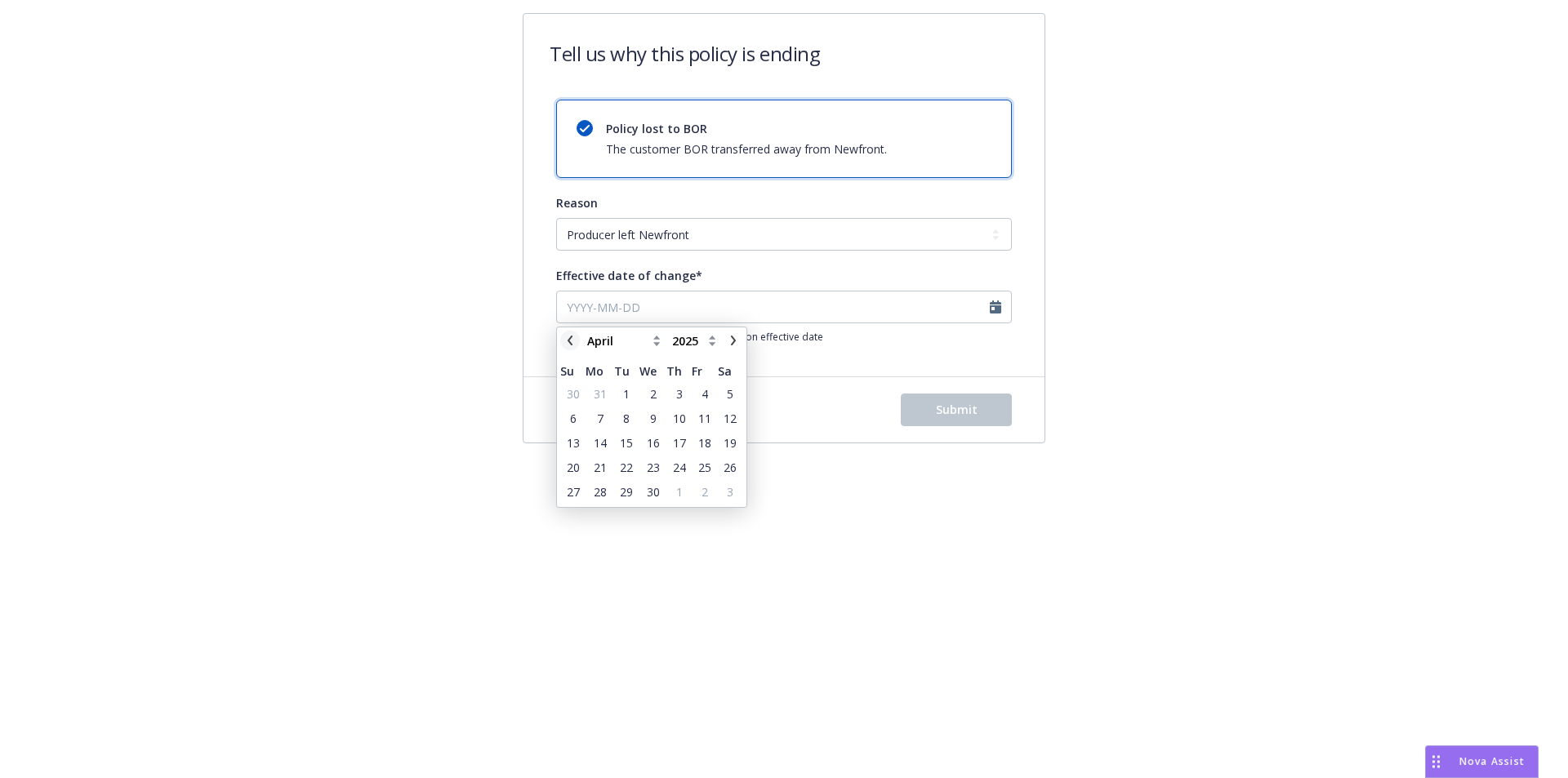 click 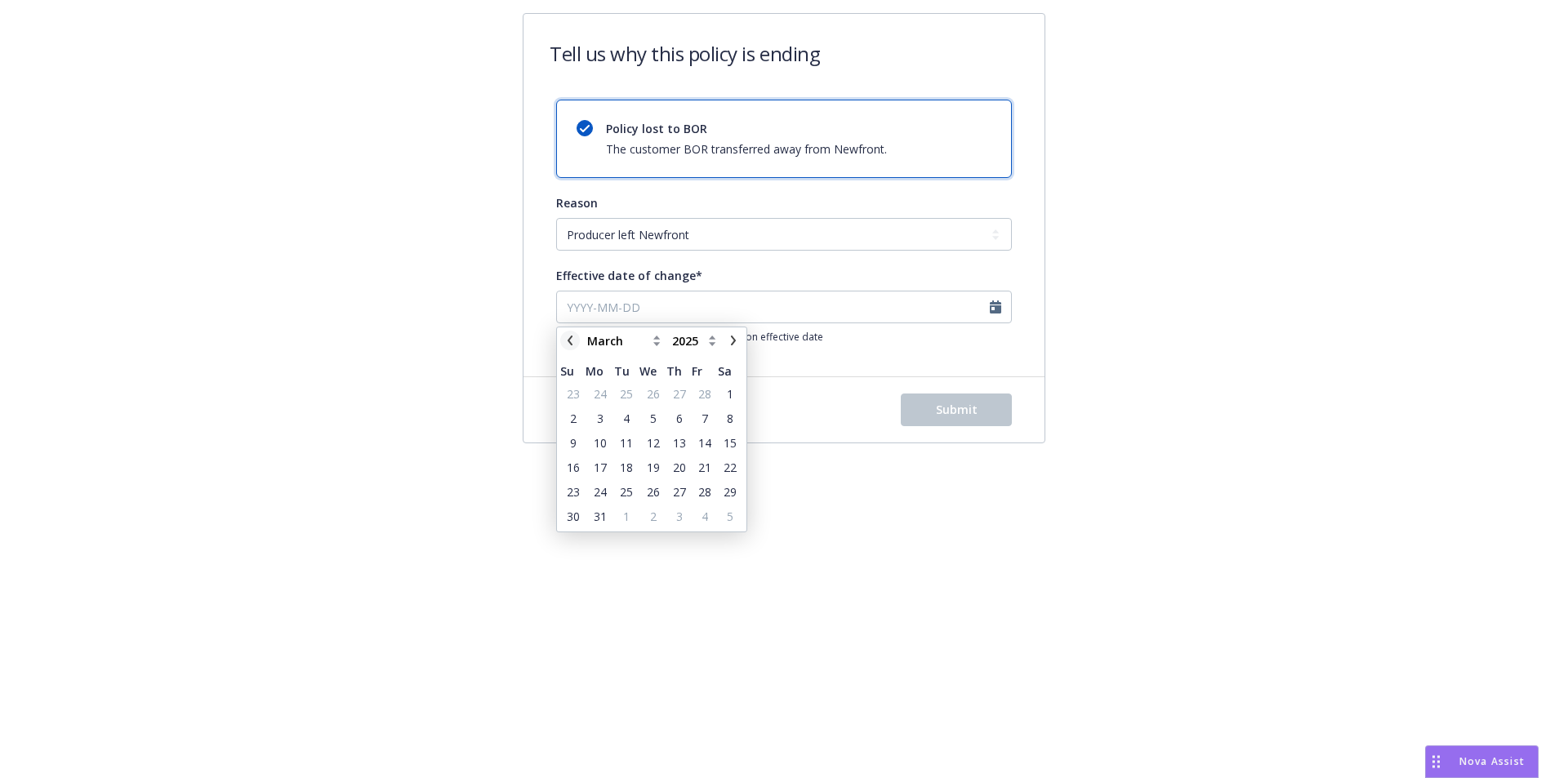 click 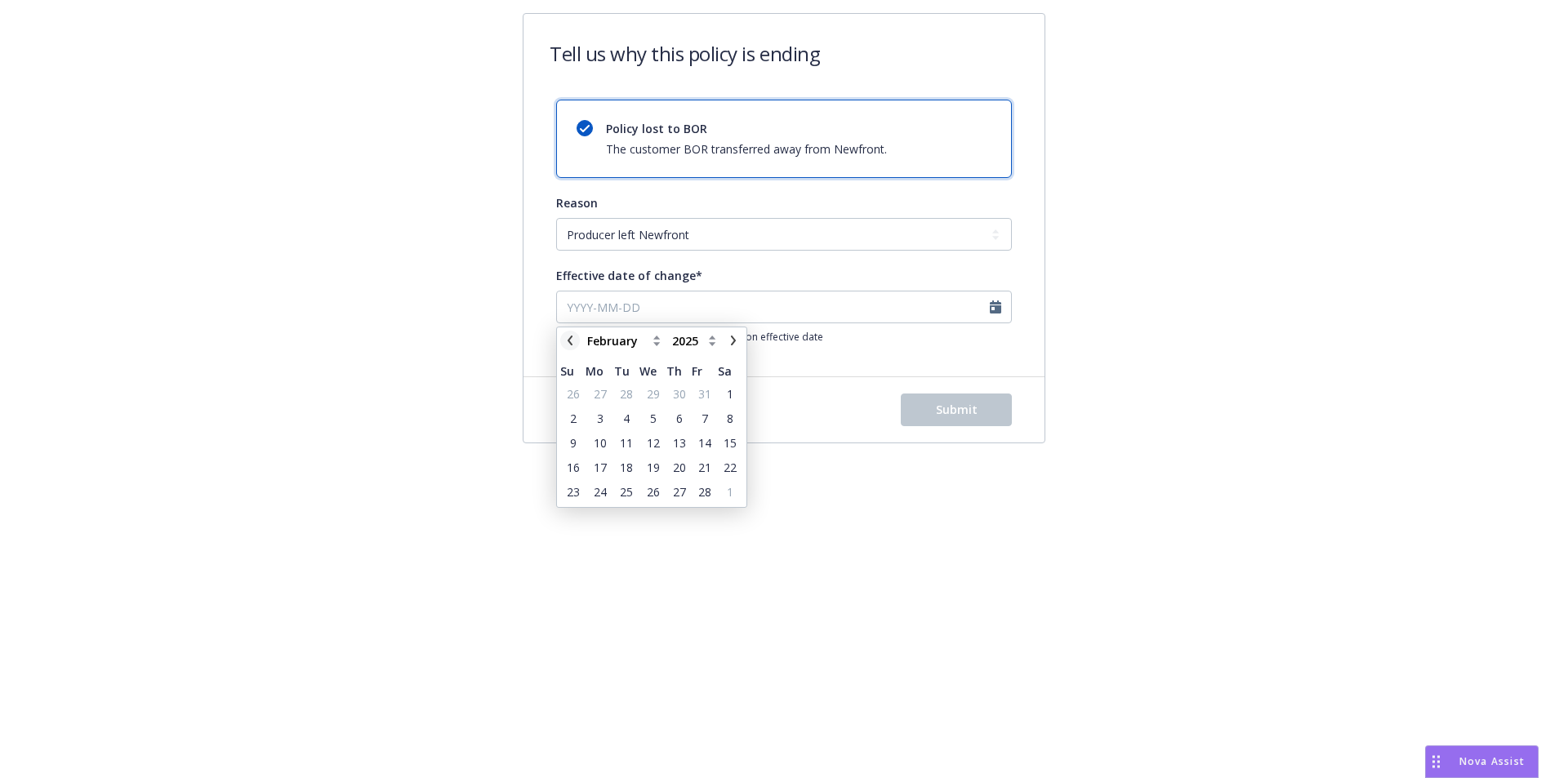 click 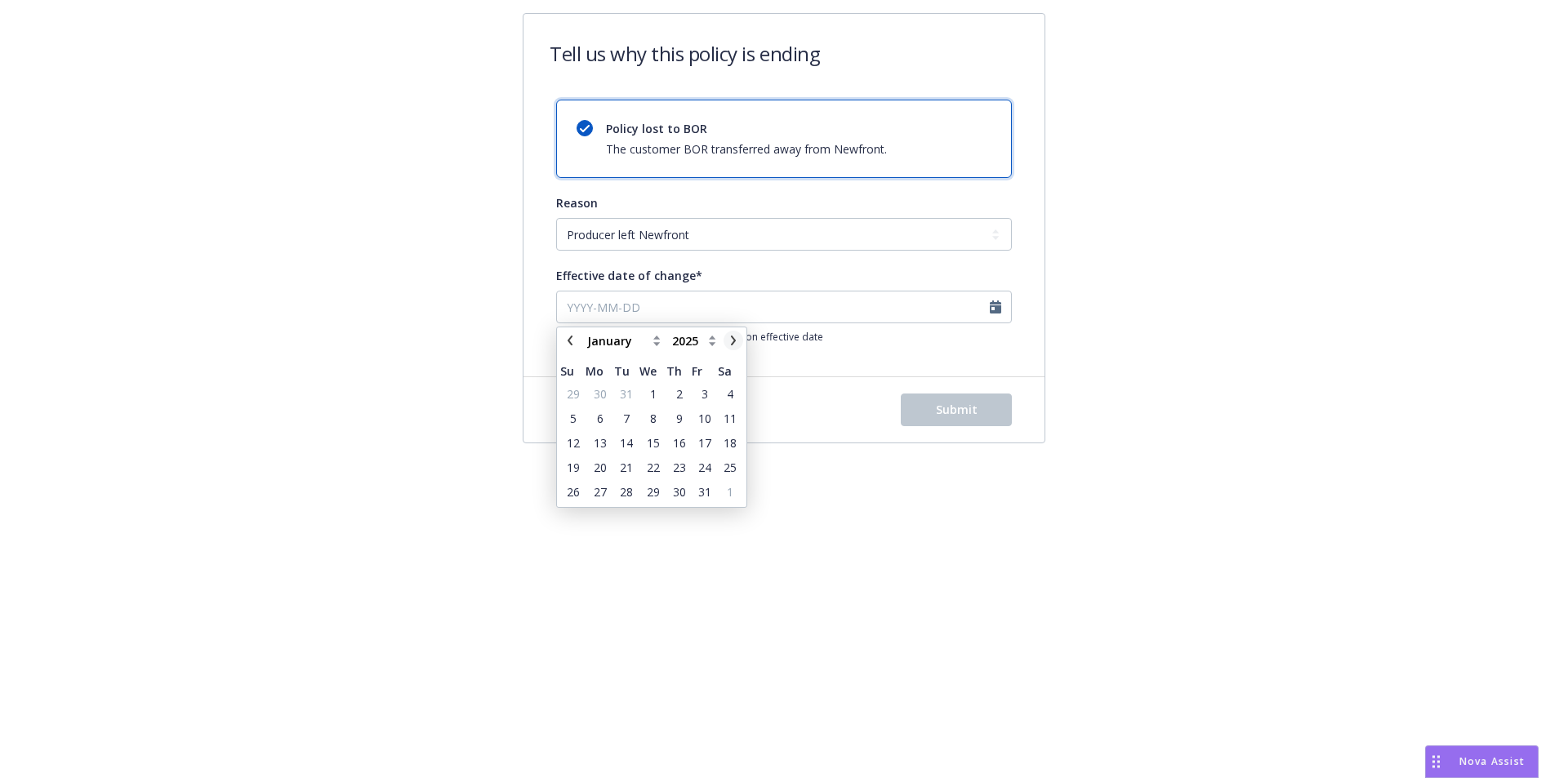 click 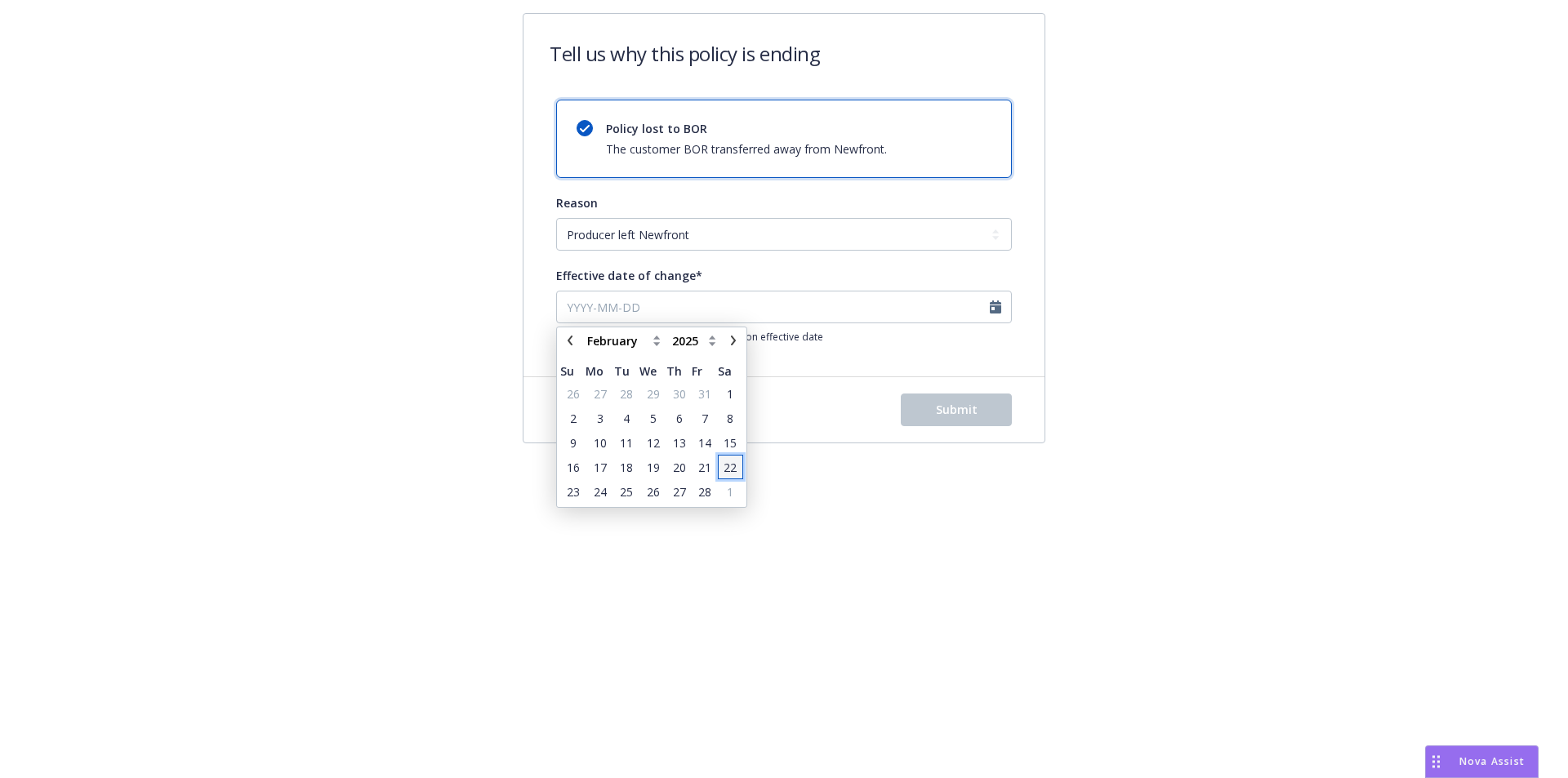 click on "22" at bounding box center (730, 467) 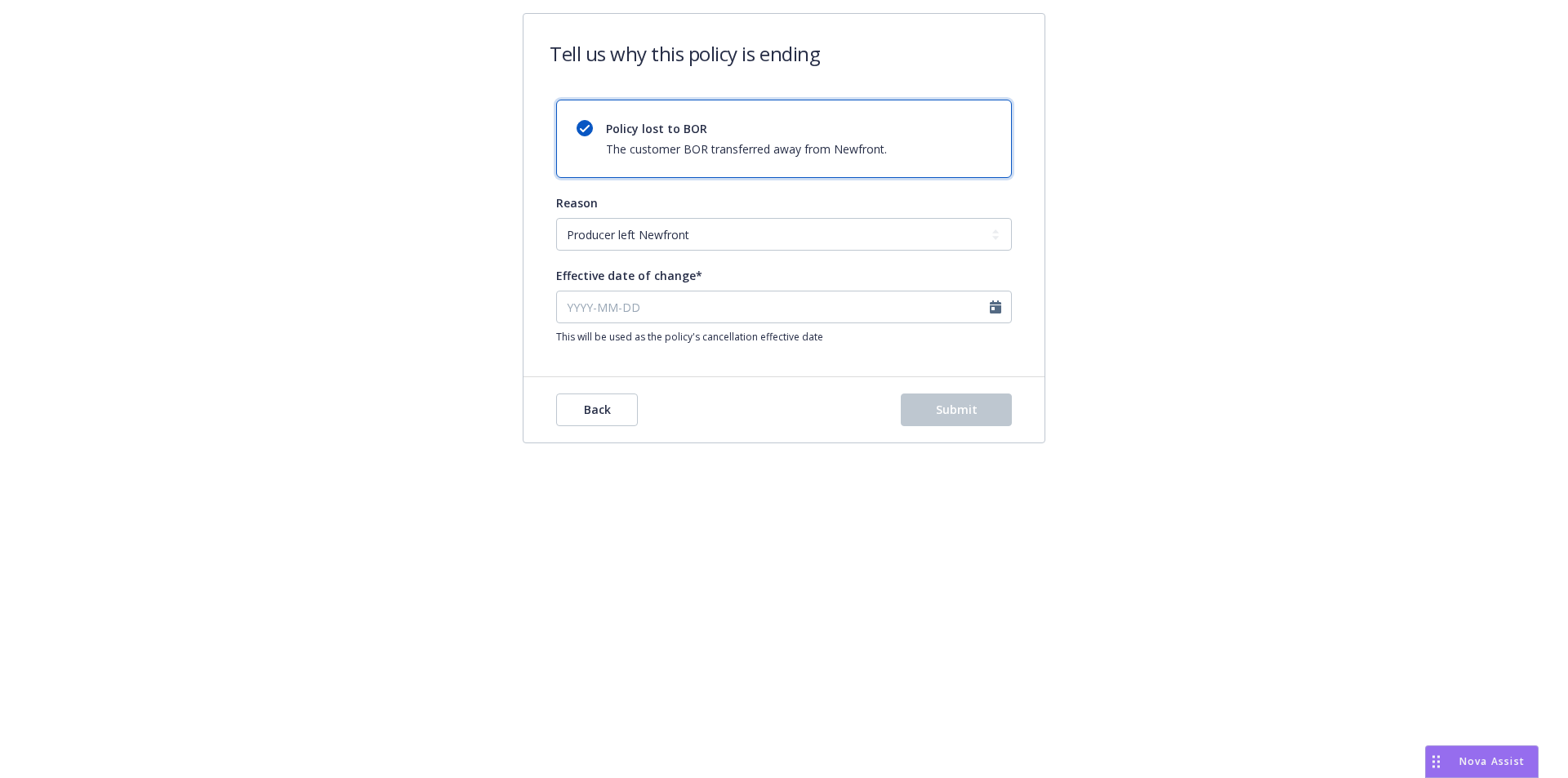 type on "[DATE]" 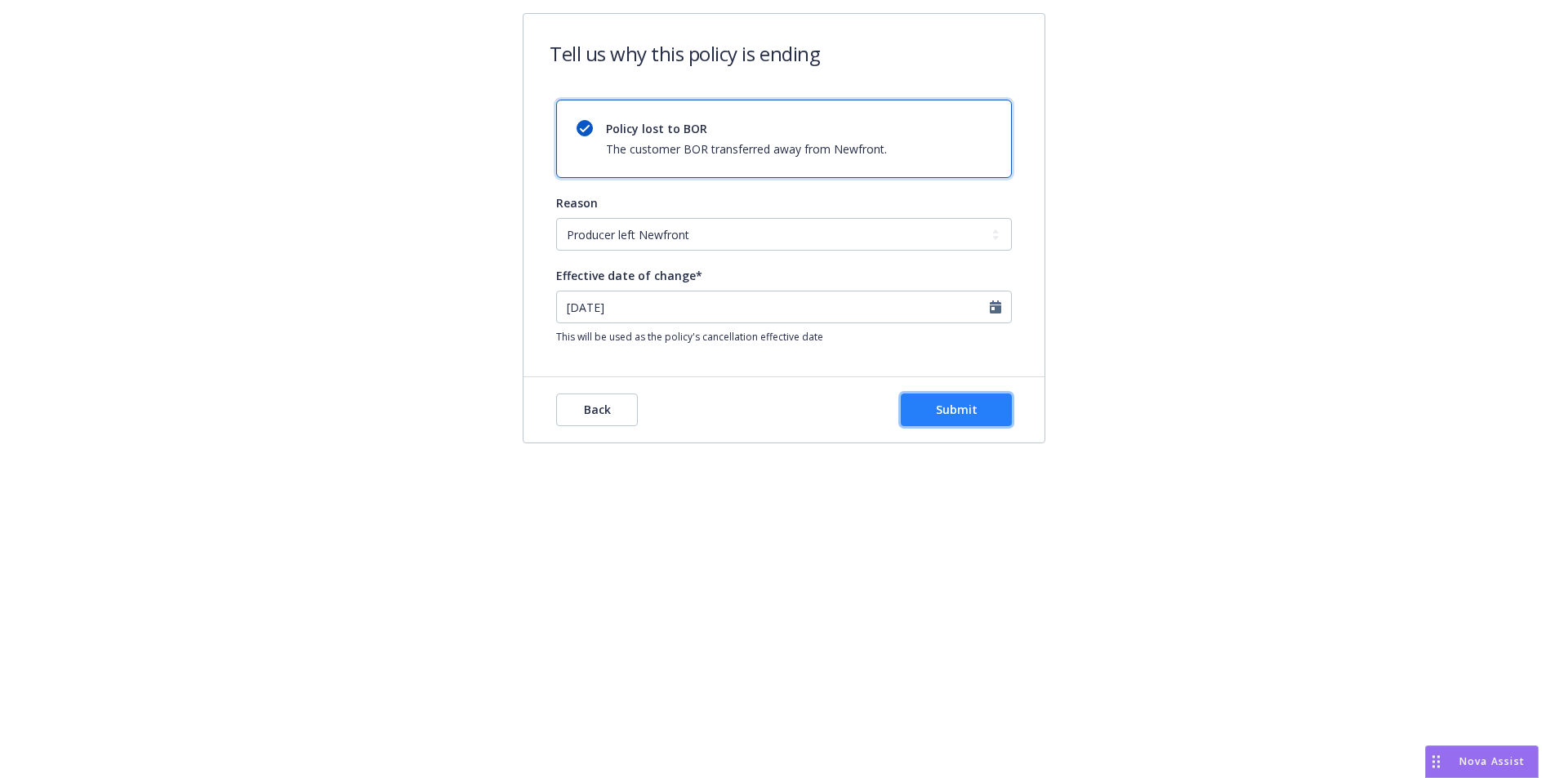 click on "Submit" at bounding box center [956, 410] 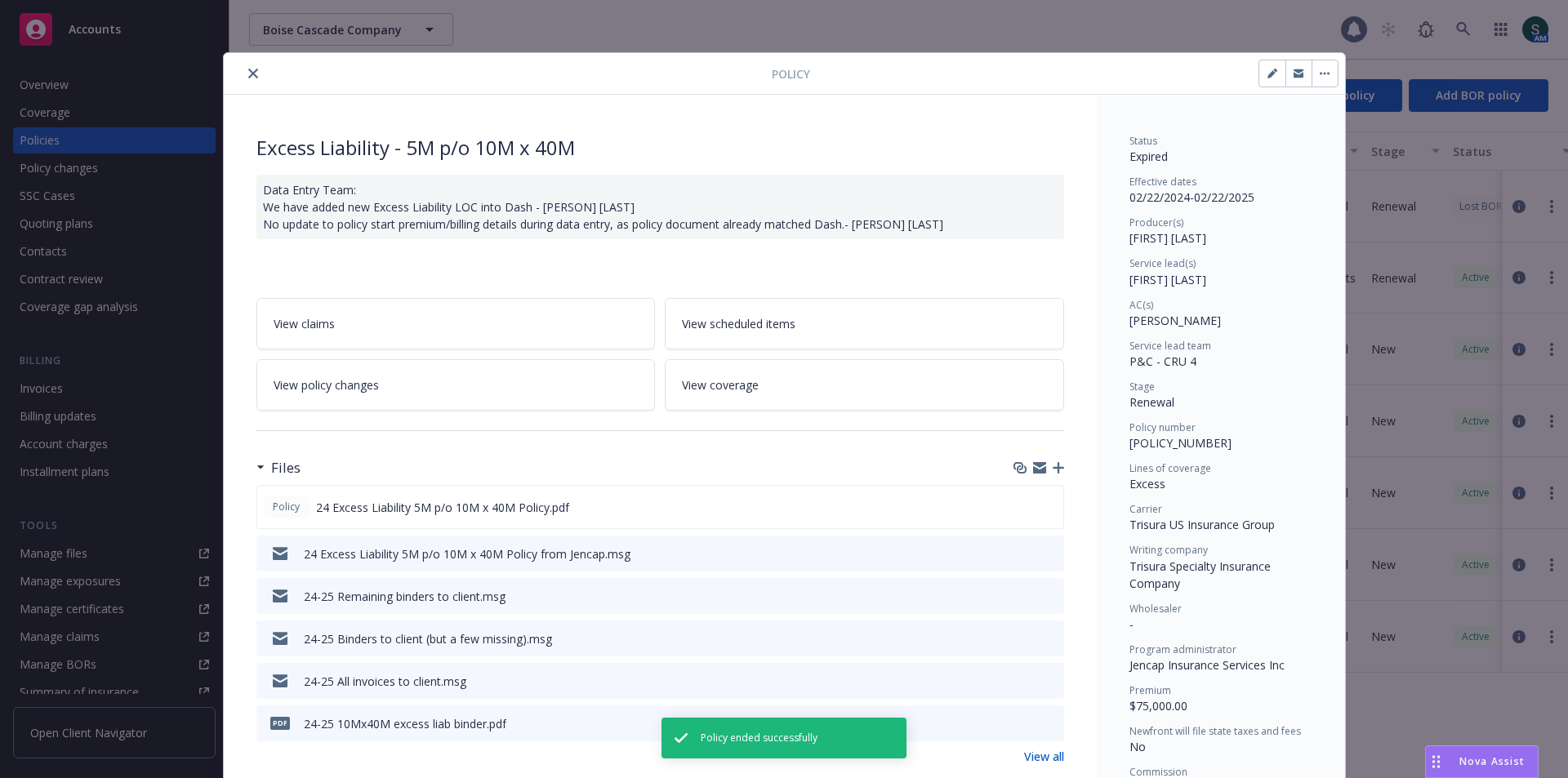 scroll, scrollTop: 49, scrollLeft: 0, axis: vertical 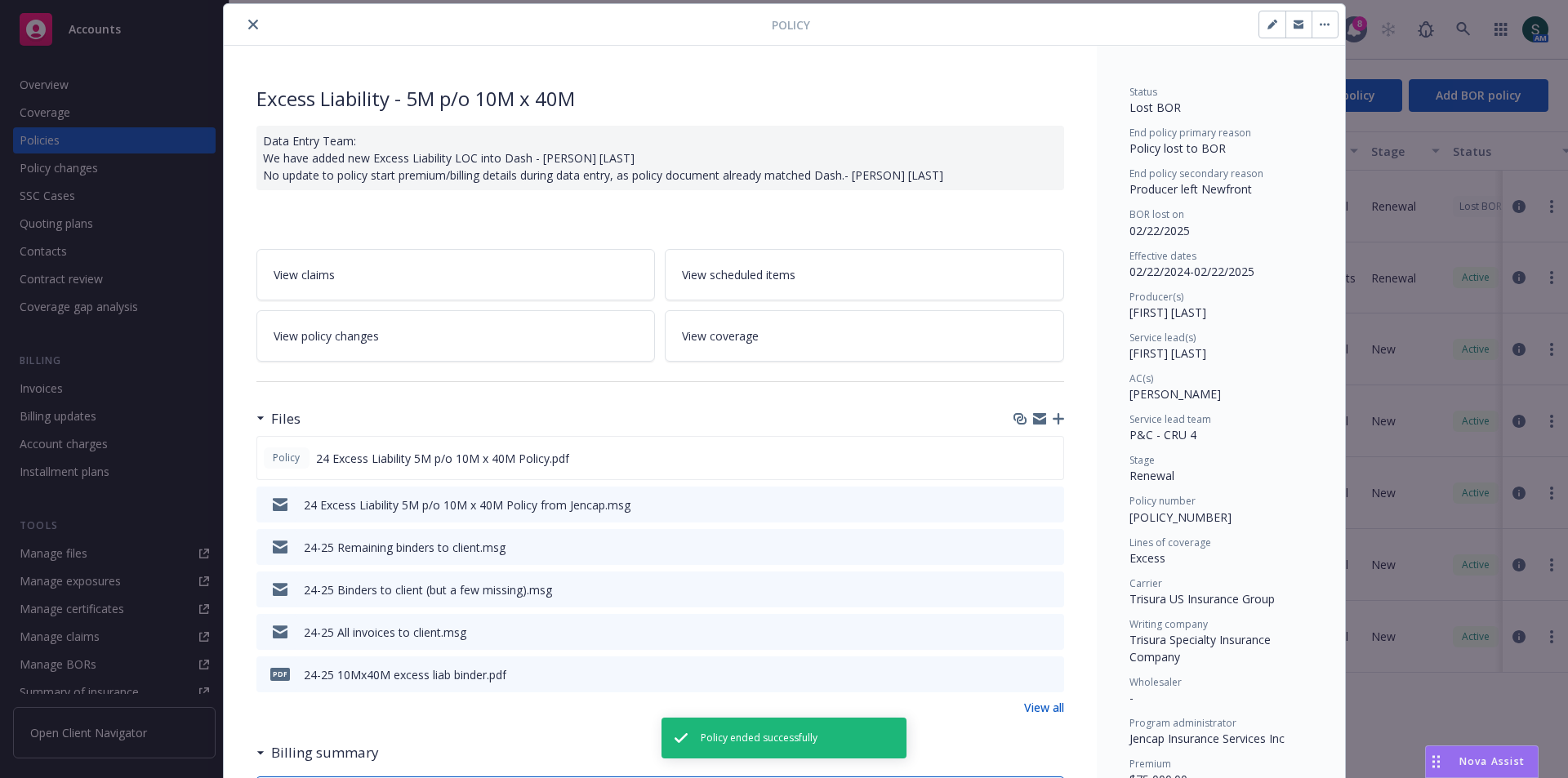 click 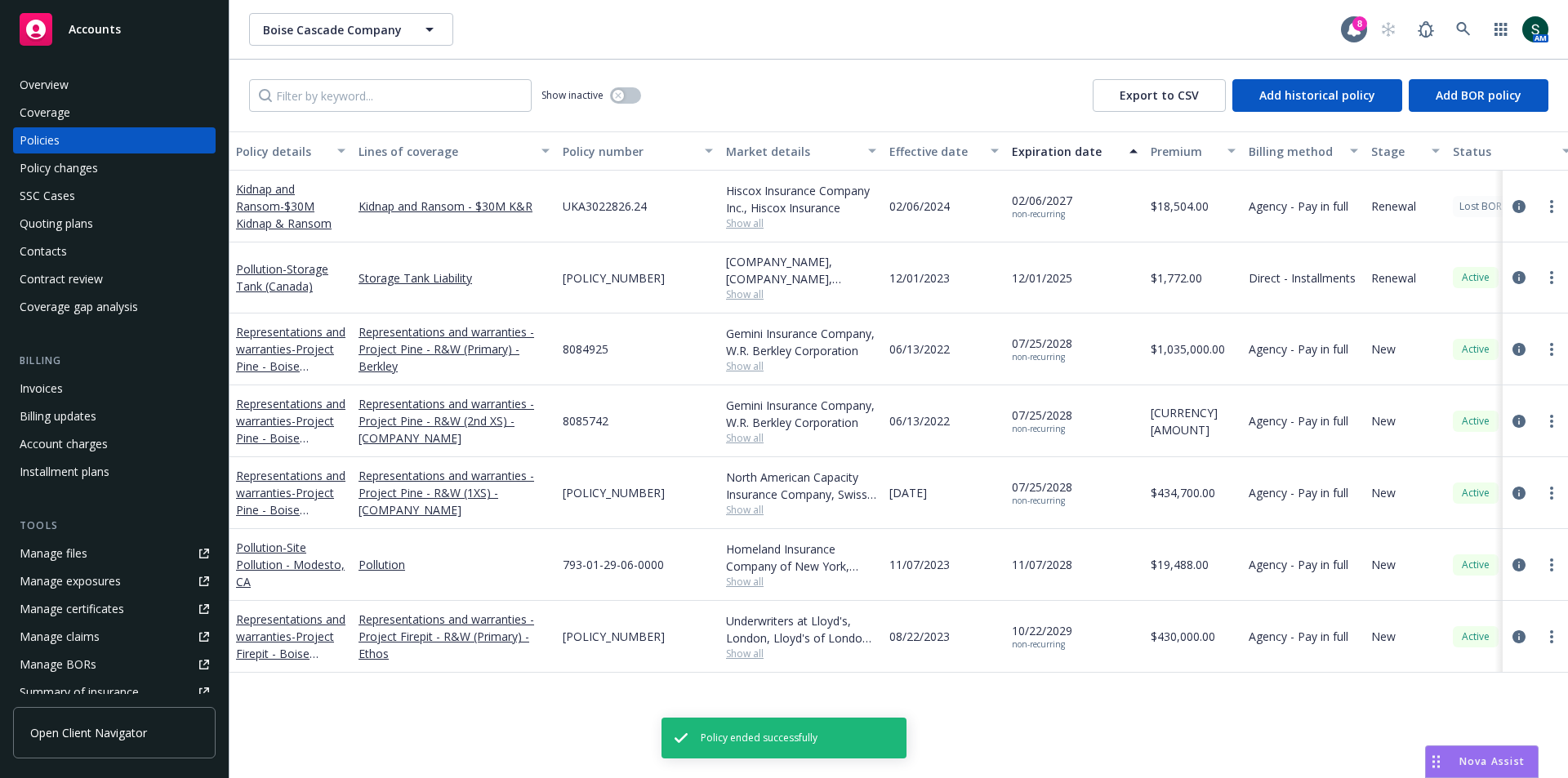 click on "Show inactive" at bounding box center [591, 96] 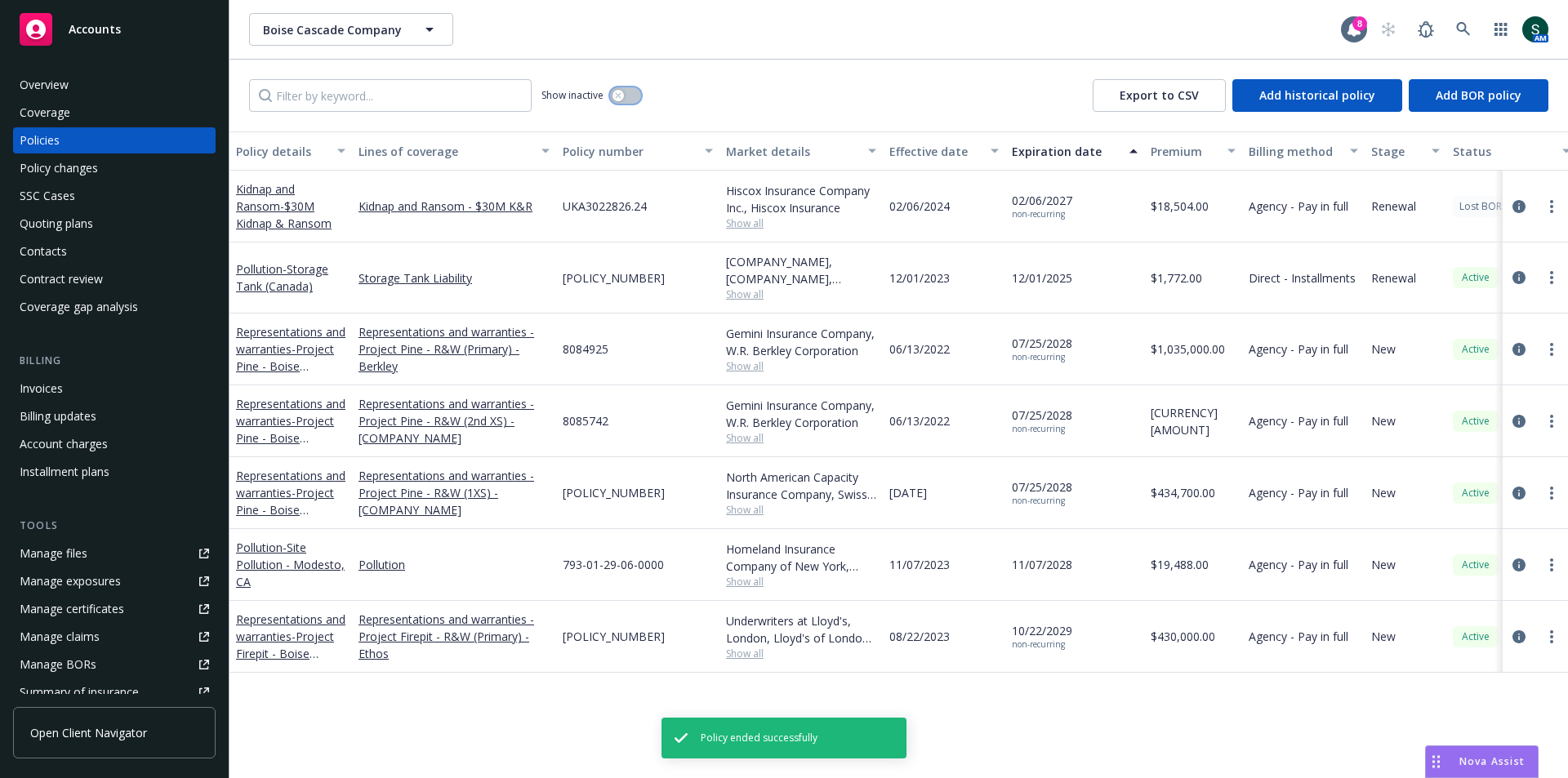 click at bounding box center (626, 96) 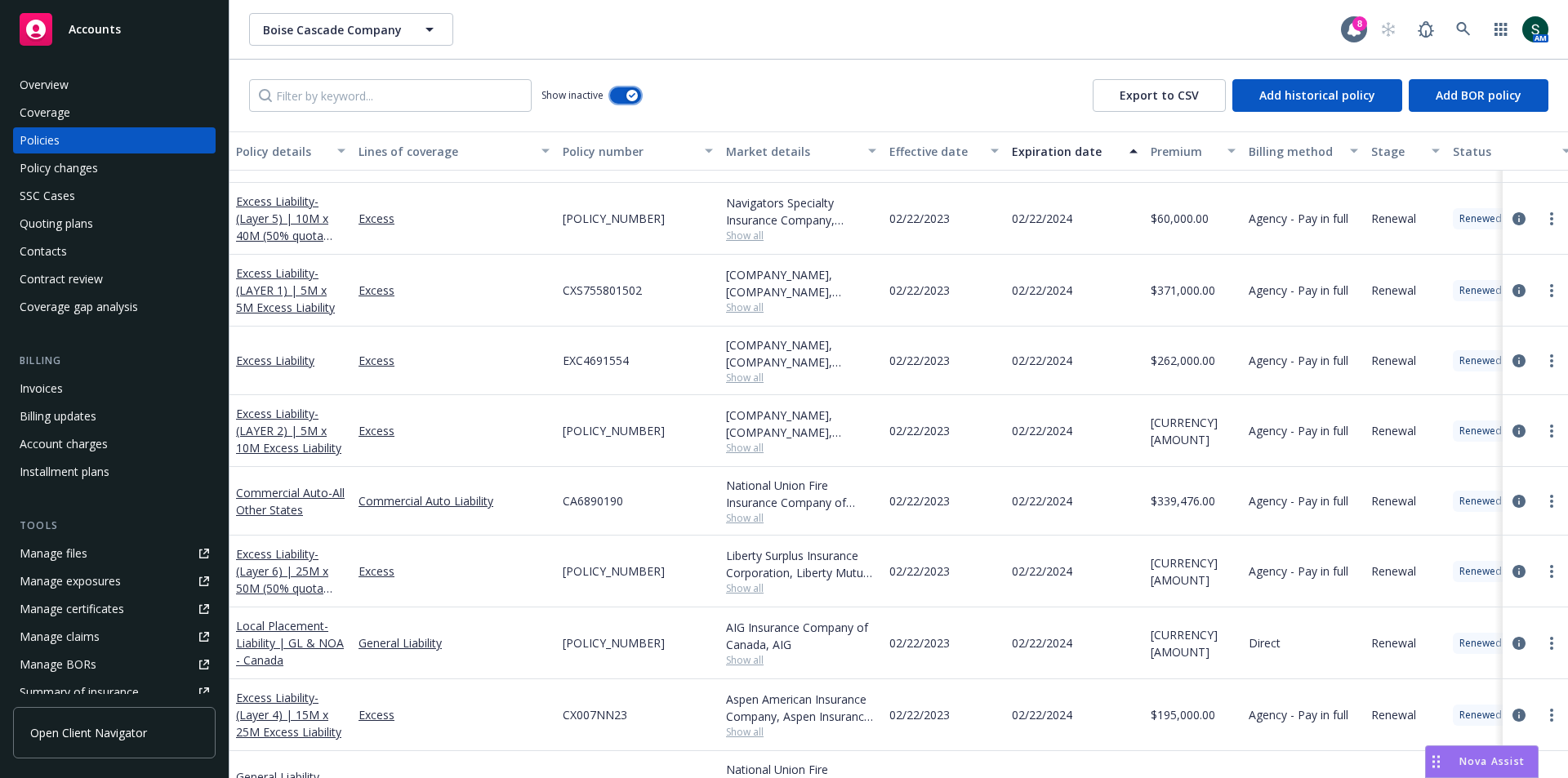 scroll, scrollTop: 14293, scrollLeft: 0, axis: vertical 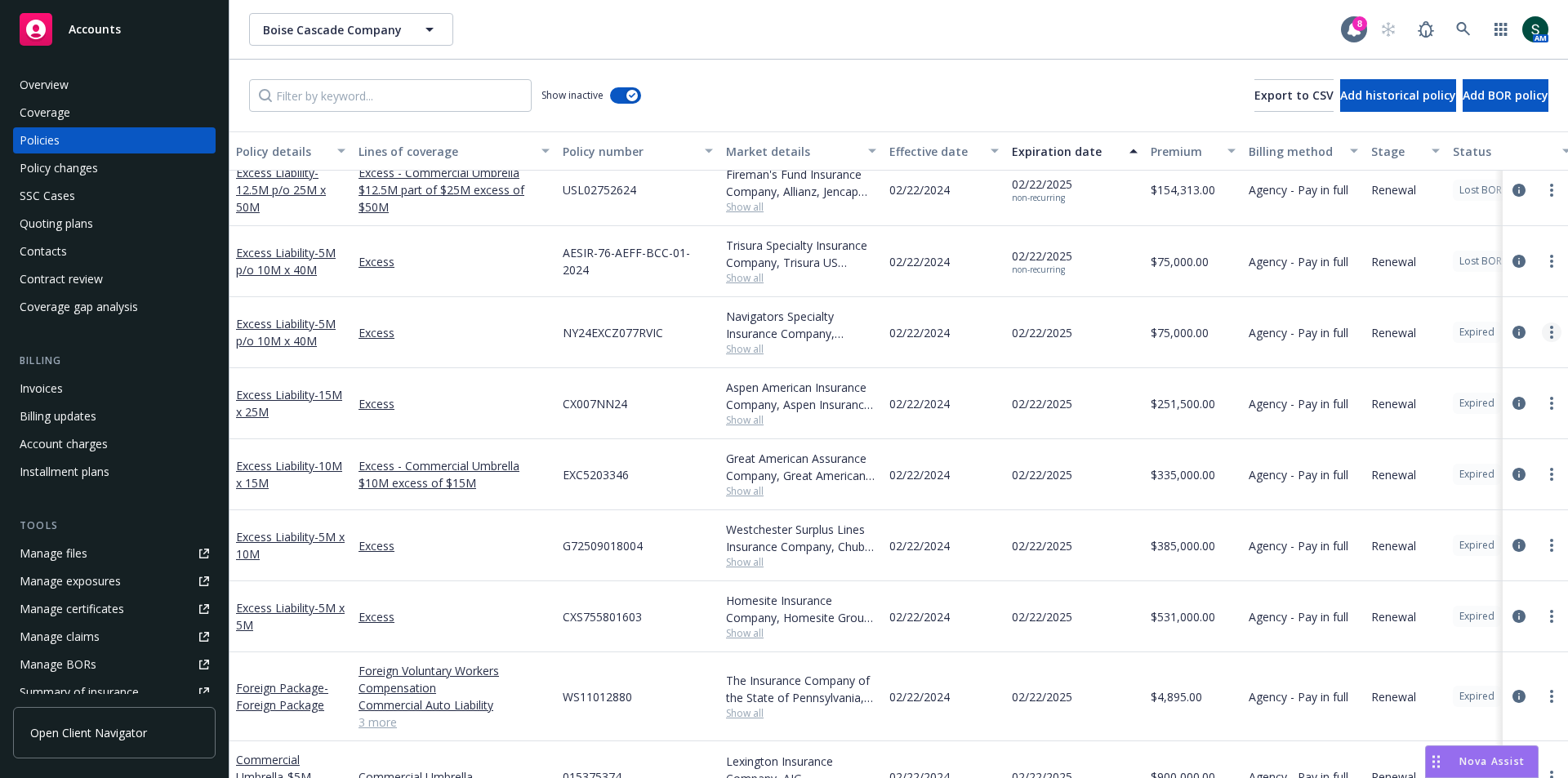 click at bounding box center (1552, 332) 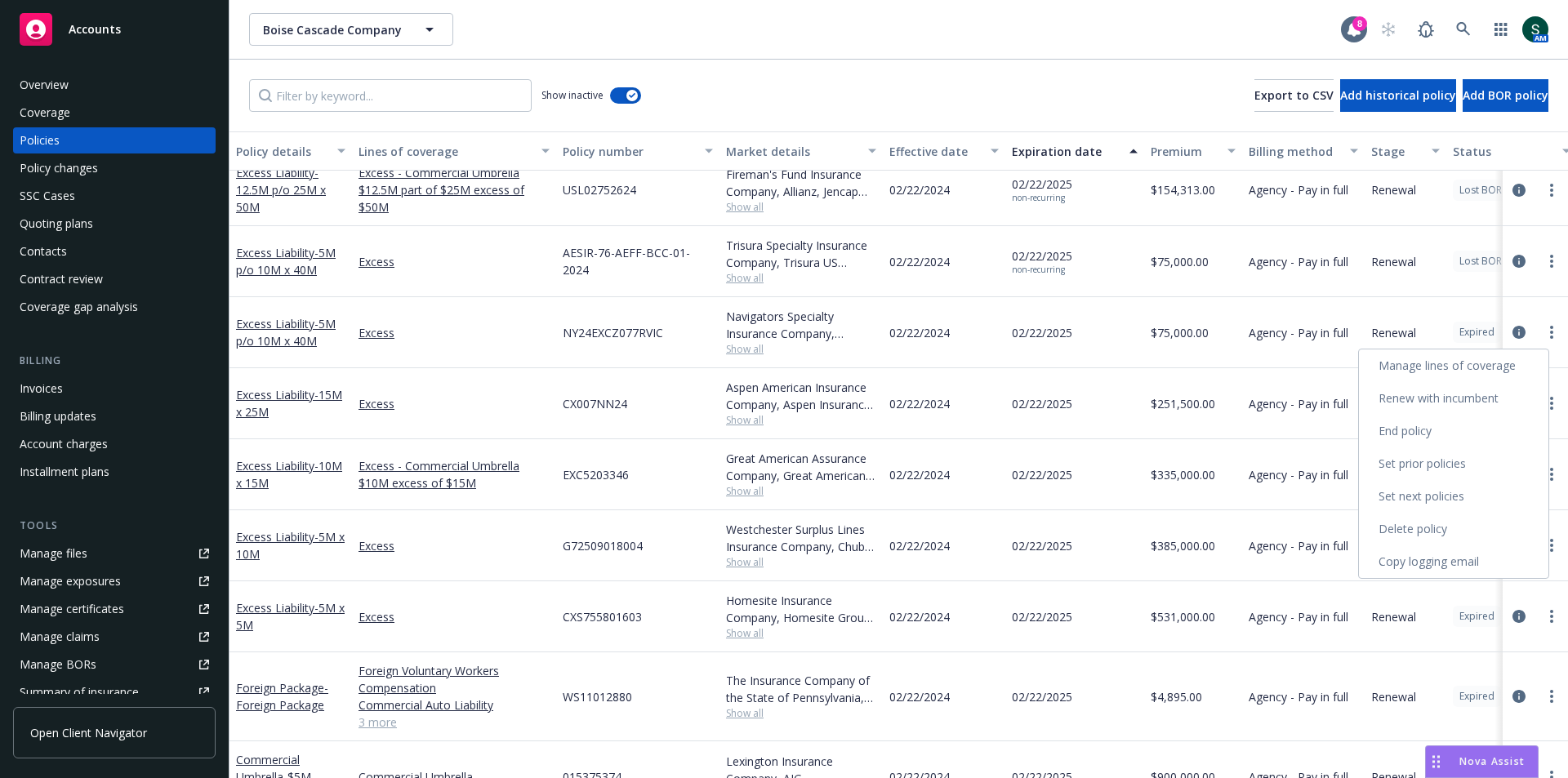 click on "End policy" at bounding box center [1454, 431] 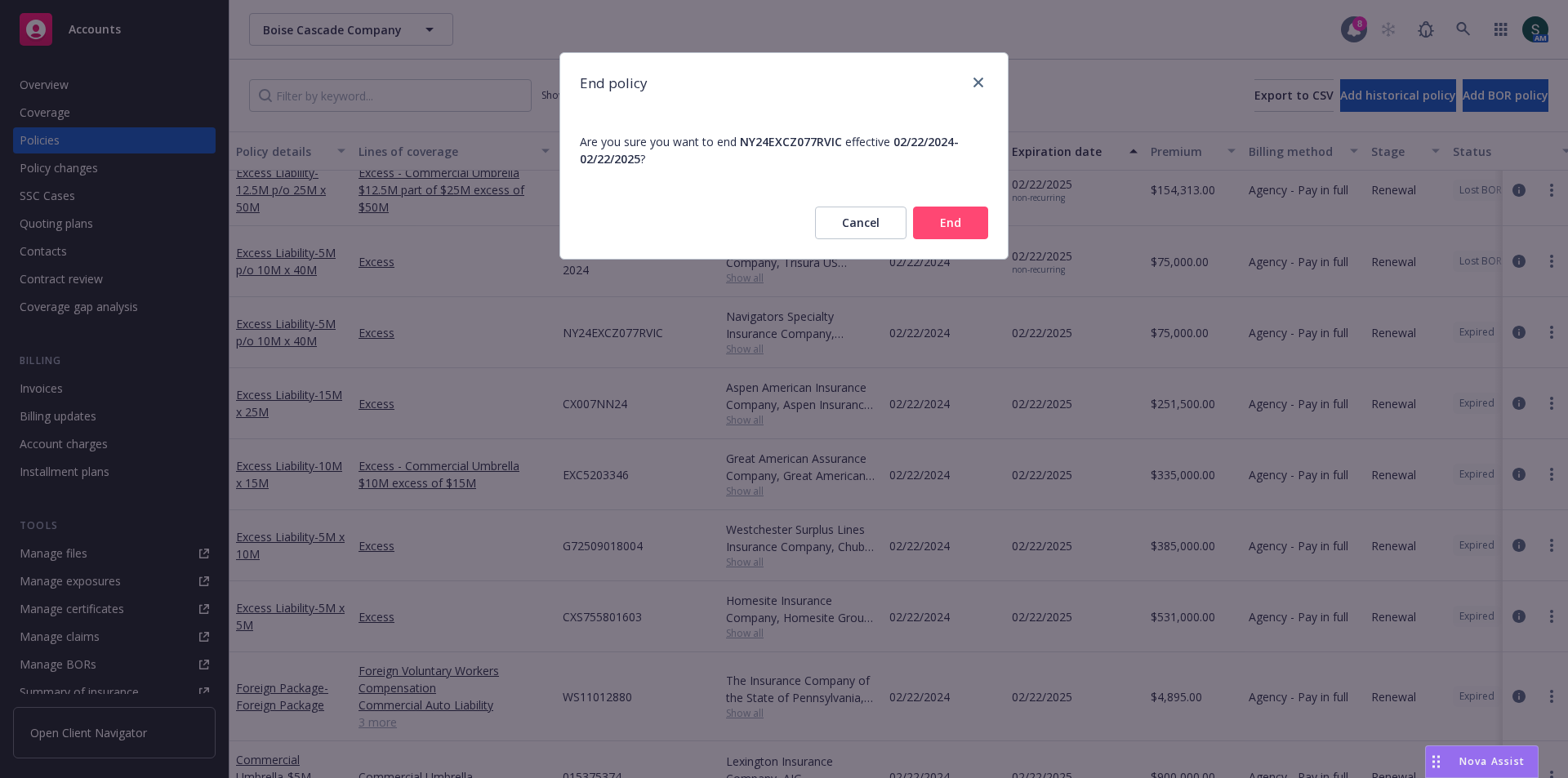 click on "End" at bounding box center [951, 223] 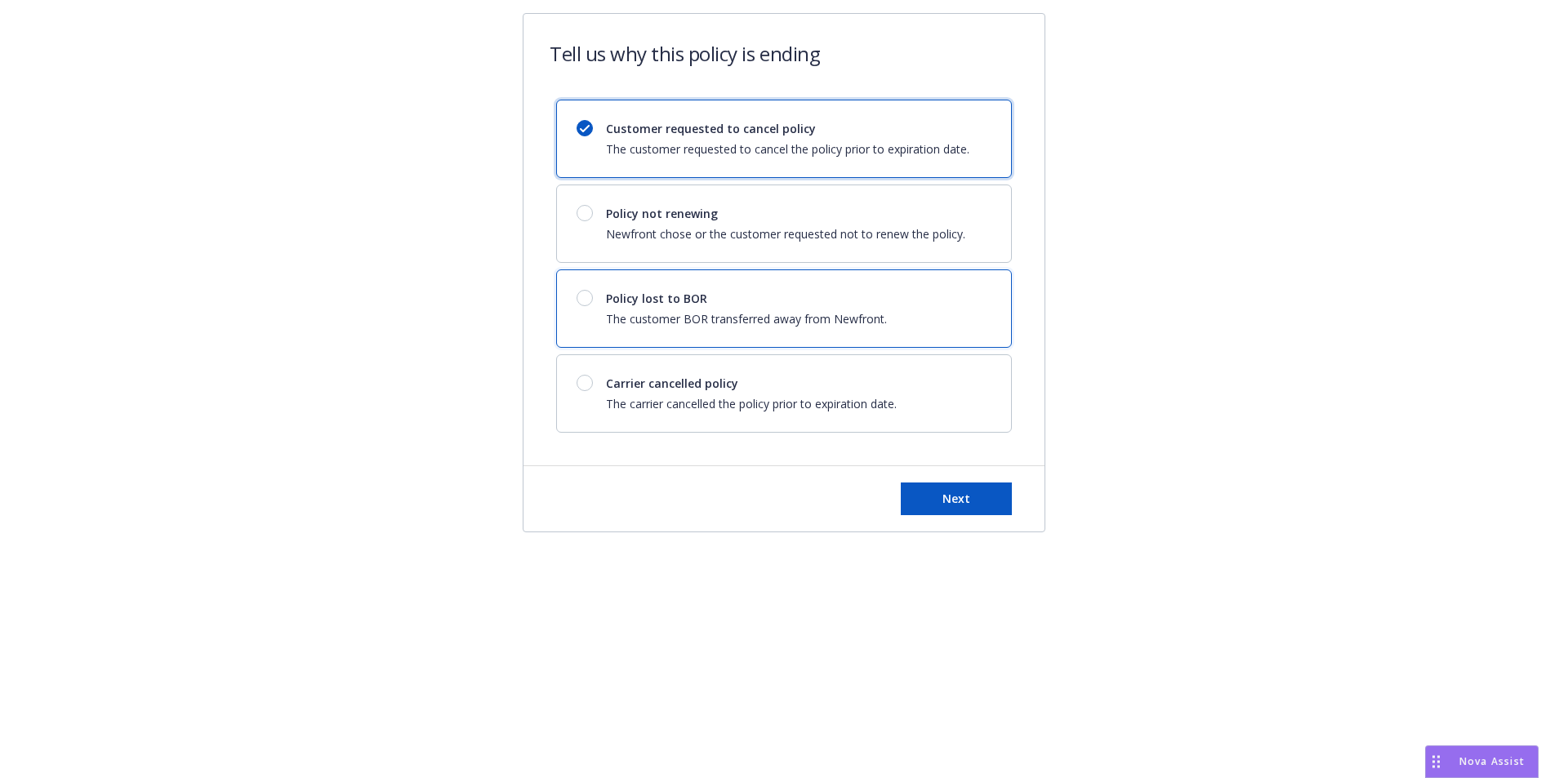 click at bounding box center [591, 298] 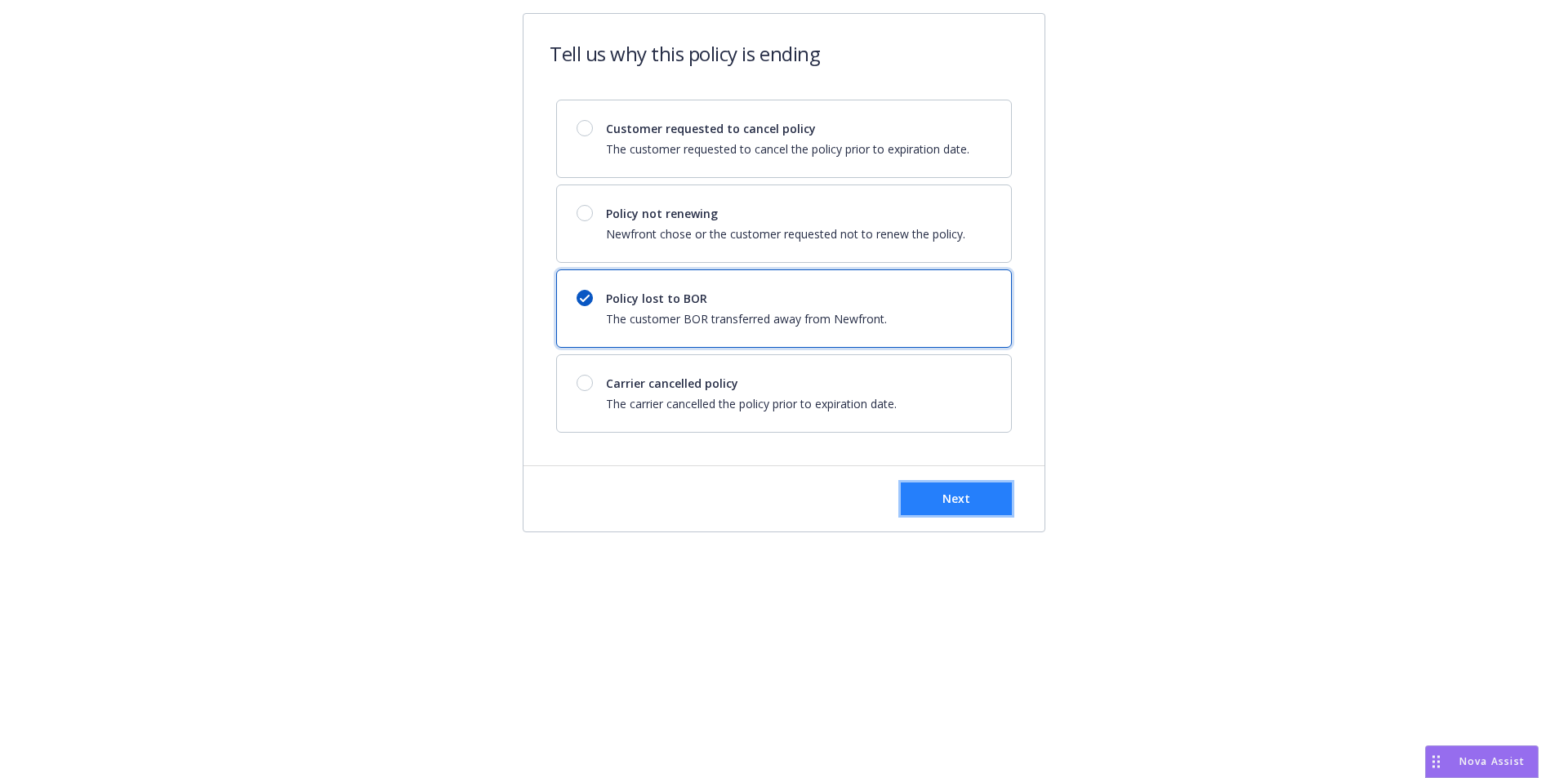 click on "Next" at bounding box center [956, 499] 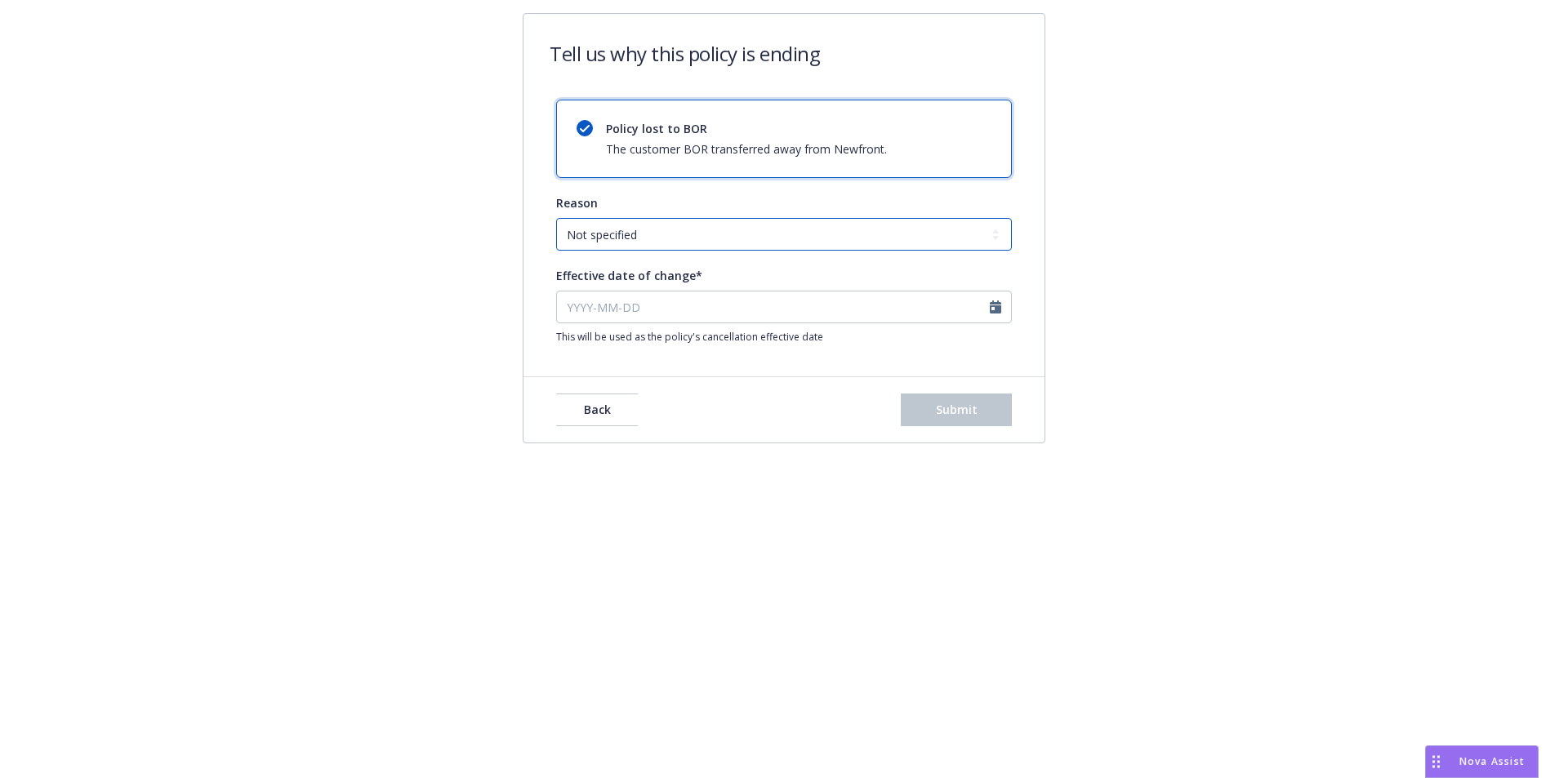 click on "Not specified Service Pricing Buyer change M&A, Bankruptcy, or Out of business Producer left Newfront Program consolidation" at bounding box center (784, 234) 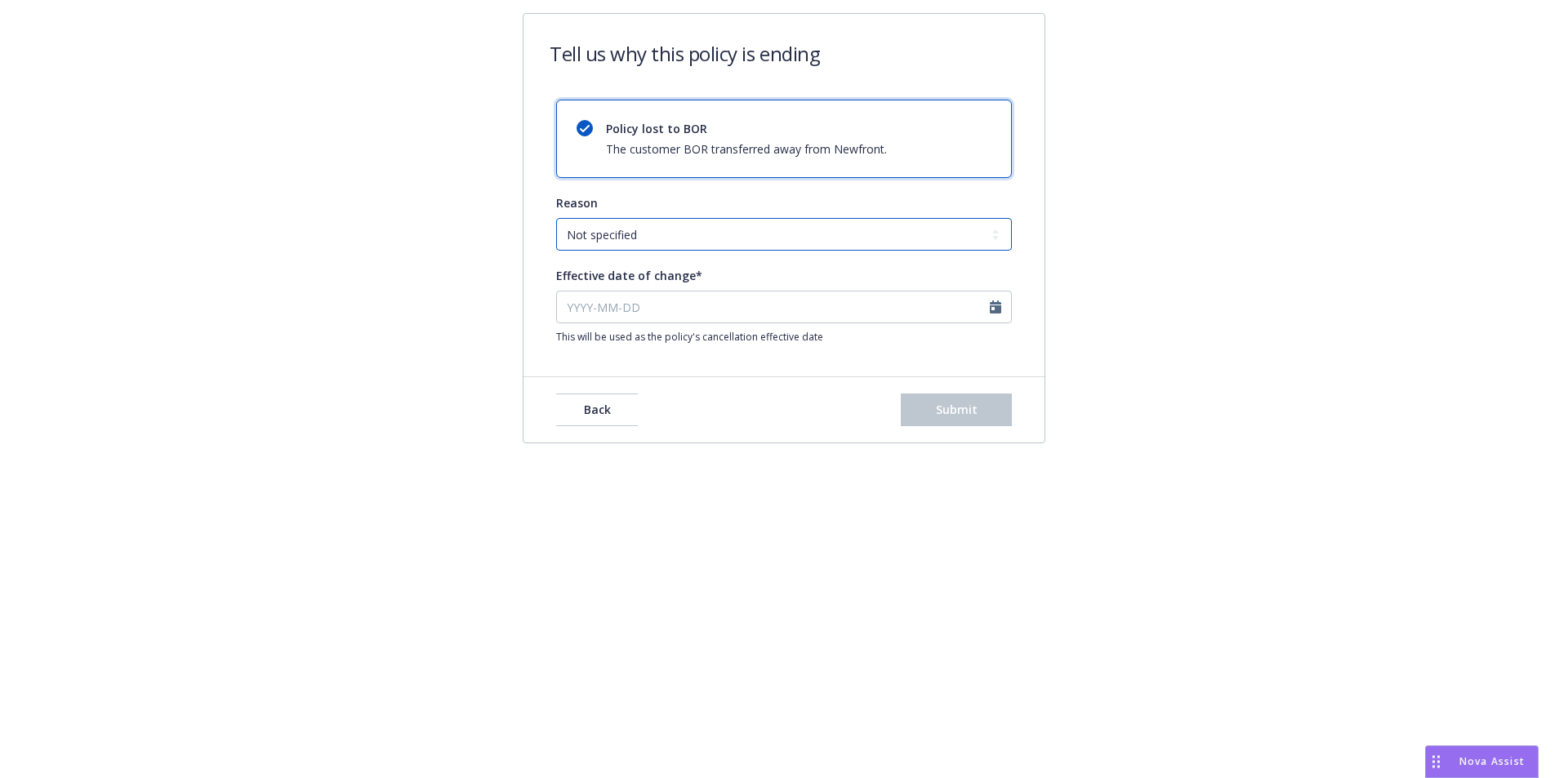 select on "Producer left Newfront" 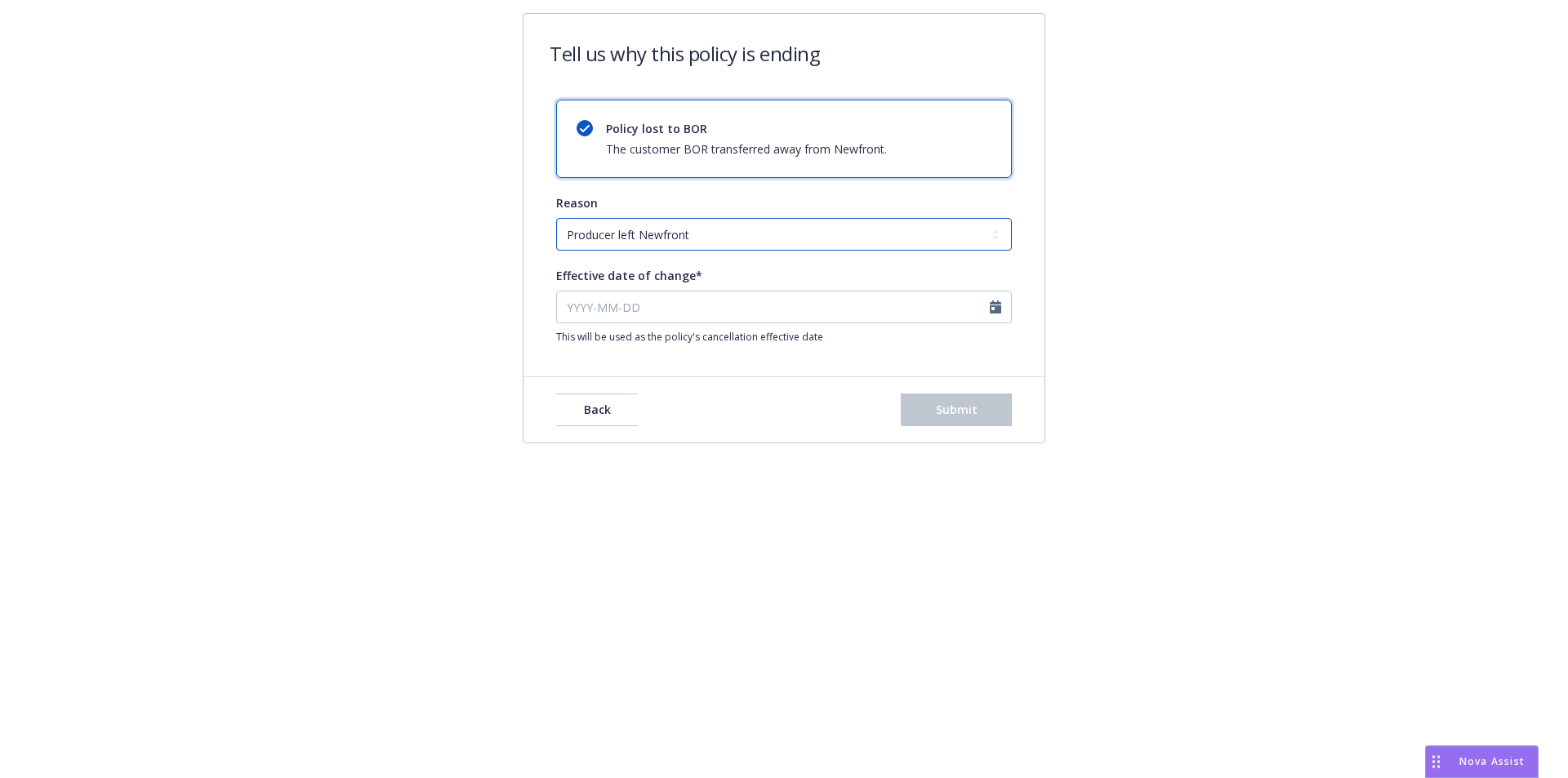 click on "Not specified Service Pricing Buyer change M&A, Bankruptcy, or Out of business Producer left Newfront Program consolidation" at bounding box center (784, 234) 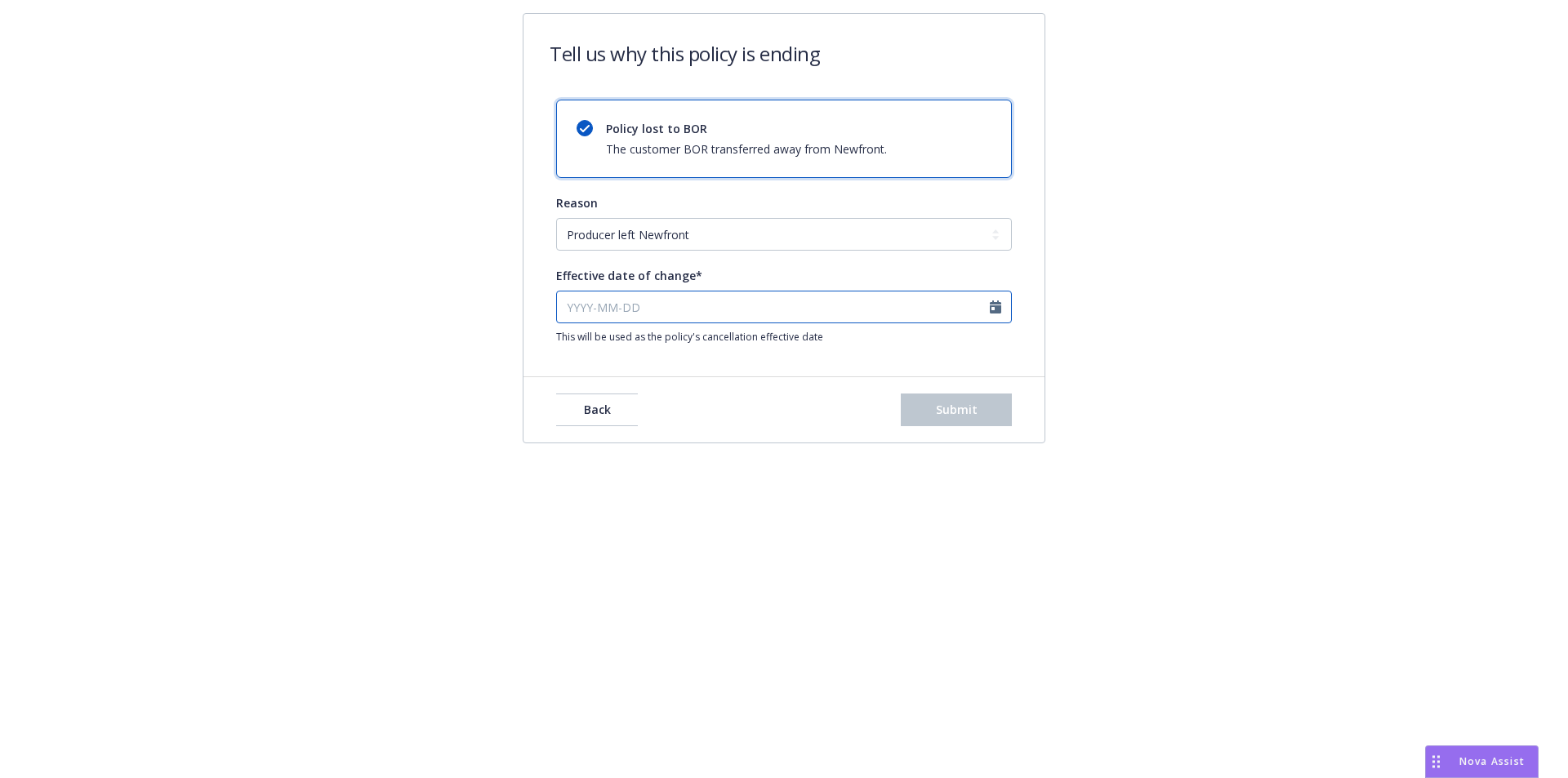 click on "Effective date of change*" at bounding box center (784, 307) 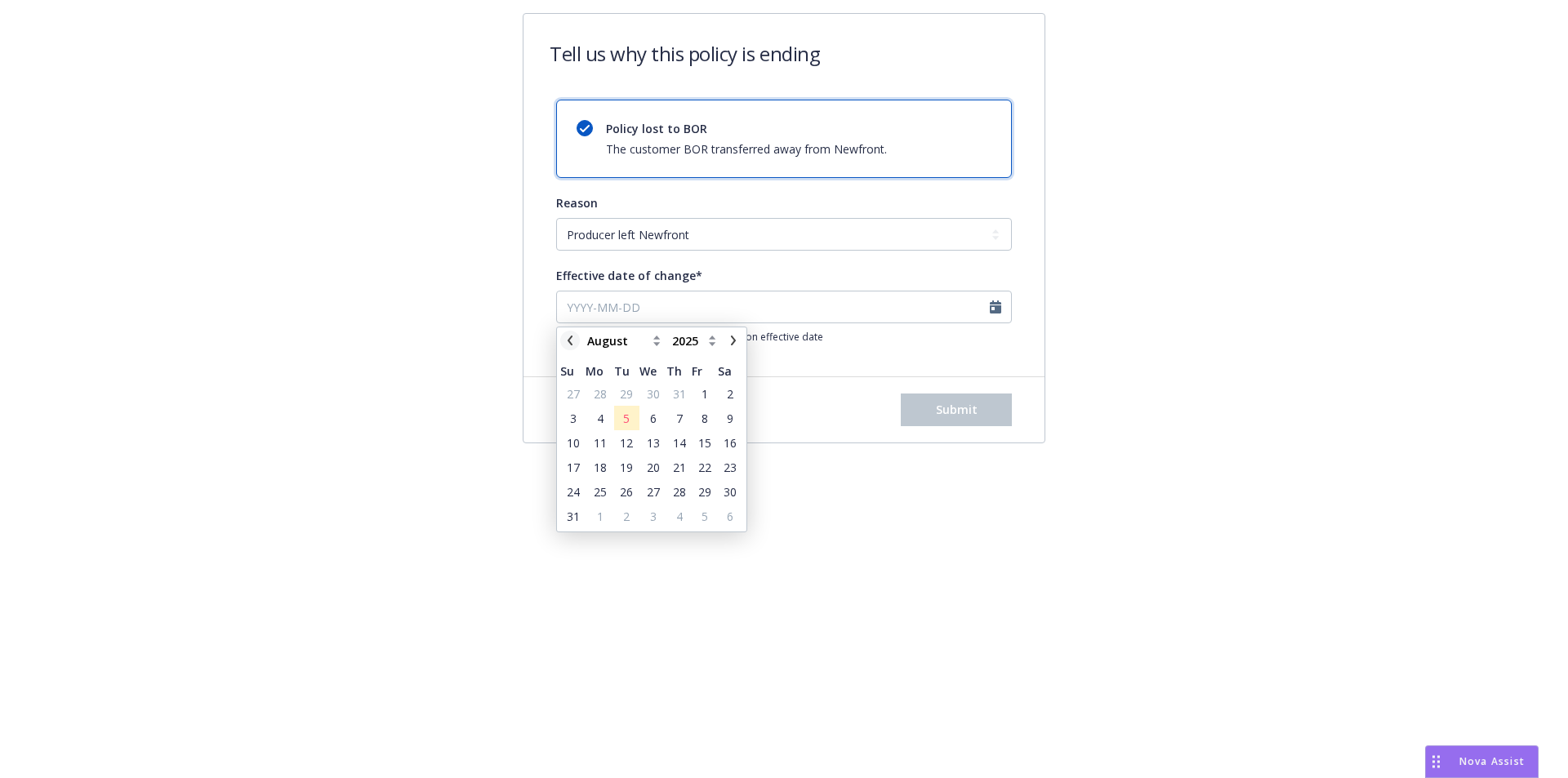 click 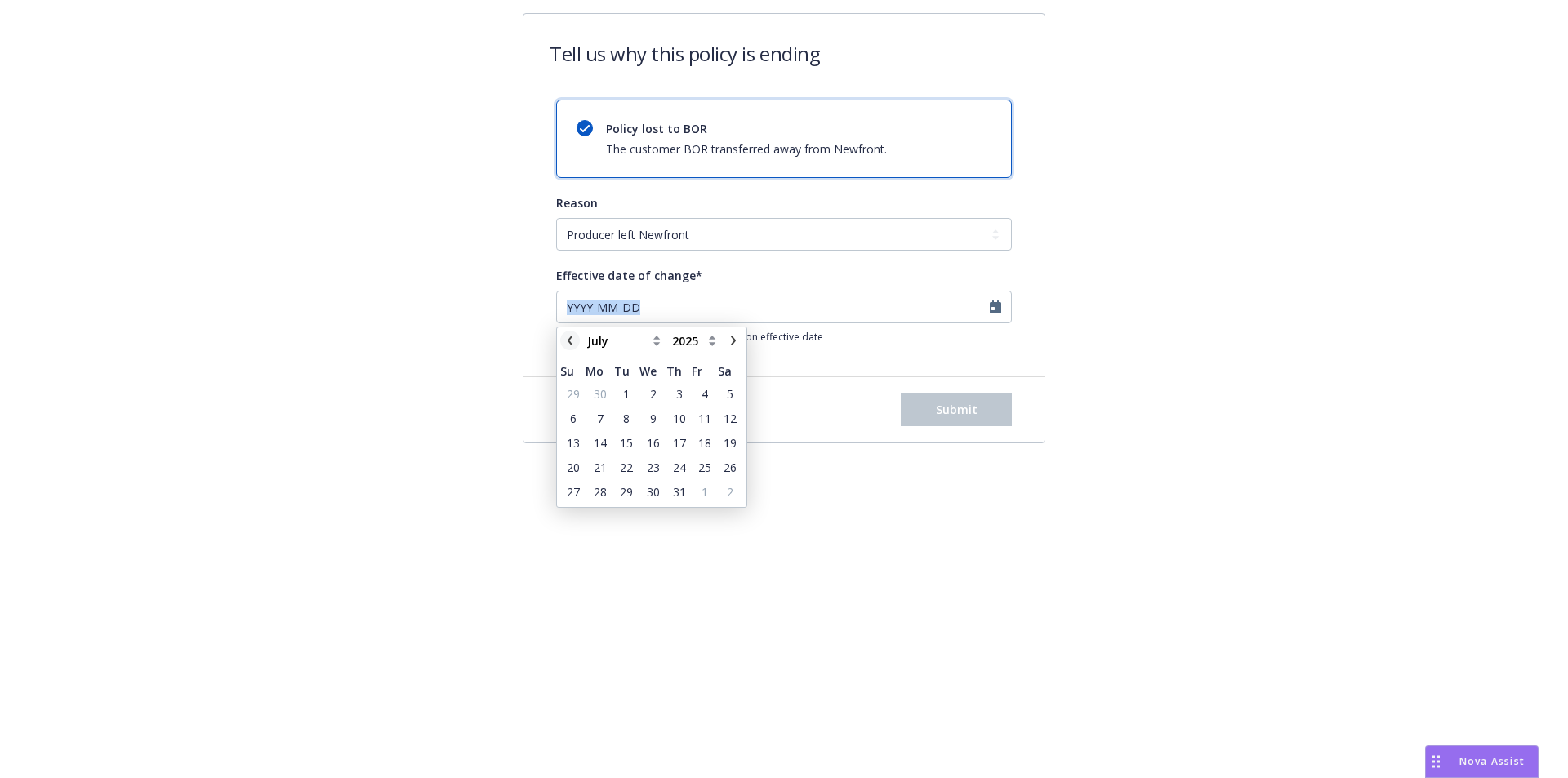 click 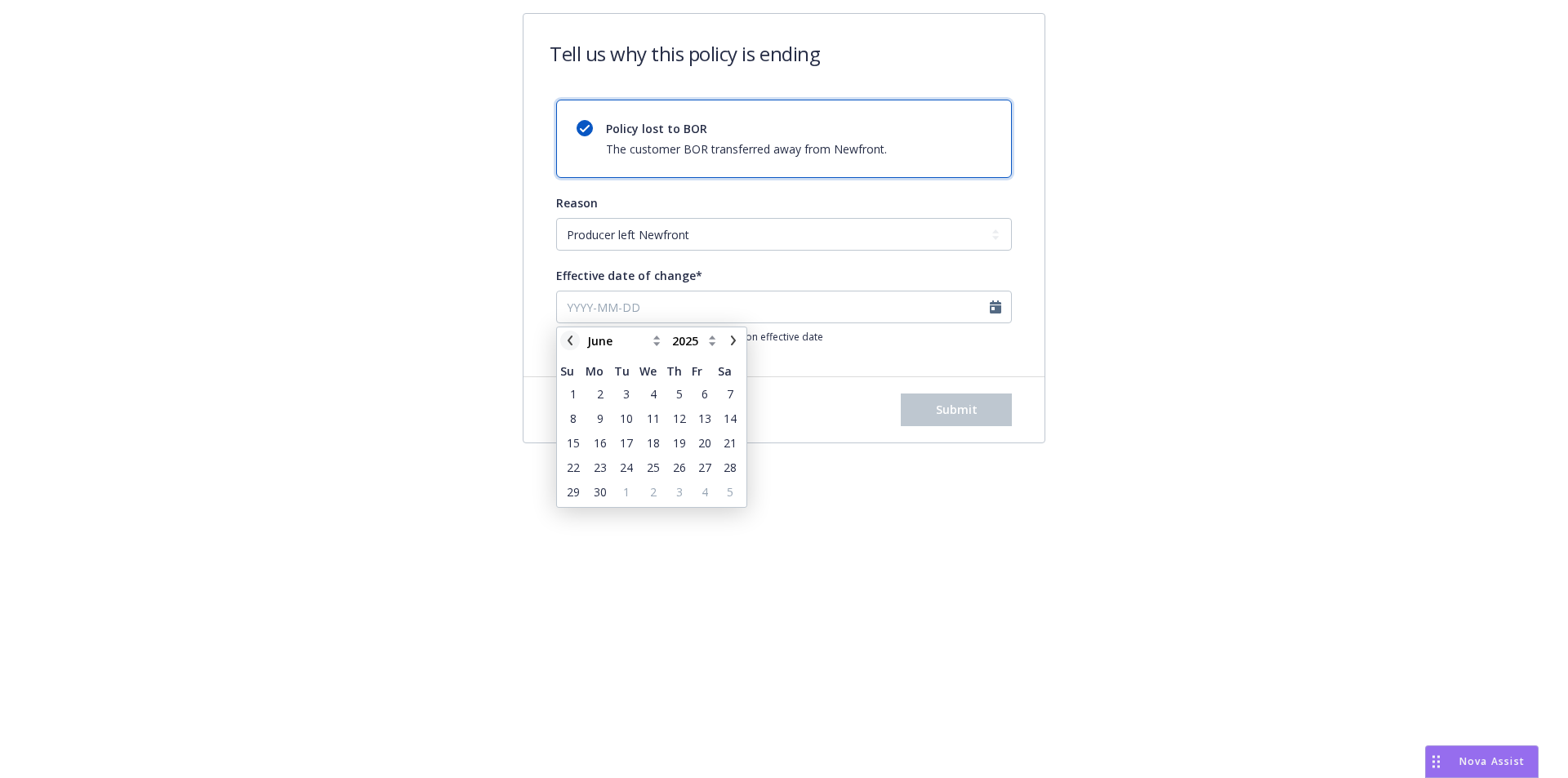 click 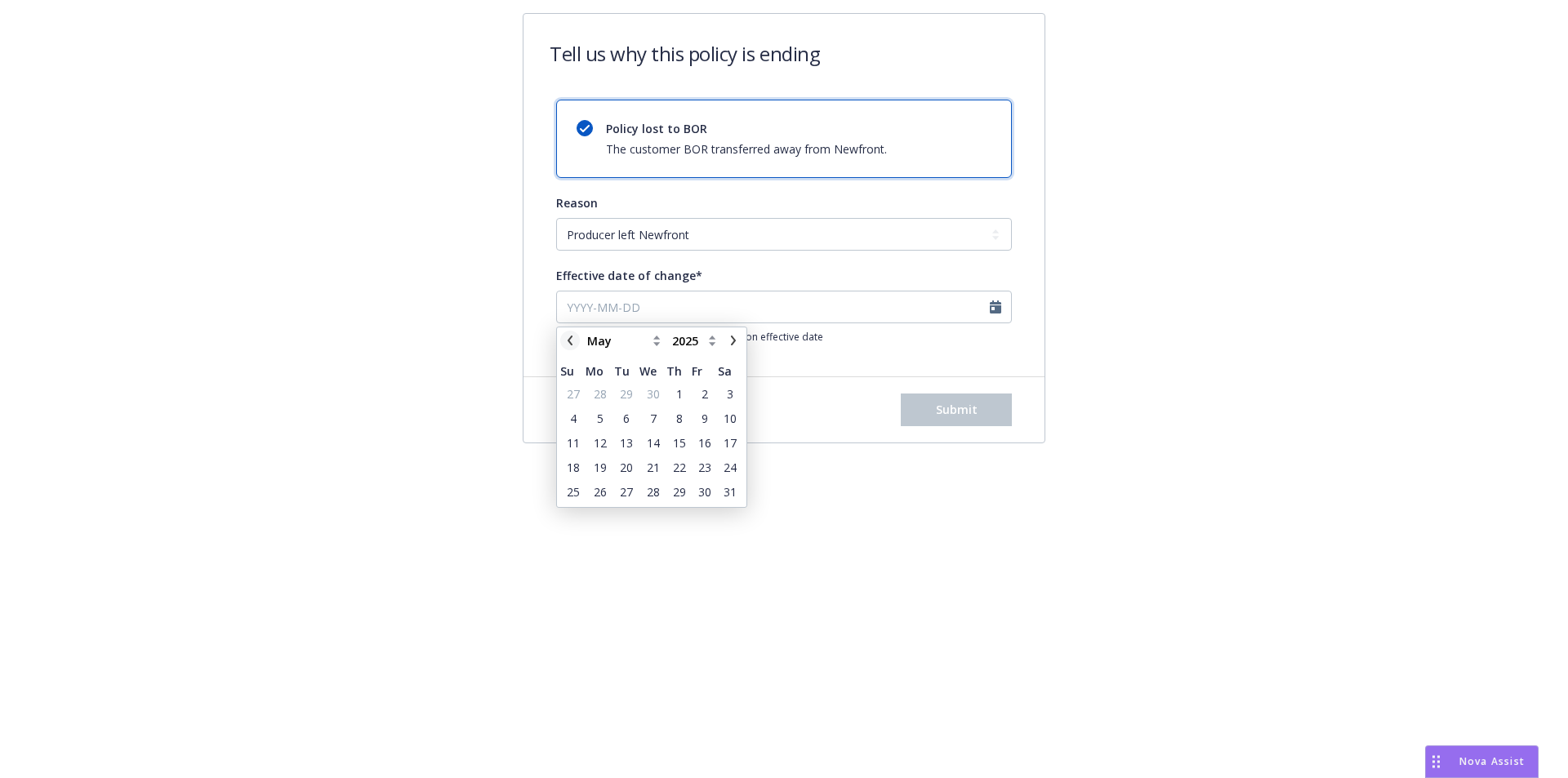 click 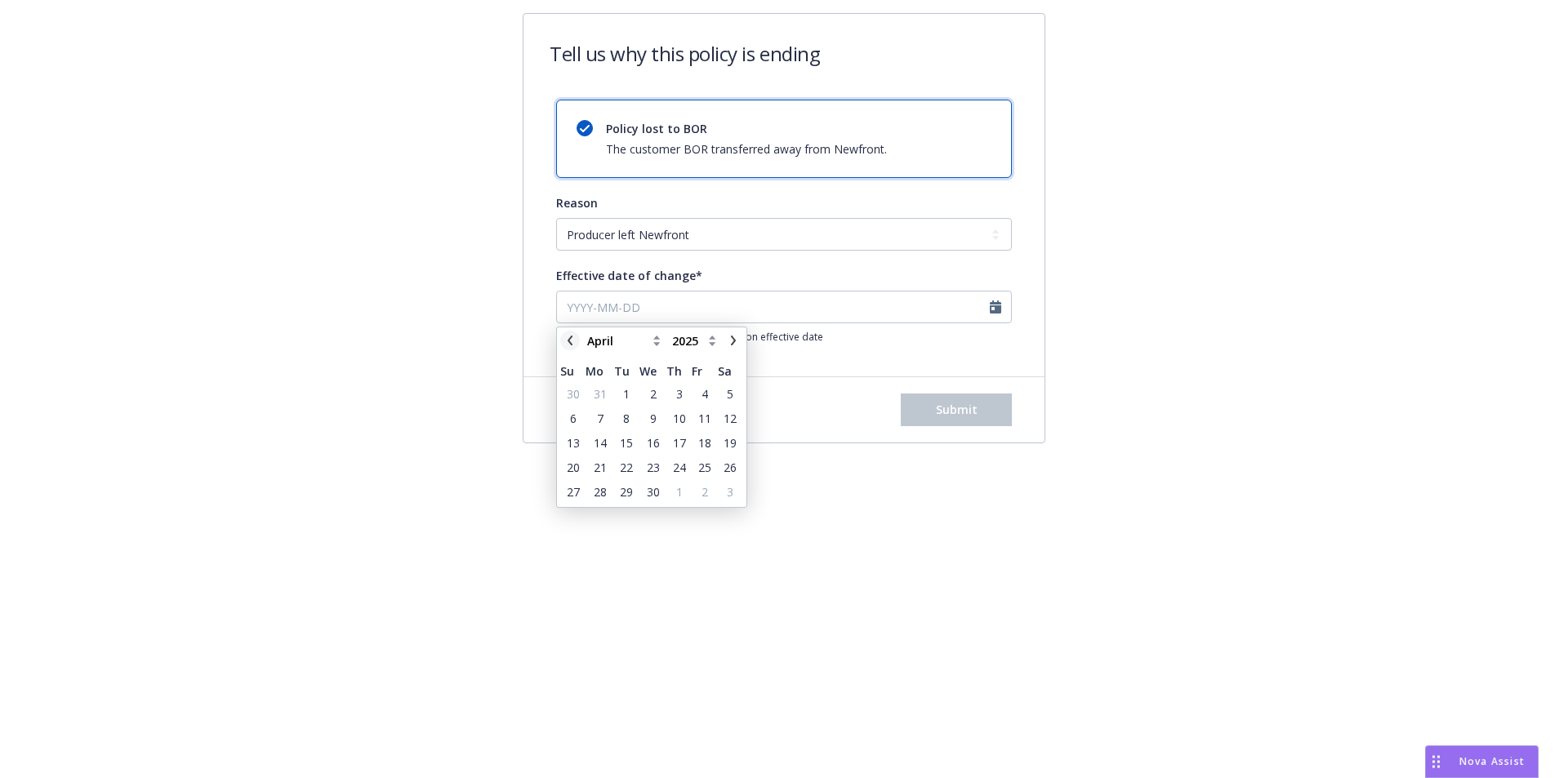 click 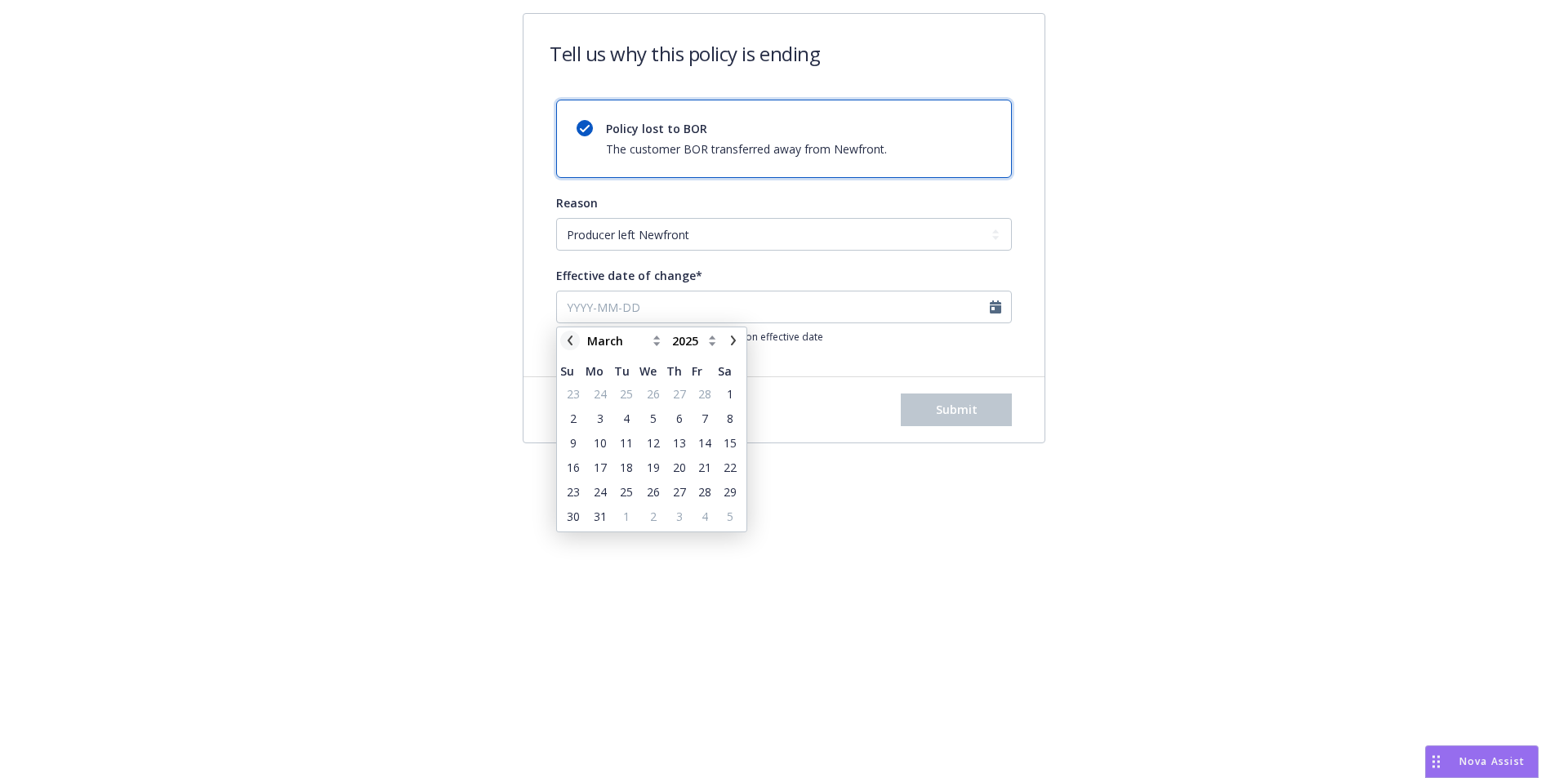 click 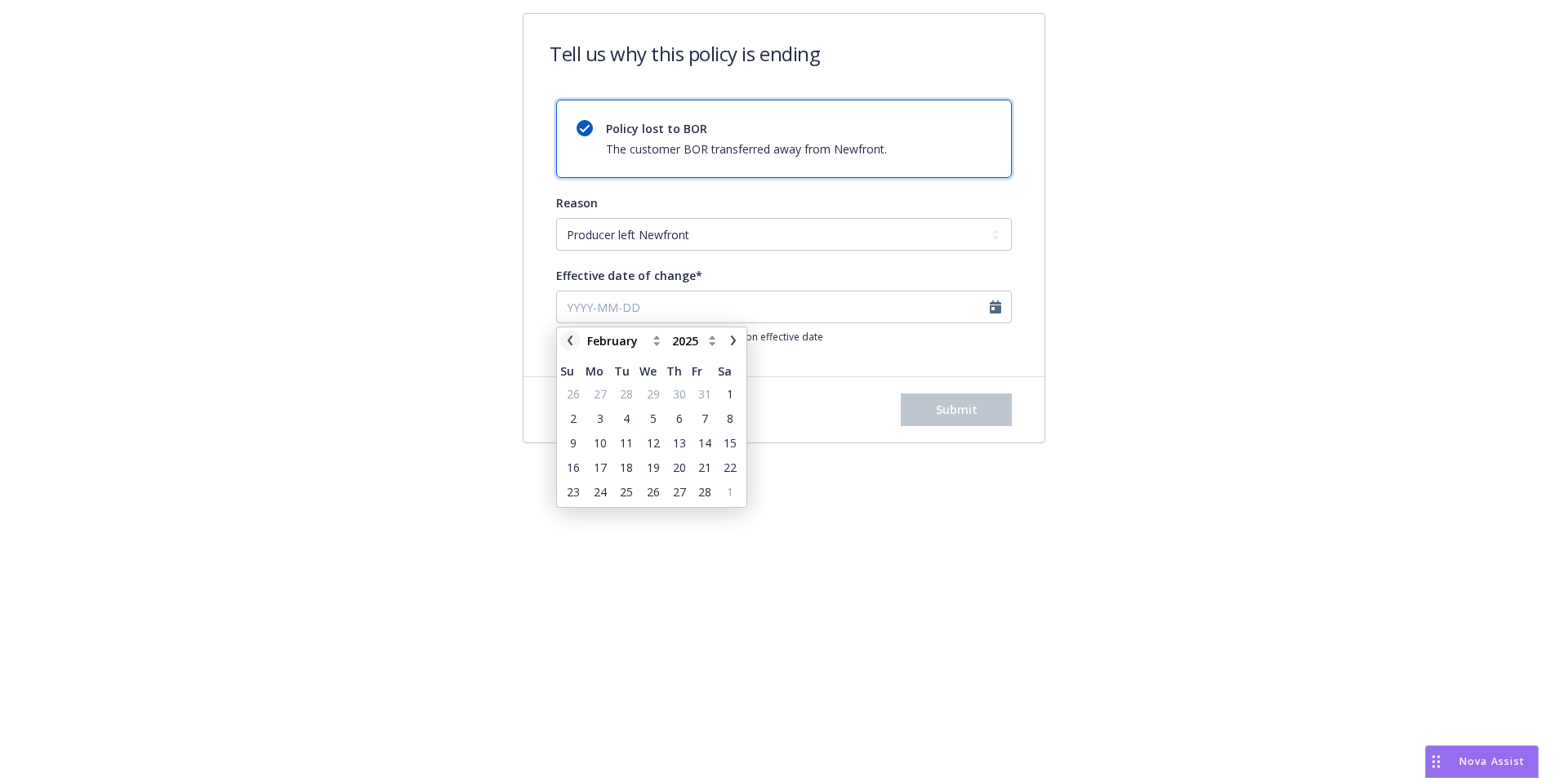 click 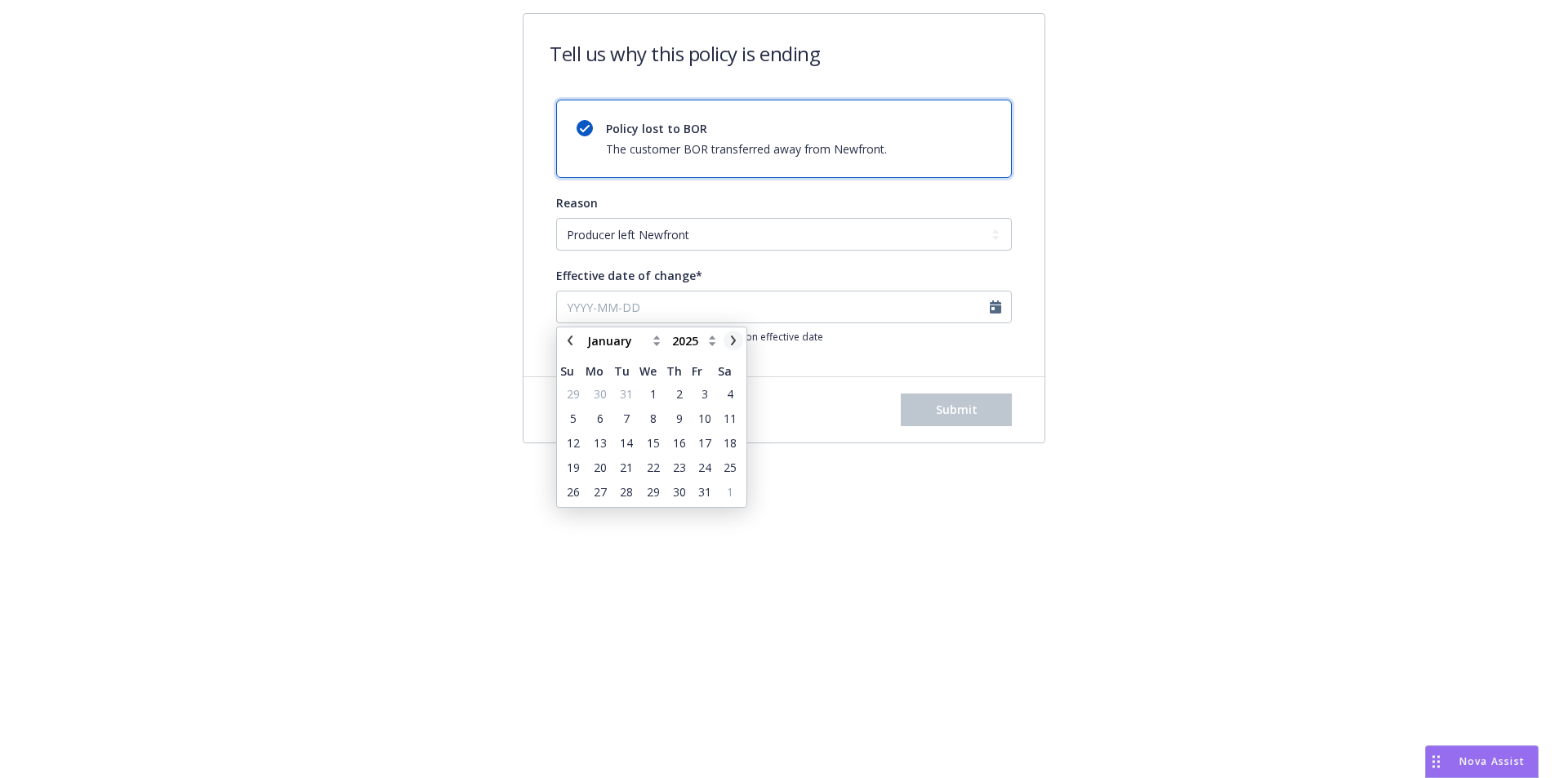 click 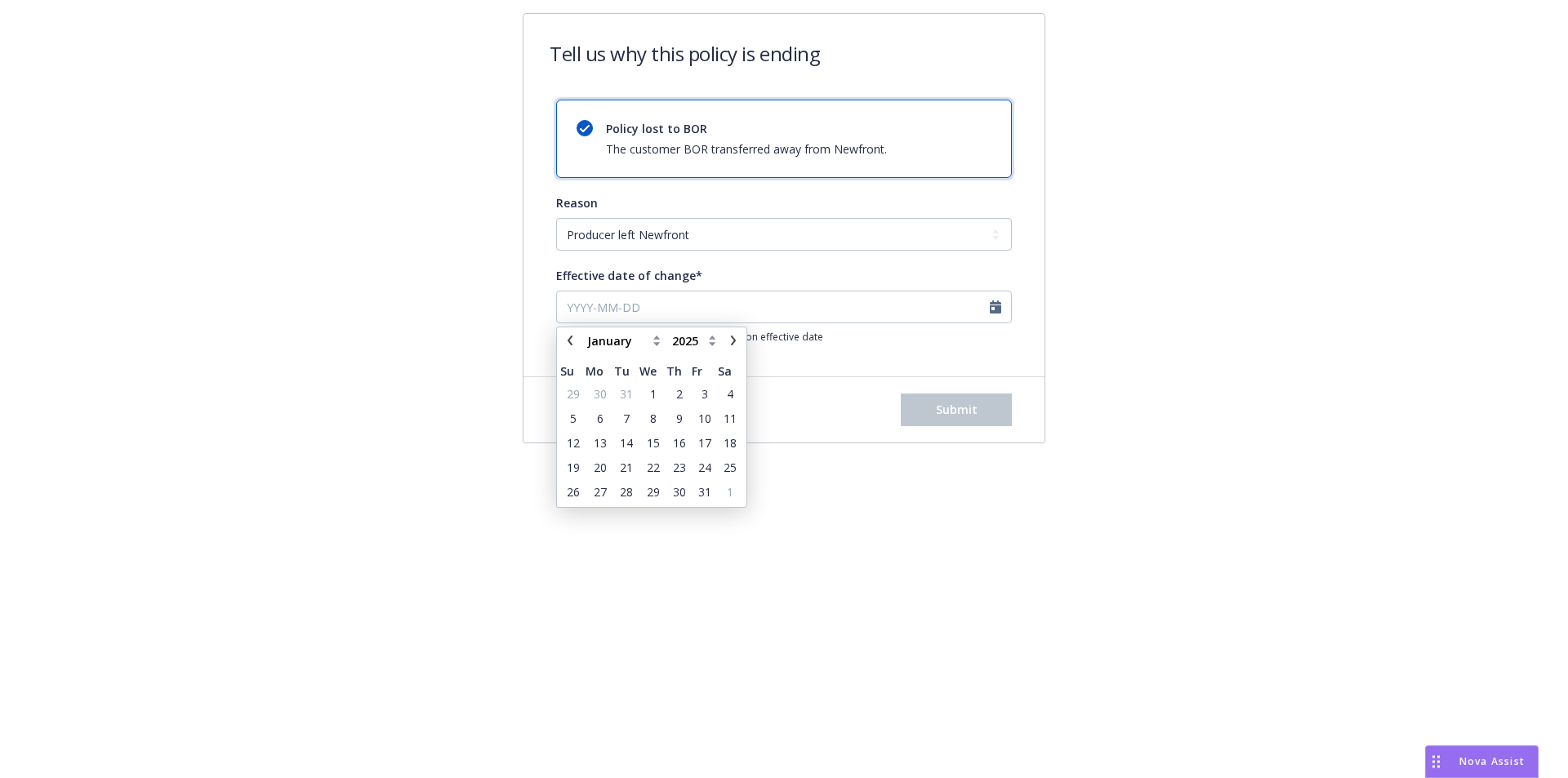 select on "February" 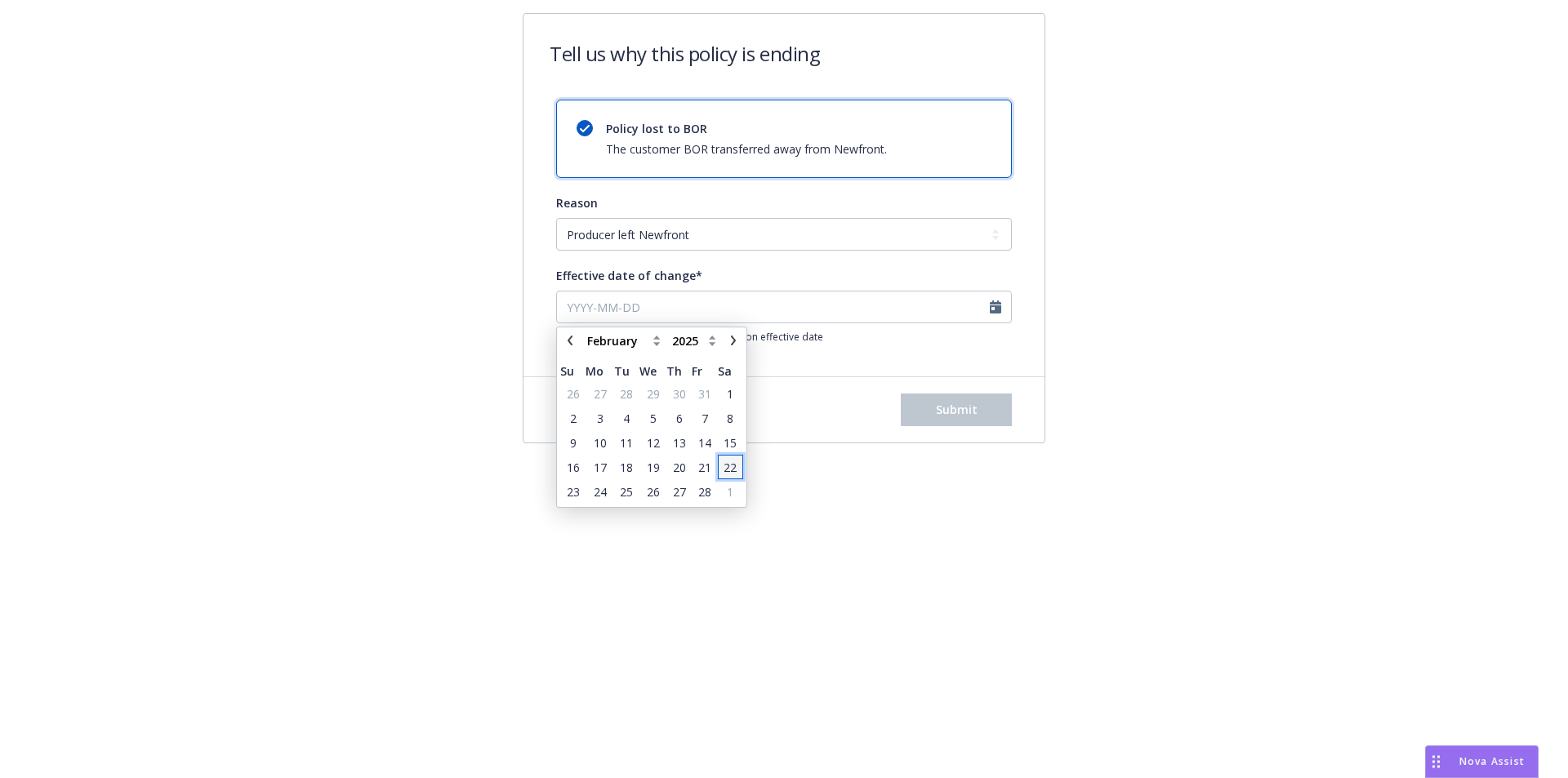click on "22" at bounding box center [730, 467] 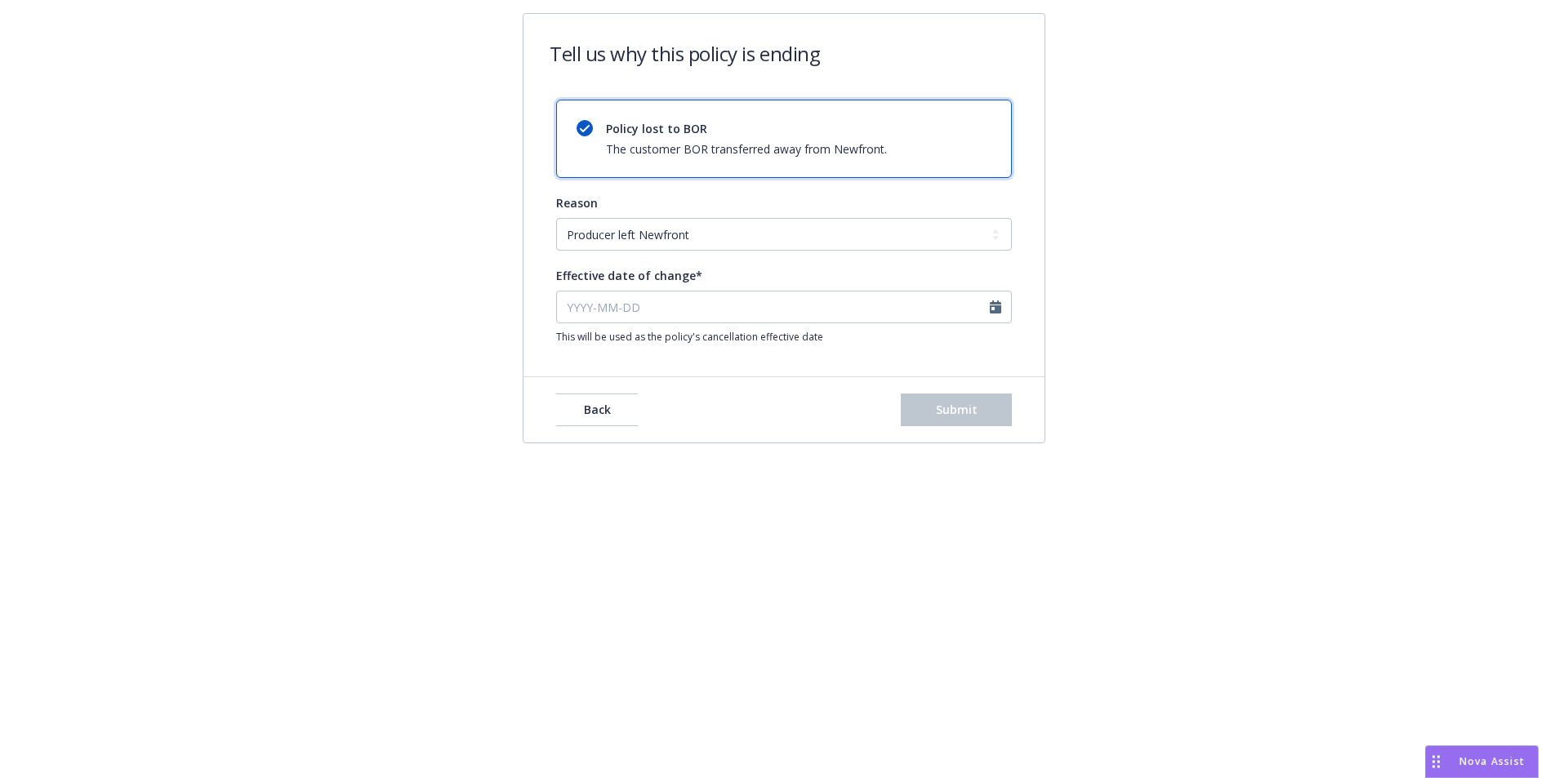 type on "[DATE]" 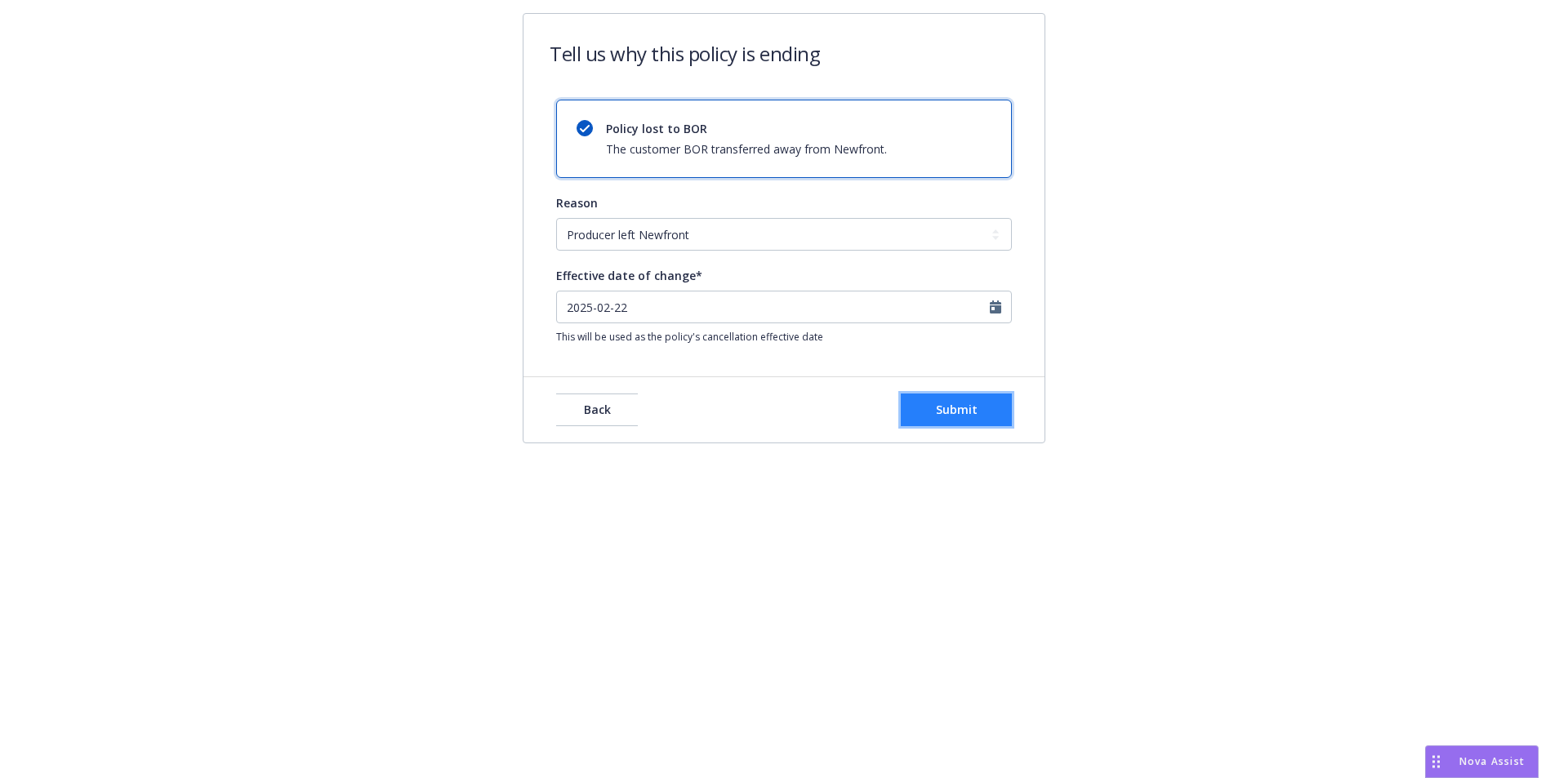 click on "Submit" at bounding box center [956, 409] 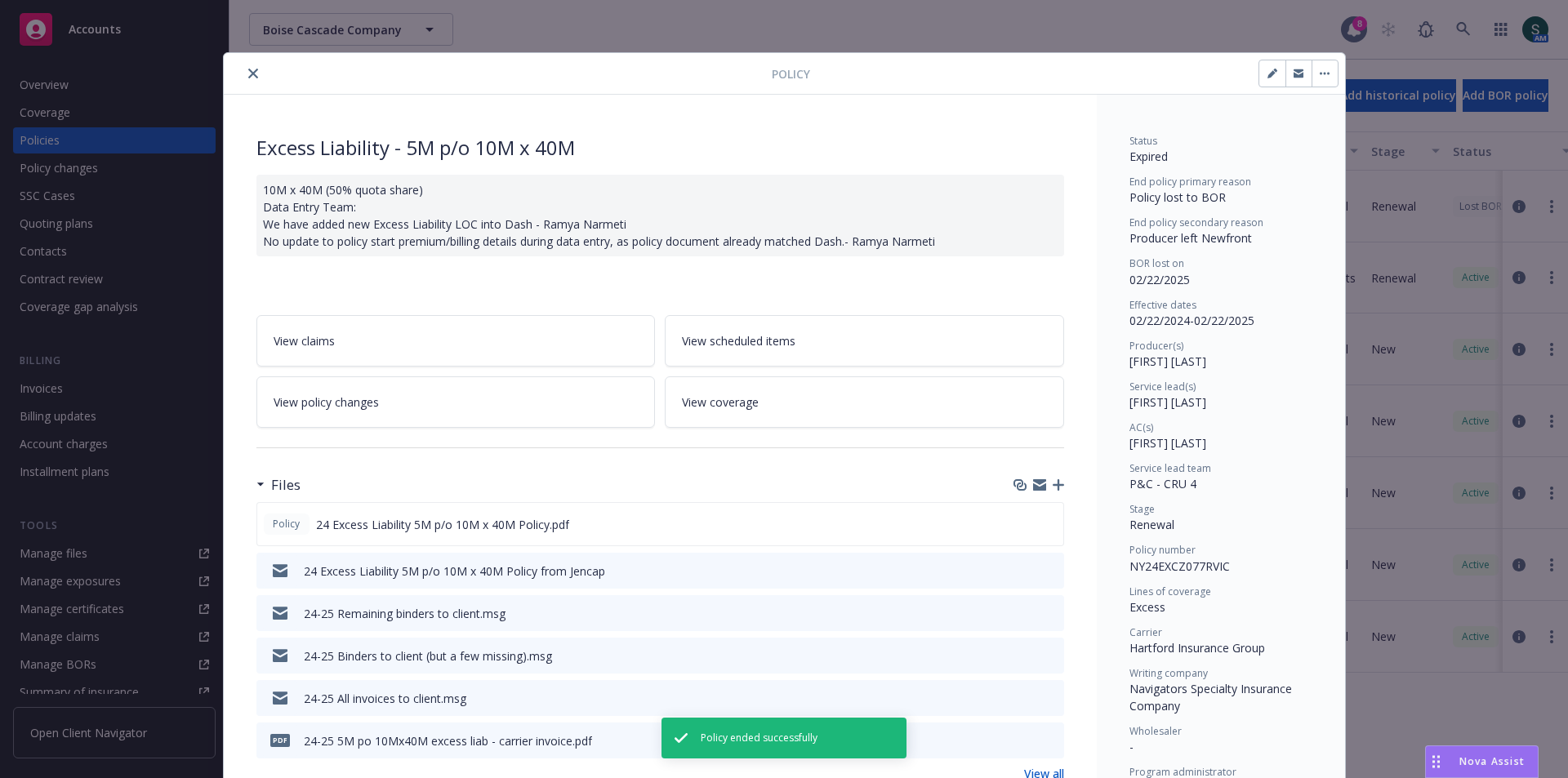 scroll, scrollTop: 49, scrollLeft: 0, axis: vertical 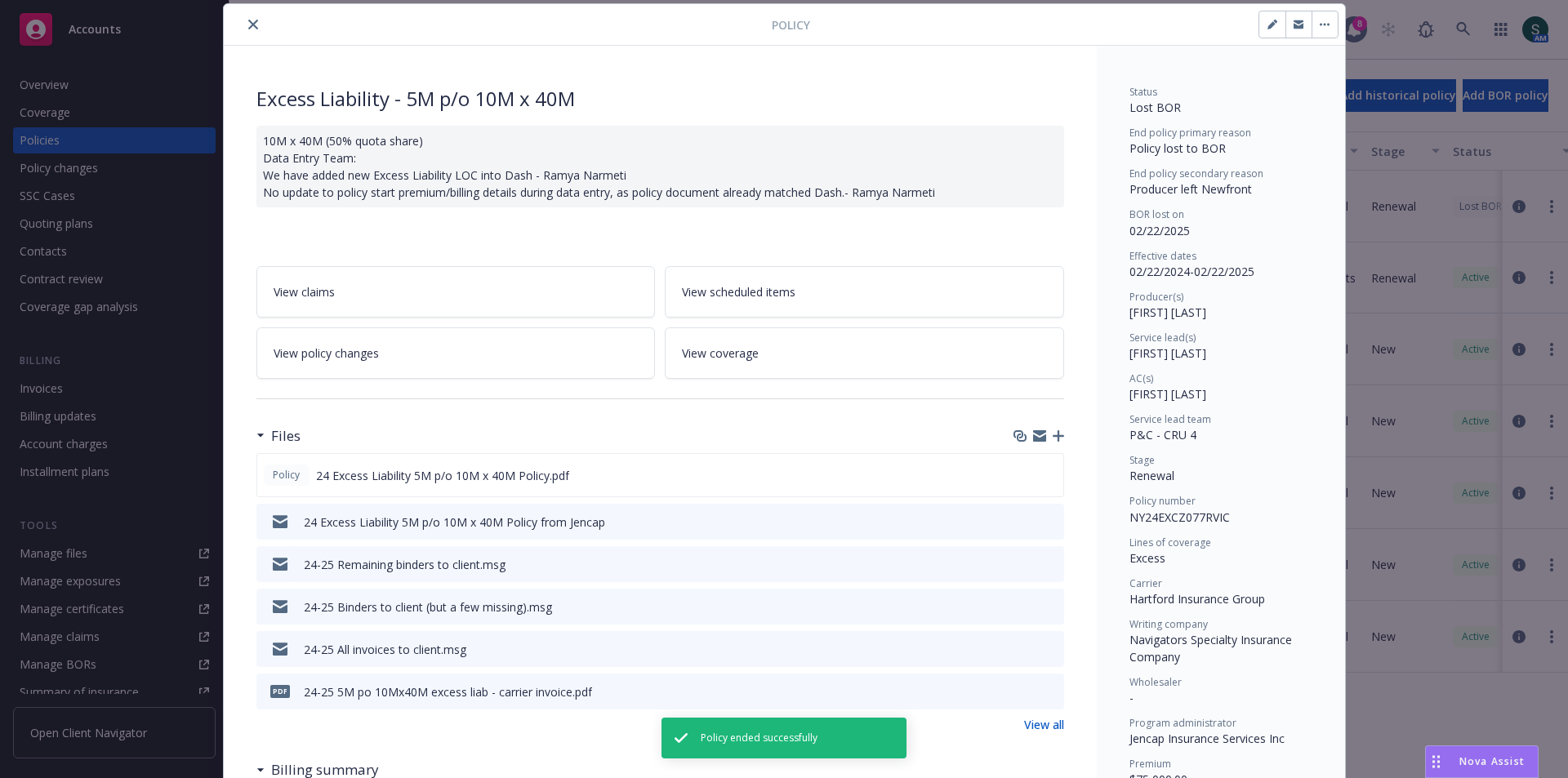 click at bounding box center [253, 24] 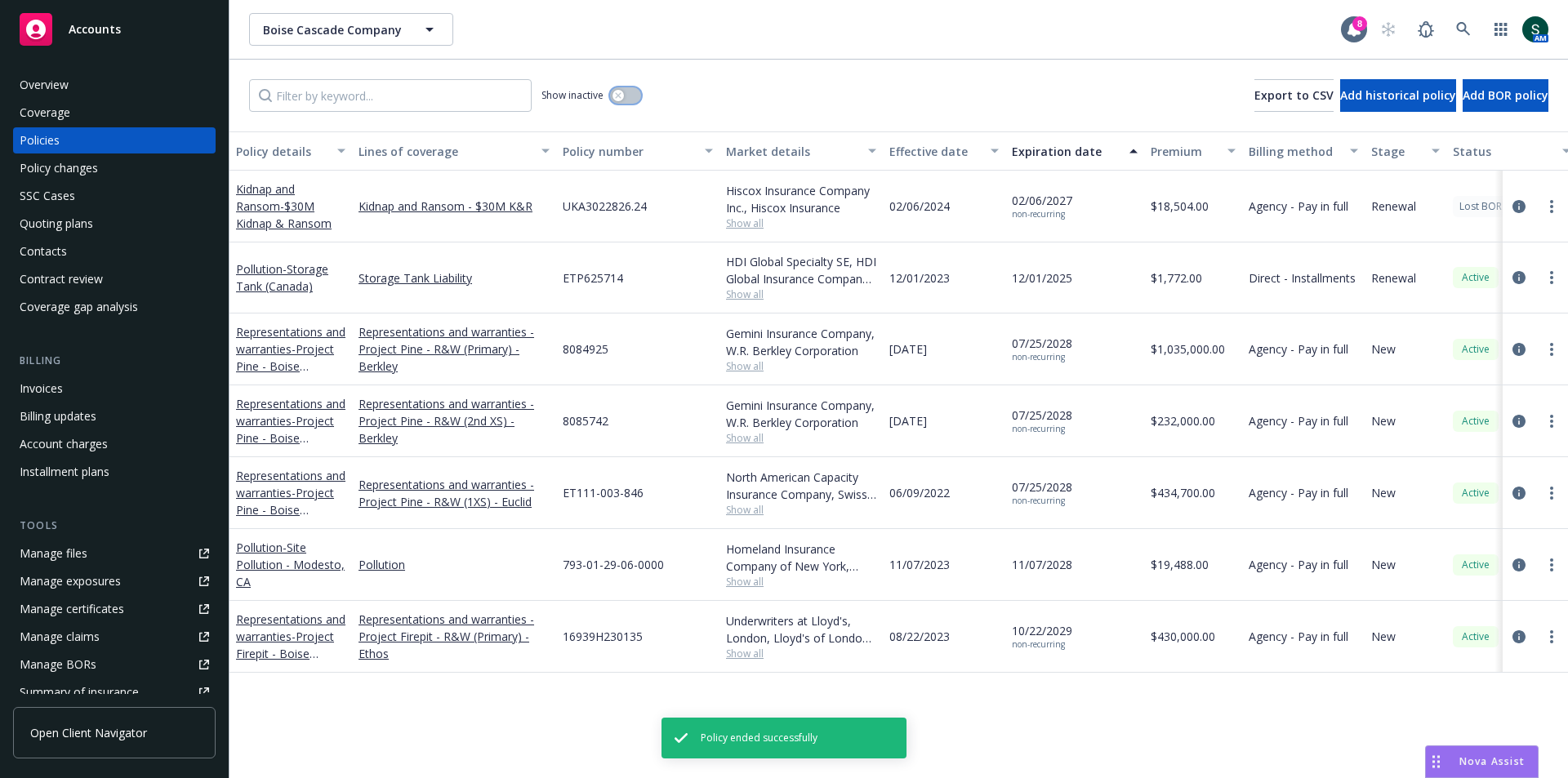 click at bounding box center (626, 96) 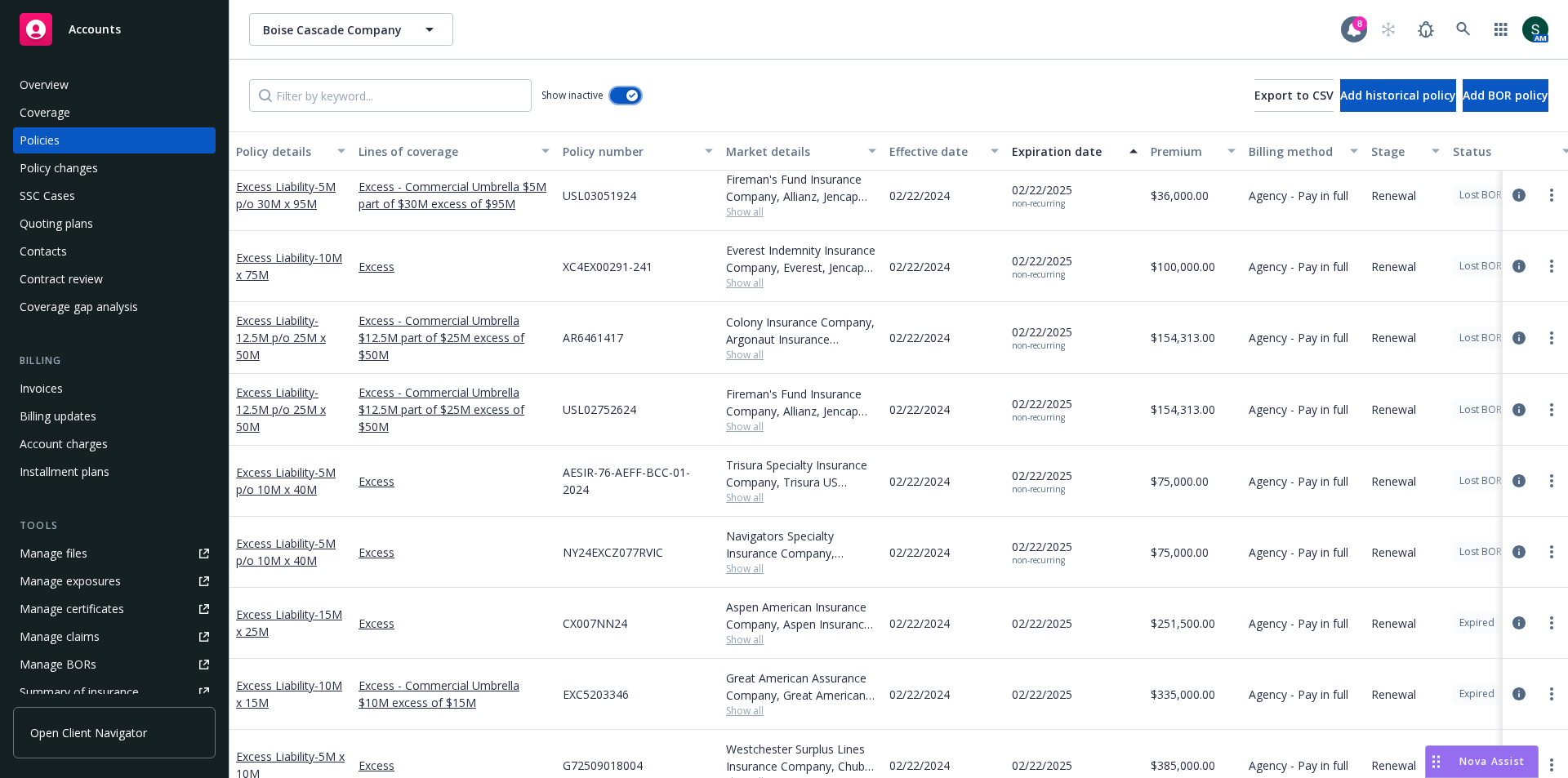 scroll, scrollTop: 16993, scrollLeft: 0, axis: vertical 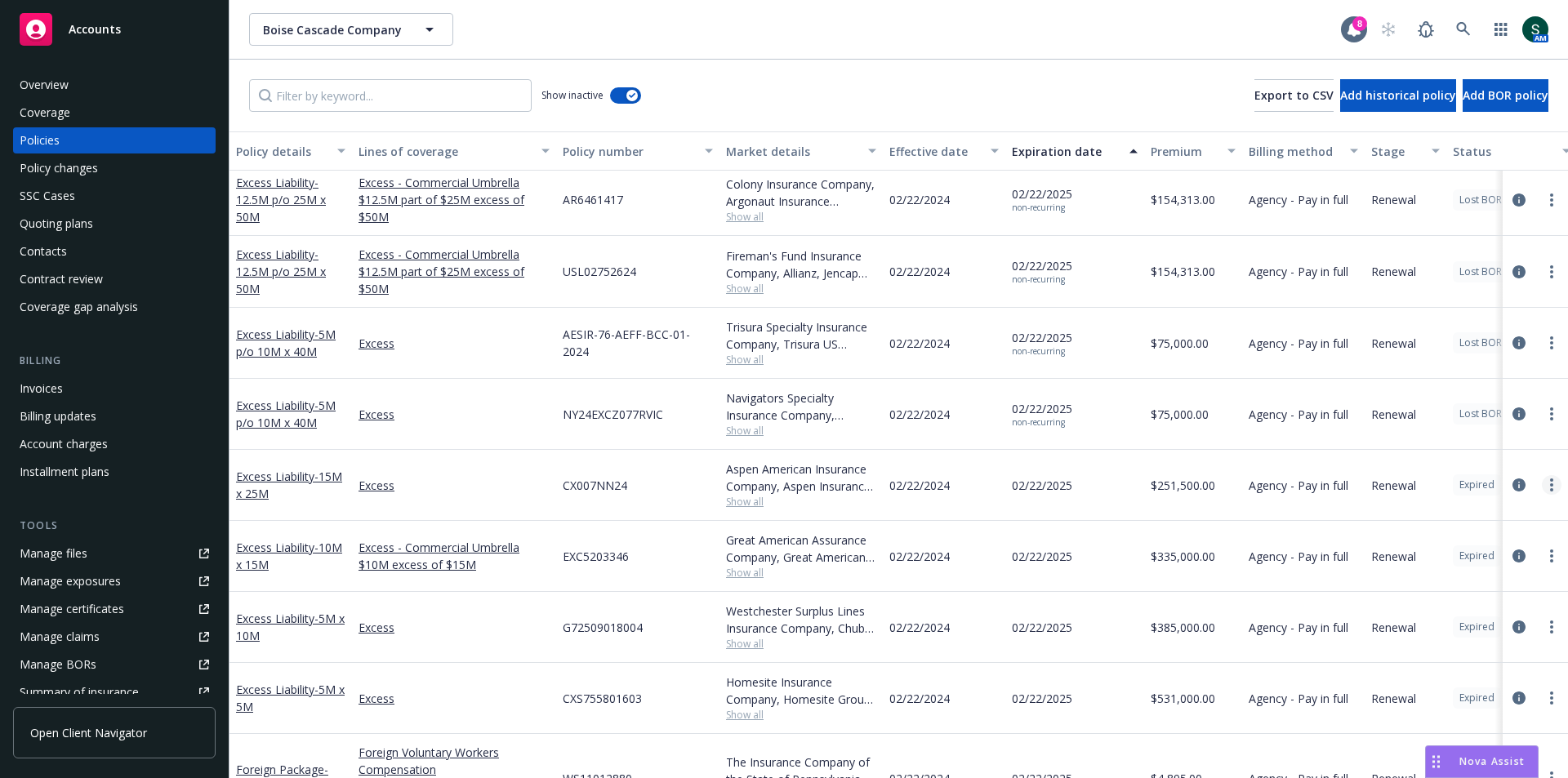 click at bounding box center [1552, 485] 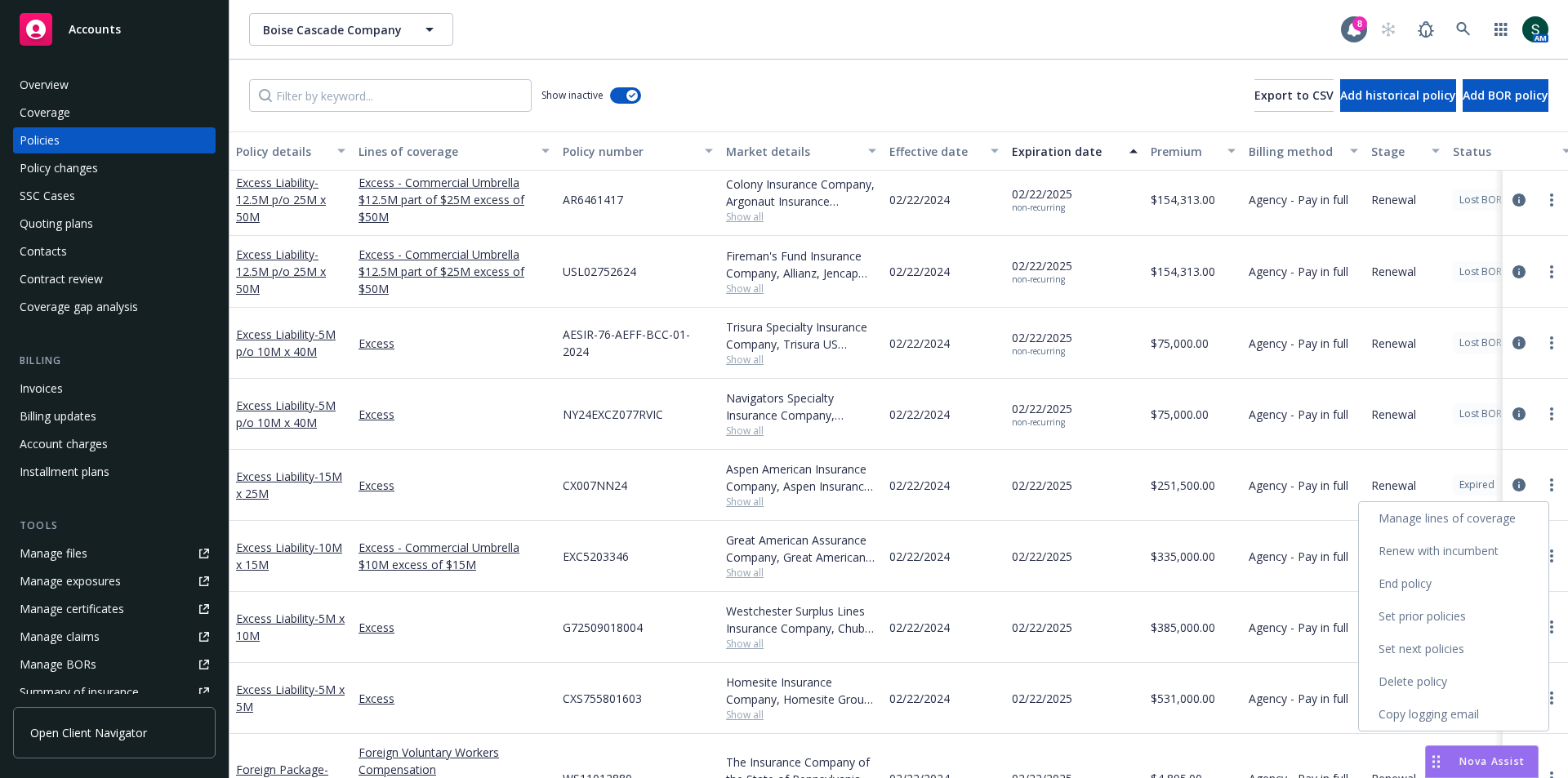 click on "End policy" at bounding box center [1454, 584] 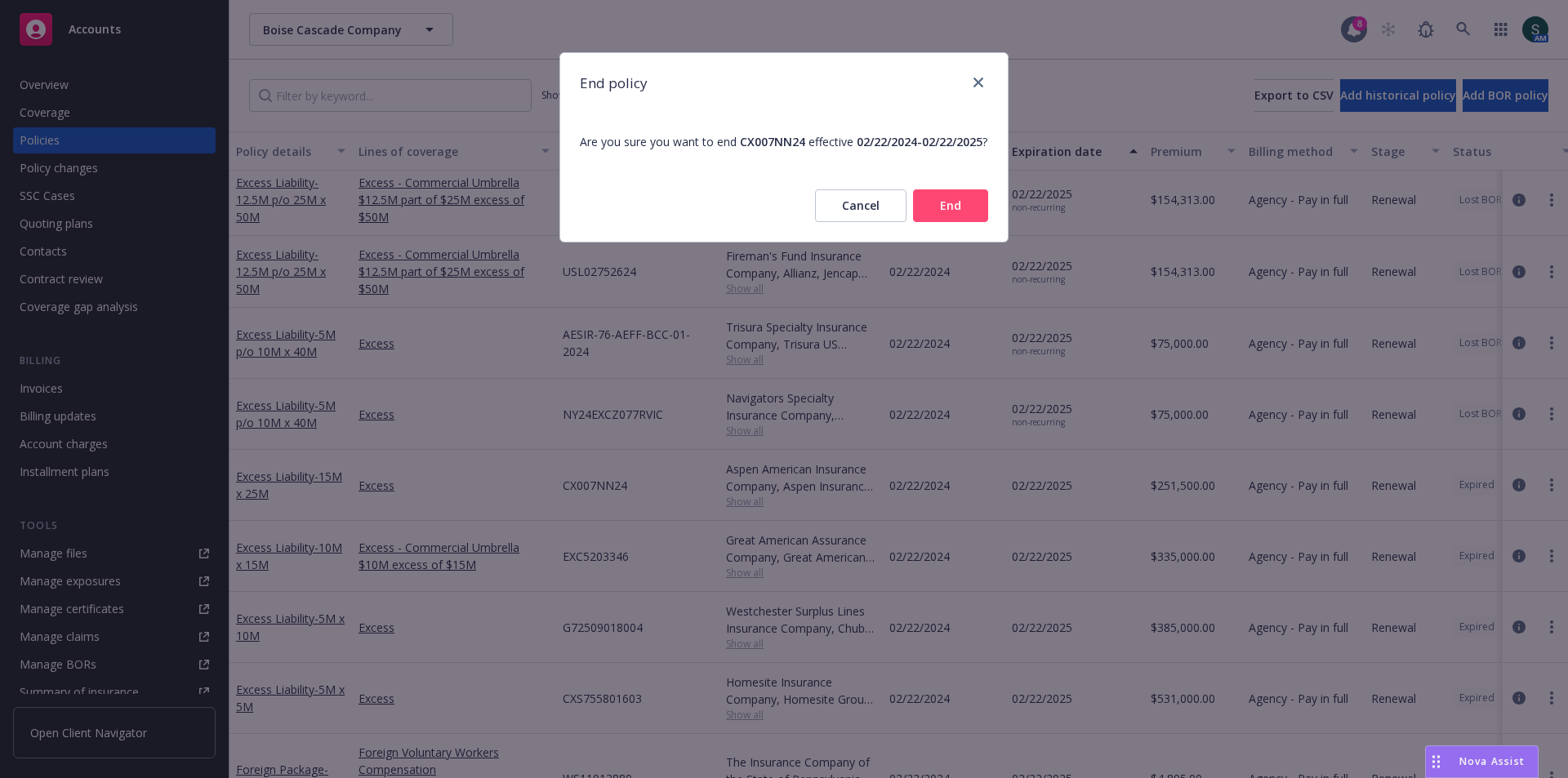 click on "End" at bounding box center [951, 206] 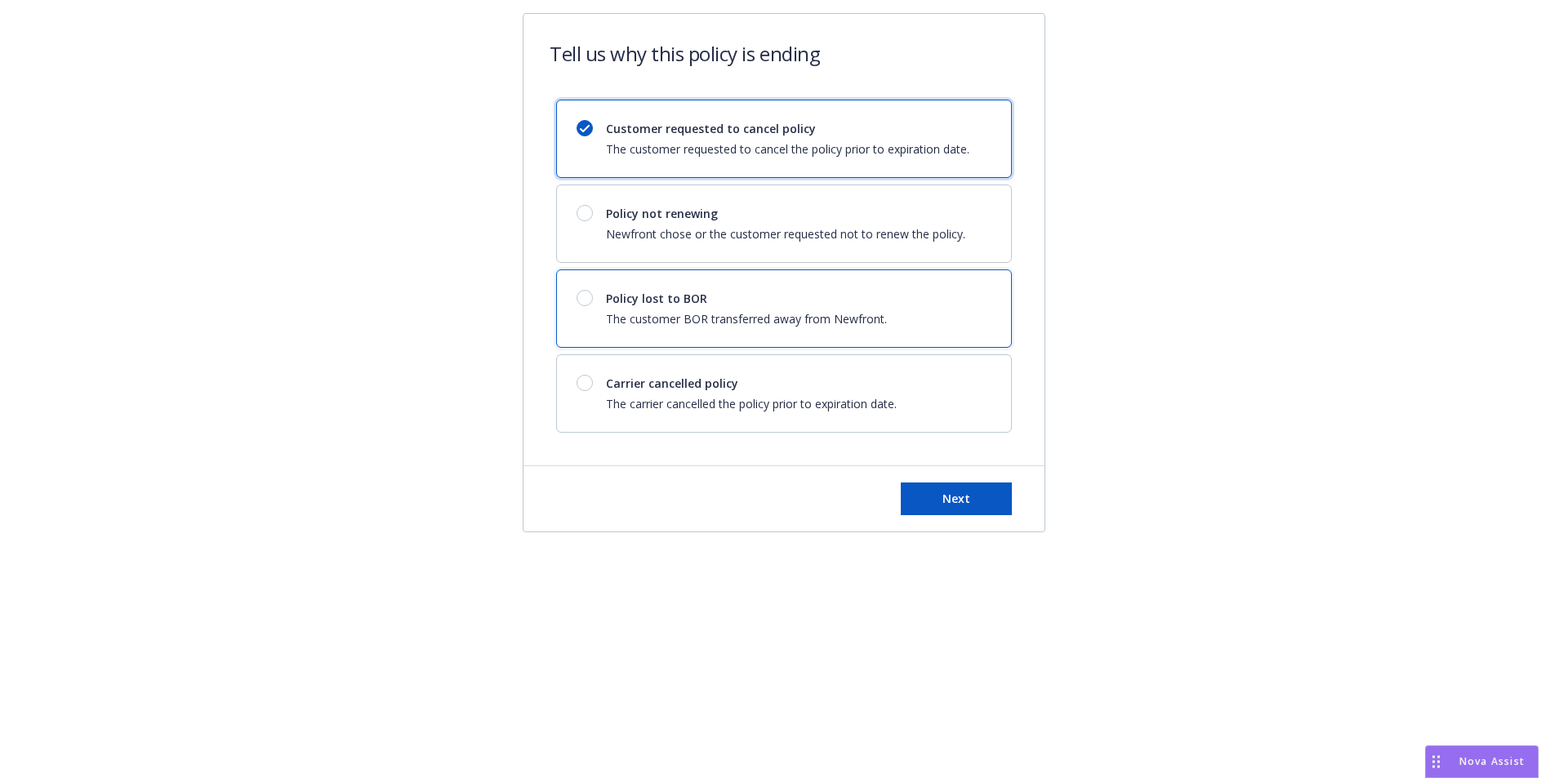 click on "Policy lost to BOR" at bounding box center [746, 298] 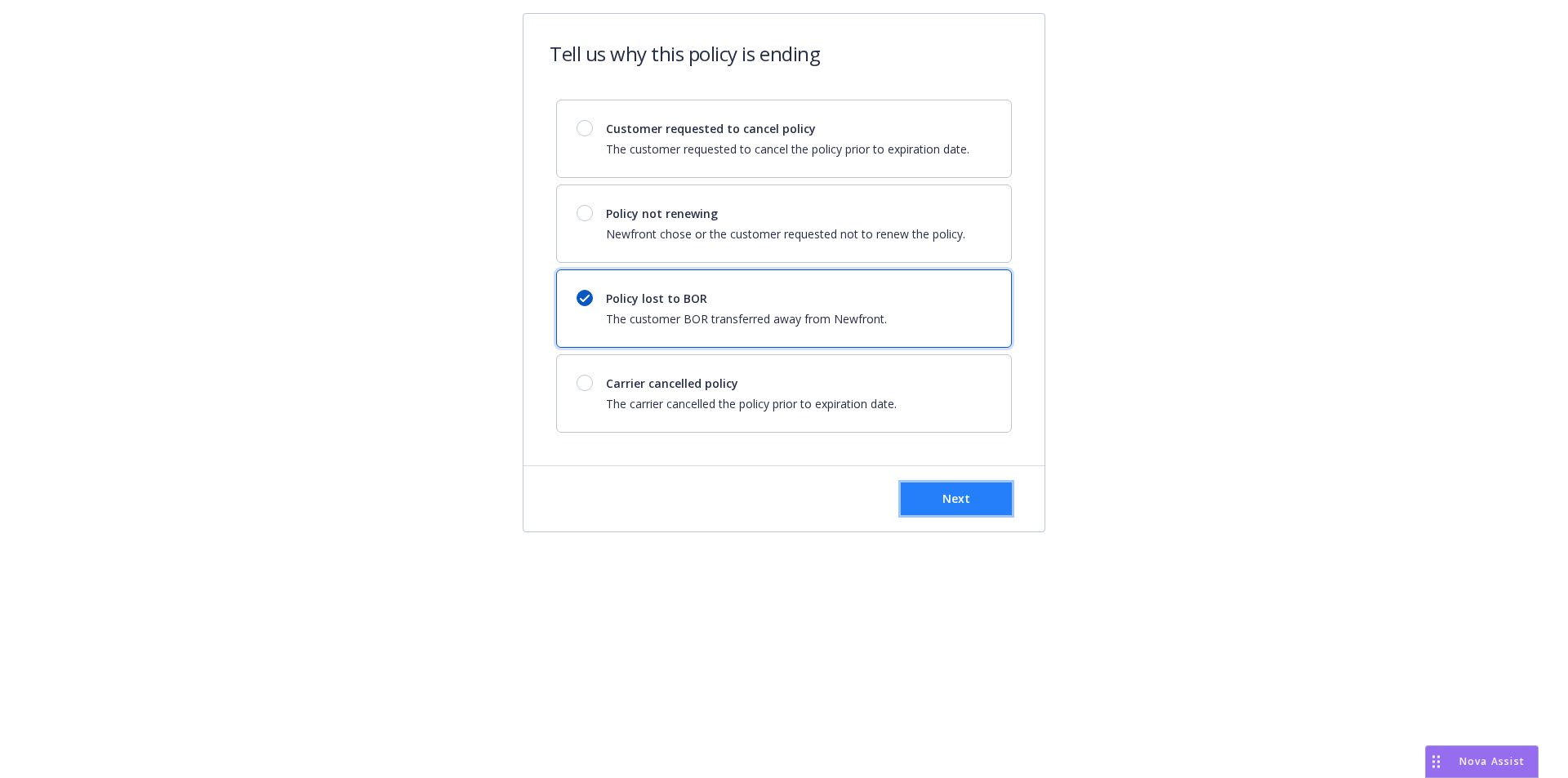 click on "Next" at bounding box center (956, 499) 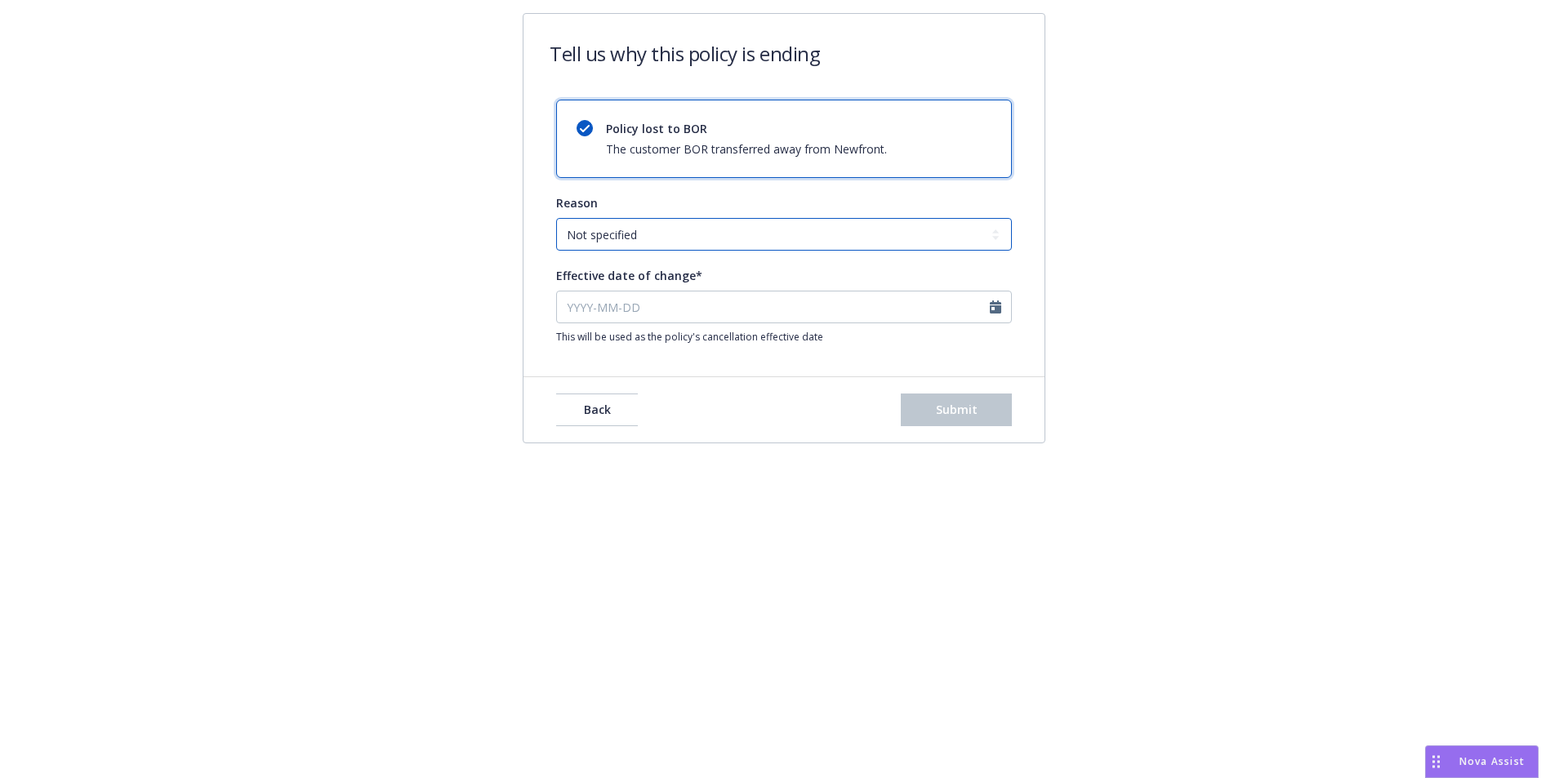 click on "Not specified Service Pricing Buyer change M&A, Bankruptcy, or Out of business Producer left Newfront Program consolidation" at bounding box center (784, 234) 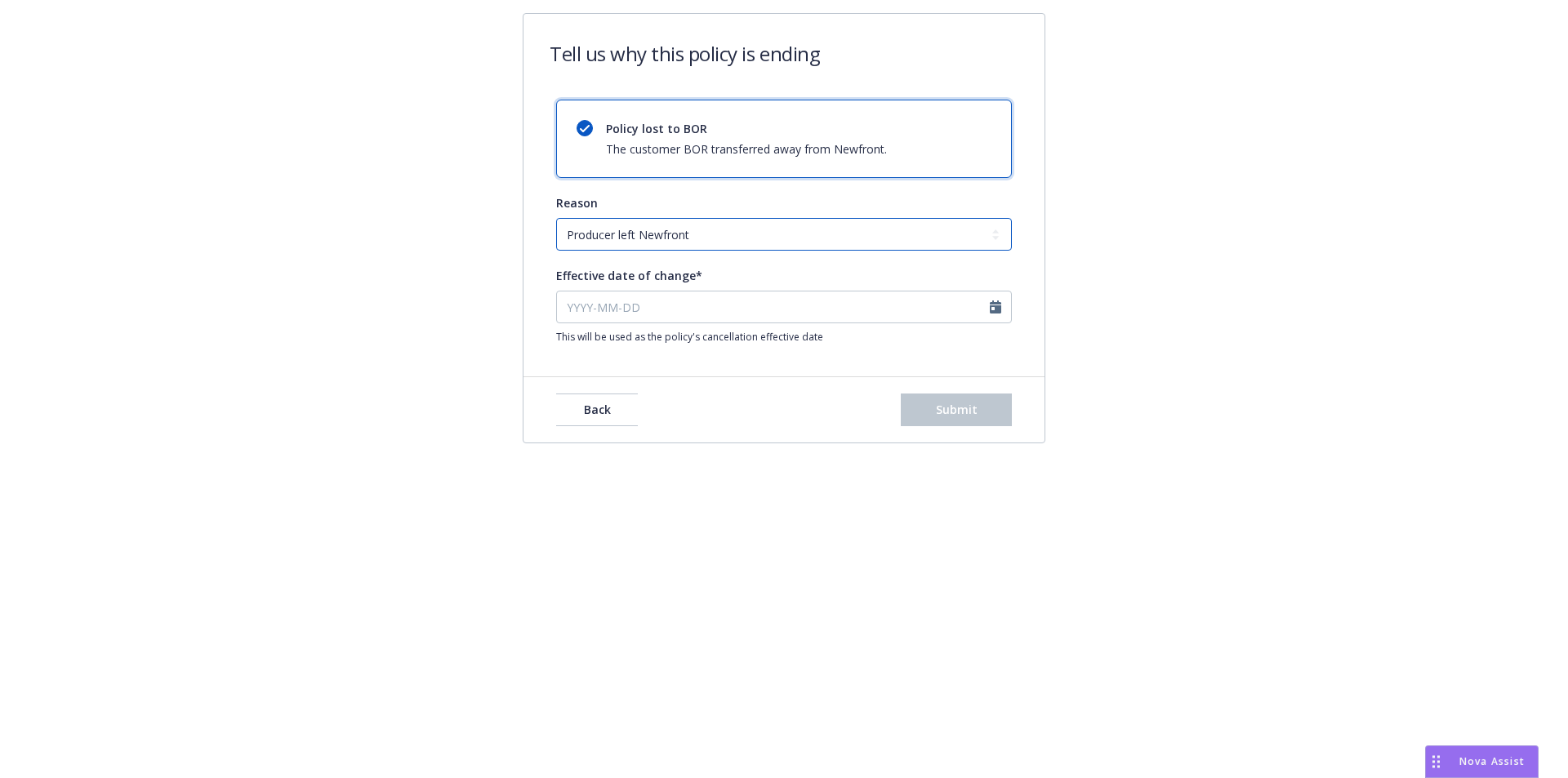 click on "Not specified Service Pricing Buyer change M&A, Bankruptcy, or Out of business Producer left Newfront Program consolidation" at bounding box center (784, 234) 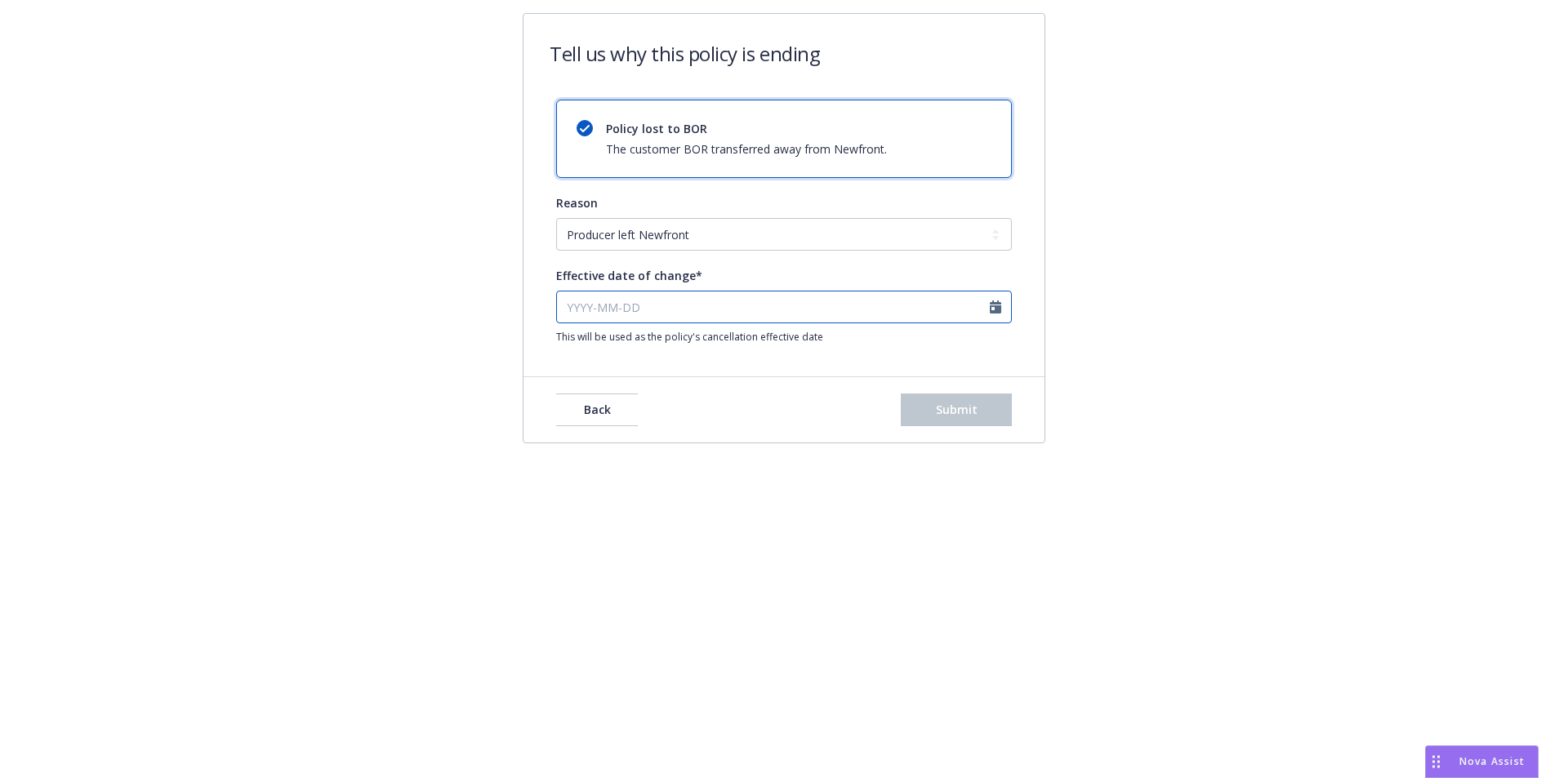 select on "August" 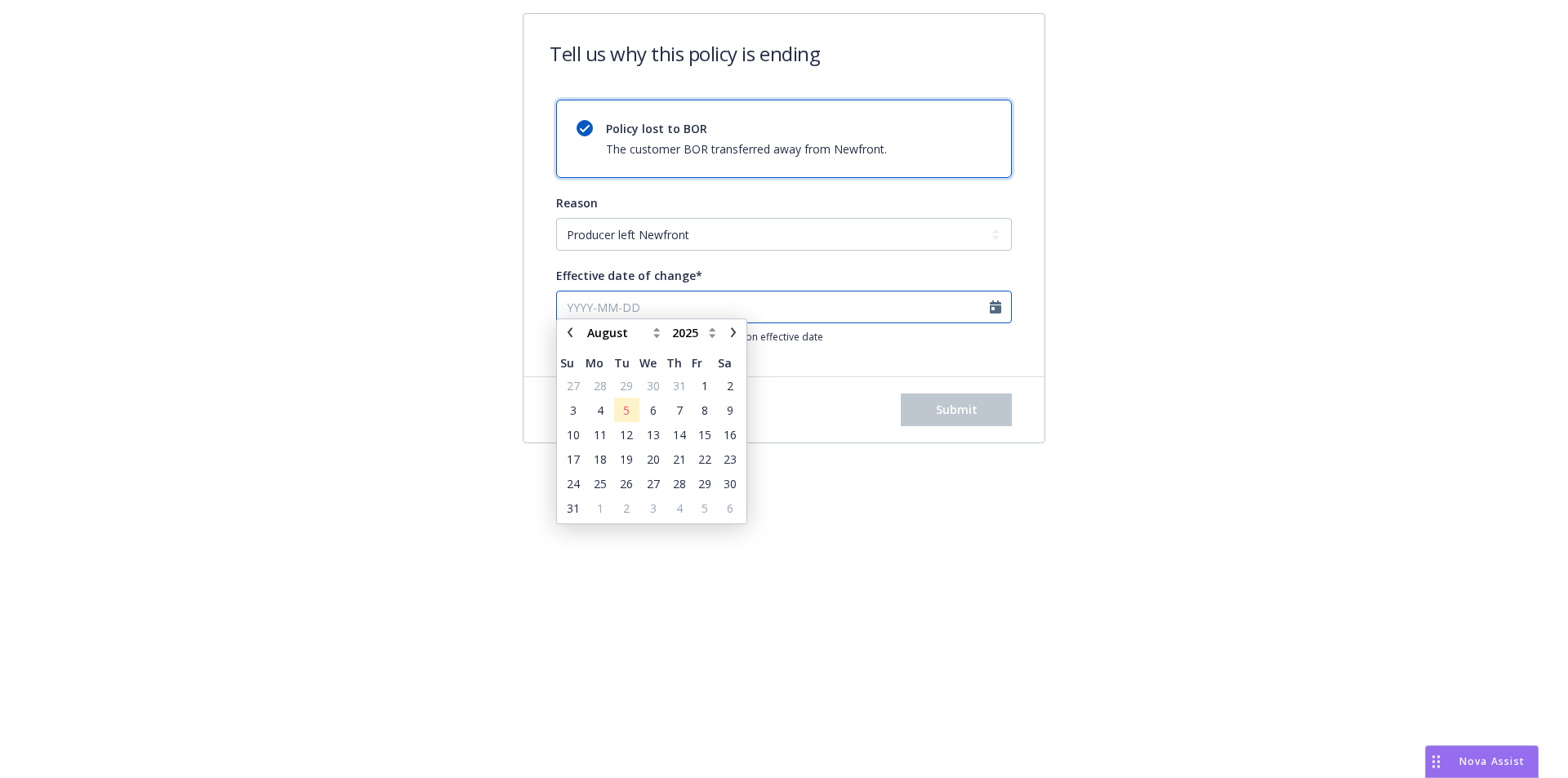 click on "Effective date of change*" at bounding box center [784, 307] 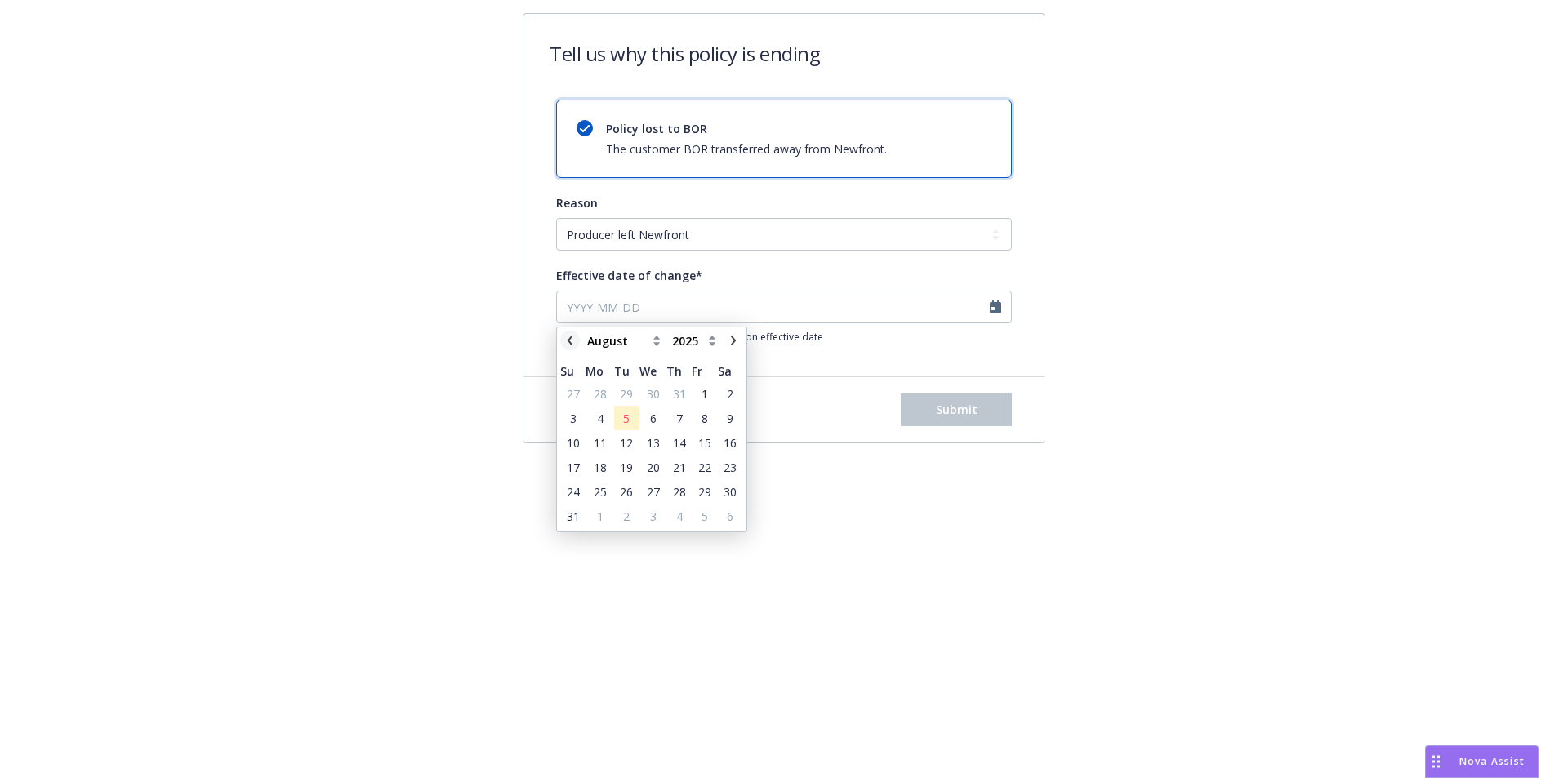 click at bounding box center (570, 340) 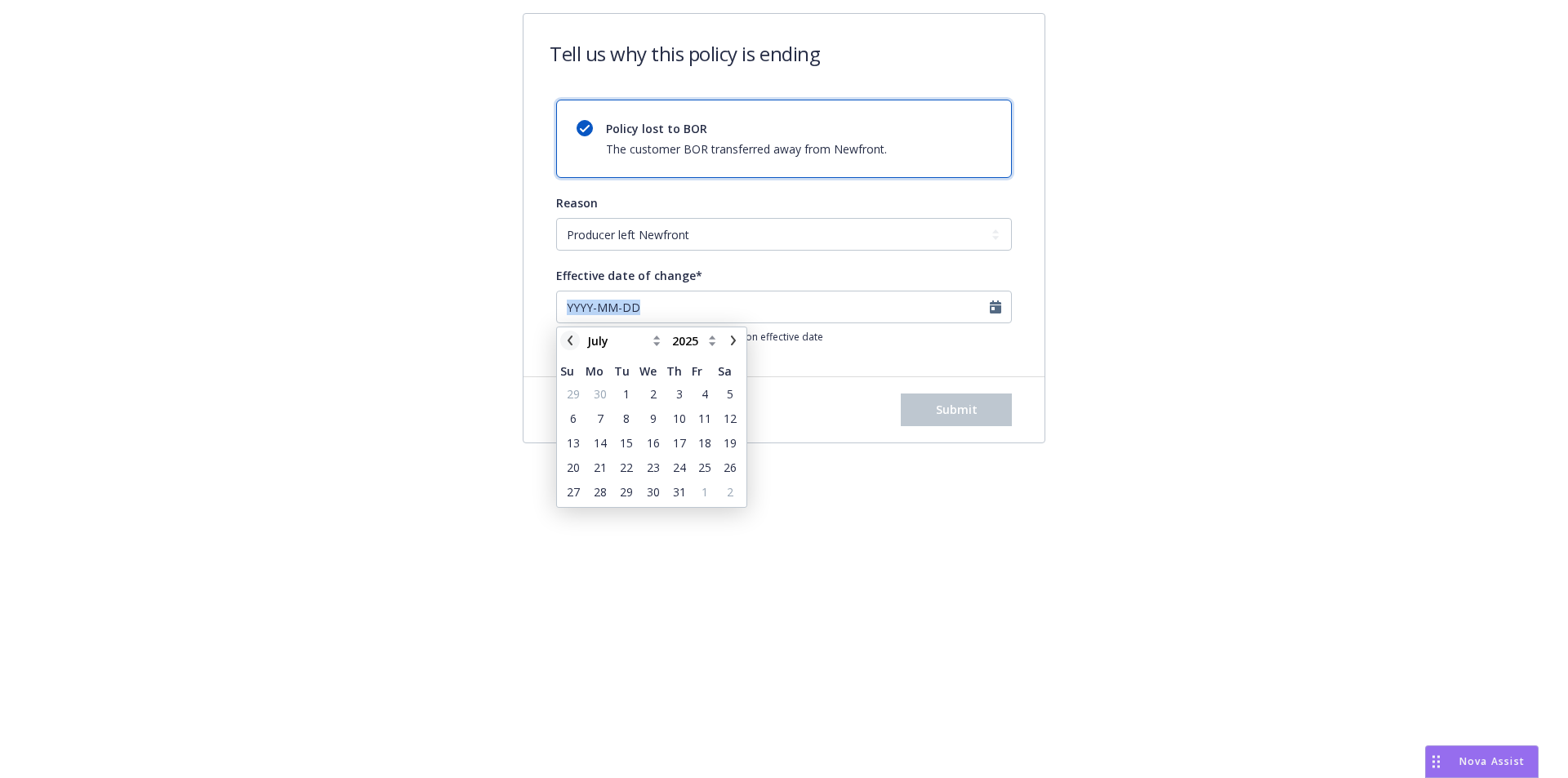 click at bounding box center (570, 340) 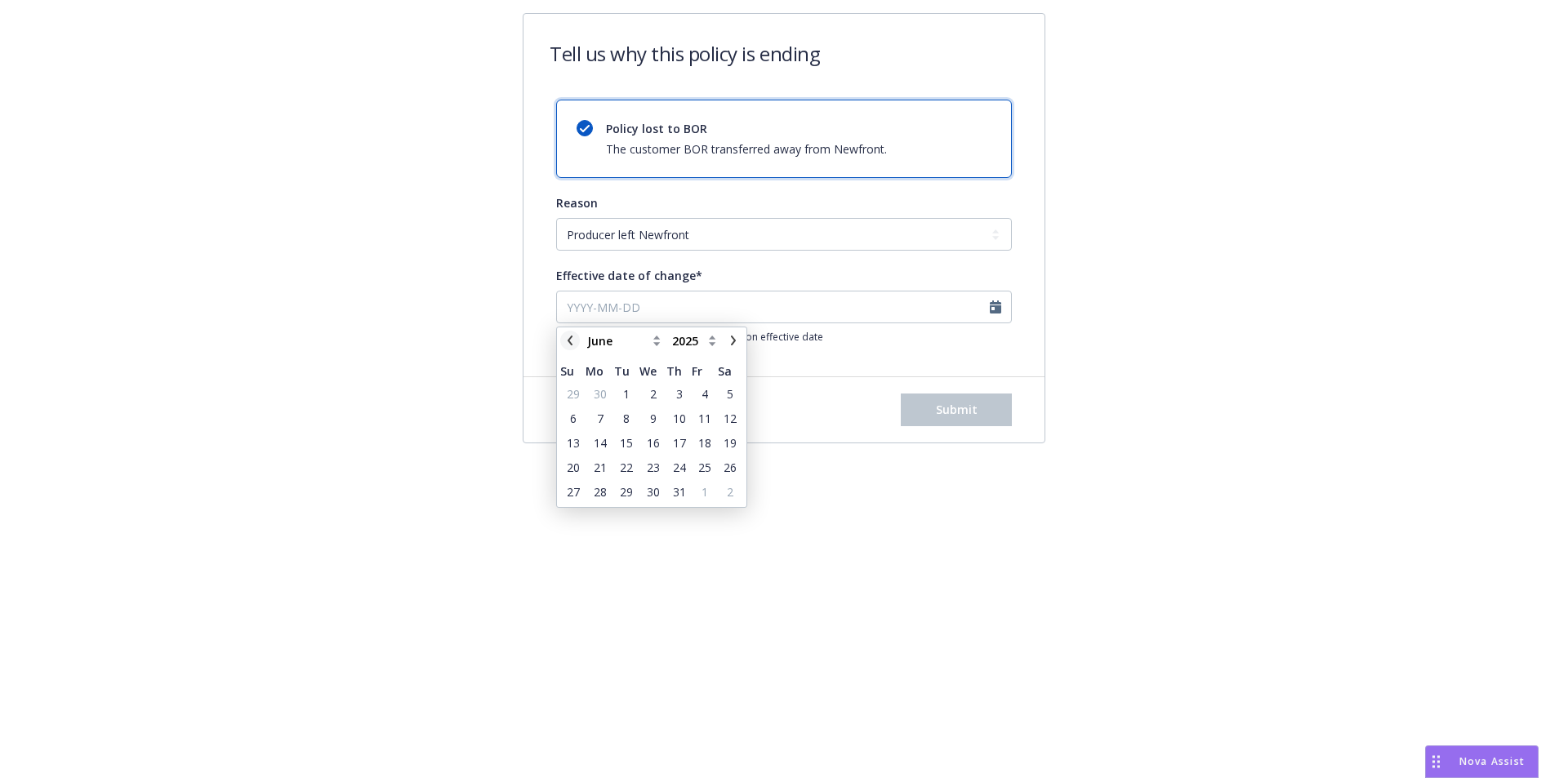 click at bounding box center [570, 340] 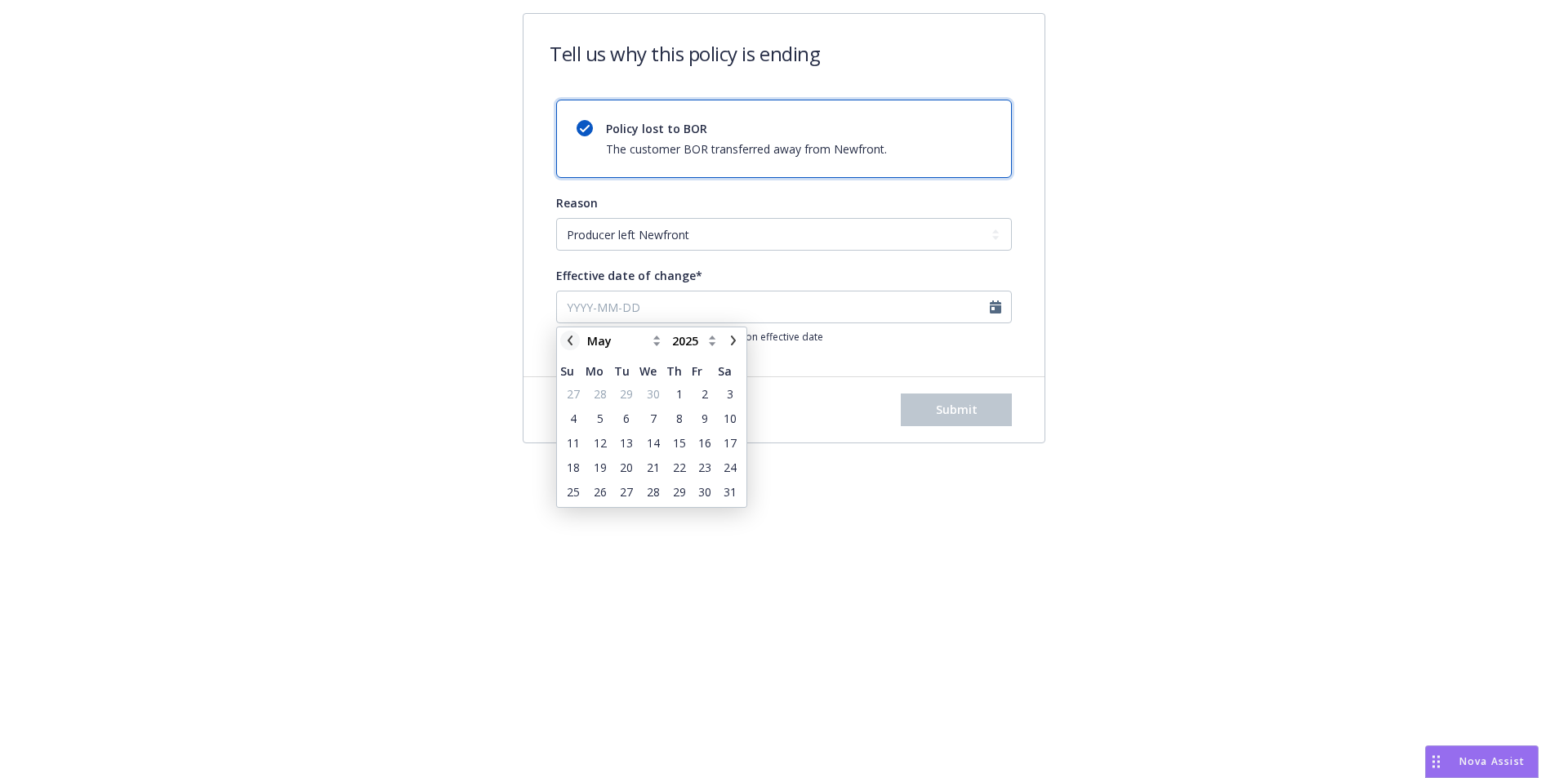 click at bounding box center (570, 340) 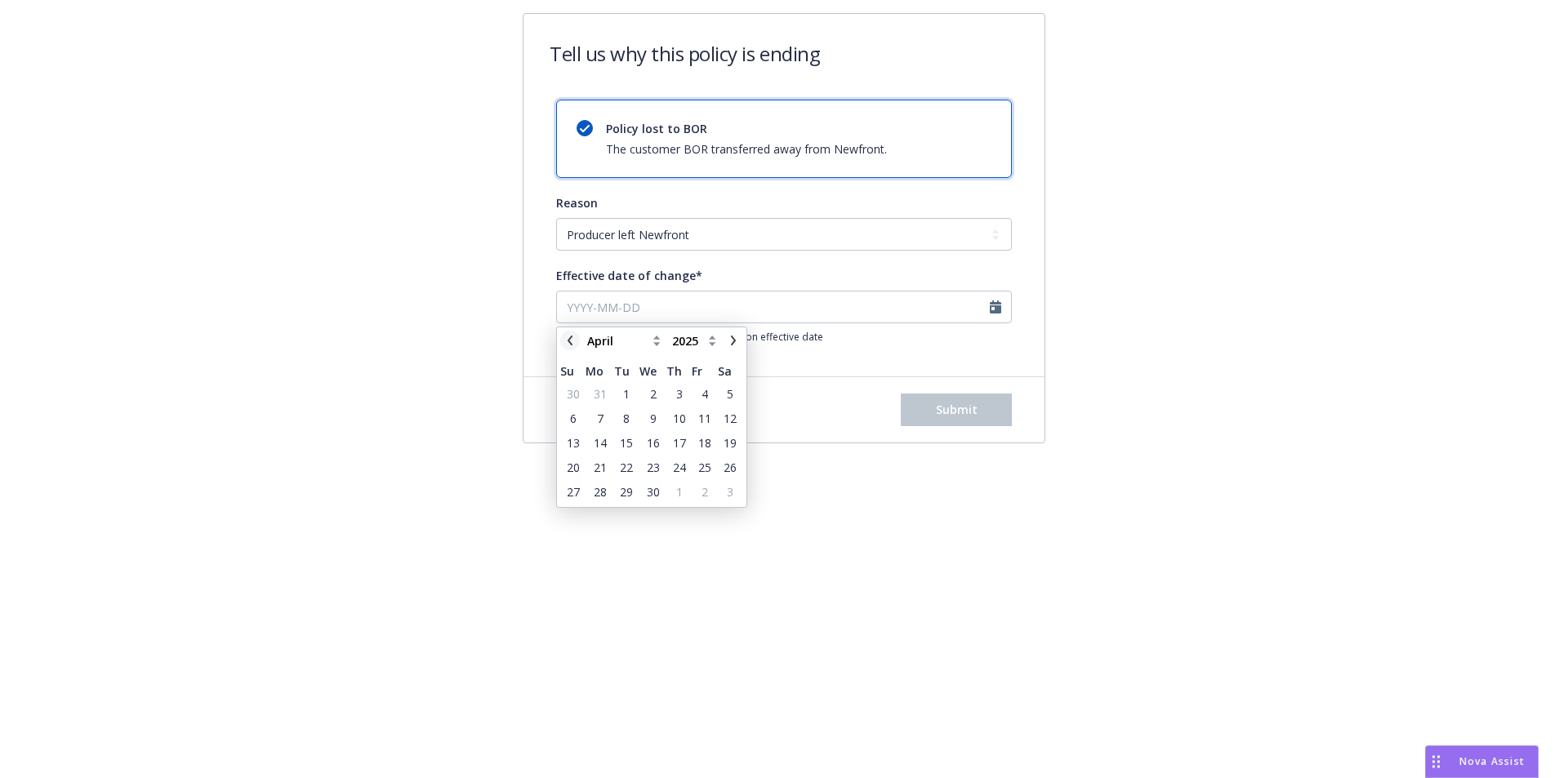 click at bounding box center (570, 340) 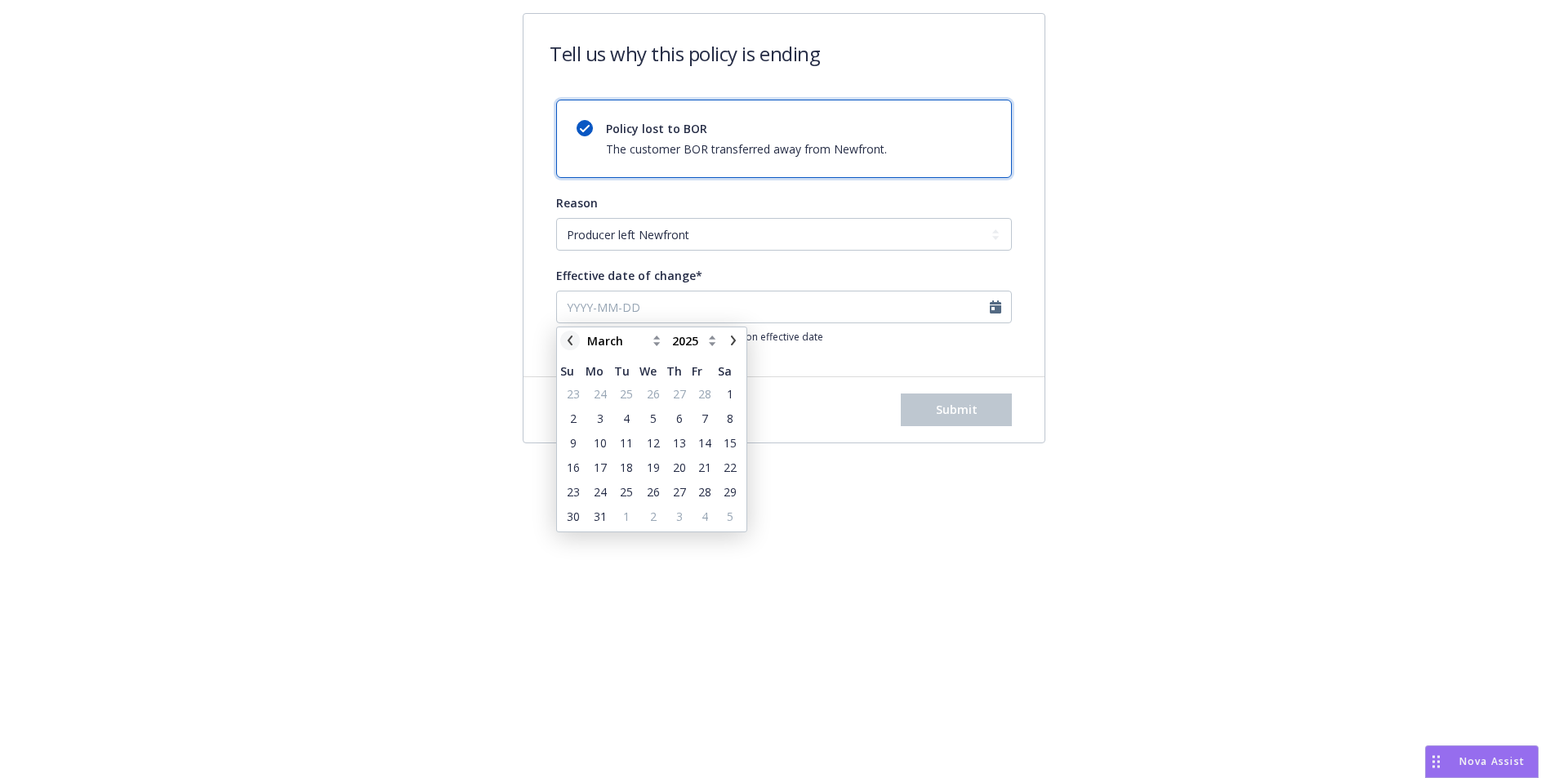click at bounding box center (570, 340) 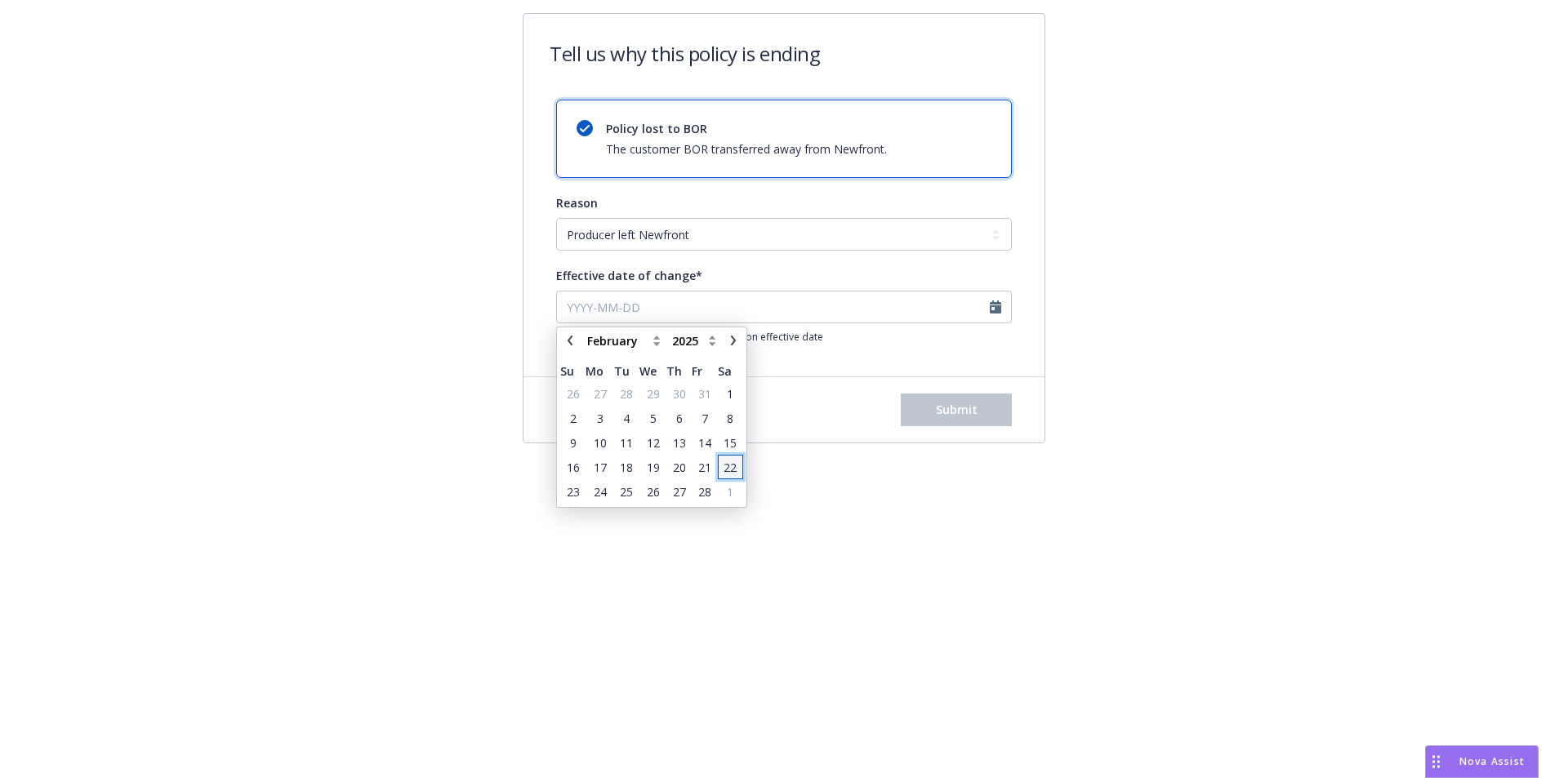 click on "22" at bounding box center [730, 467] 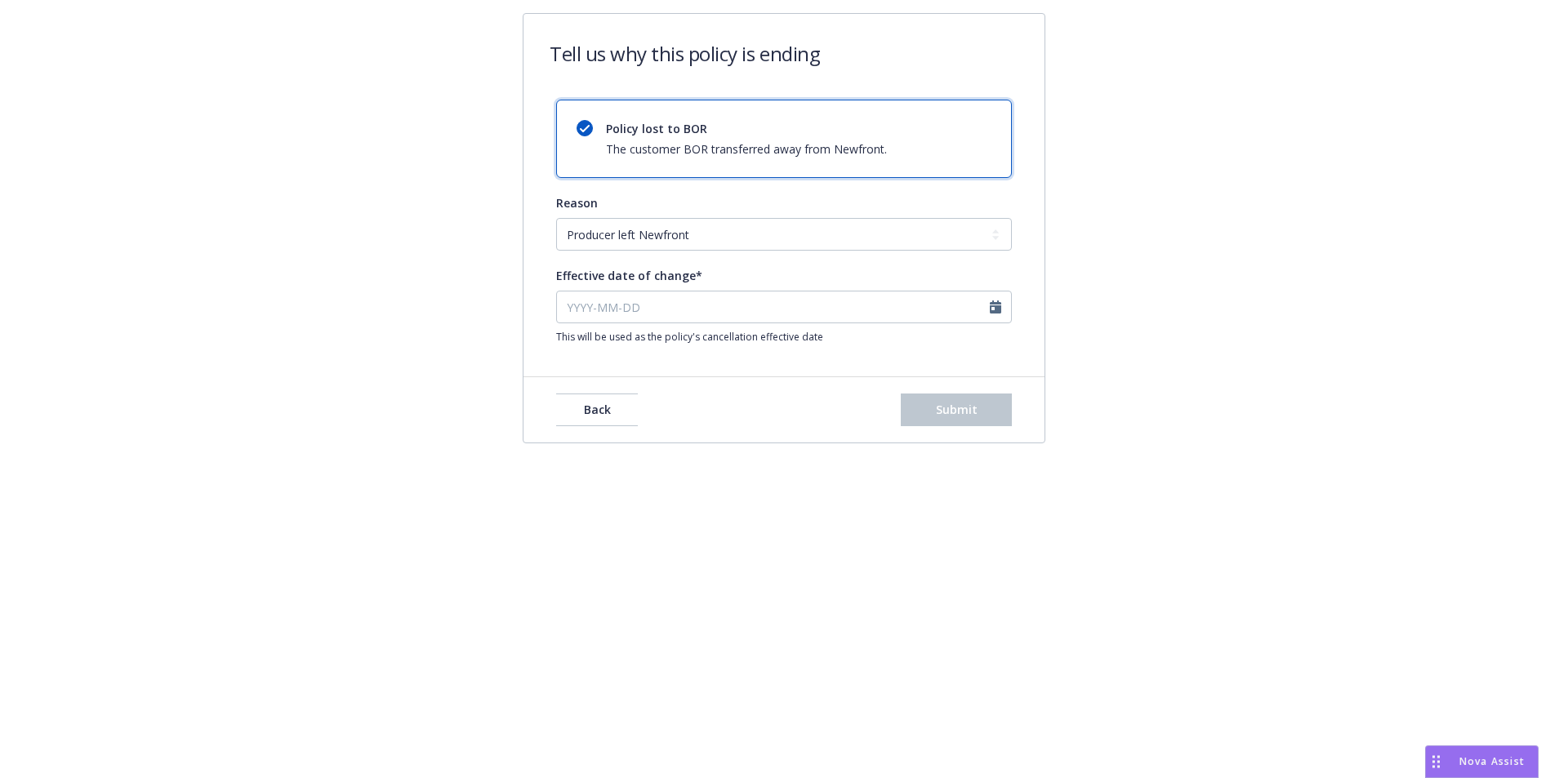type on "[DATE]" 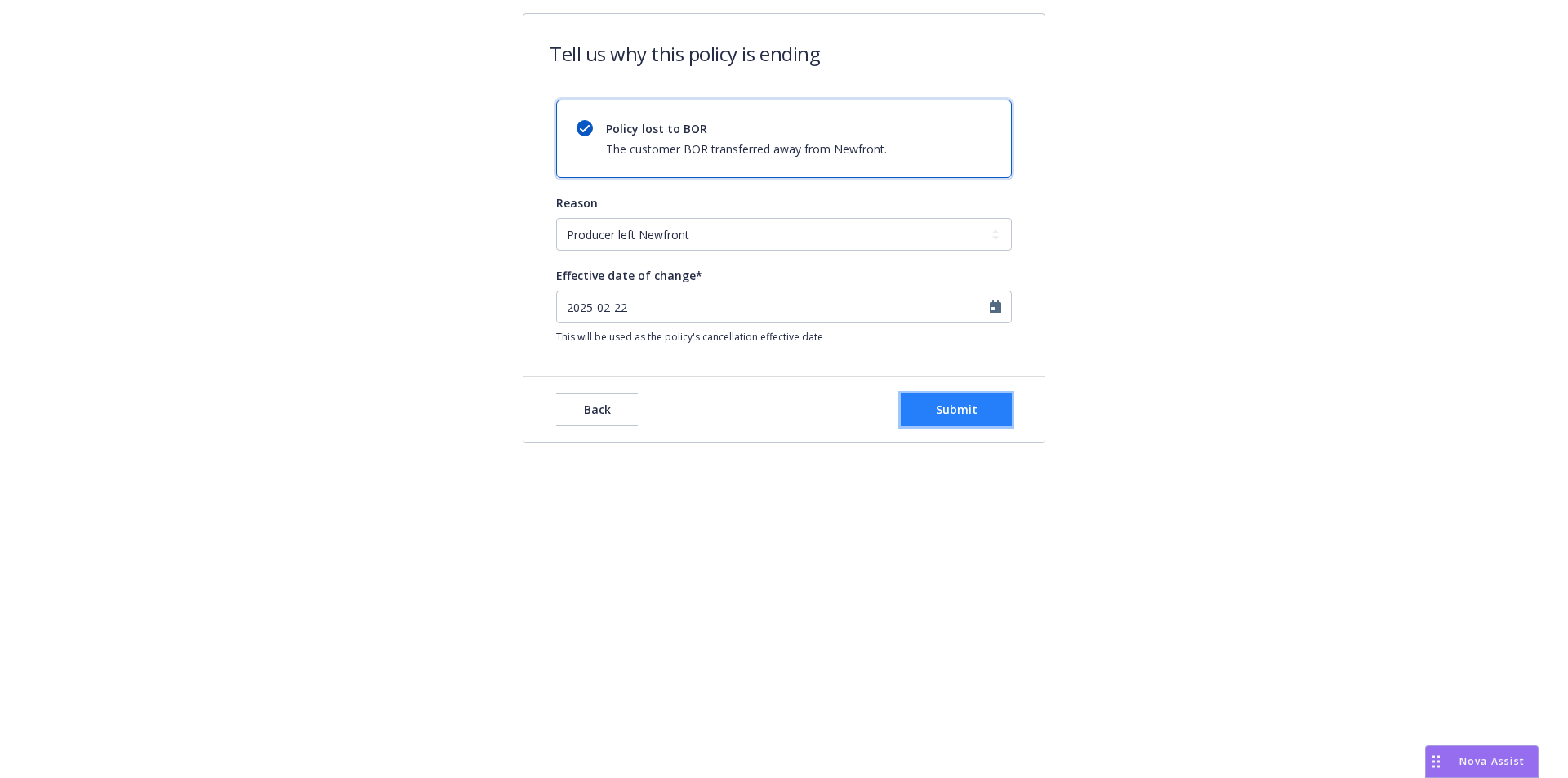 click on "Submit" at bounding box center (956, 409) 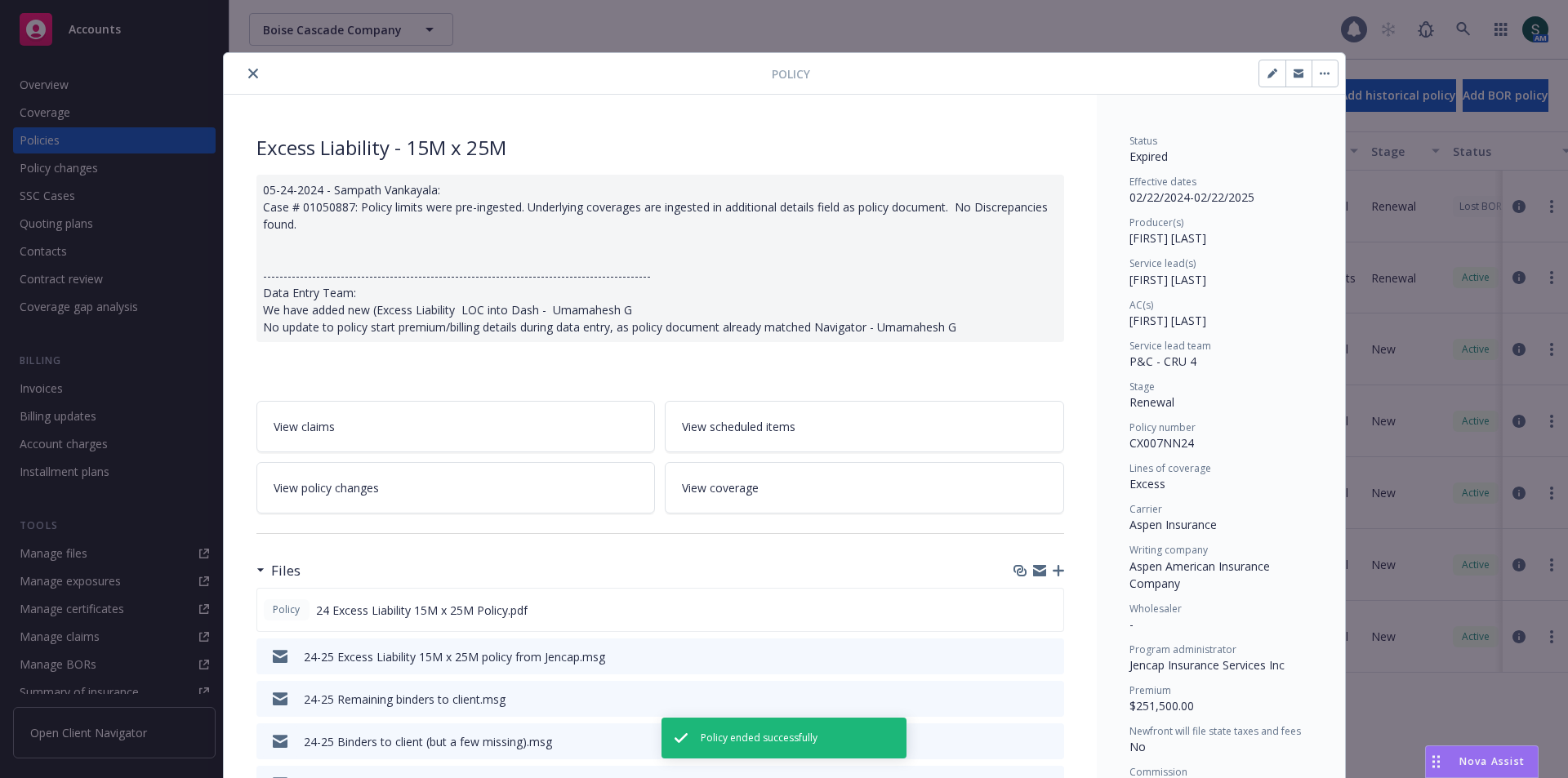 scroll, scrollTop: 49, scrollLeft: 0, axis: vertical 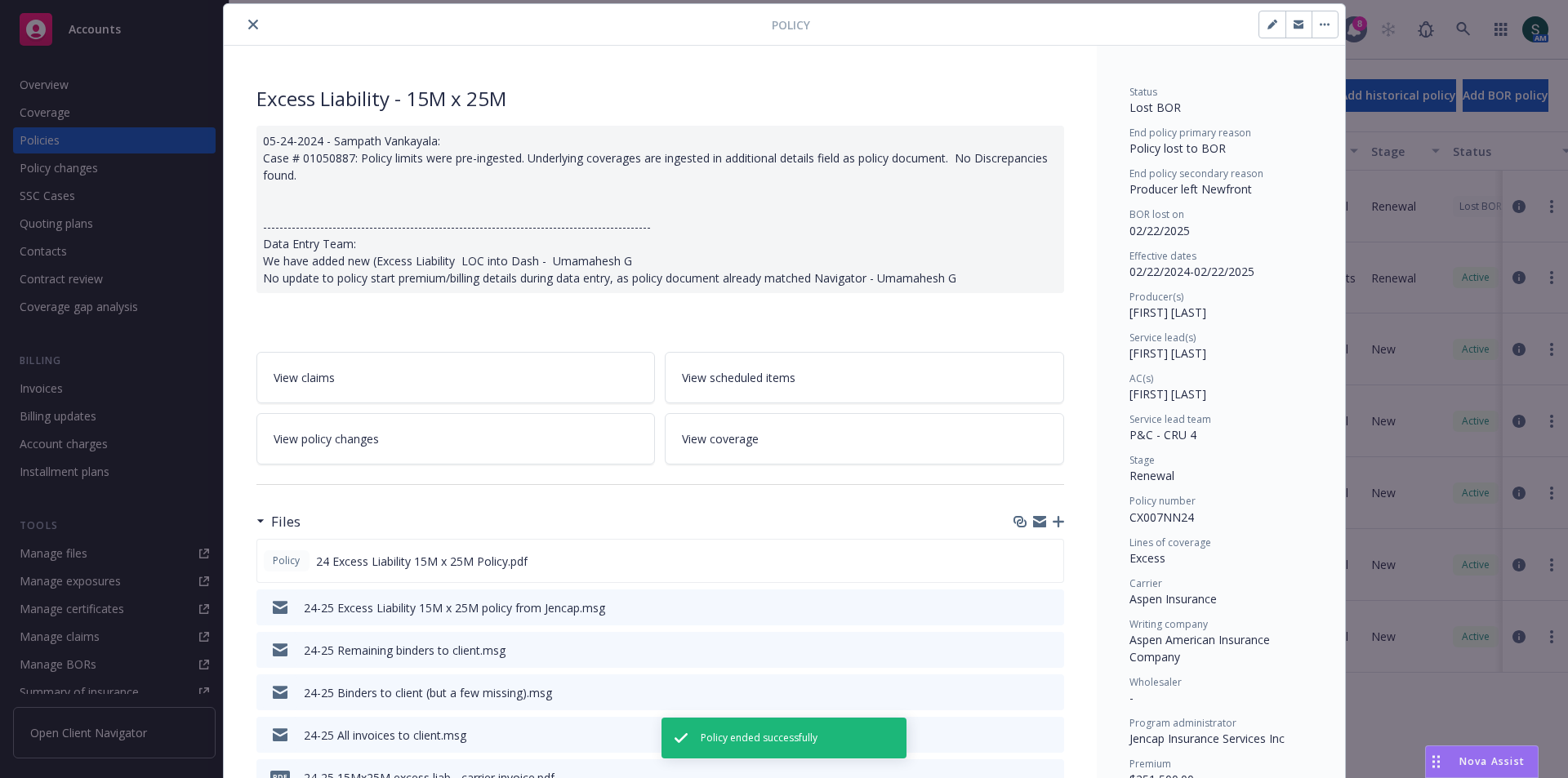 click 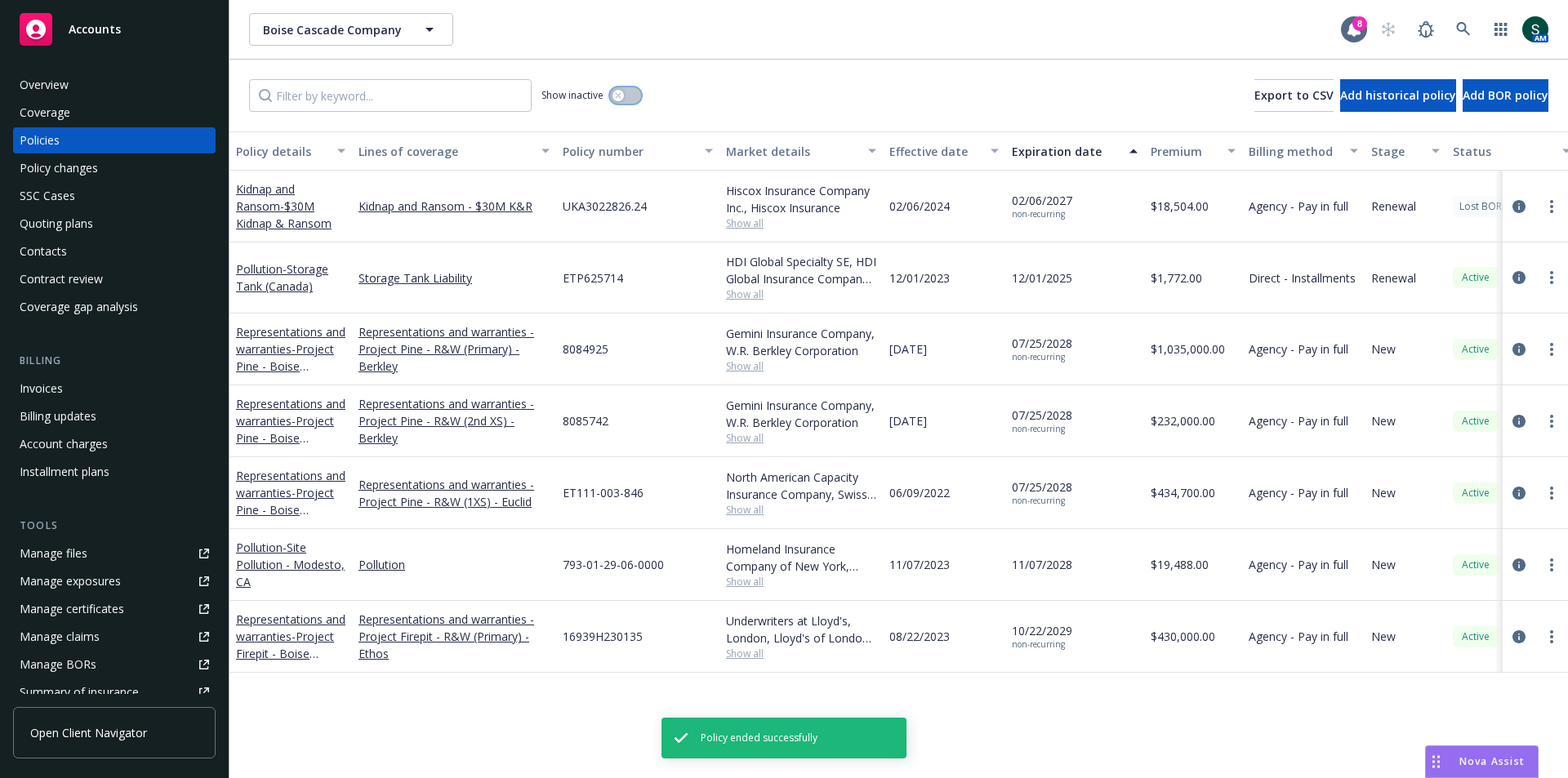 click at bounding box center [626, 96] 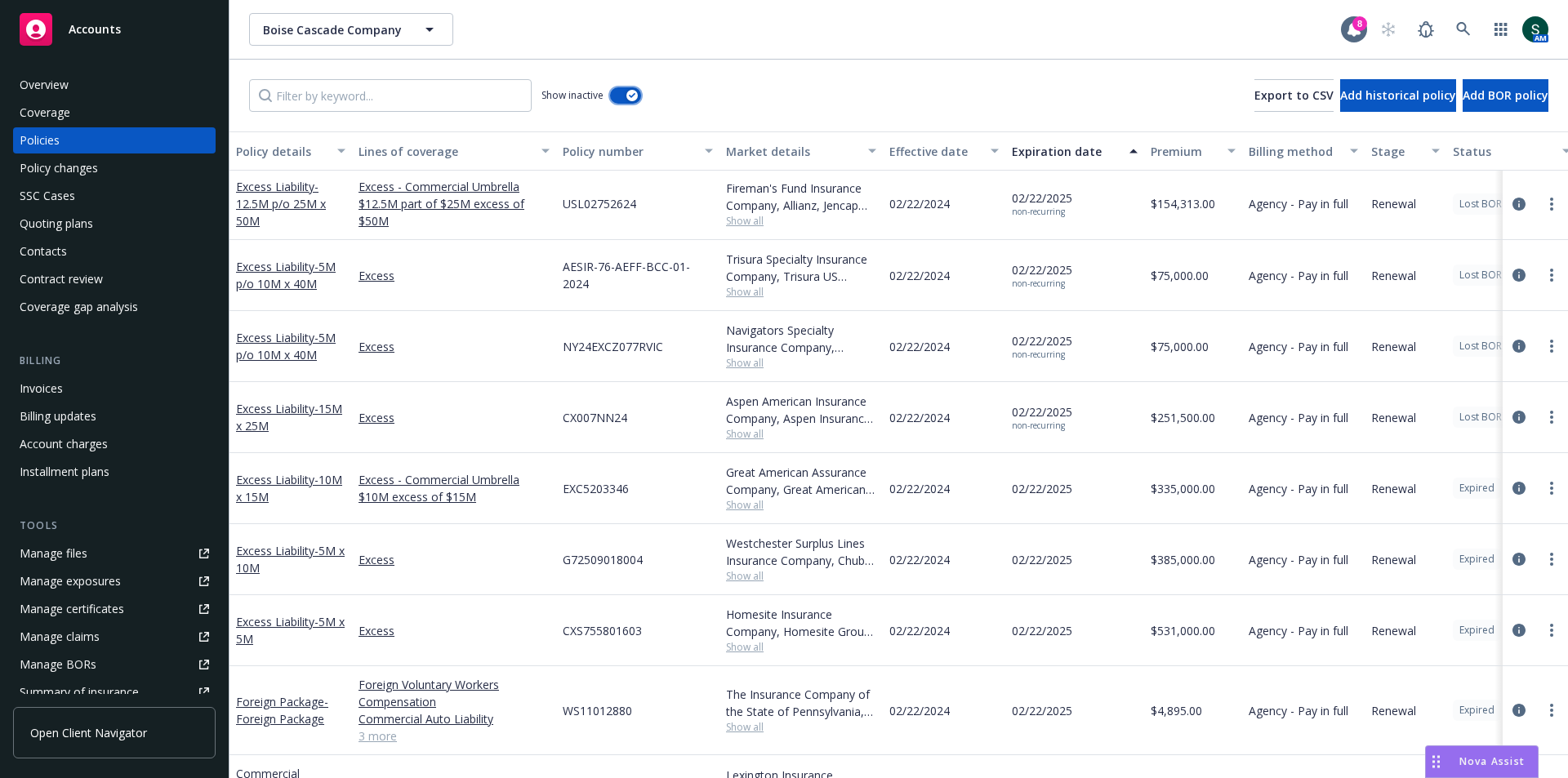 scroll, scrollTop: 17212, scrollLeft: 0, axis: vertical 